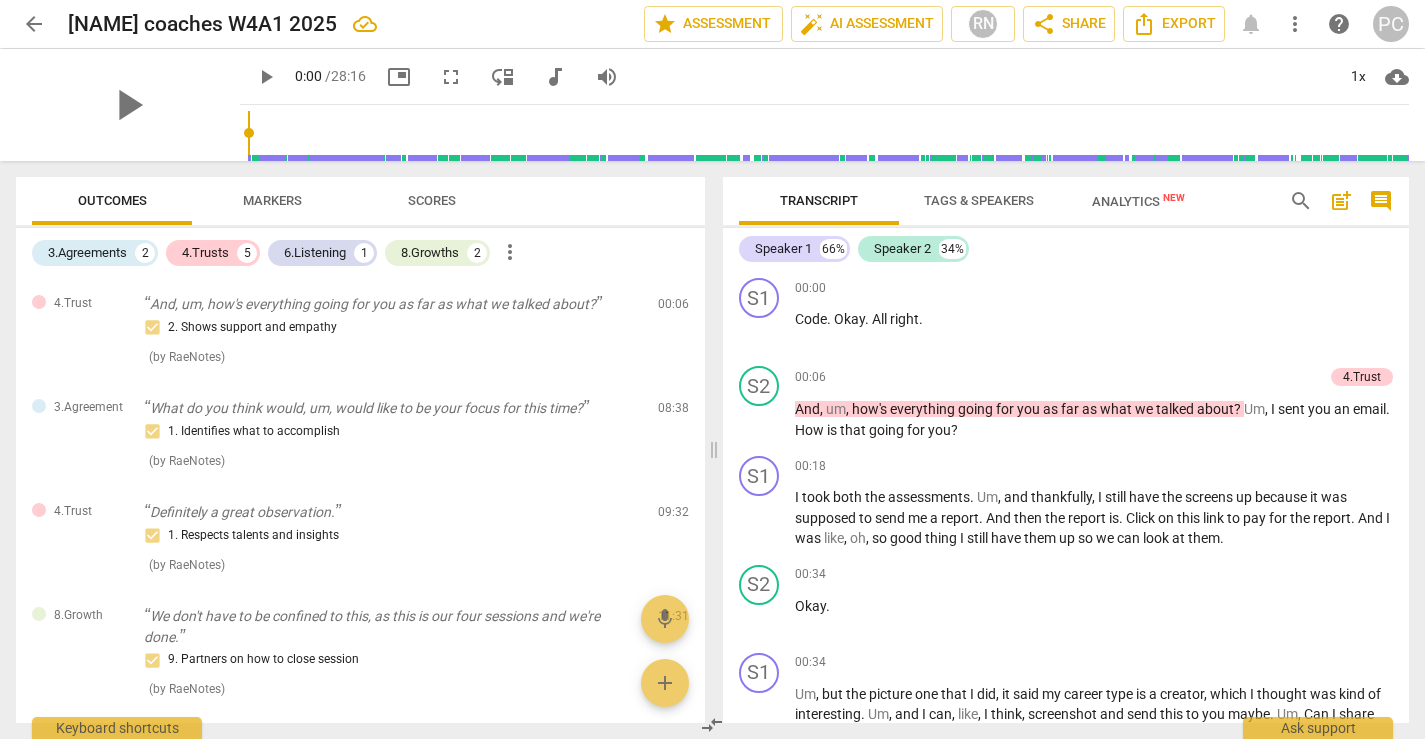 scroll, scrollTop: 0, scrollLeft: 0, axis: both 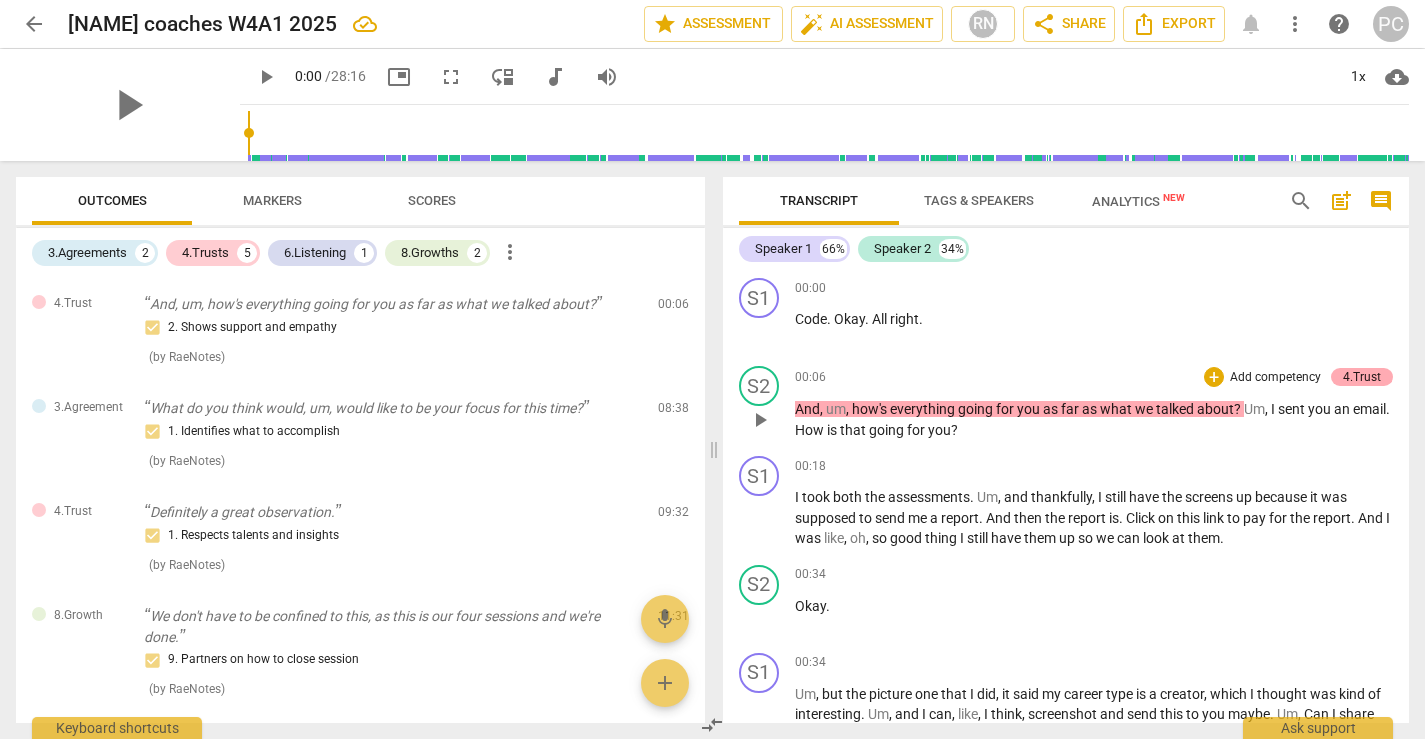 click on "4.Trust" at bounding box center (1362, 377) 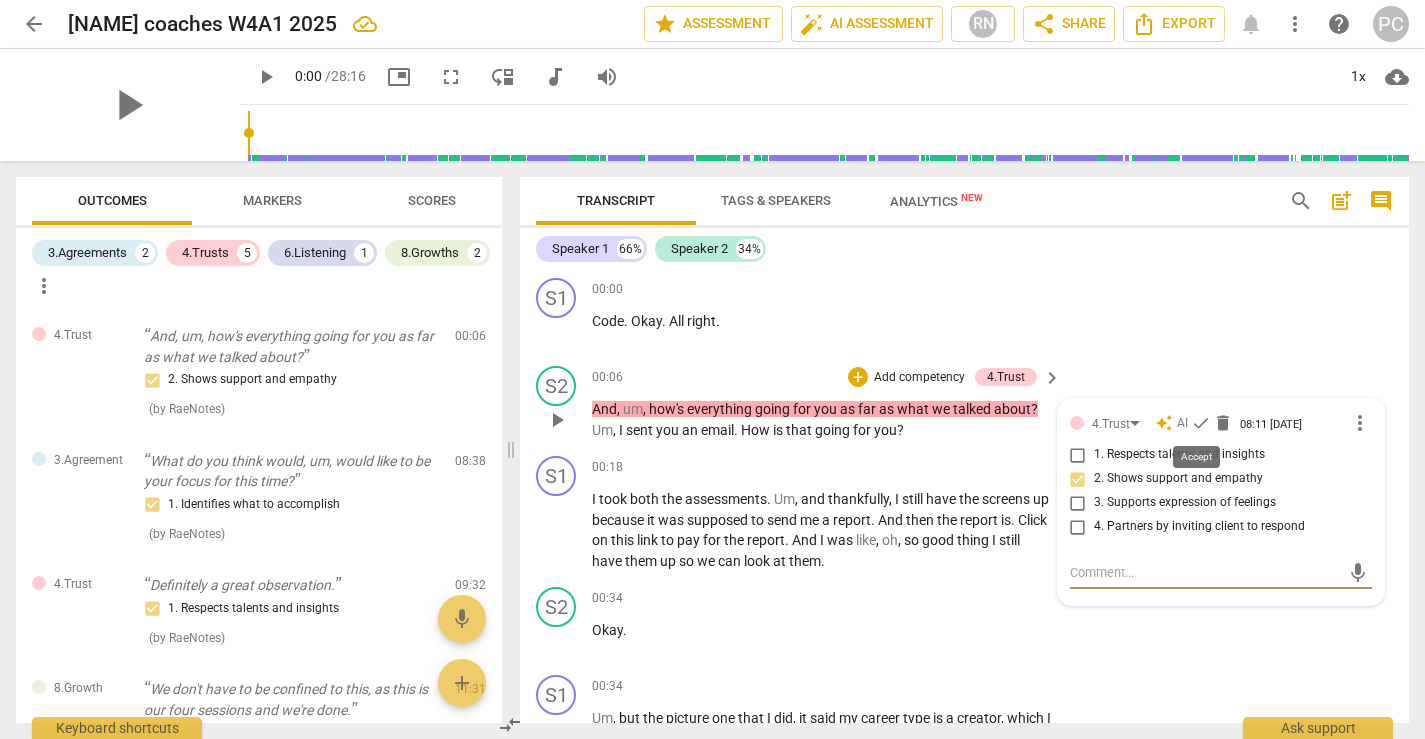 click on "check" at bounding box center (1201, 423) 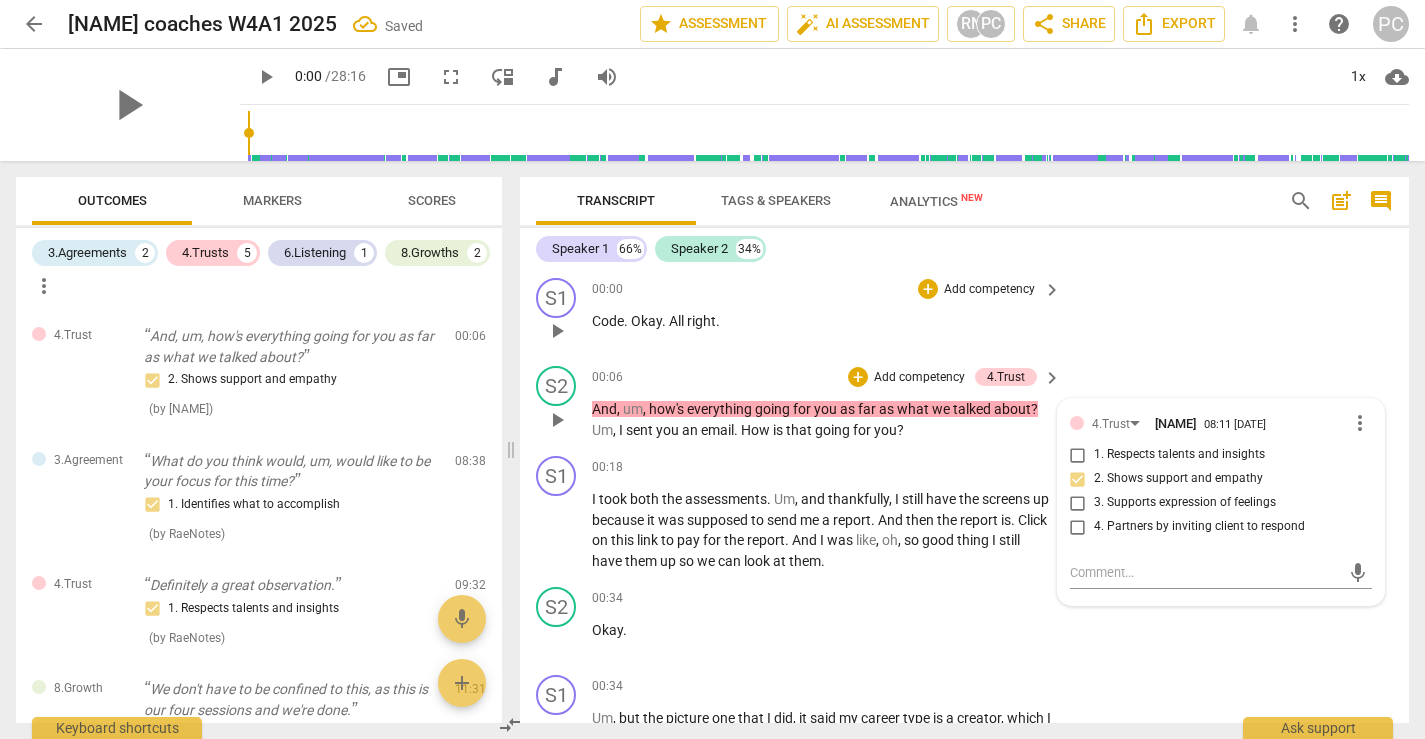 click on "S1 play_arrow pause 00:00 + Add competency keyboard_arrow_right Code . Okay . All right ." at bounding box center (964, 314) 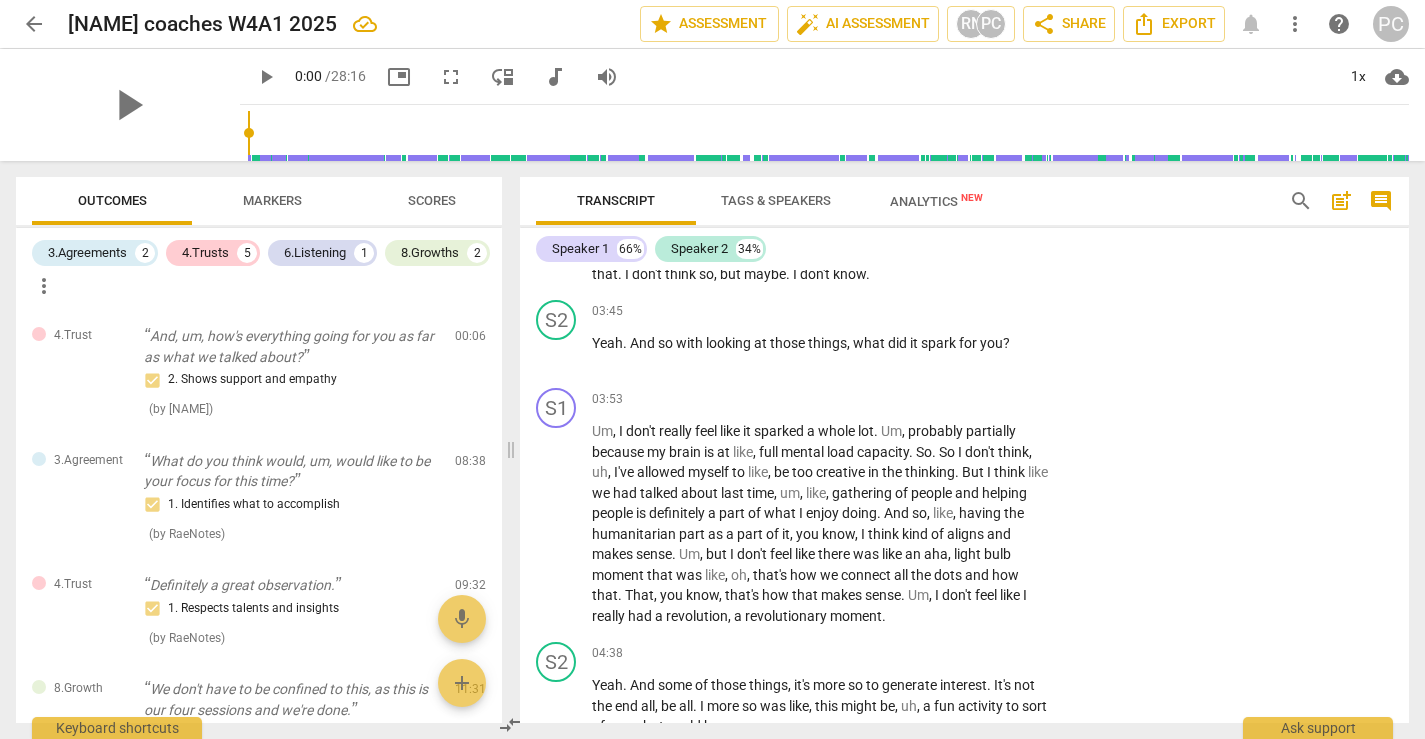 scroll, scrollTop: 1514, scrollLeft: 0, axis: vertical 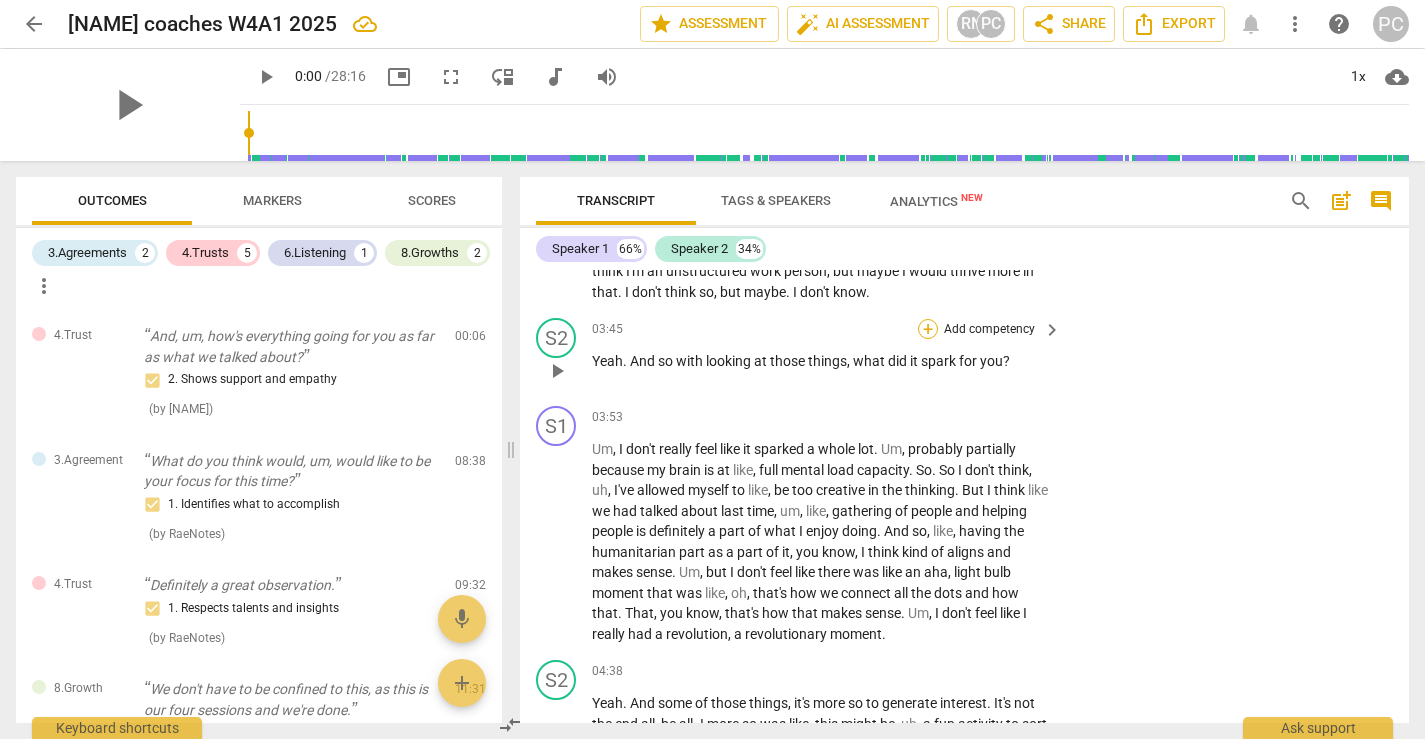 click on "+" at bounding box center [928, 329] 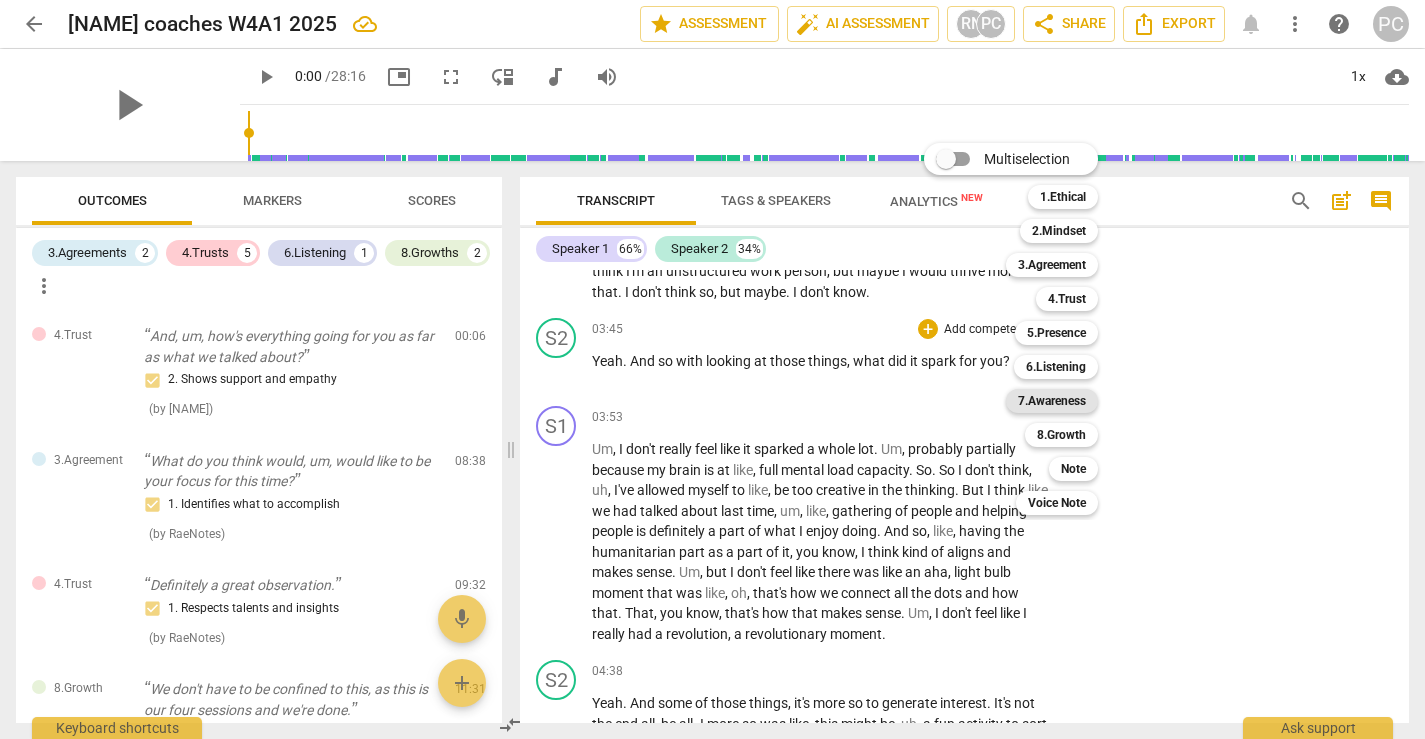 click on "7.Awareness" at bounding box center (1052, 401) 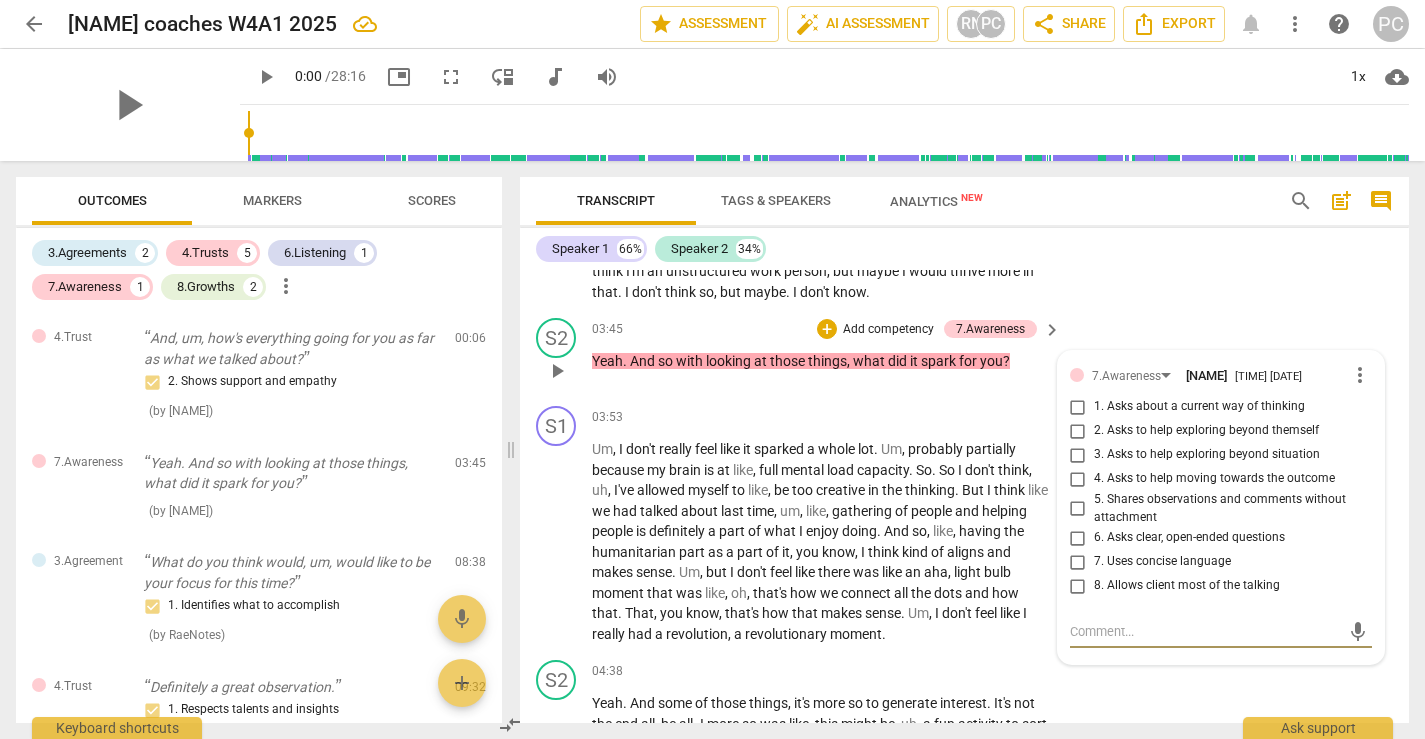 click on "3. Asks to help exploring beyond situation" at bounding box center (1078, 455) 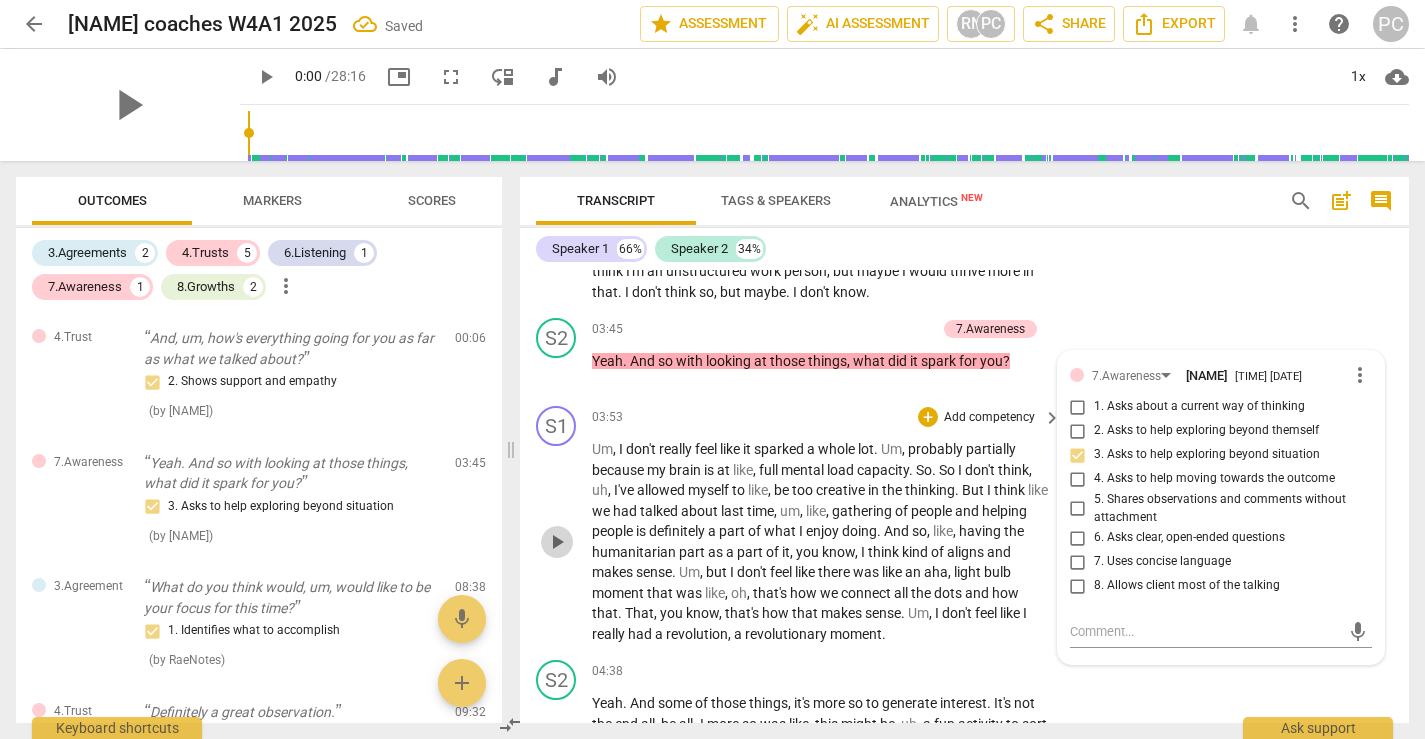 click on "play_arrow" at bounding box center (557, 542) 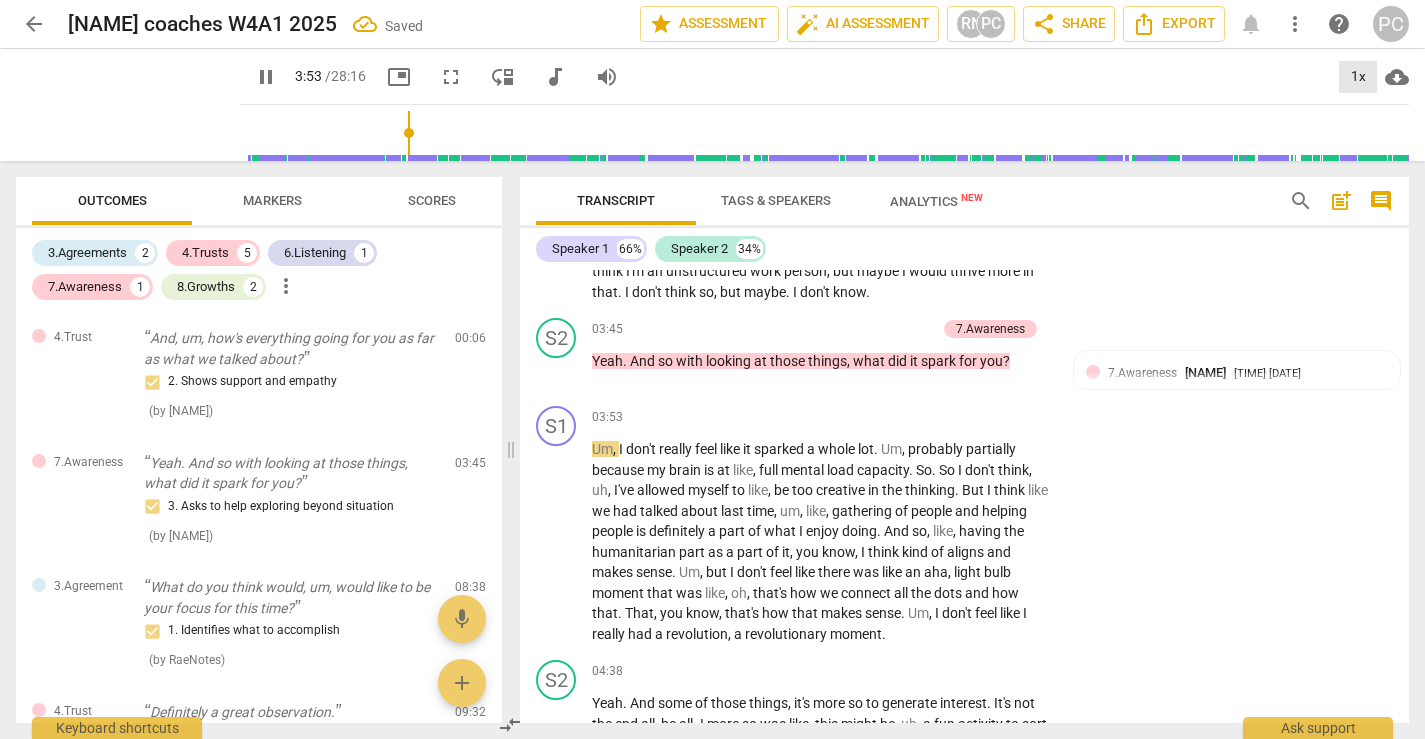 click on "1x" at bounding box center [1358, 77] 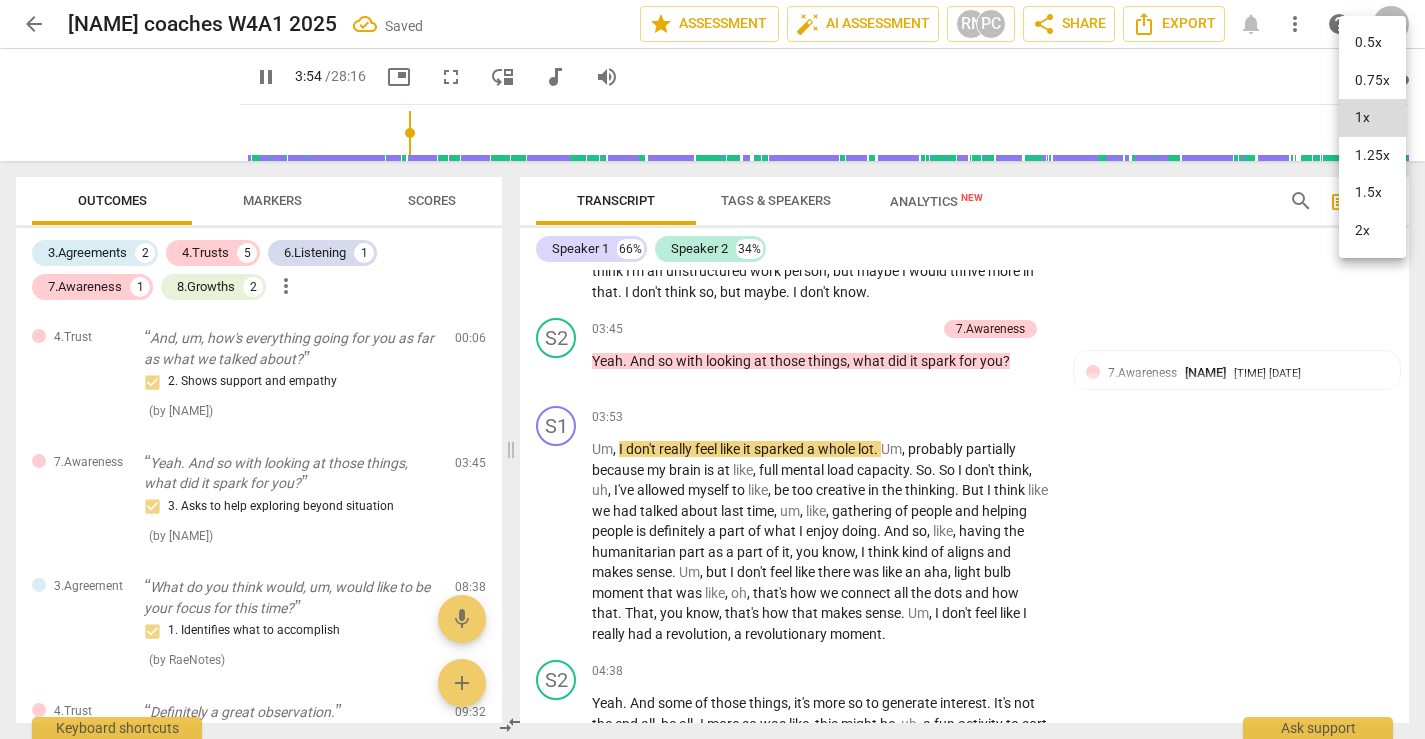 click on "1.5x" at bounding box center [1372, 193] 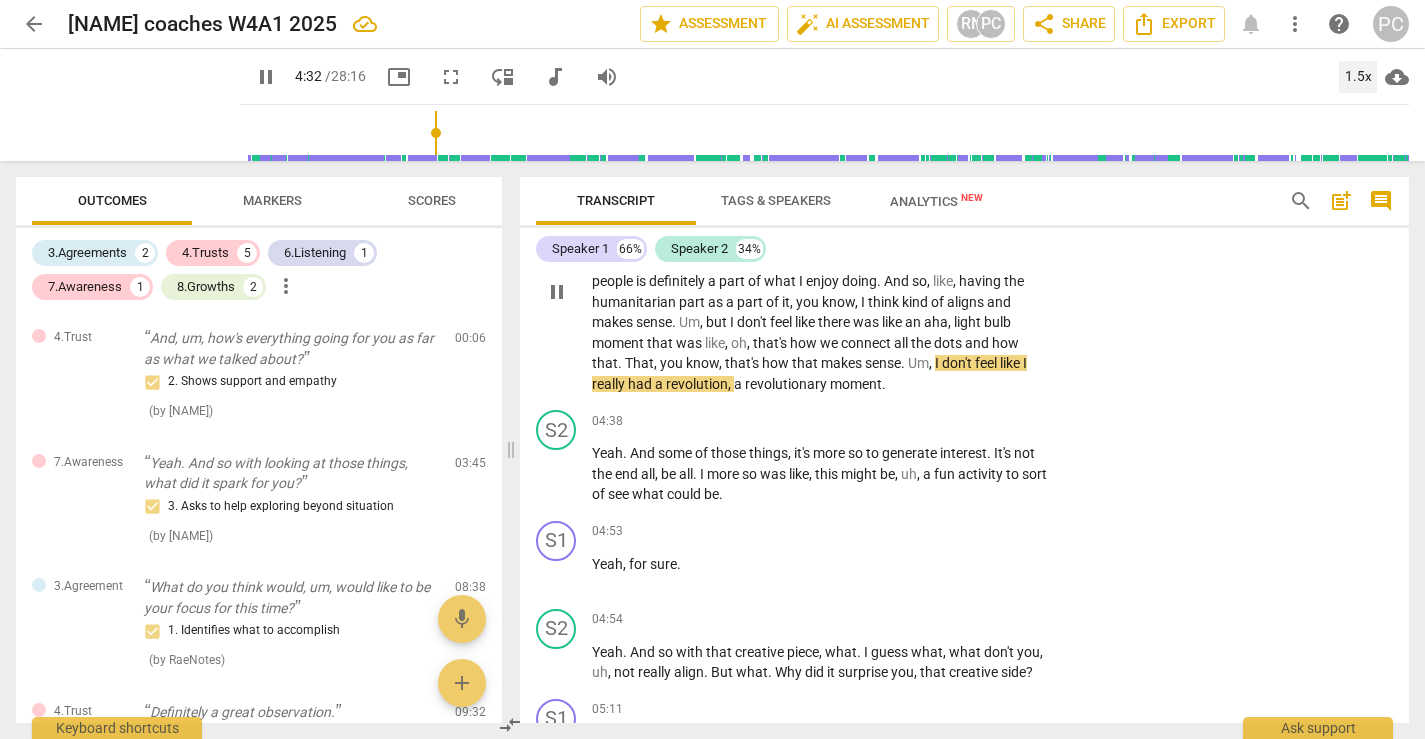 scroll, scrollTop: 1771, scrollLeft: 0, axis: vertical 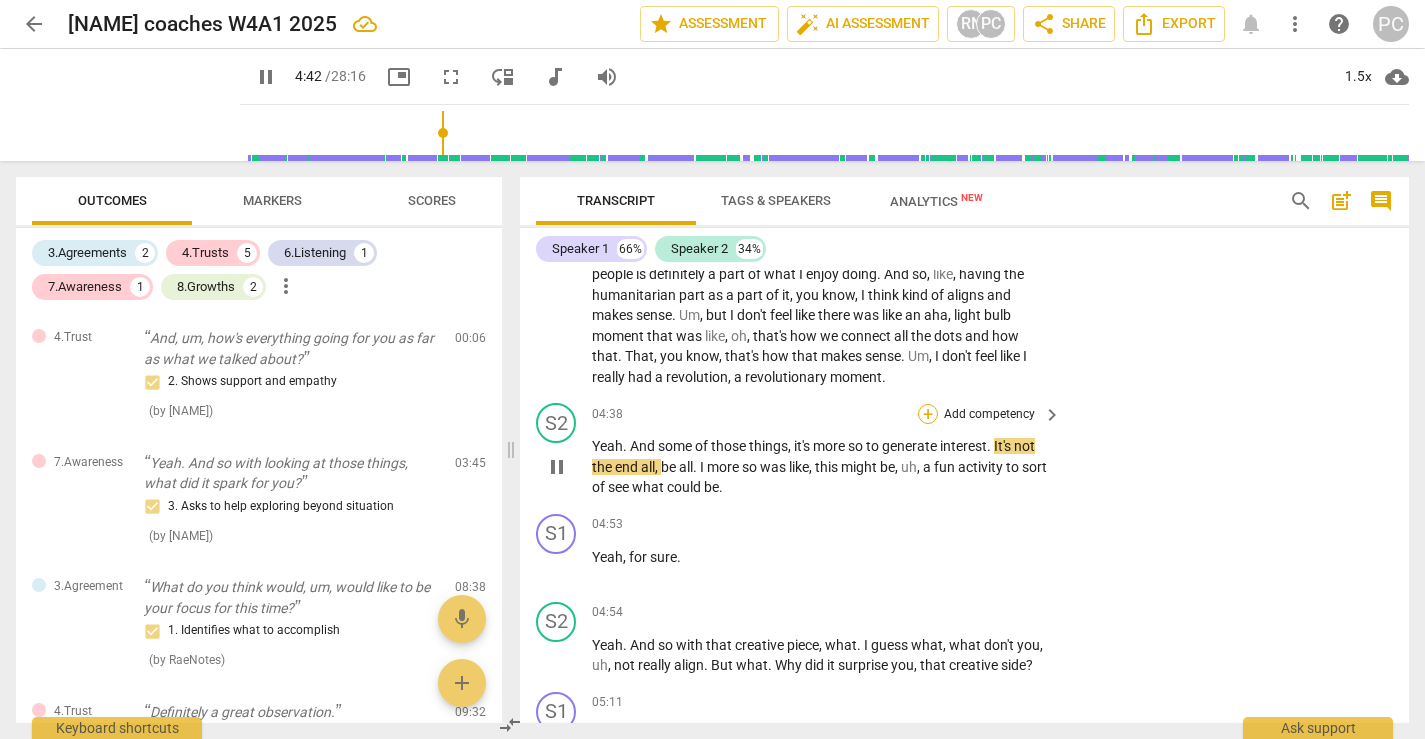 click on "+" at bounding box center [928, 414] 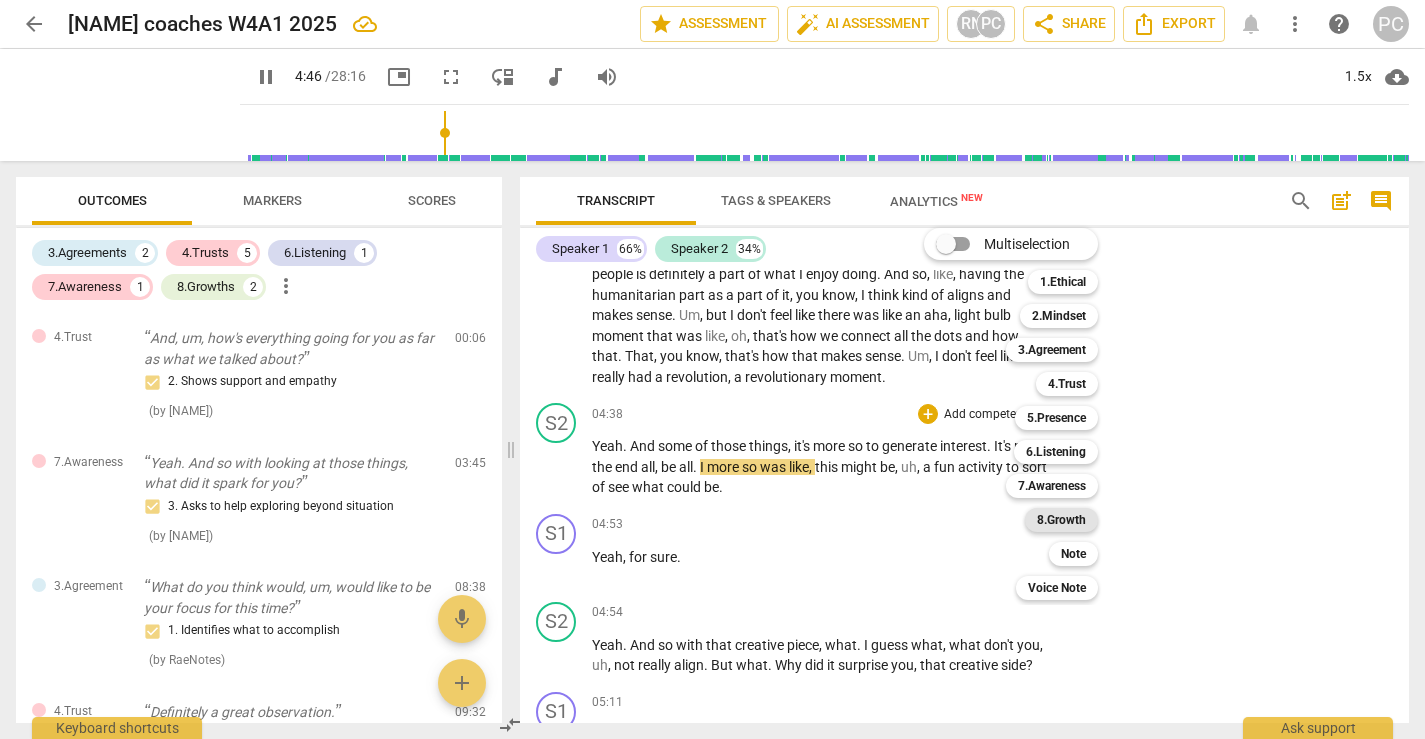 click on "8.Growth" at bounding box center (1061, 520) 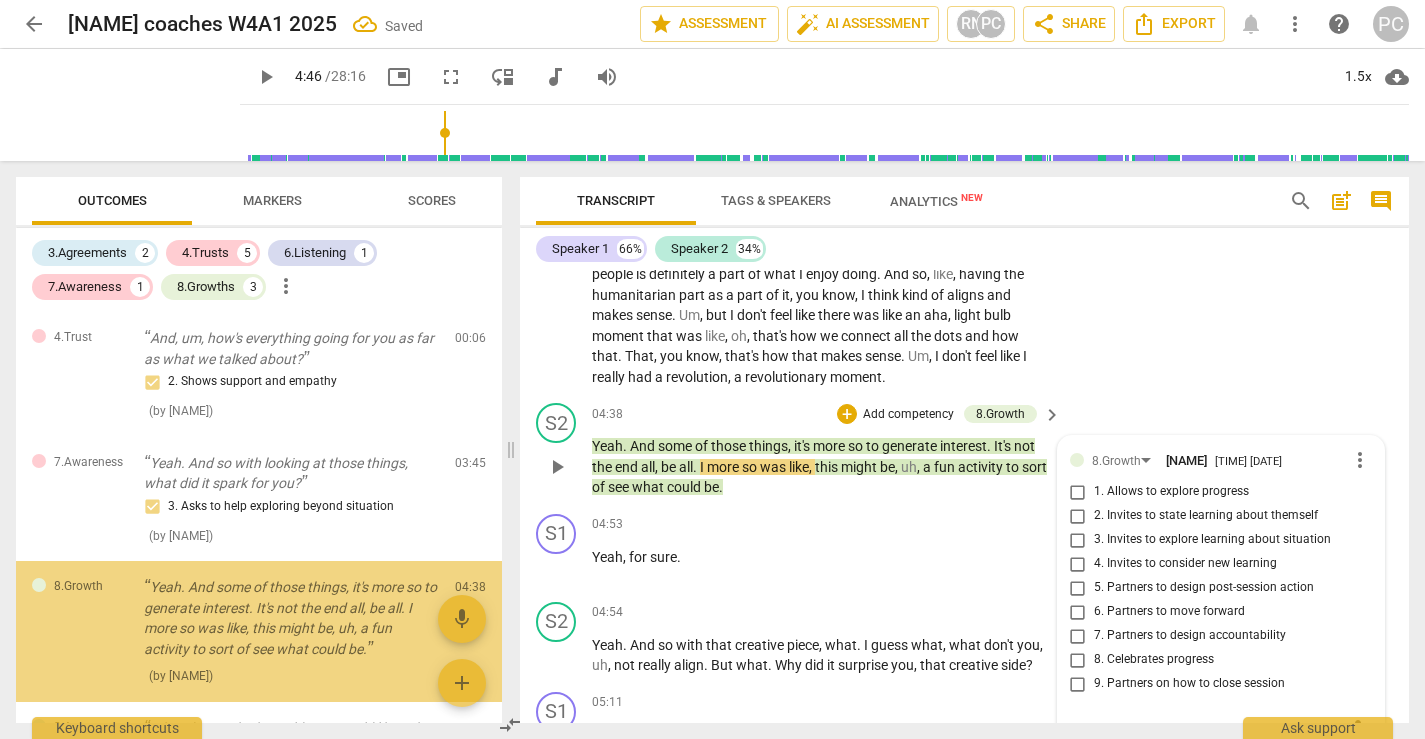 scroll, scrollTop: 1785, scrollLeft: 0, axis: vertical 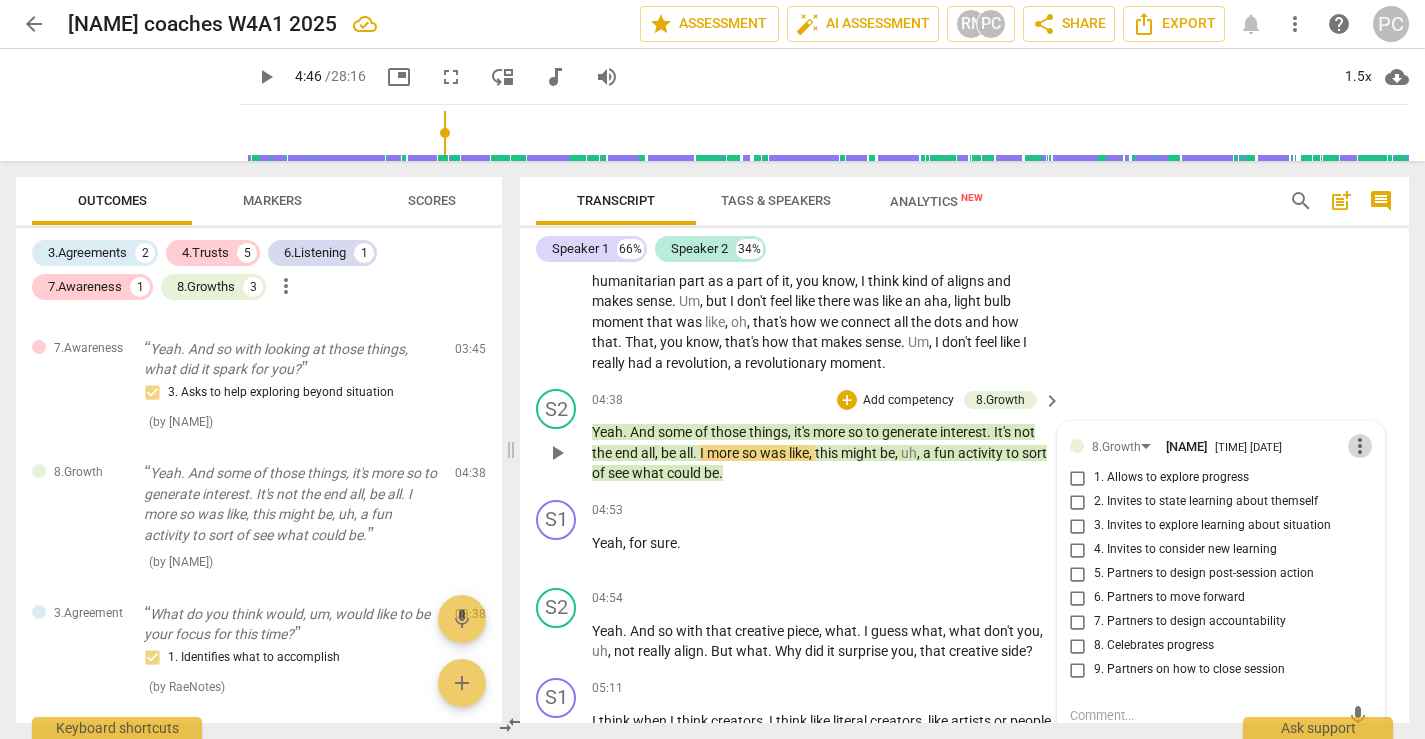 click on "more_vert" at bounding box center [1360, 446] 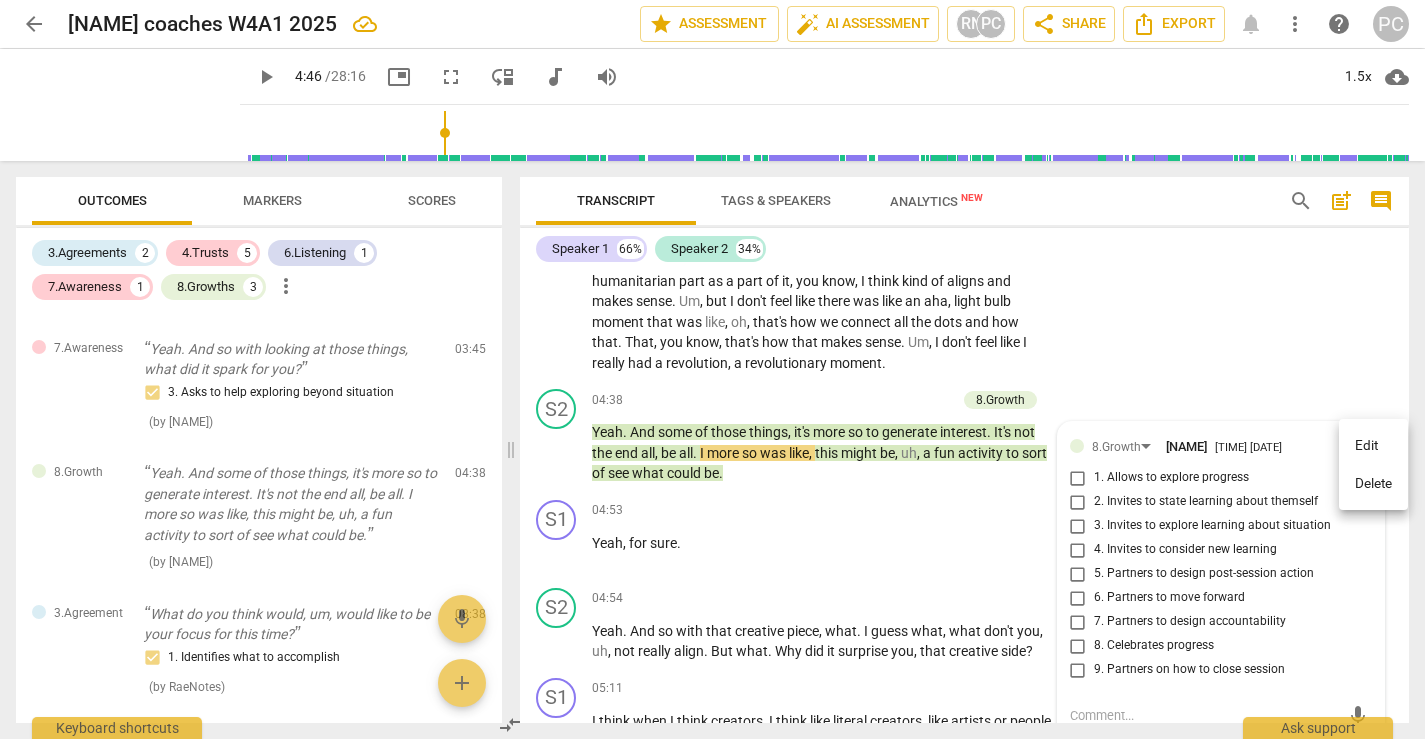 click on "Delete" at bounding box center [1373, 484] 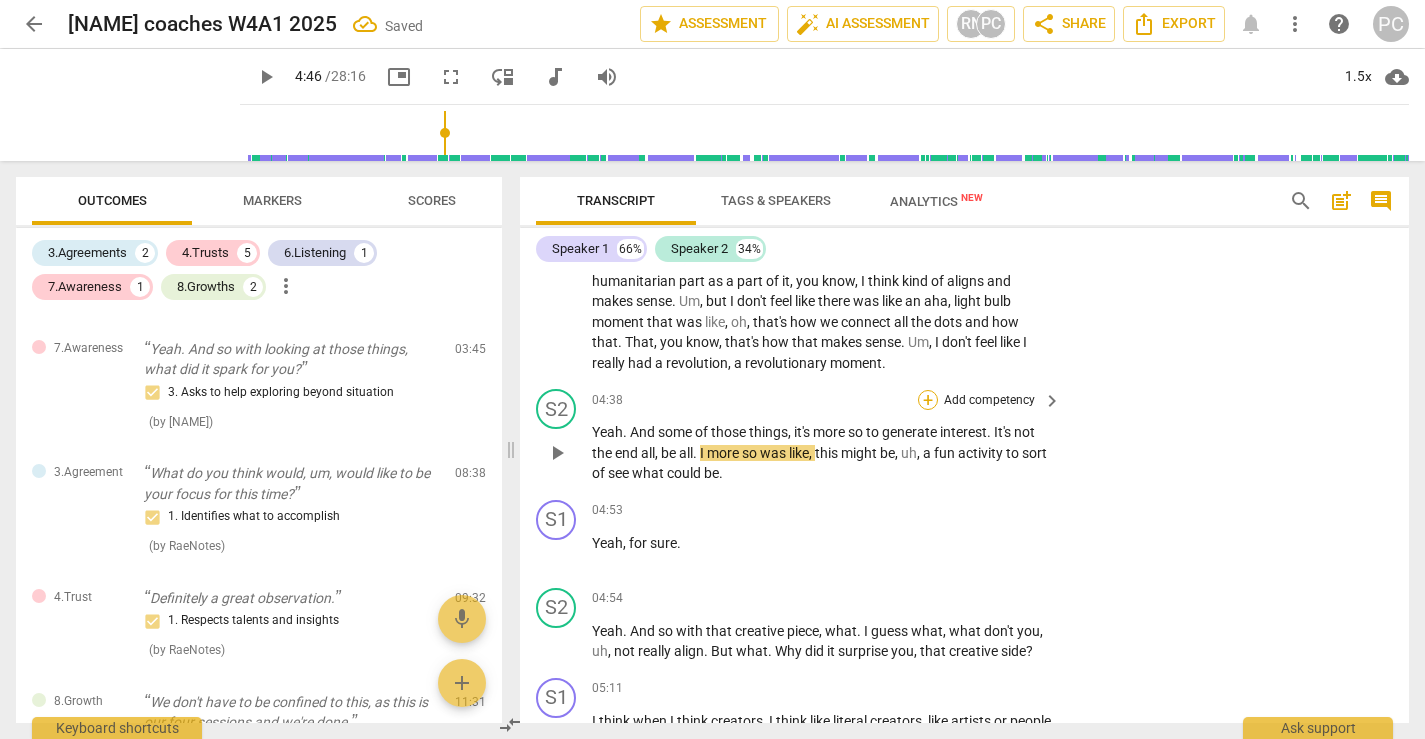 click on "+" at bounding box center [928, 400] 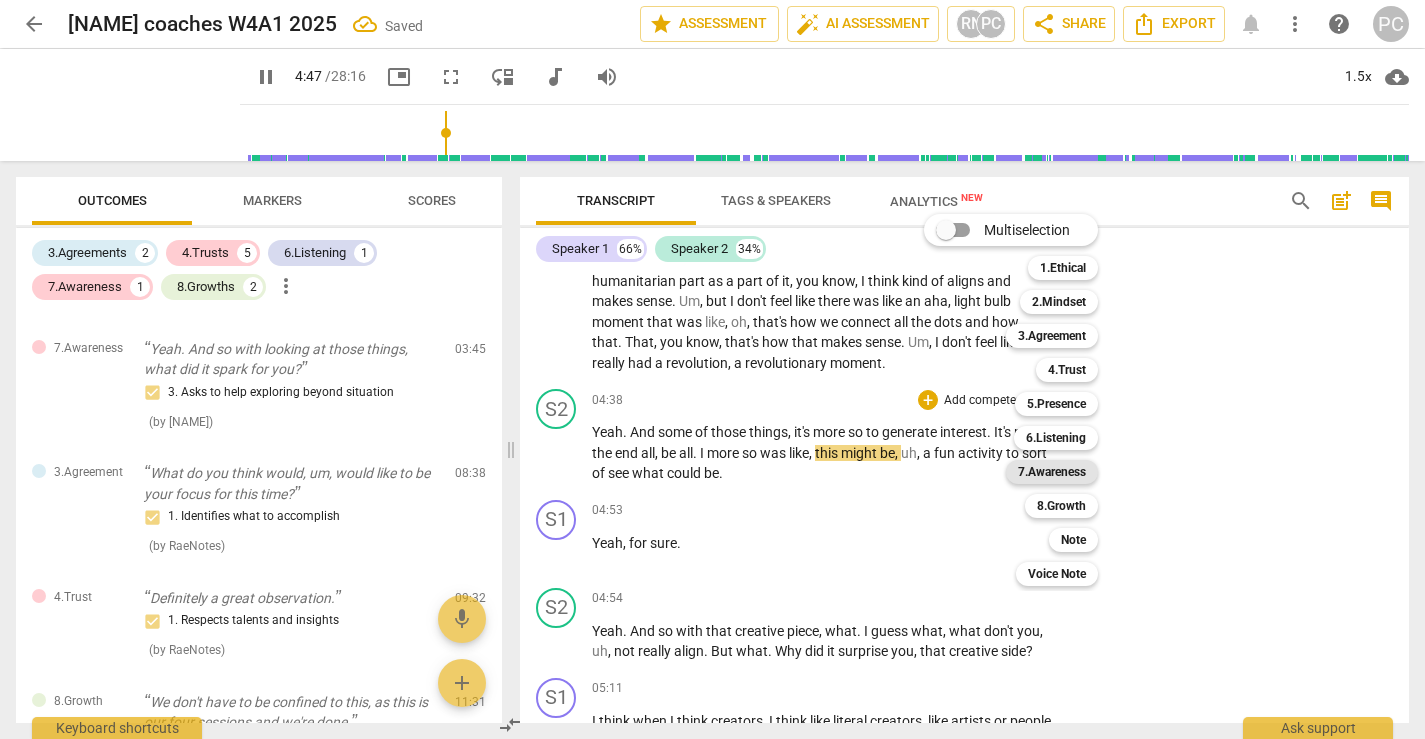 click on "7.Awareness" at bounding box center (1052, 472) 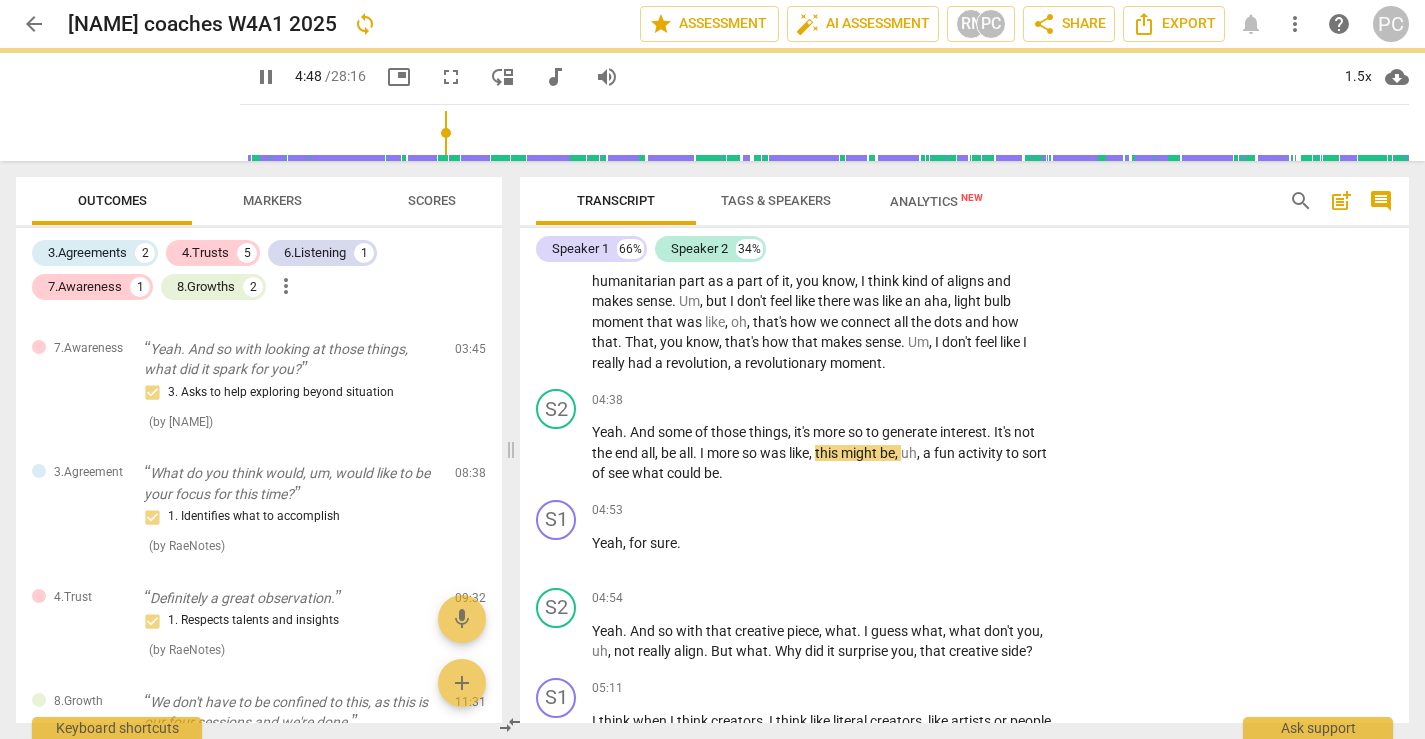 type on "289" 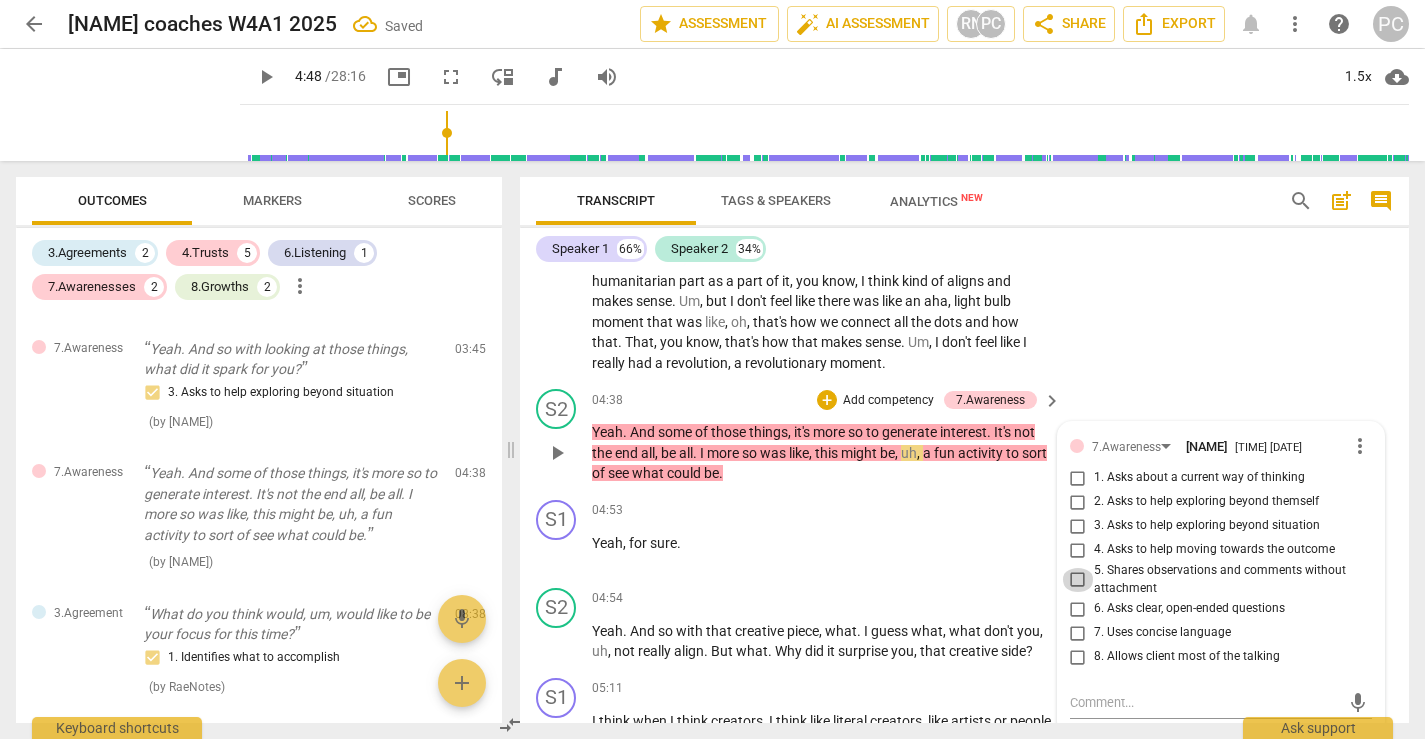 click on "5. Shares observations and comments without attachment" at bounding box center [1078, 580] 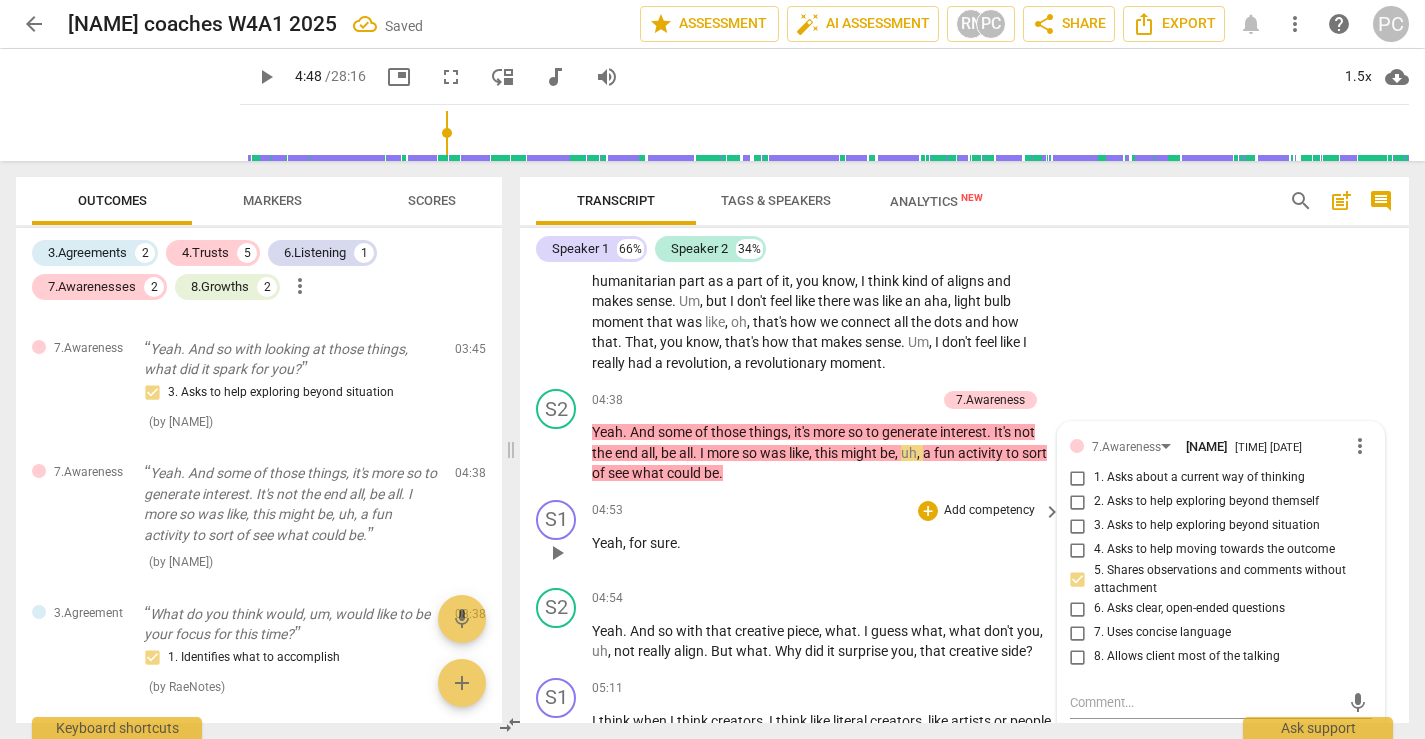 click on "play_arrow" at bounding box center (557, 553) 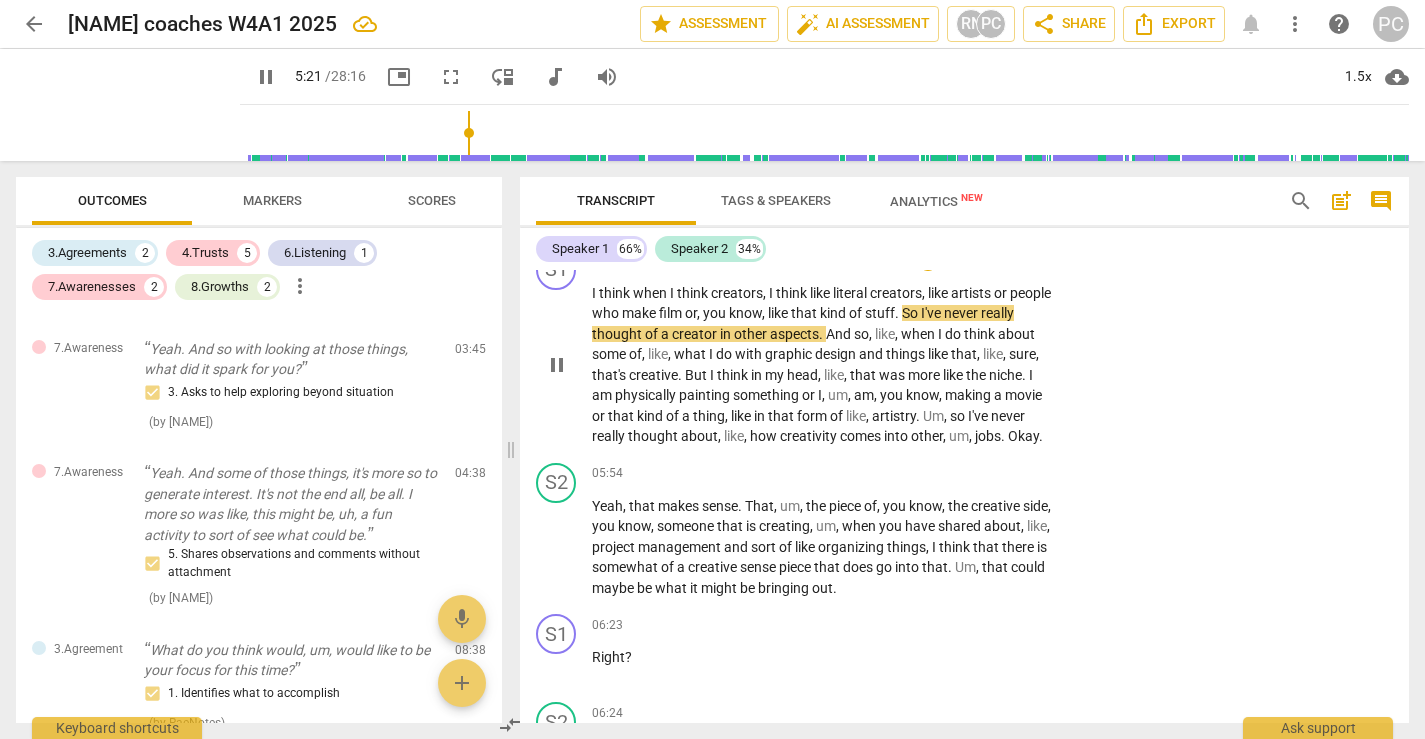 scroll, scrollTop: 2242, scrollLeft: 0, axis: vertical 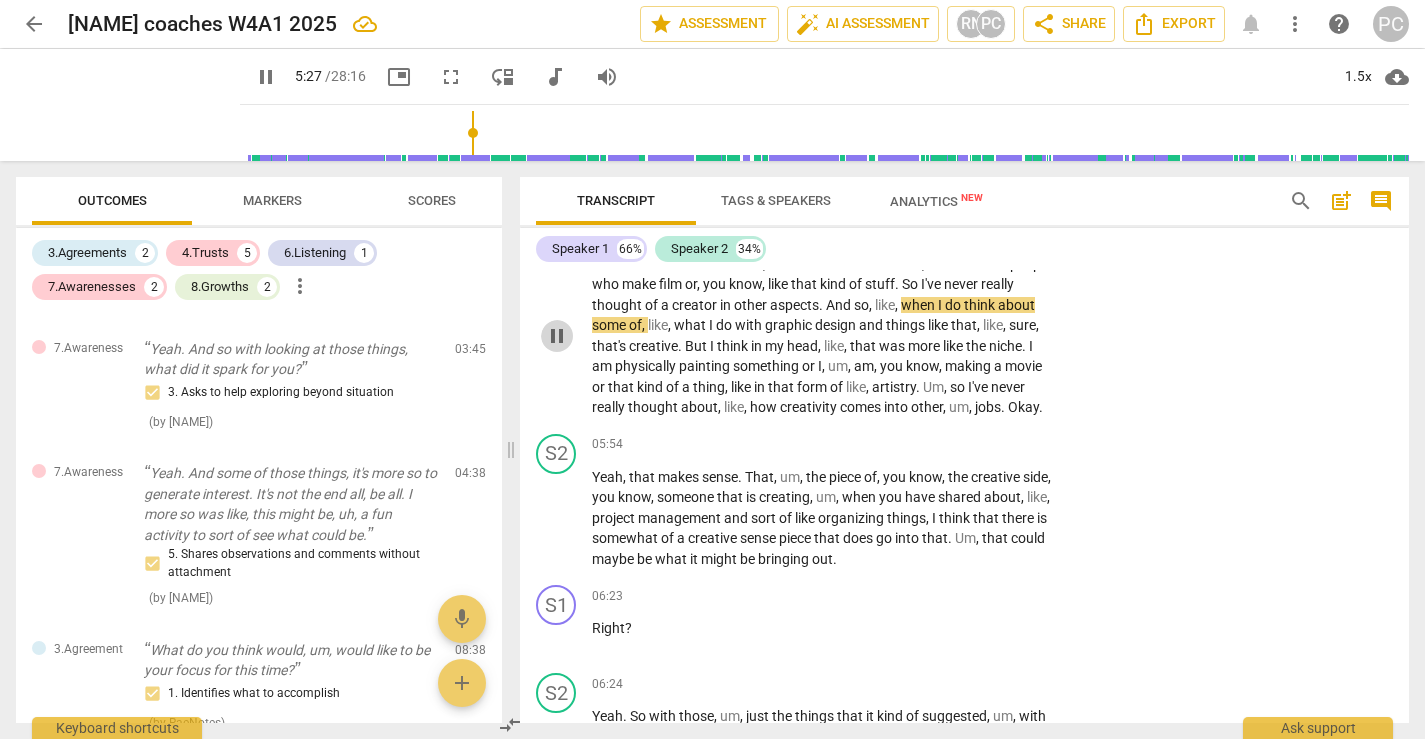 click on "pause" at bounding box center (557, 336) 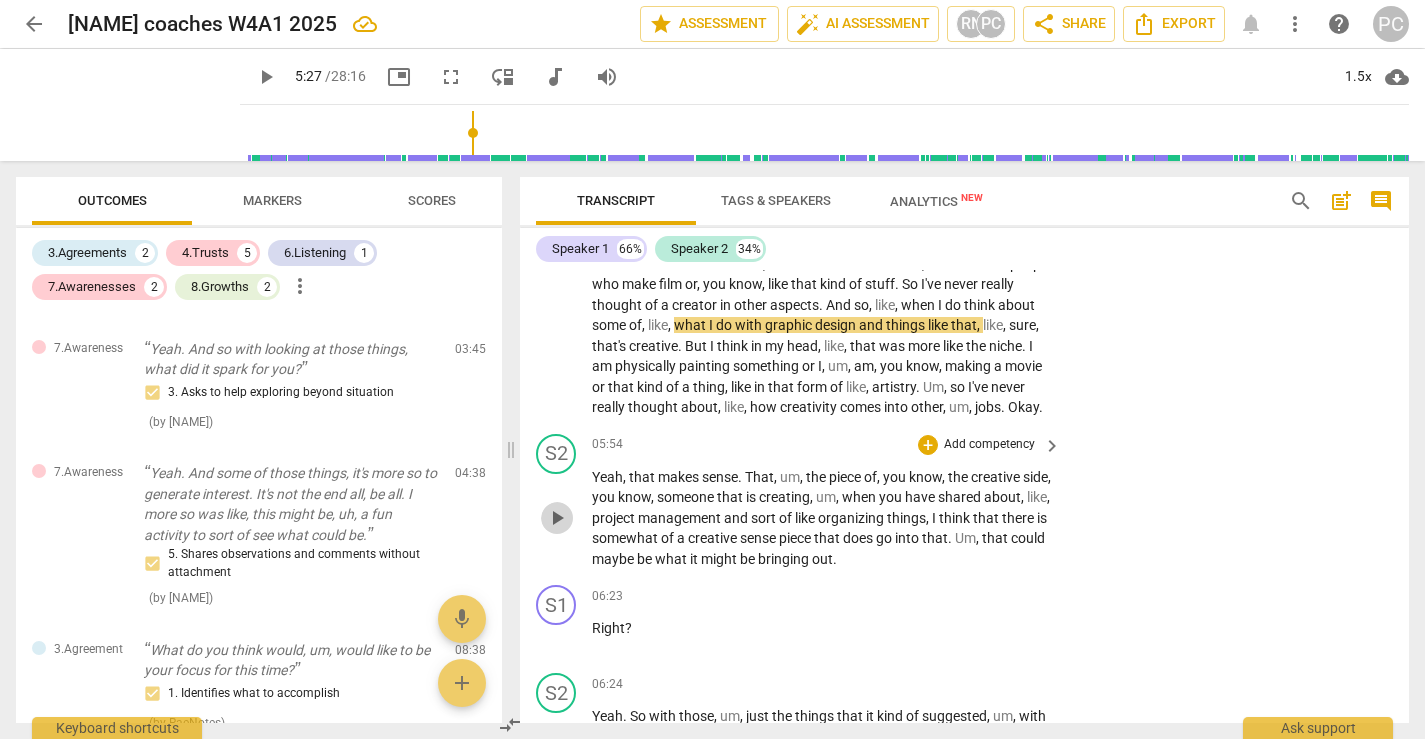 click on "play_arrow" at bounding box center (557, 518) 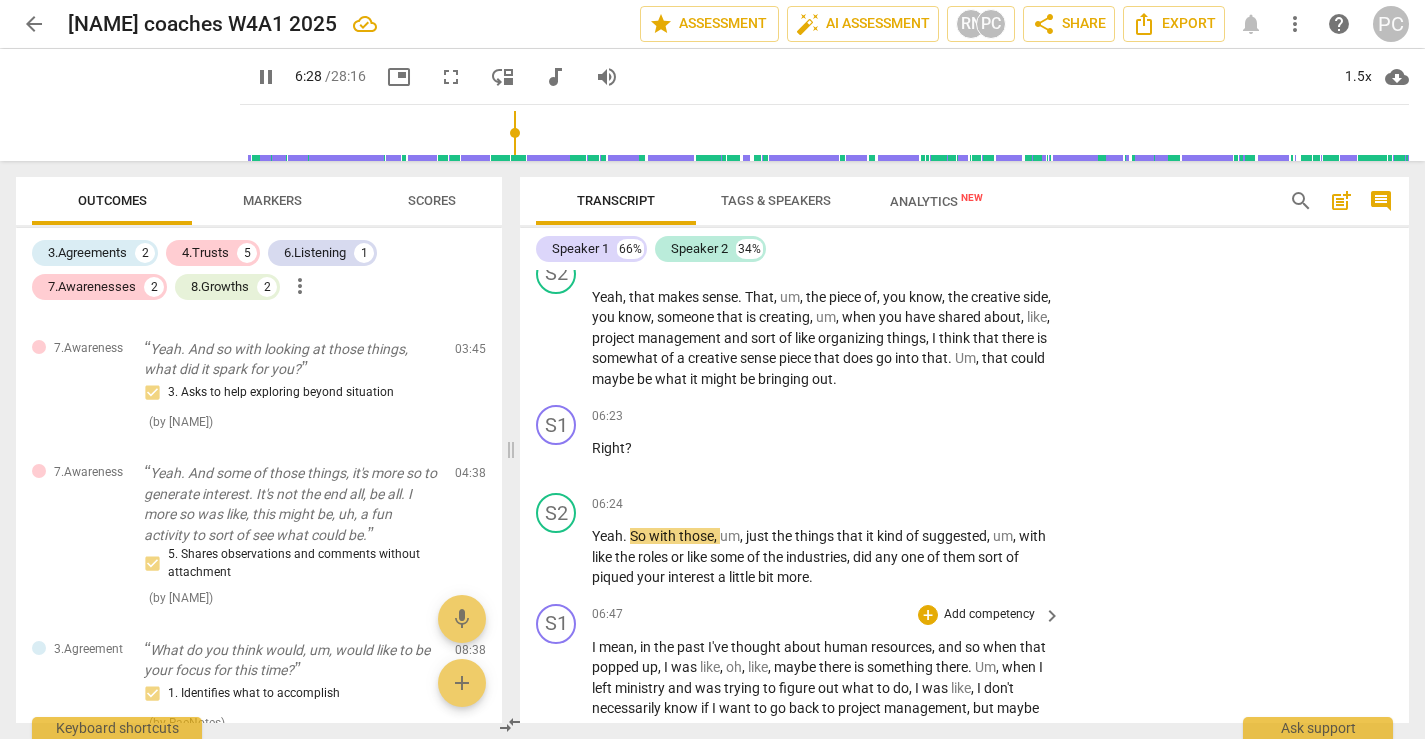 scroll, scrollTop: 2401, scrollLeft: 0, axis: vertical 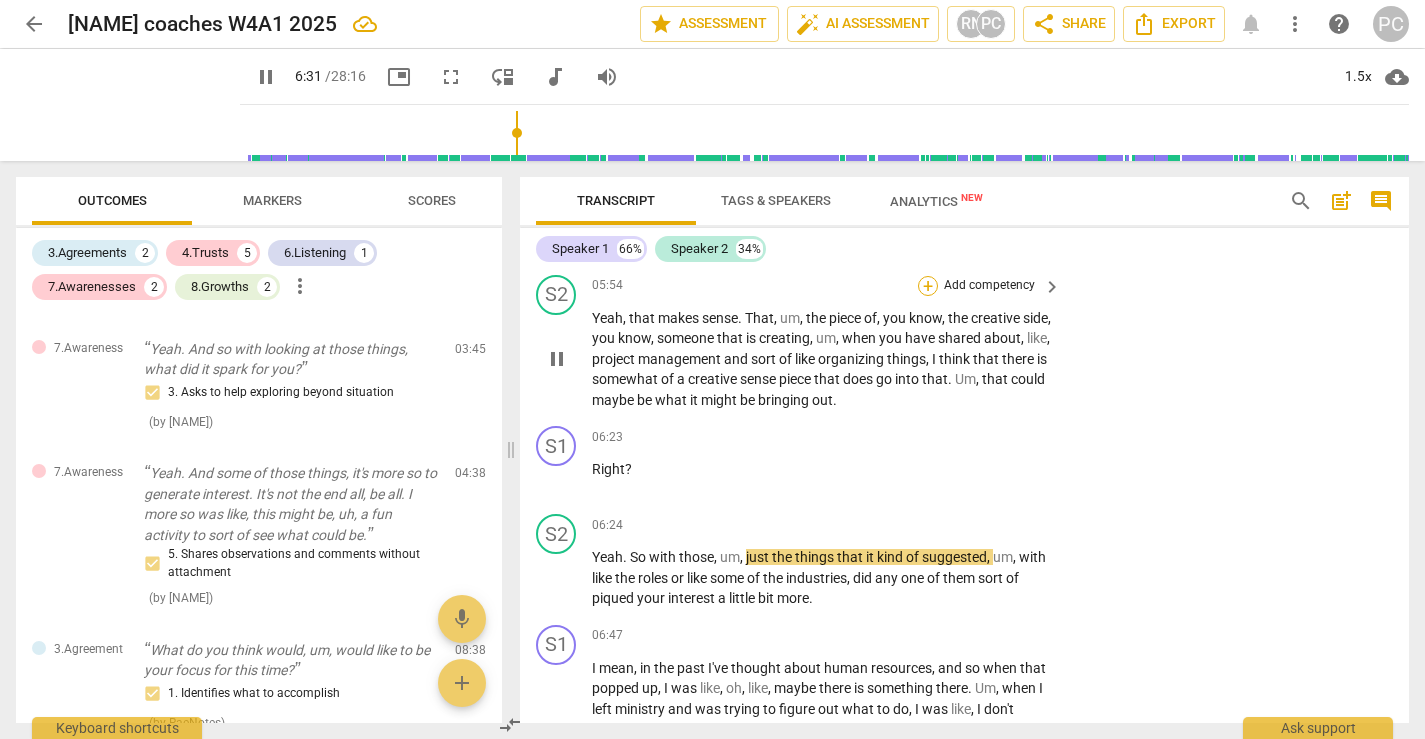 click on "+" at bounding box center [928, 286] 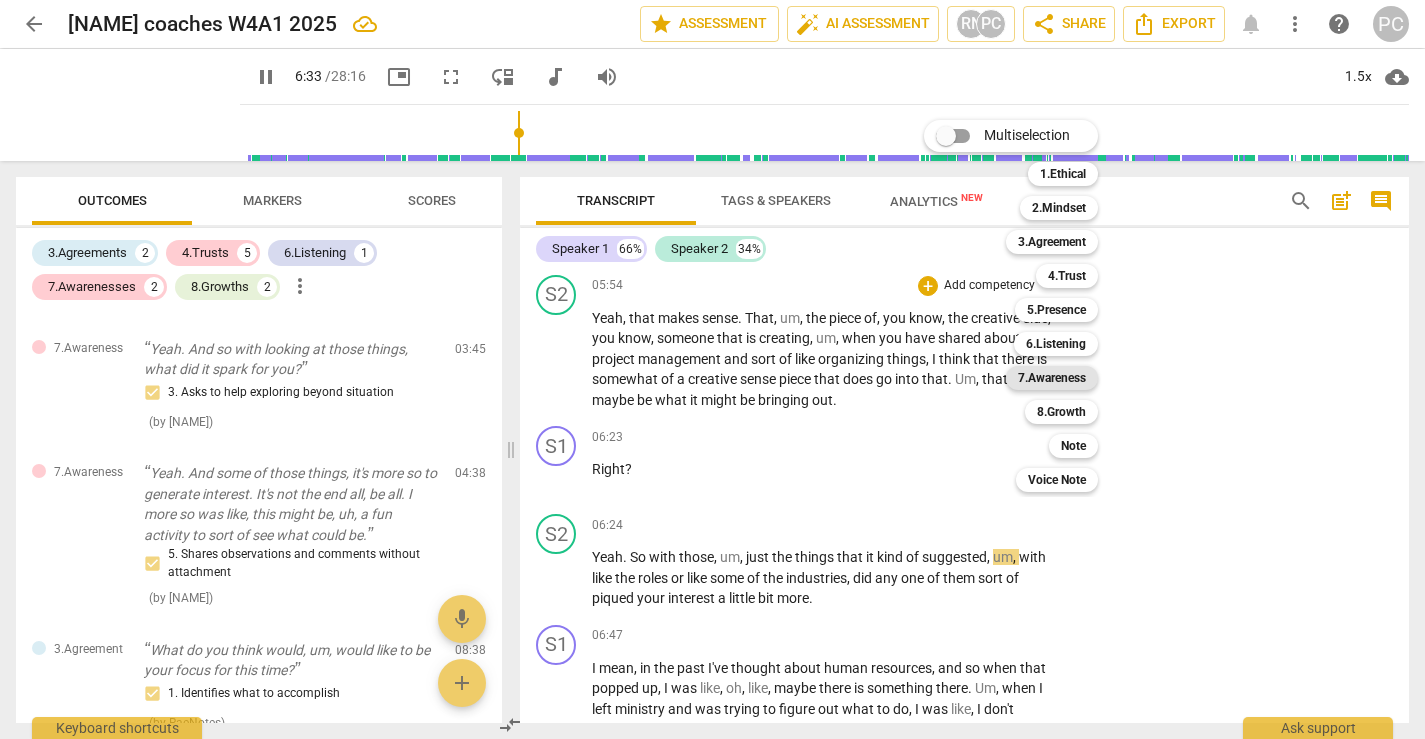 click on "7.Awareness" at bounding box center (1052, 378) 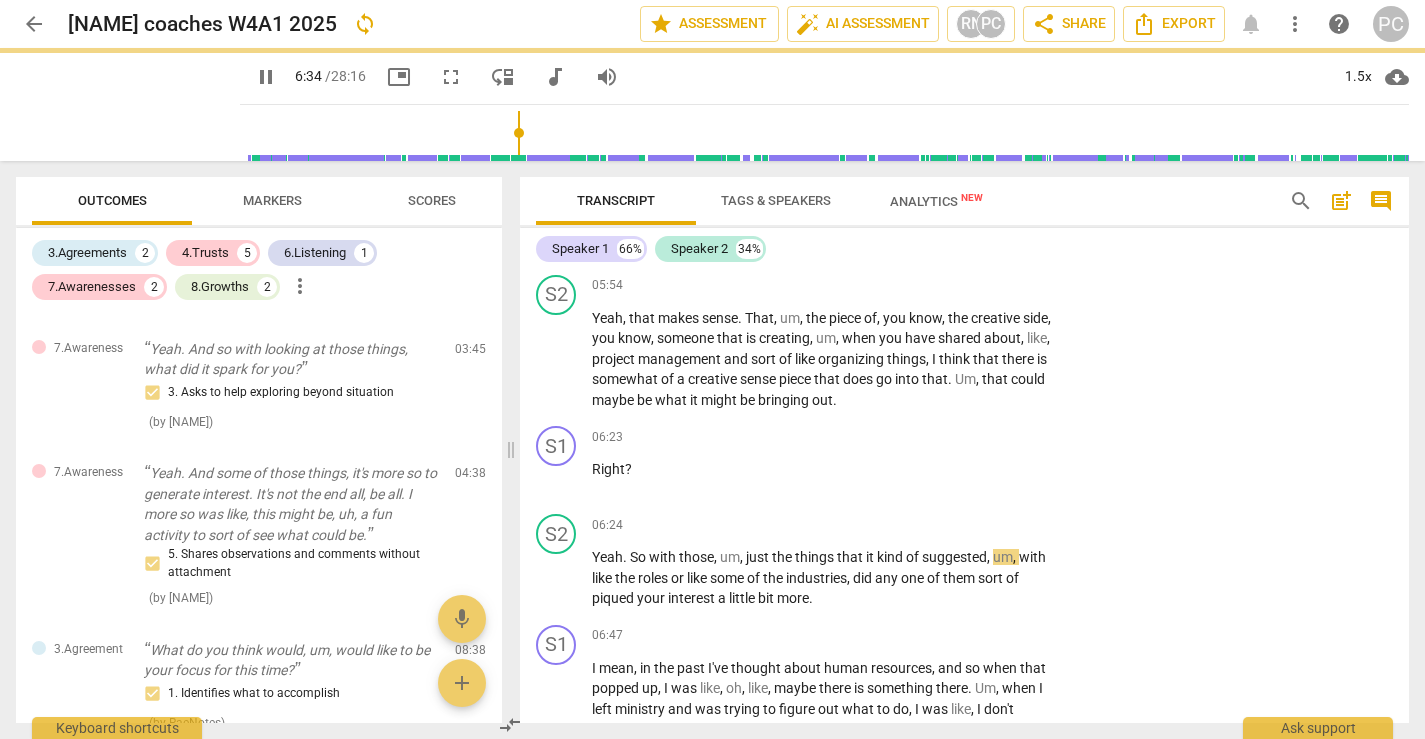 type on "395" 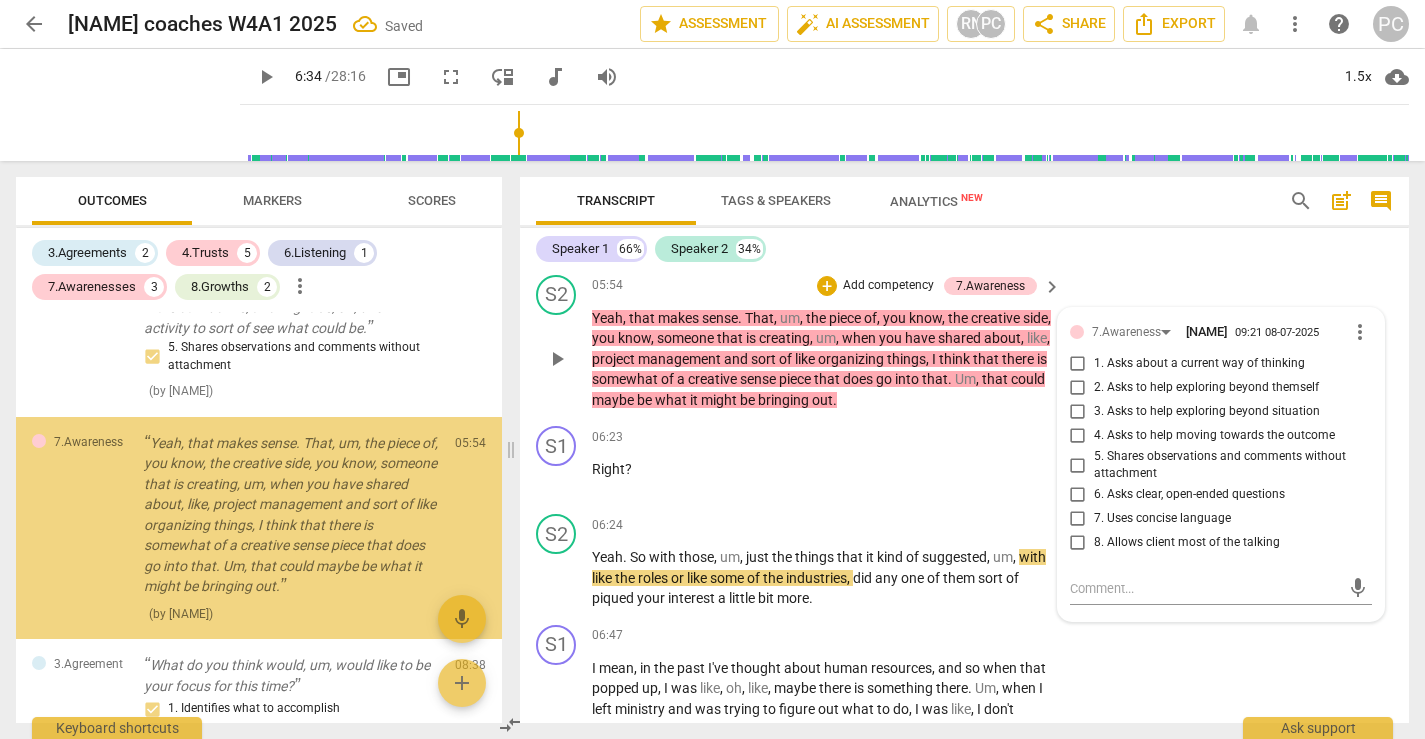 scroll, scrollTop: 331, scrollLeft: 0, axis: vertical 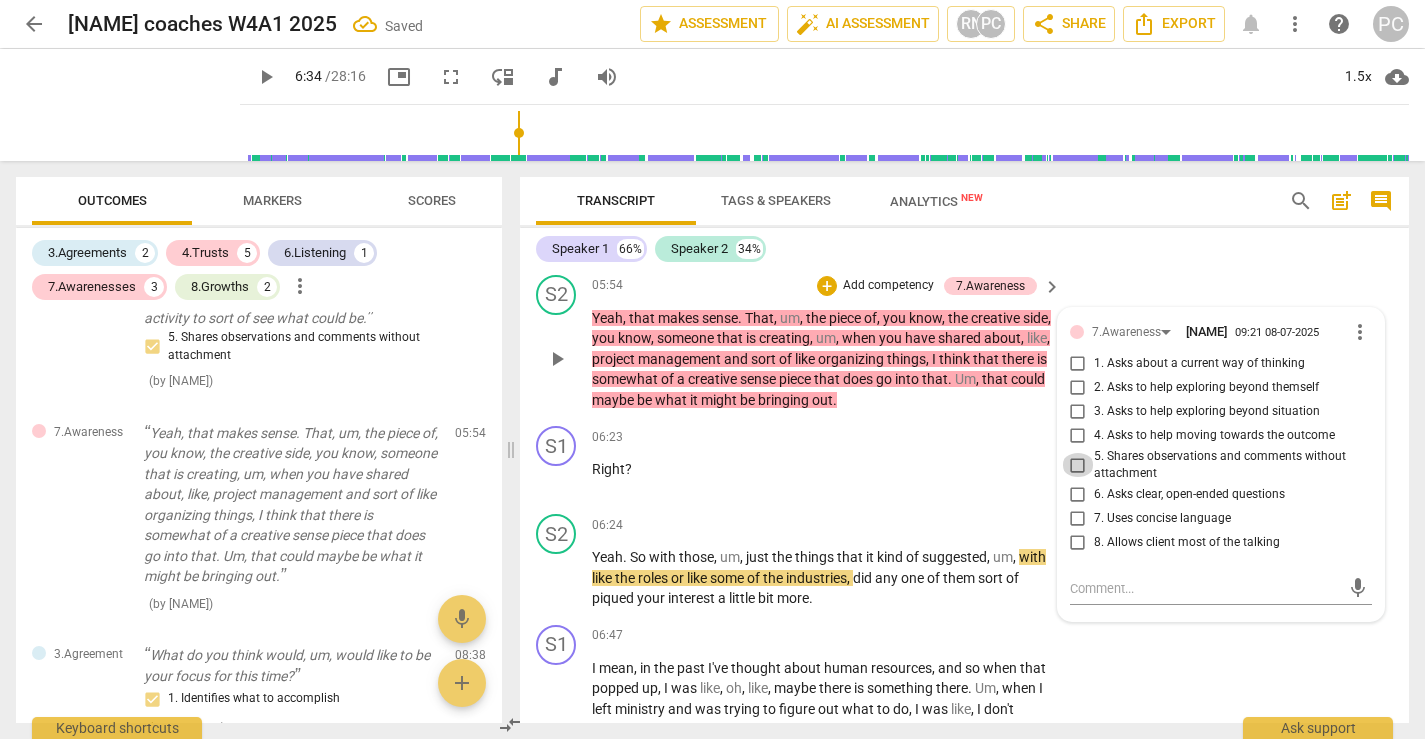 click on "5. Shares observations and comments without attachment" at bounding box center [1078, 465] 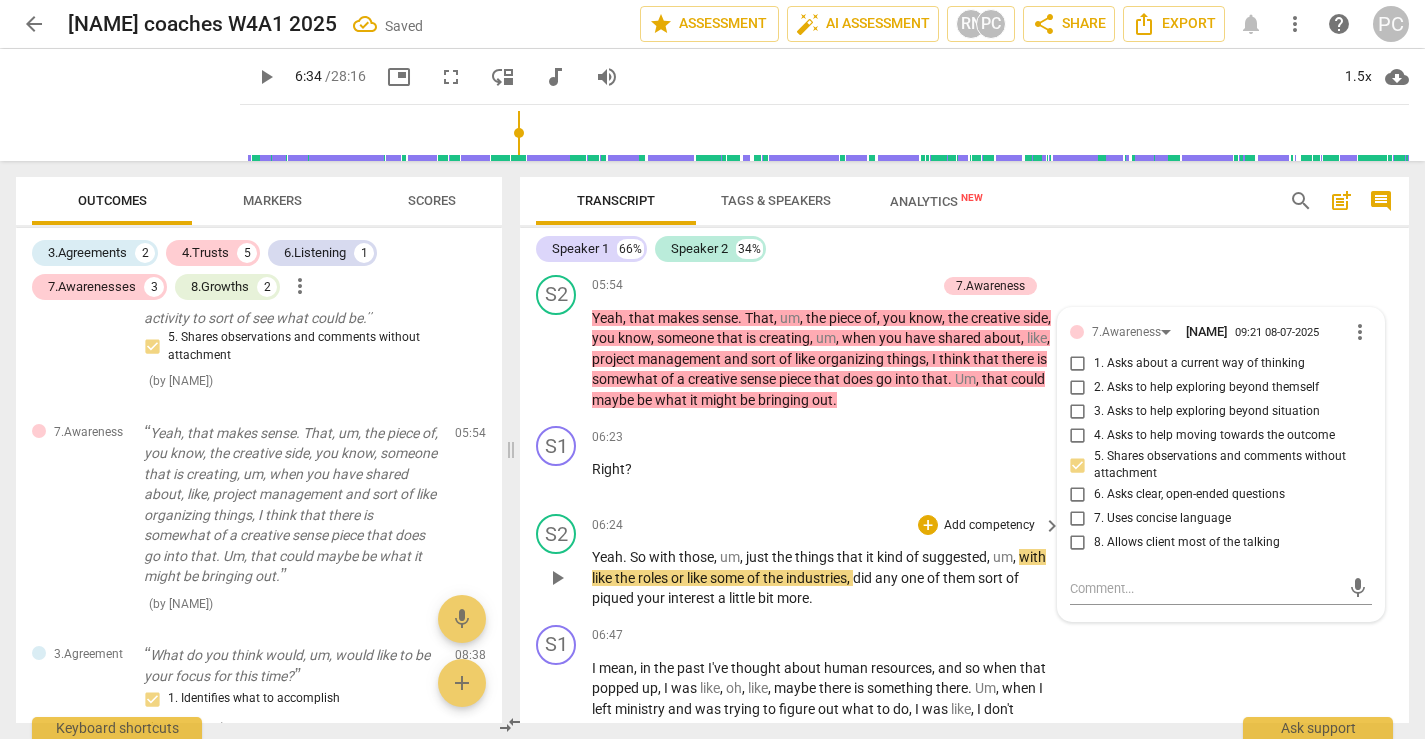 click on "play_arrow" at bounding box center (557, 578) 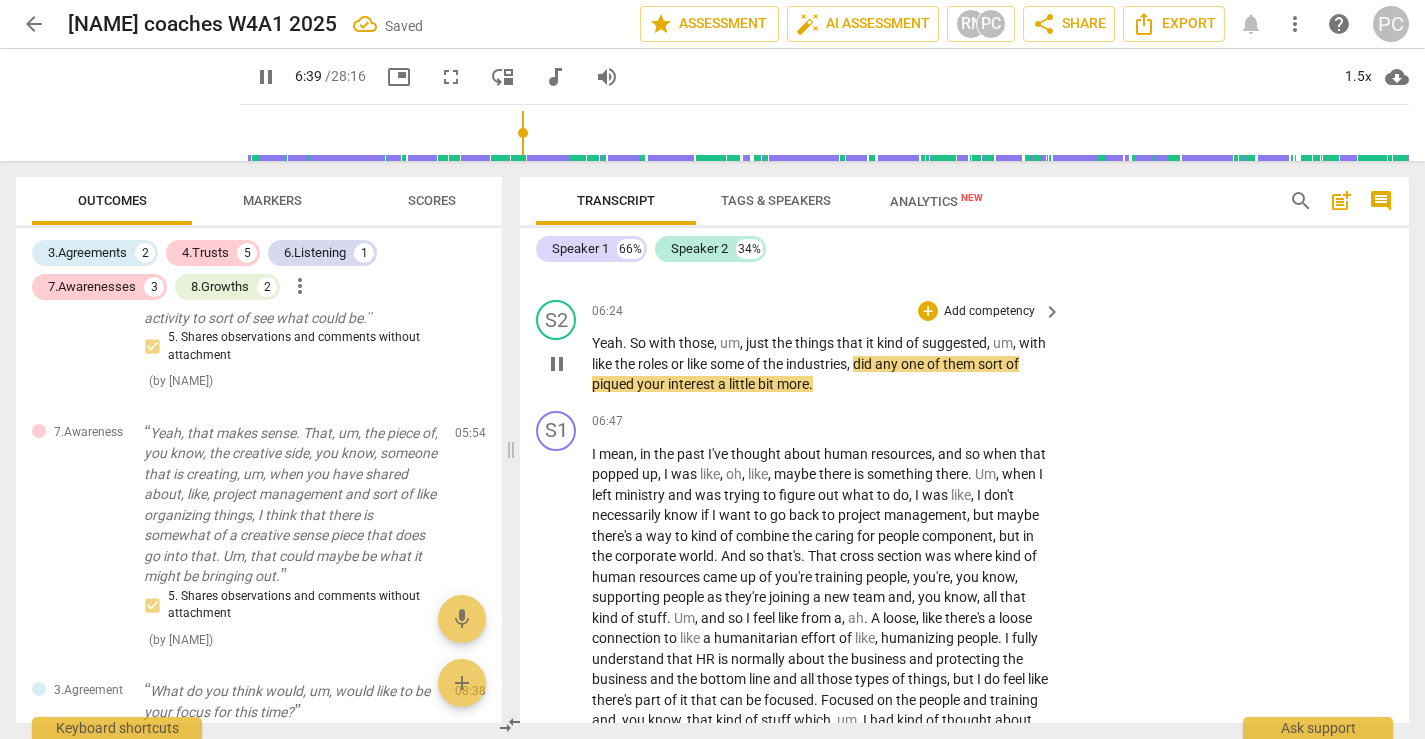 scroll, scrollTop: 2623, scrollLeft: 0, axis: vertical 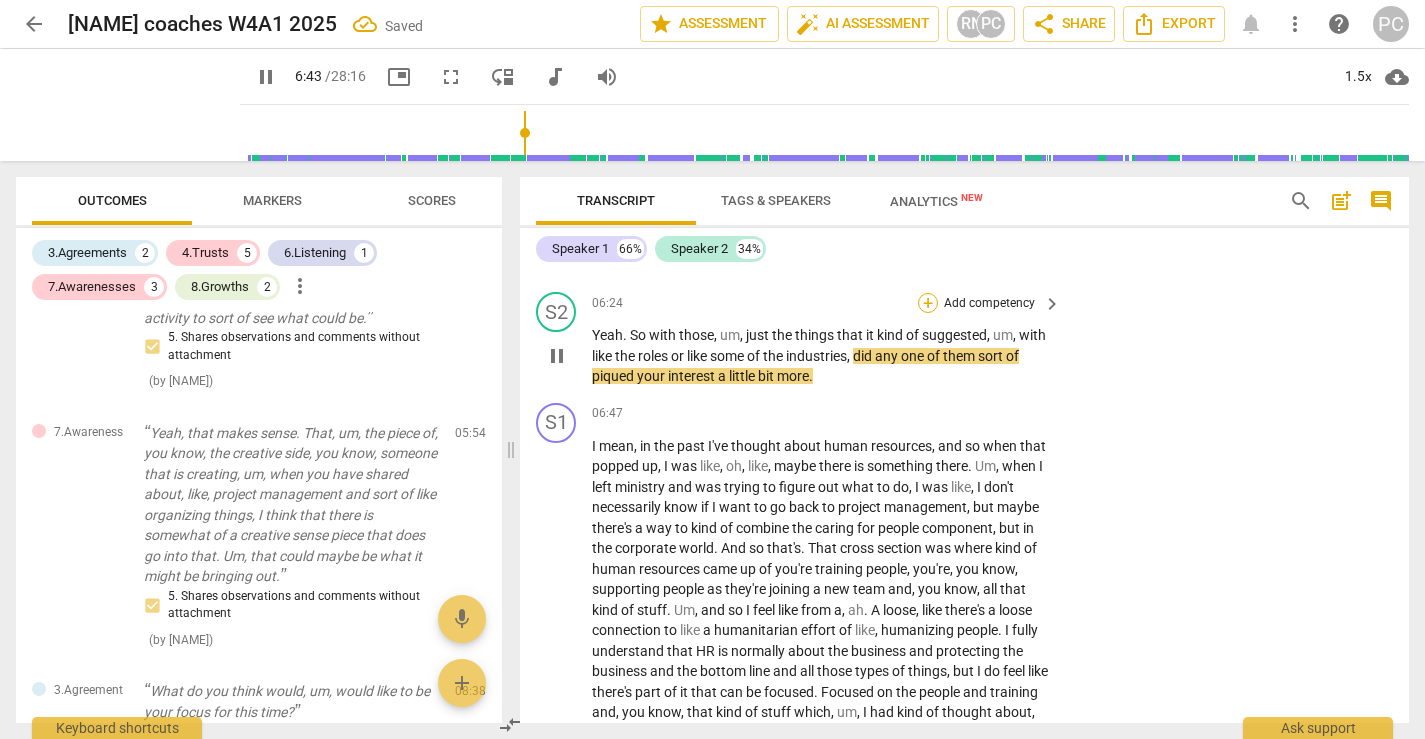 click on "+" at bounding box center (928, 303) 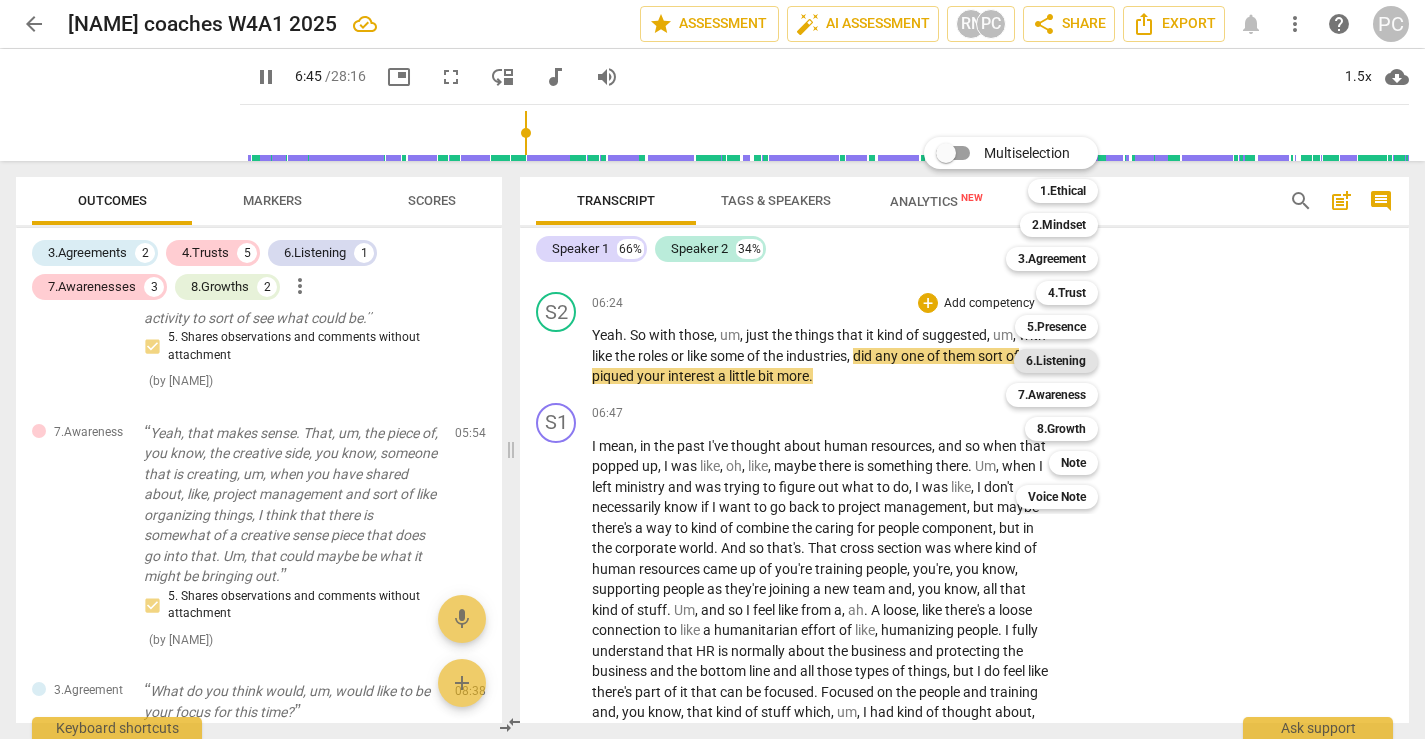 click on "6.Listening" at bounding box center (1056, 361) 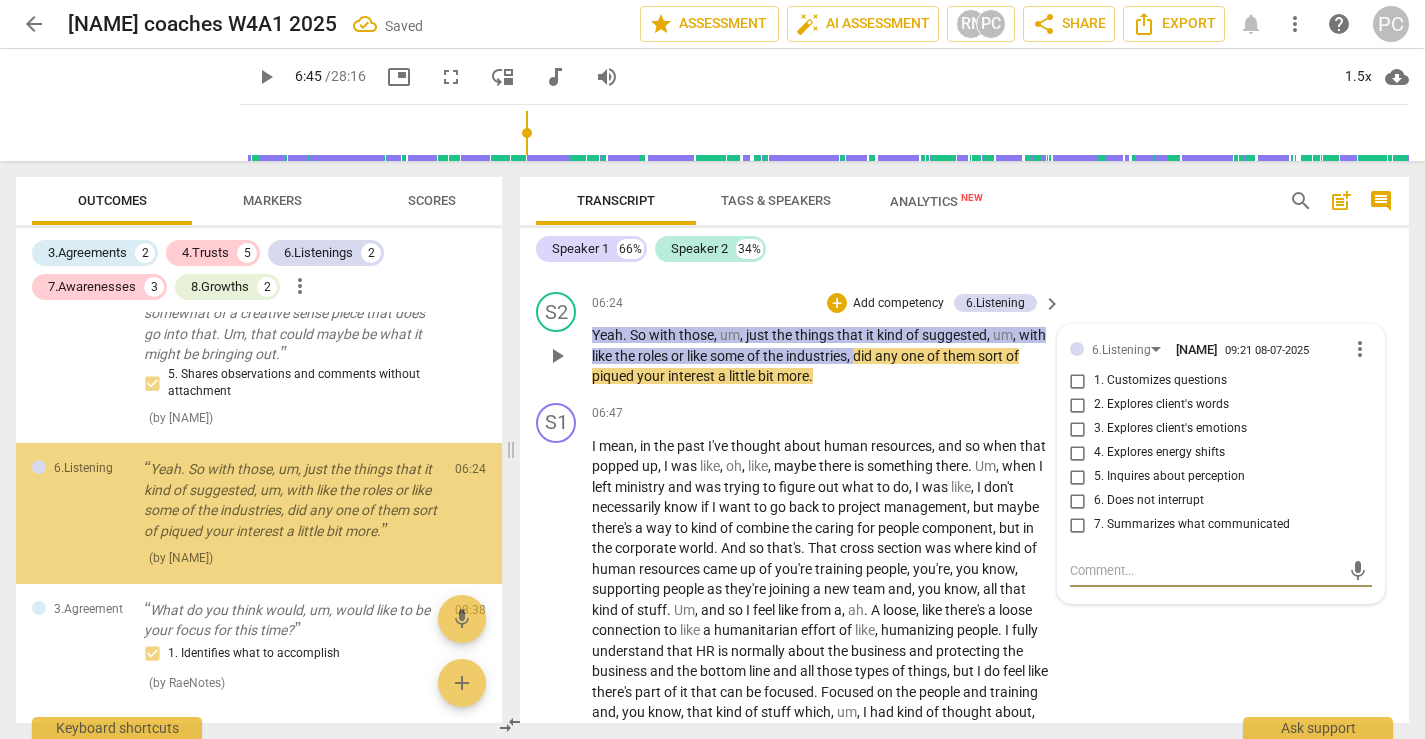 scroll, scrollTop: 559, scrollLeft: 0, axis: vertical 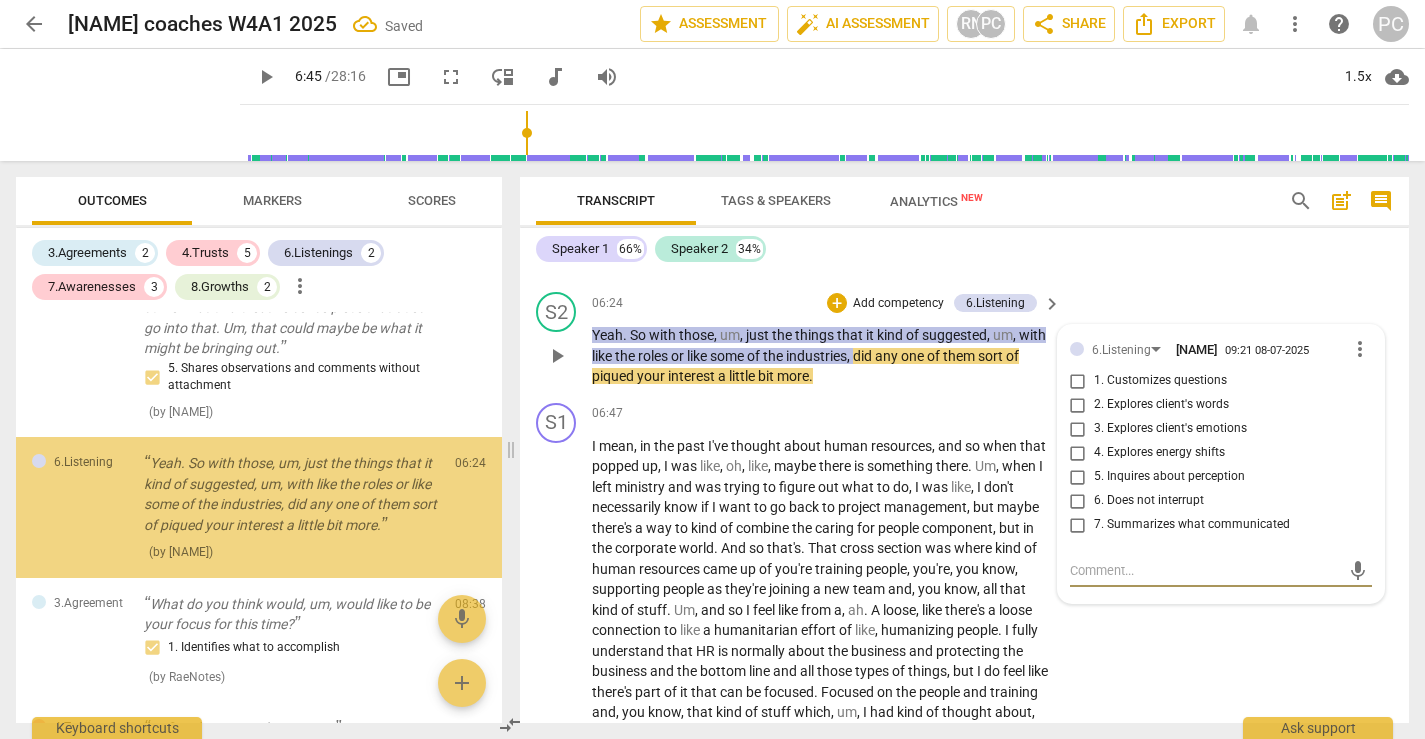 click on "1. Customizes questions" at bounding box center [1078, 381] 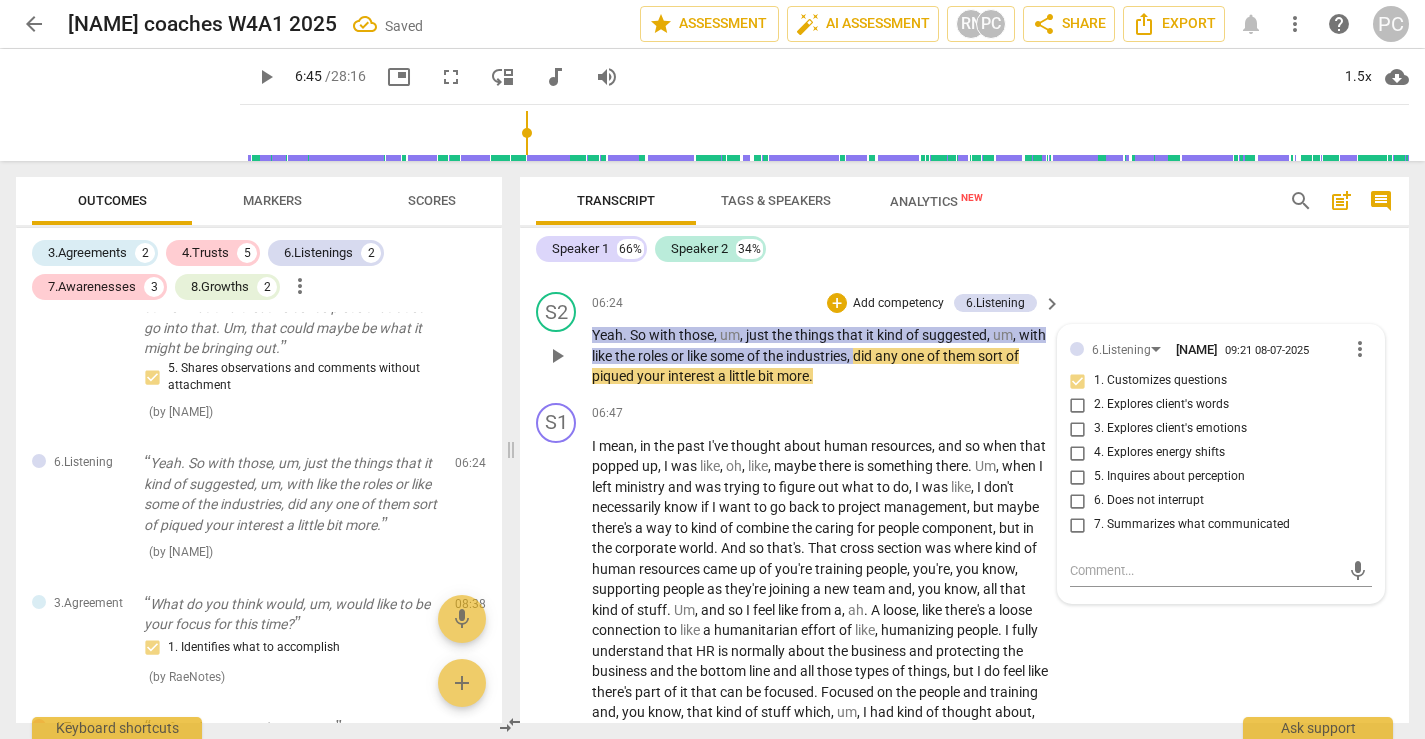 click on "play_arrow" at bounding box center (557, 356) 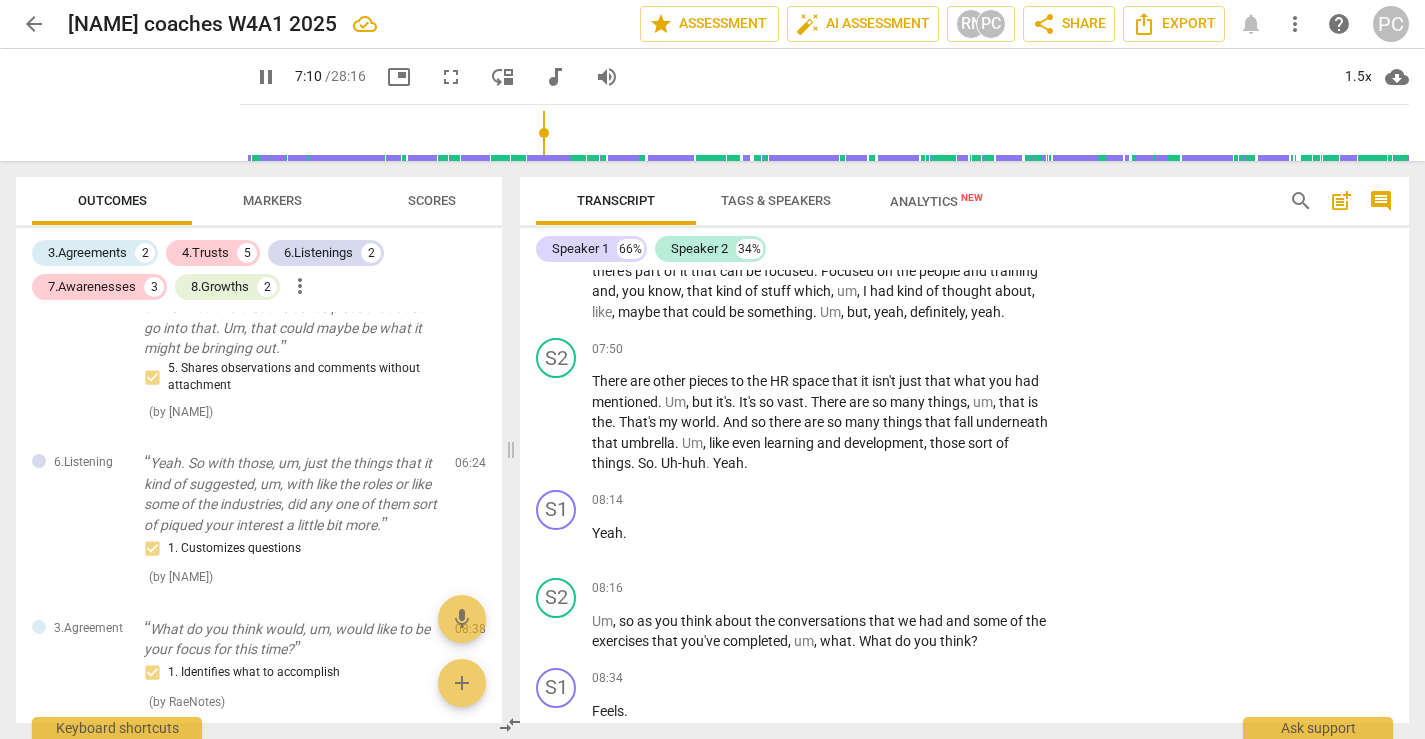 scroll, scrollTop: 3072, scrollLeft: 0, axis: vertical 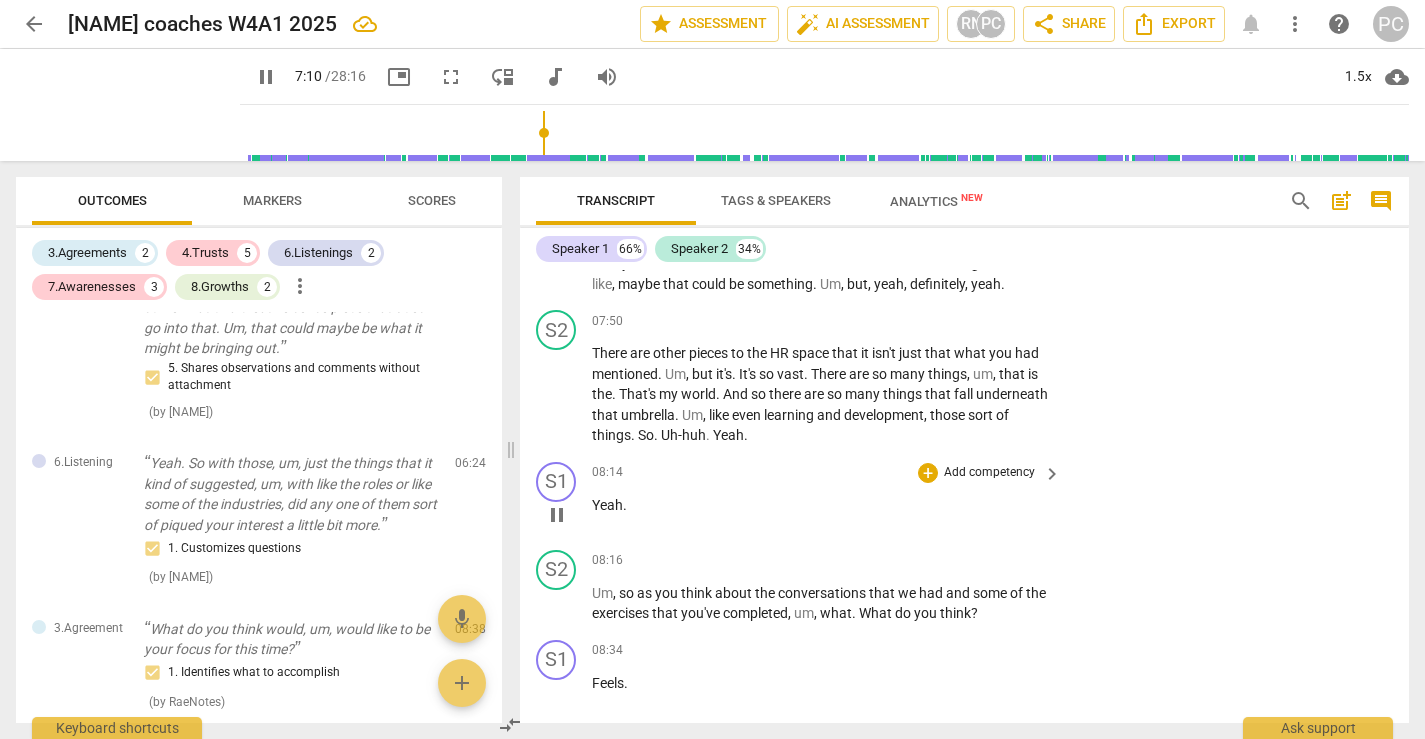 click on "08:16 + Add competency keyboard_arrow_right" at bounding box center (827, 561) 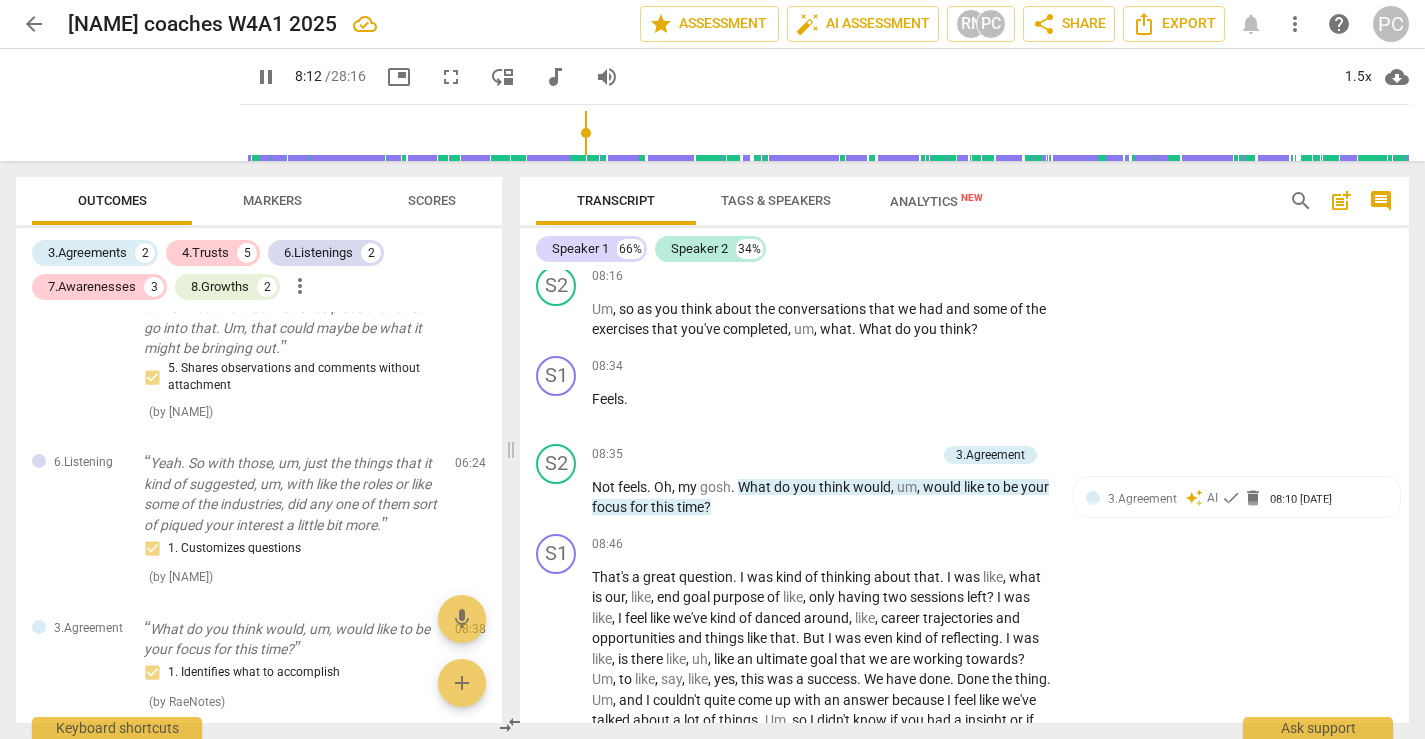 scroll, scrollTop: 3357, scrollLeft: 0, axis: vertical 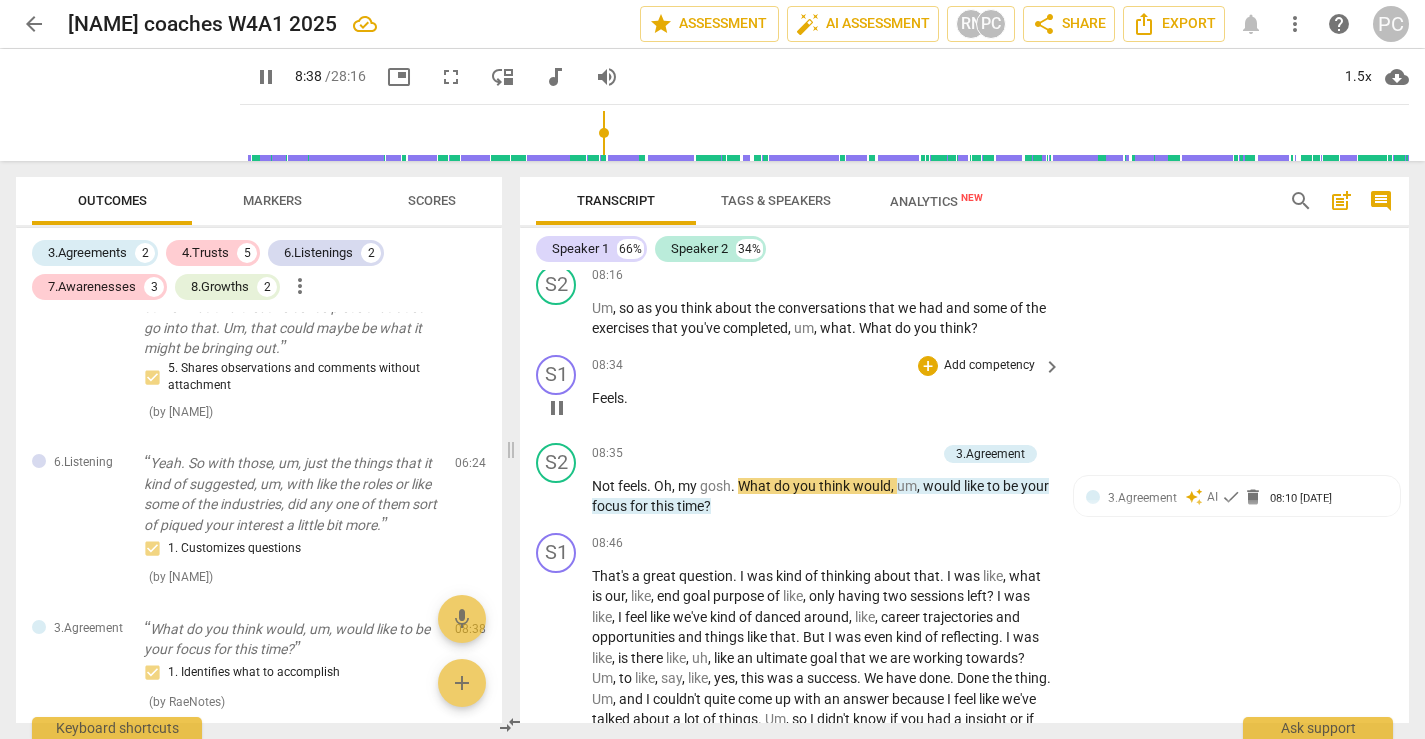 click on "Feels" at bounding box center [608, 398] 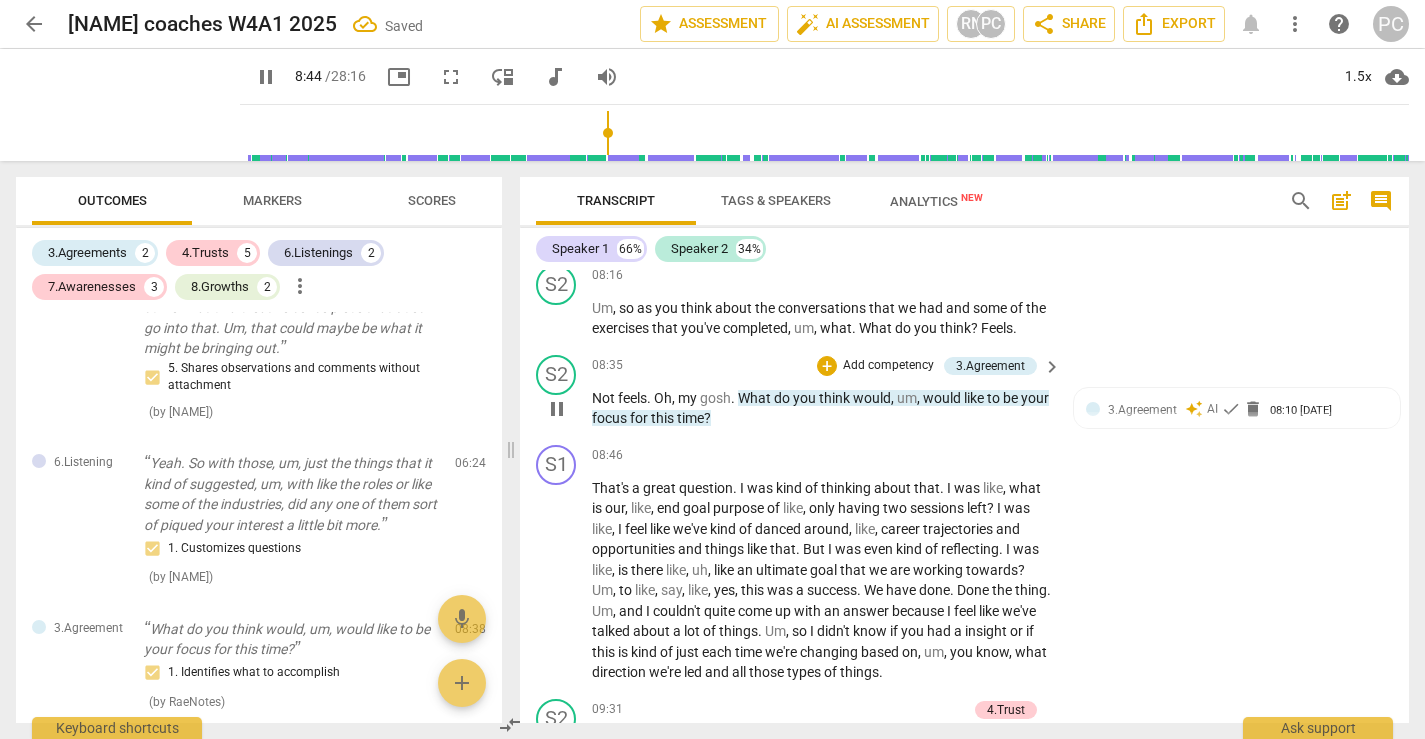 click on "Not" at bounding box center (605, 398) 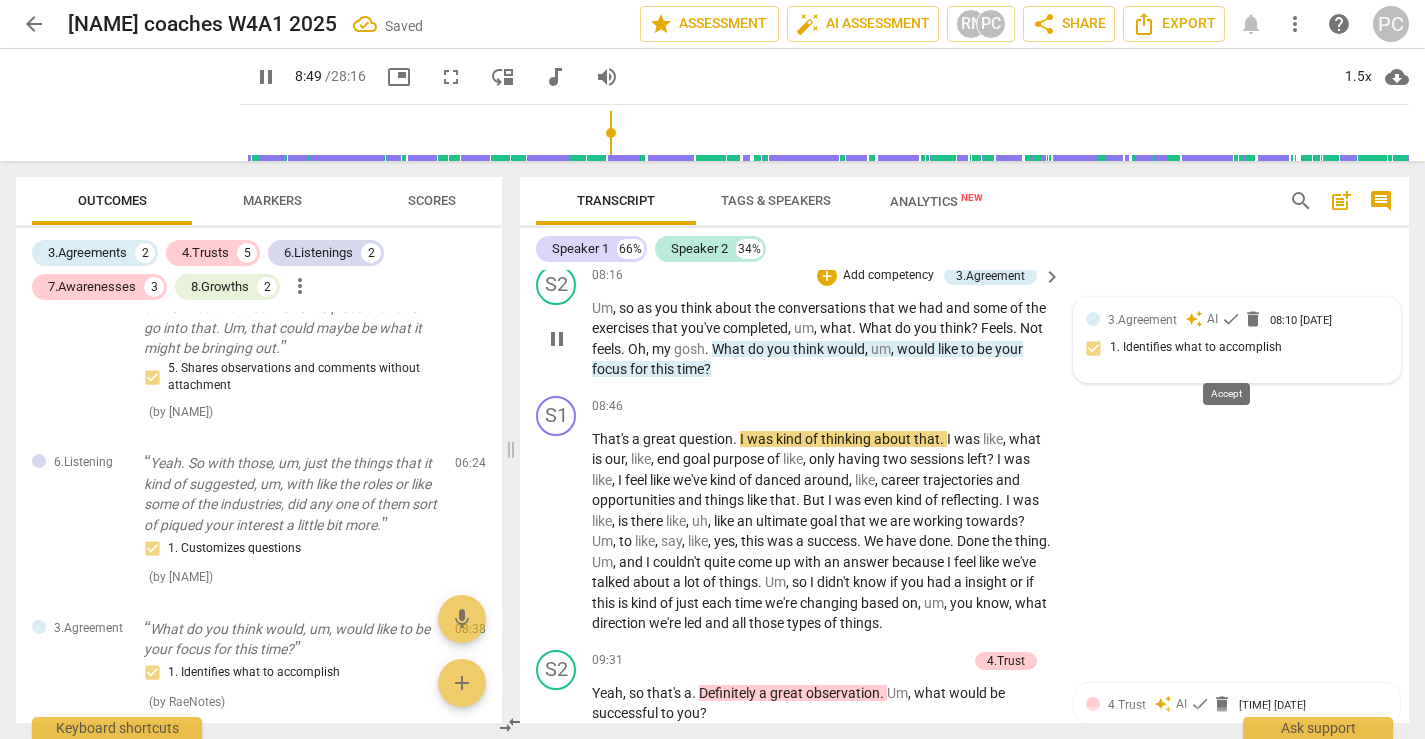 click on "check" at bounding box center [1231, 319] 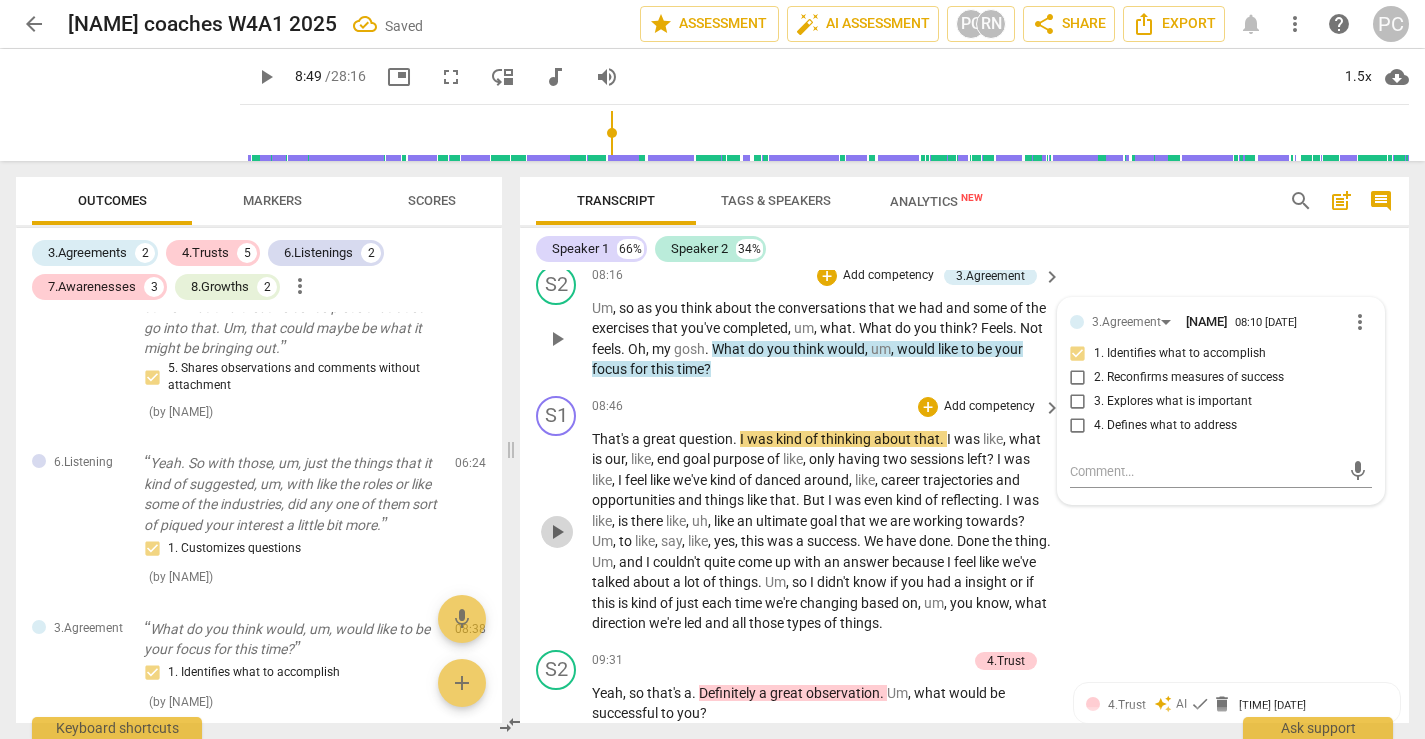click on "play_arrow" at bounding box center [557, 532] 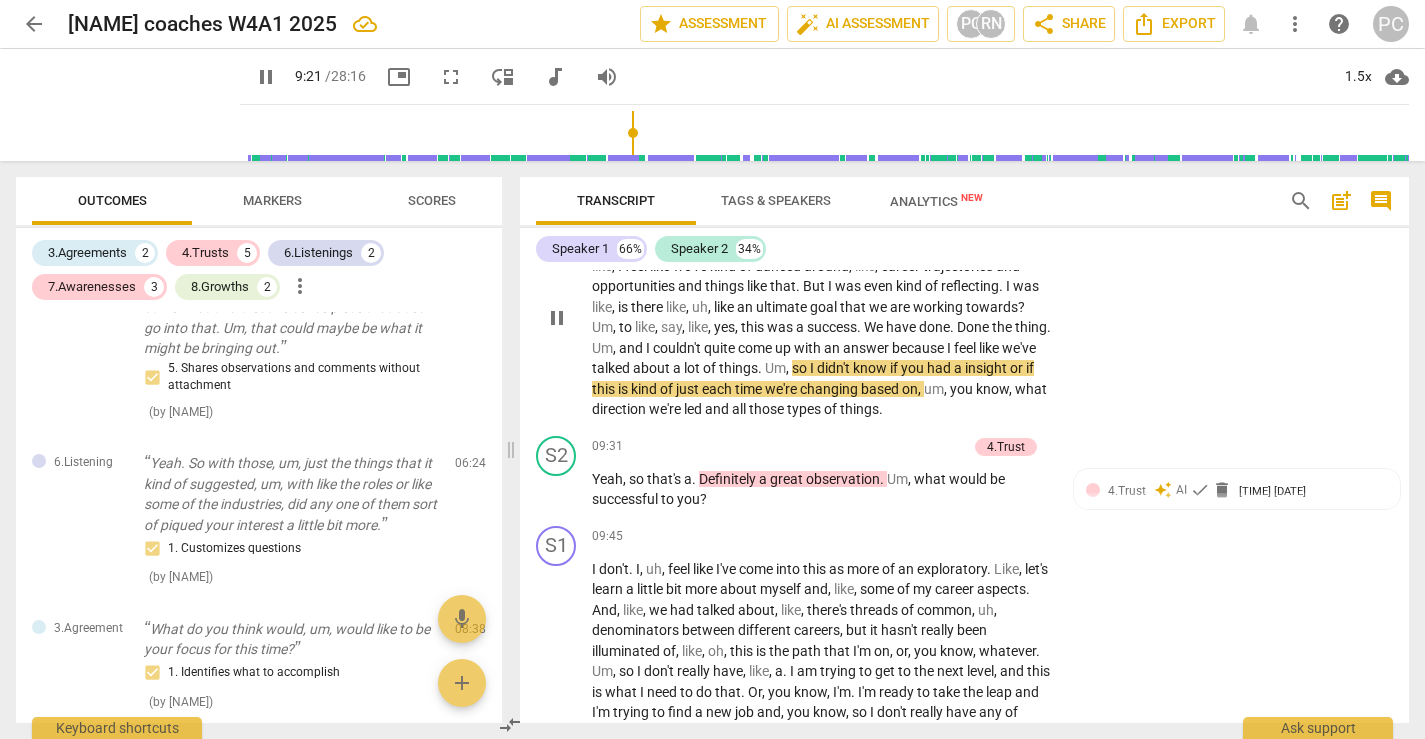 scroll, scrollTop: 3577, scrollLeft: 0, axis: vertical 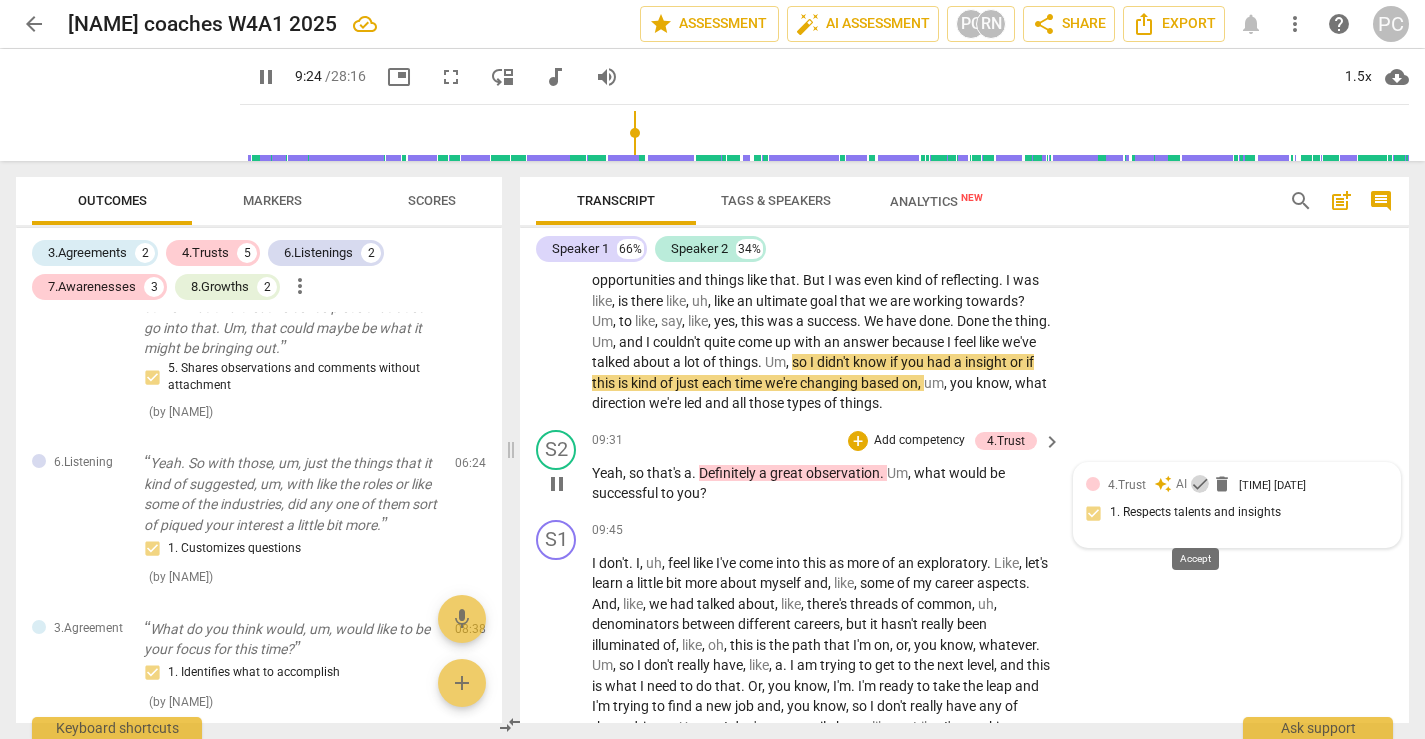 click on "check" at bounding box center (1200, 484) 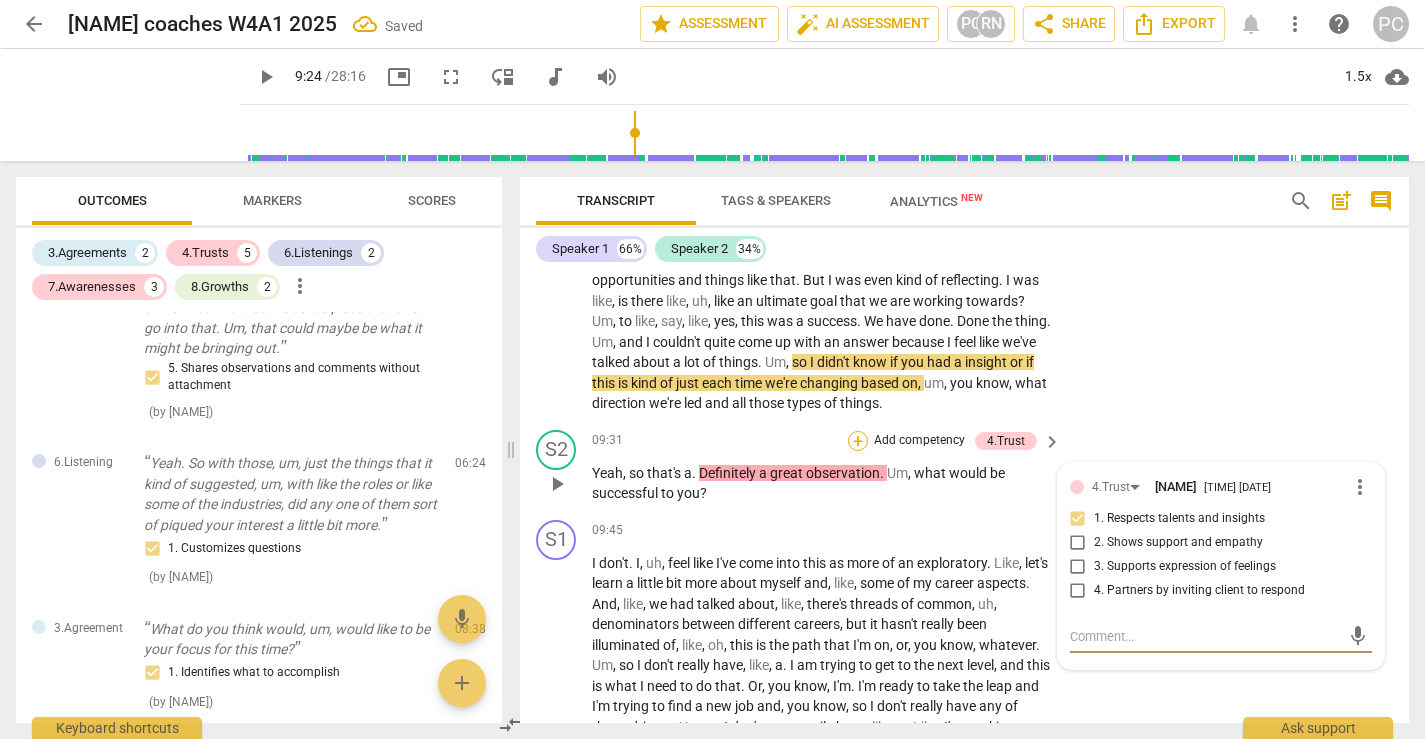 click on "+" at bounding box center [858, 441] 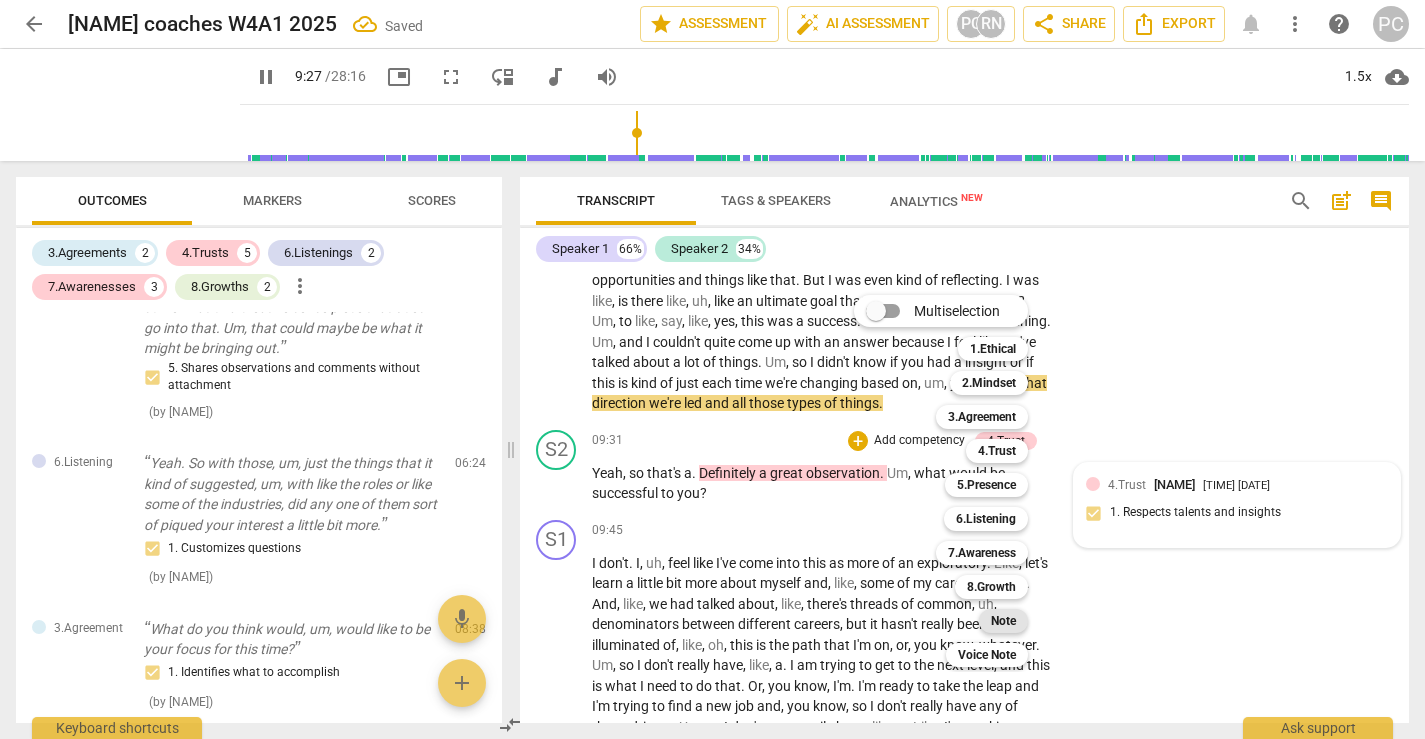 click on "Note" at bounding box center [1003, 621] 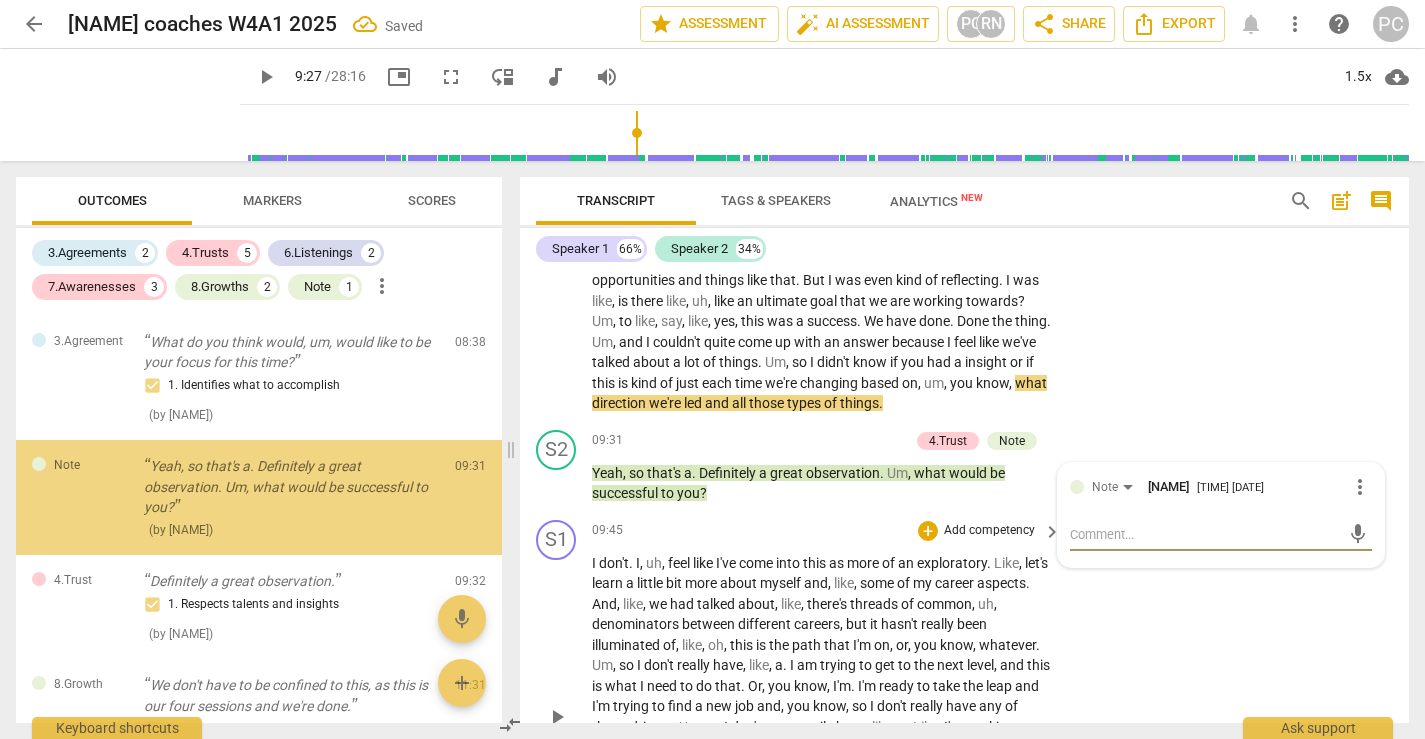 scroll, scrollTop: 847, scrollLeft: 0, axis: vertical 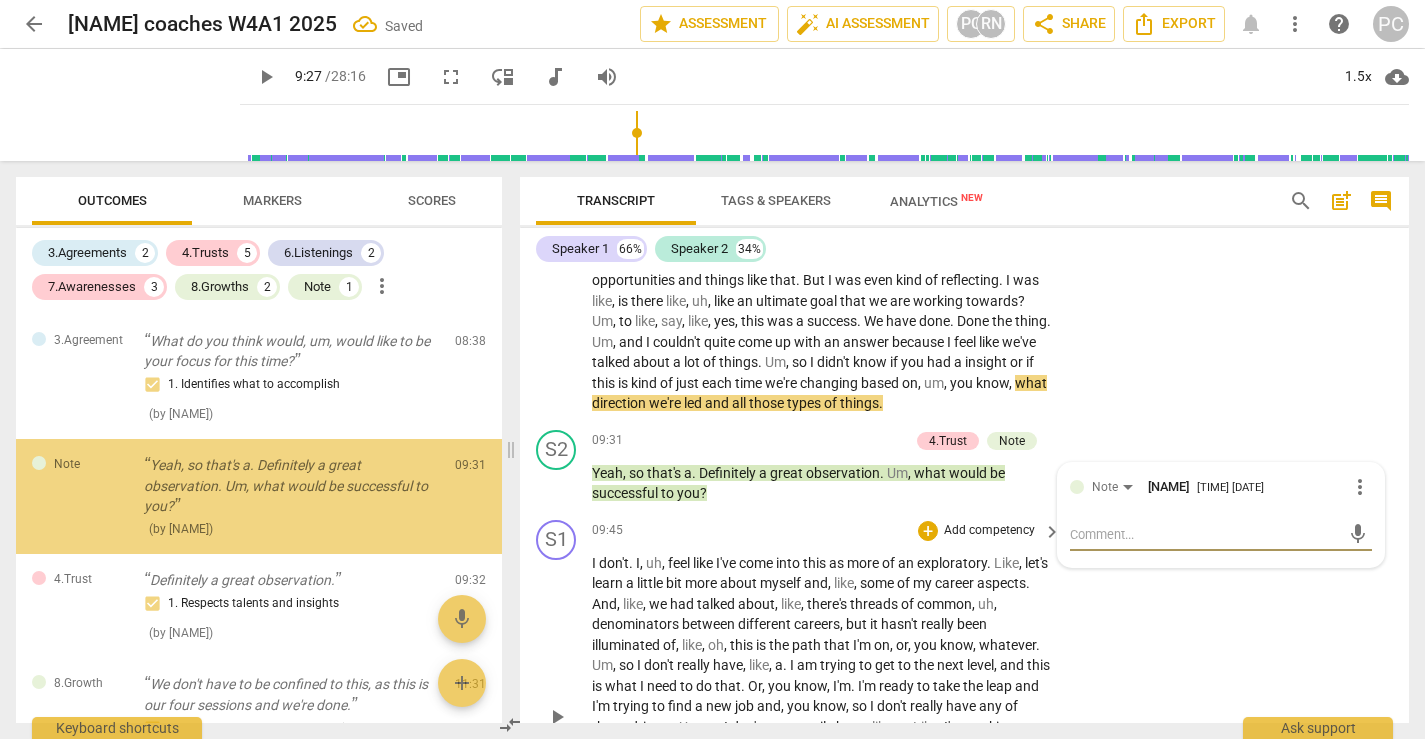 type on "E" 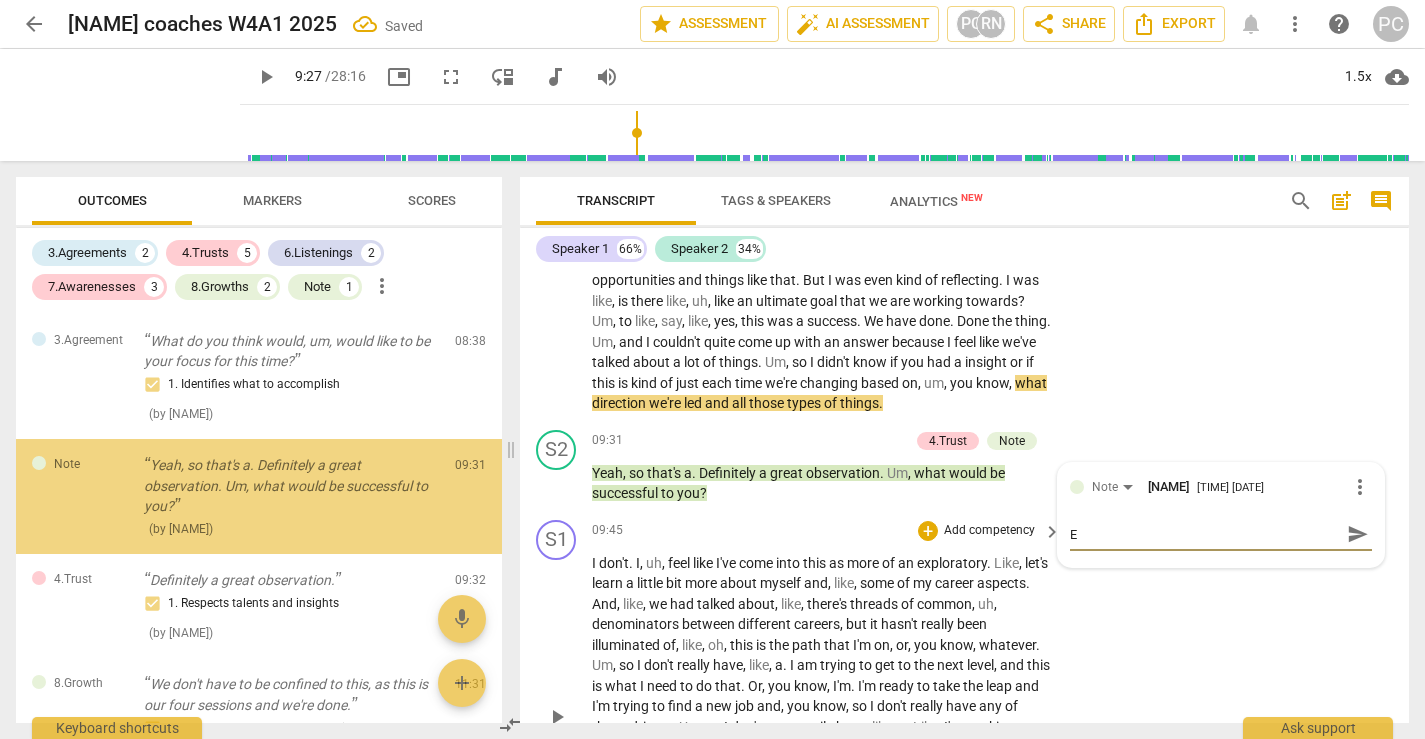 type on "Ex" 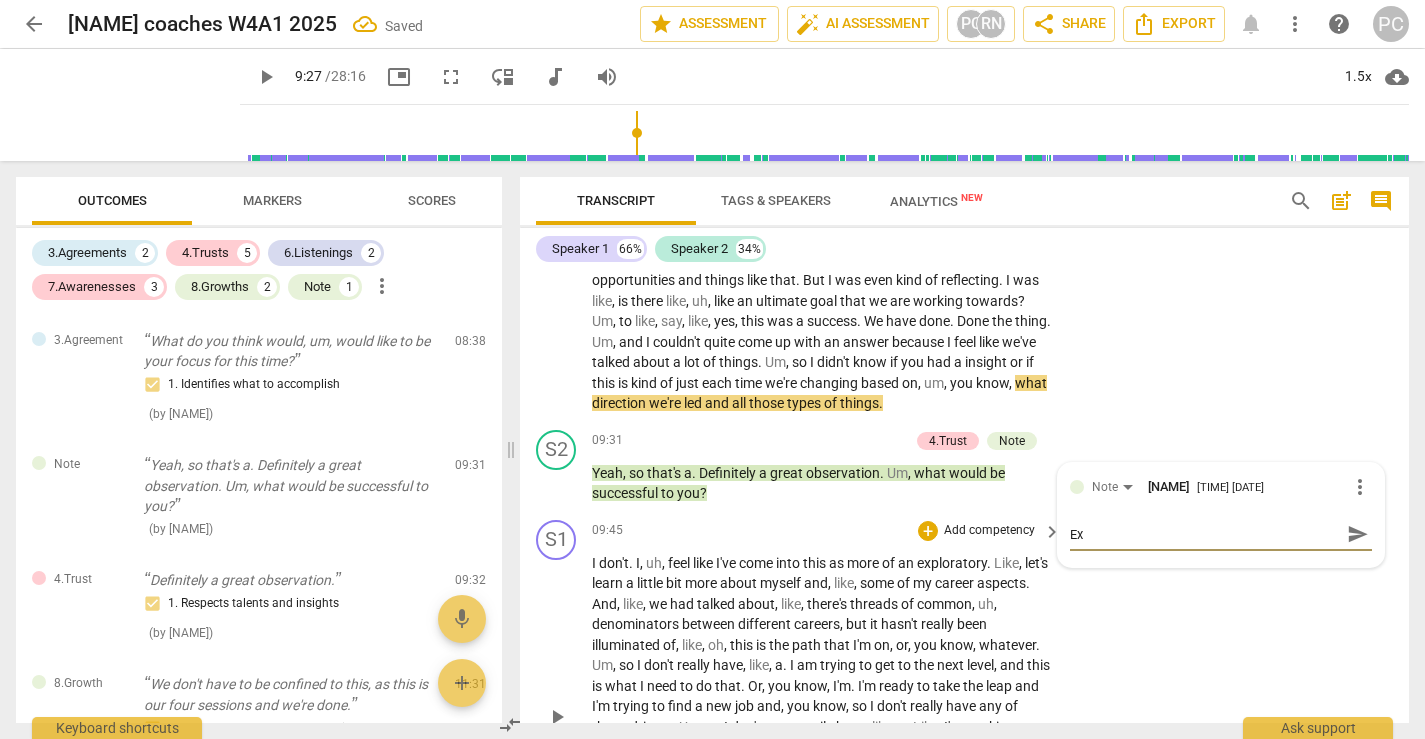 type on "Exc" 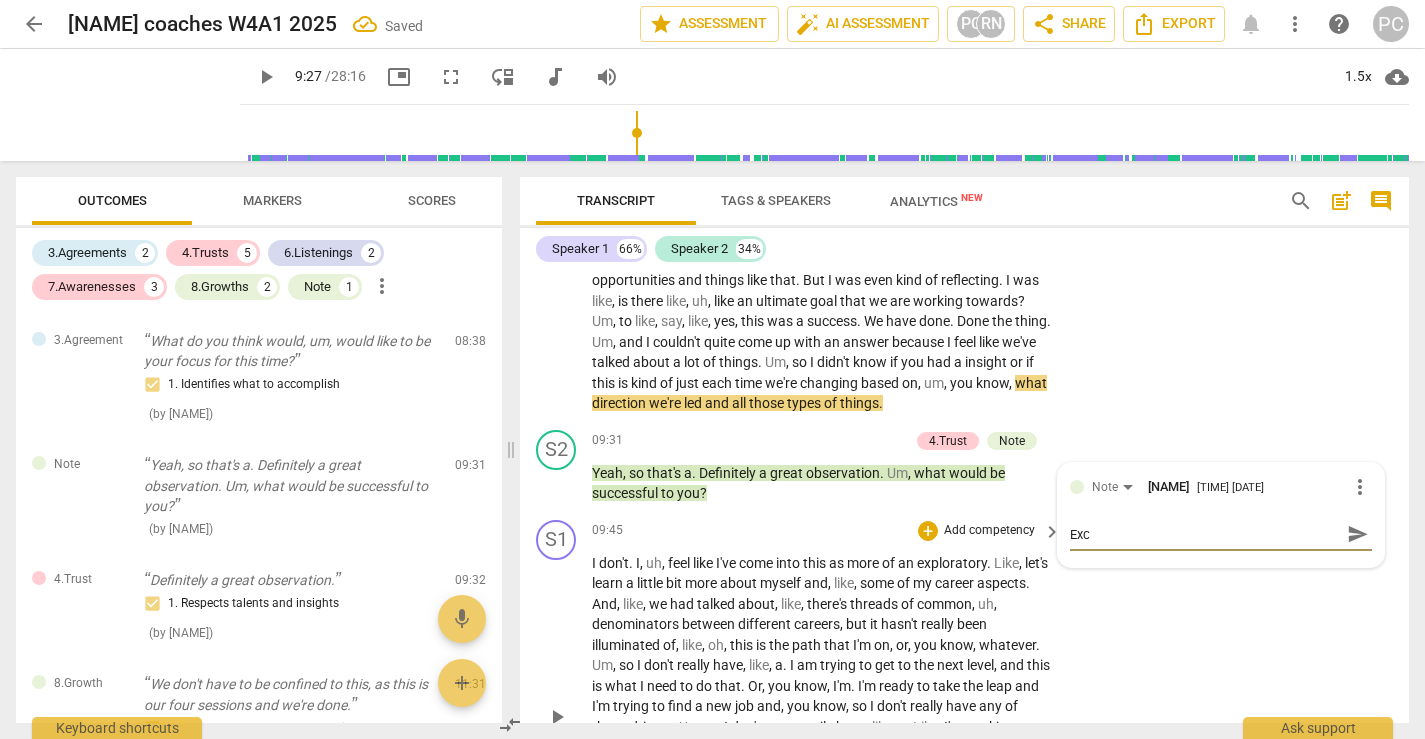 type on "Exce" 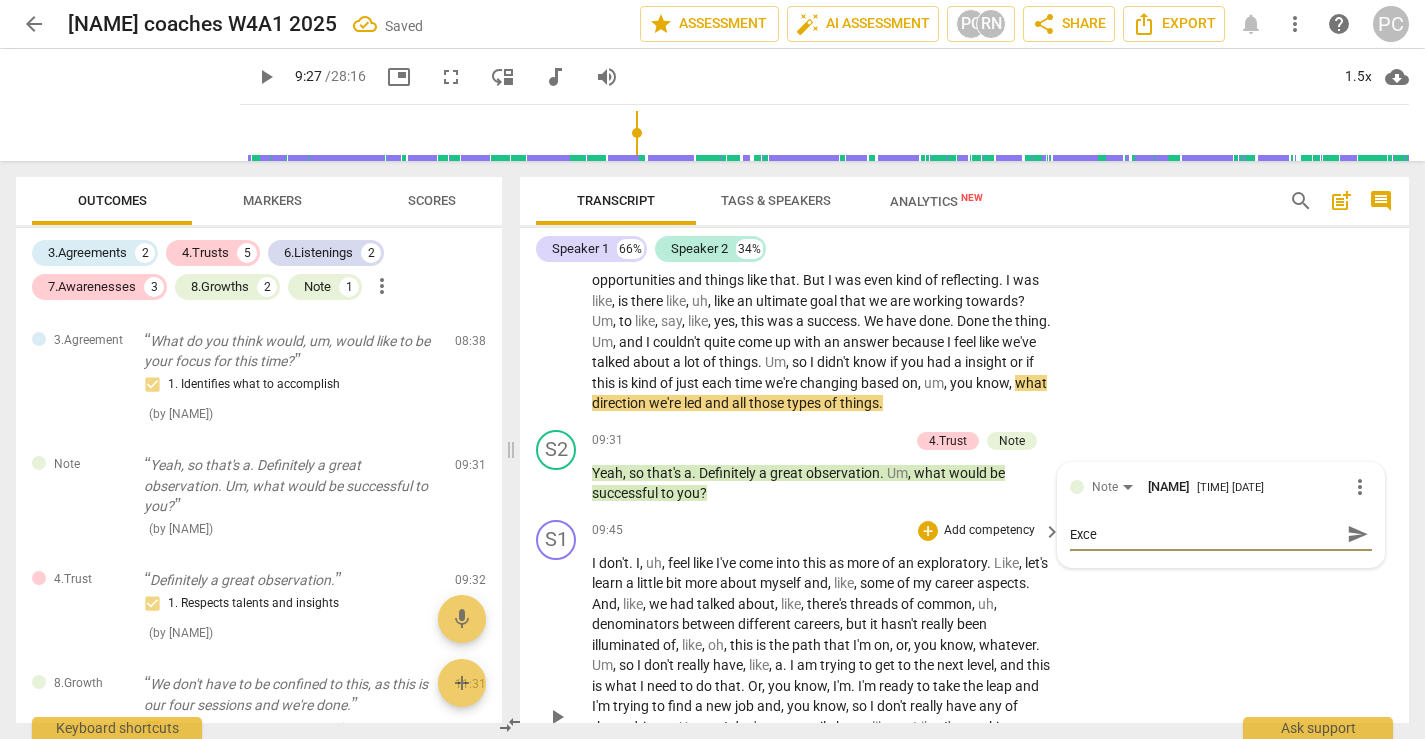 type on "Excel" 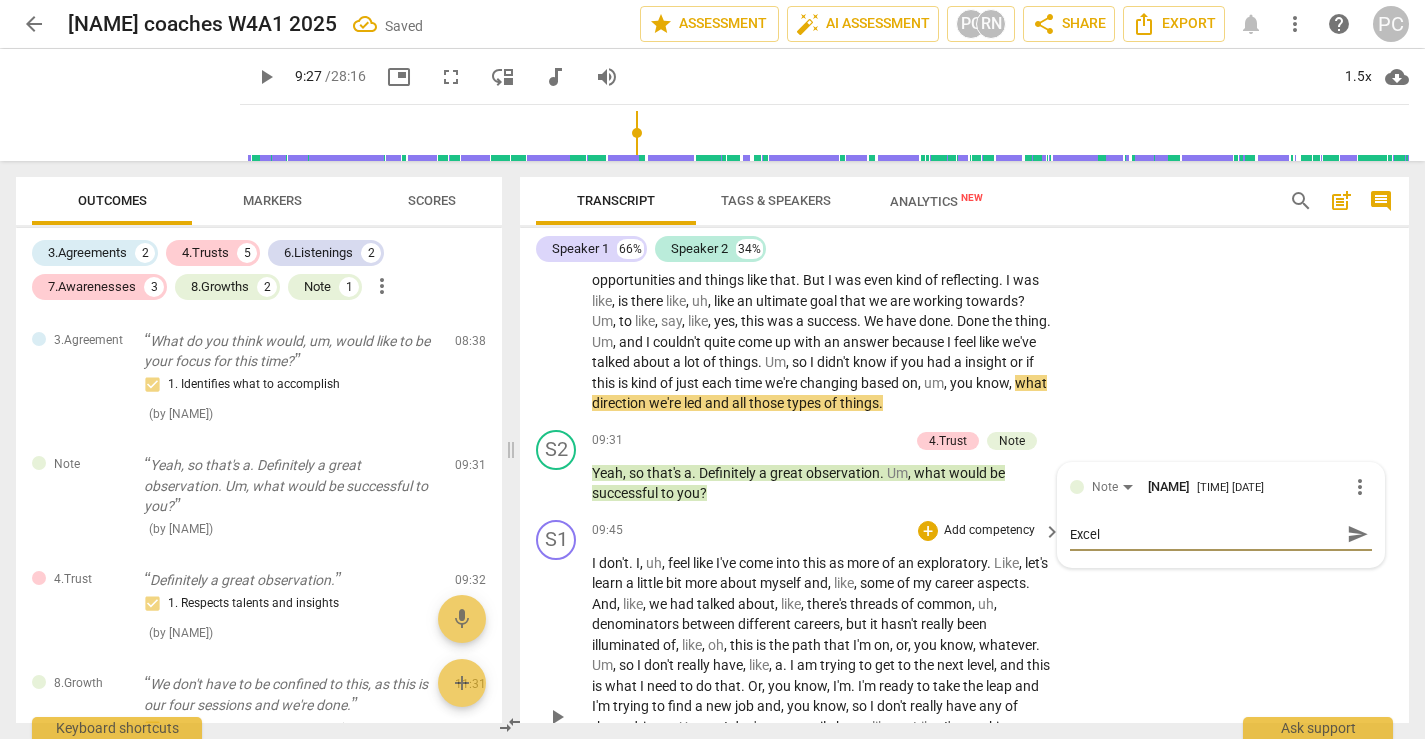 type on "Excell" 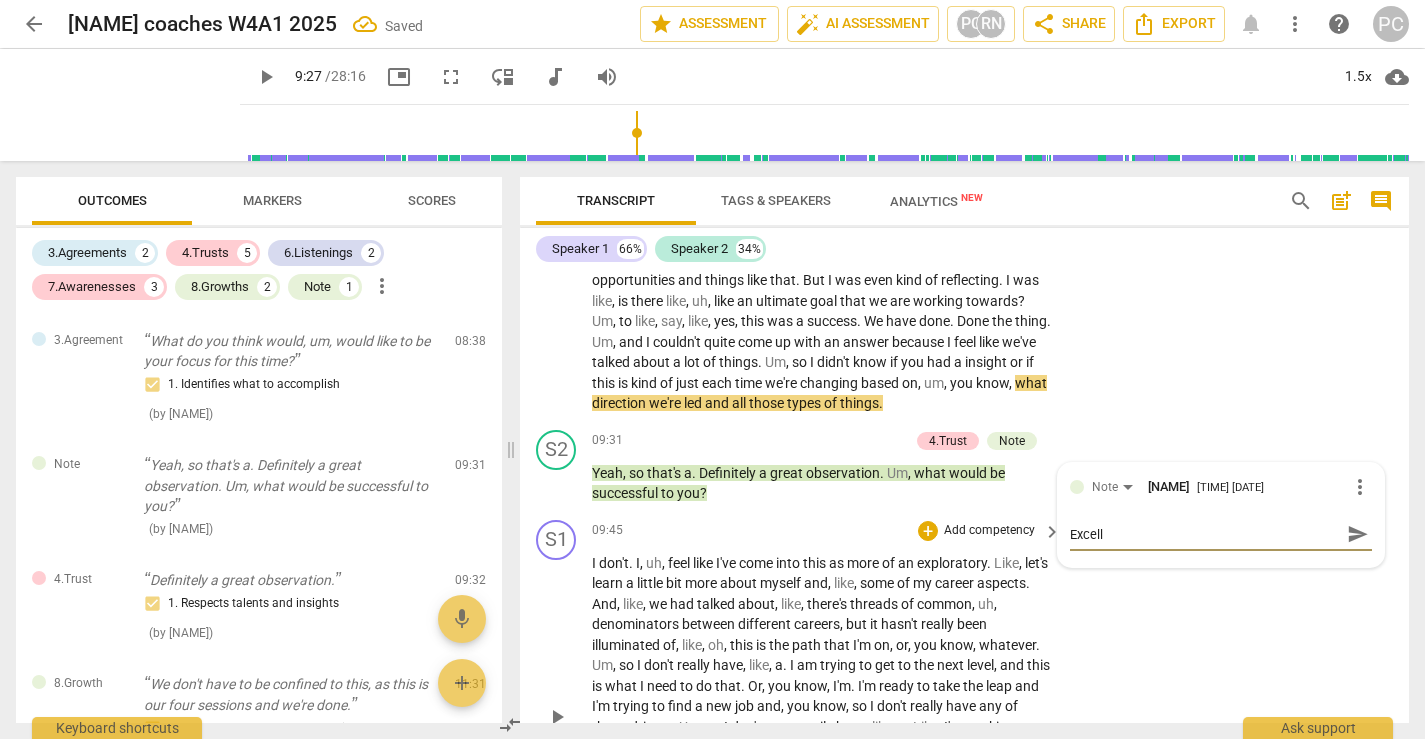 type on "Excelle" 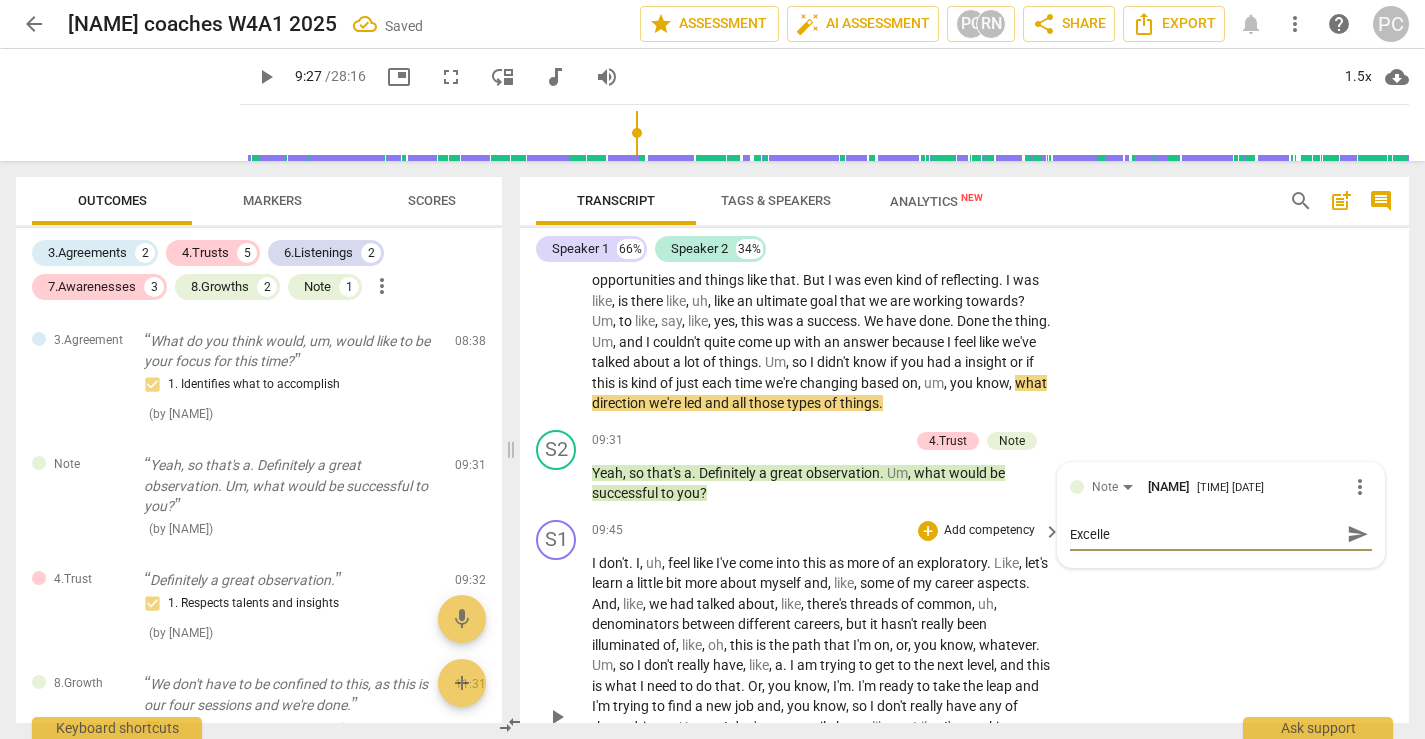 type on "Excellen" 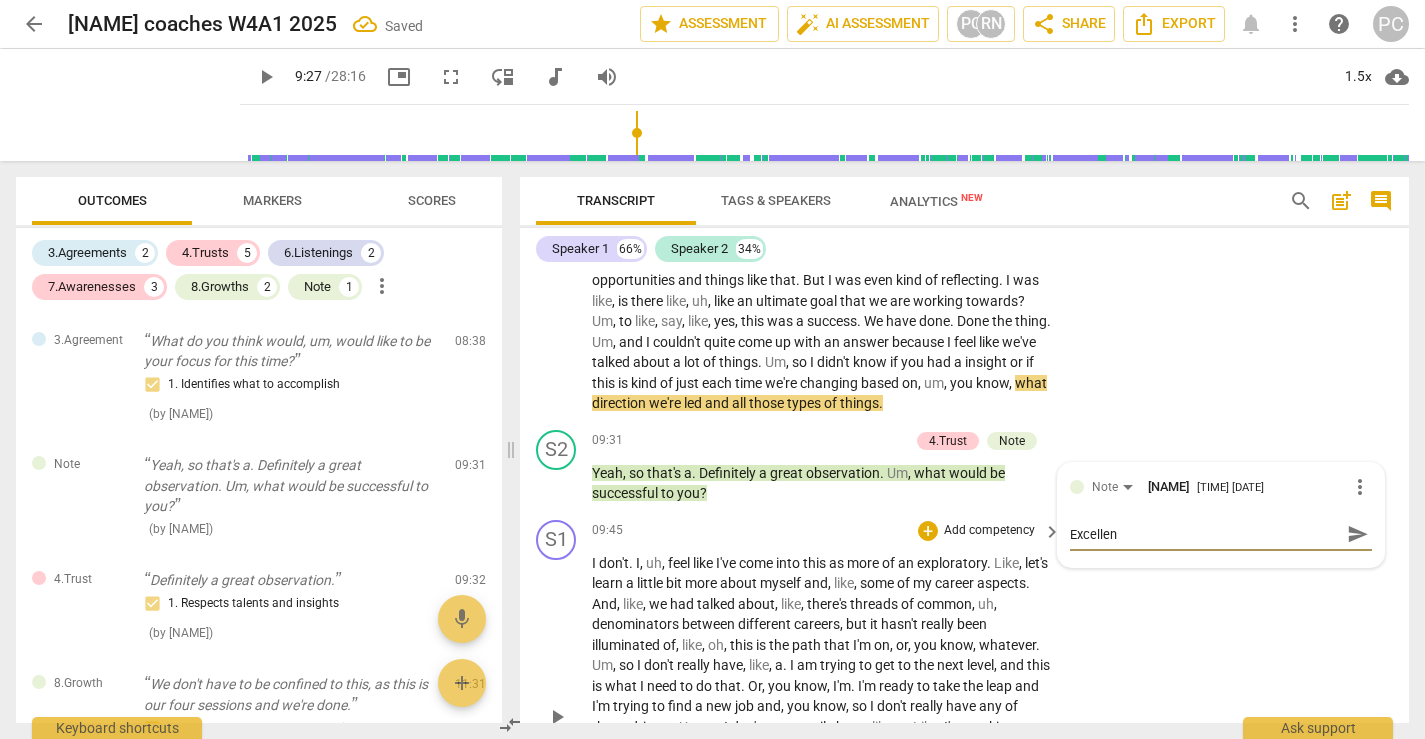 type on "Excellent" 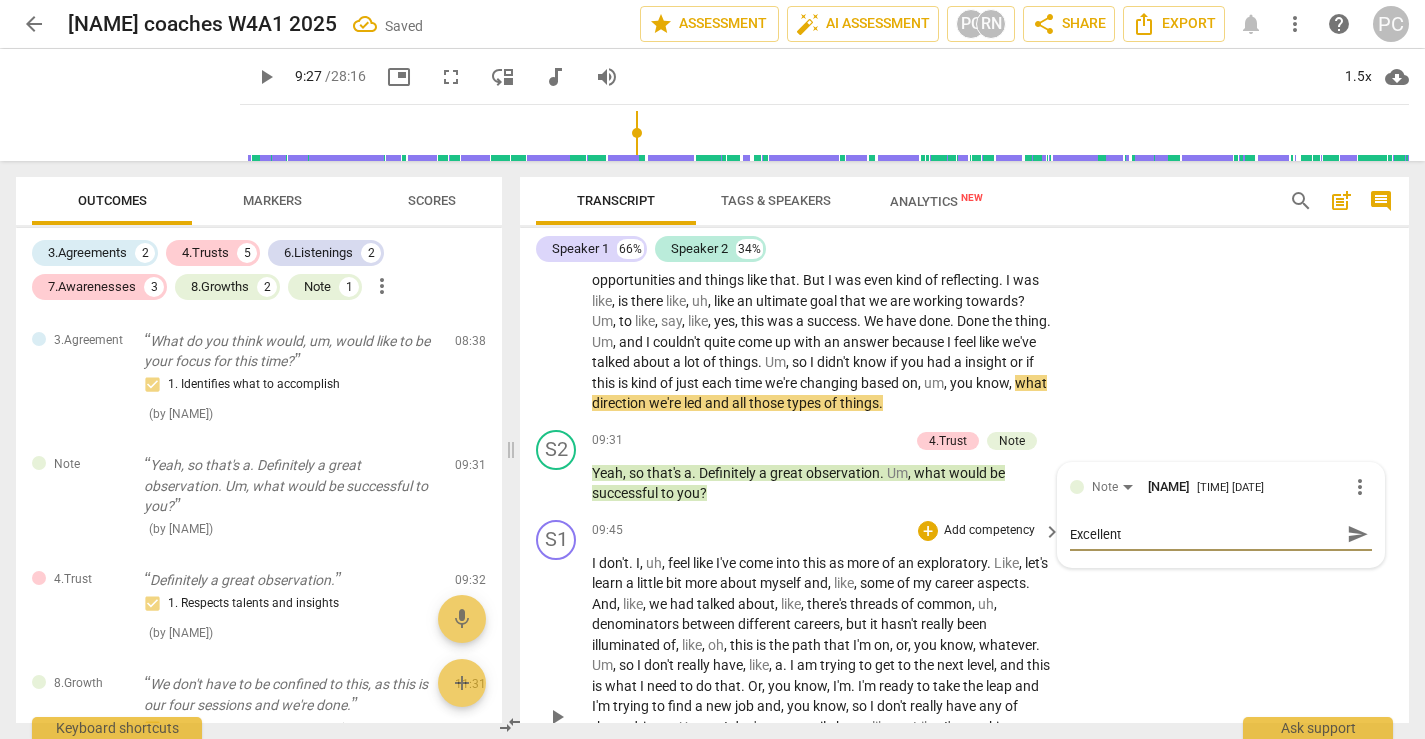 type on "Excellent" 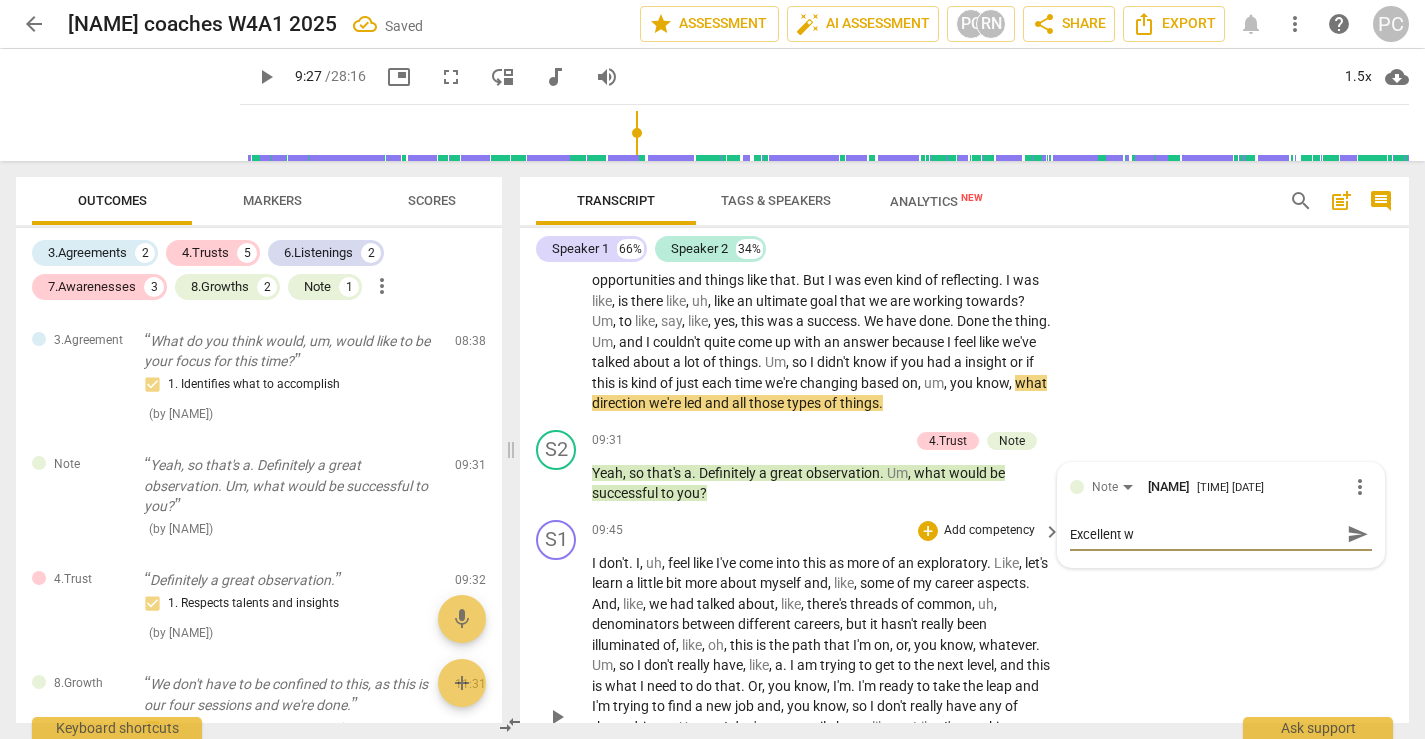 type on "Excellent wa" 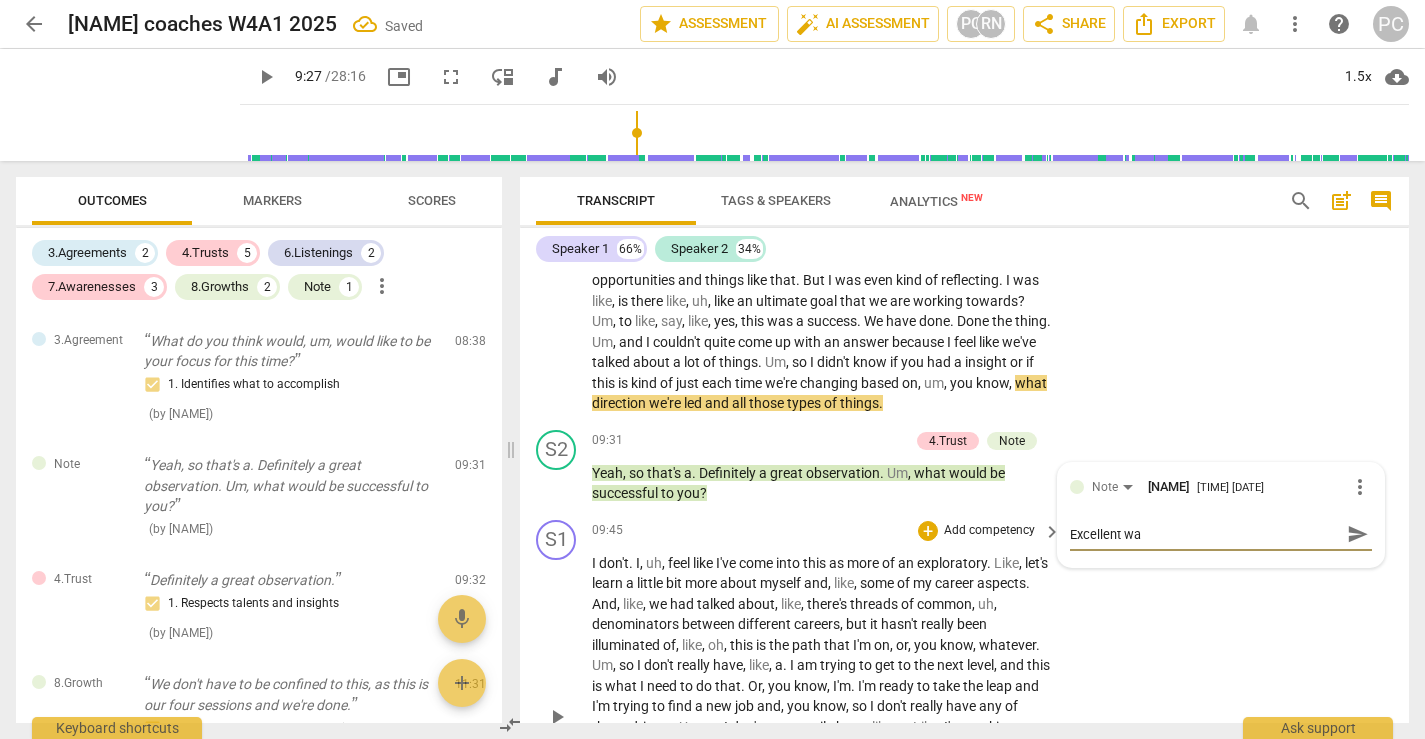 type on "Excellent way" 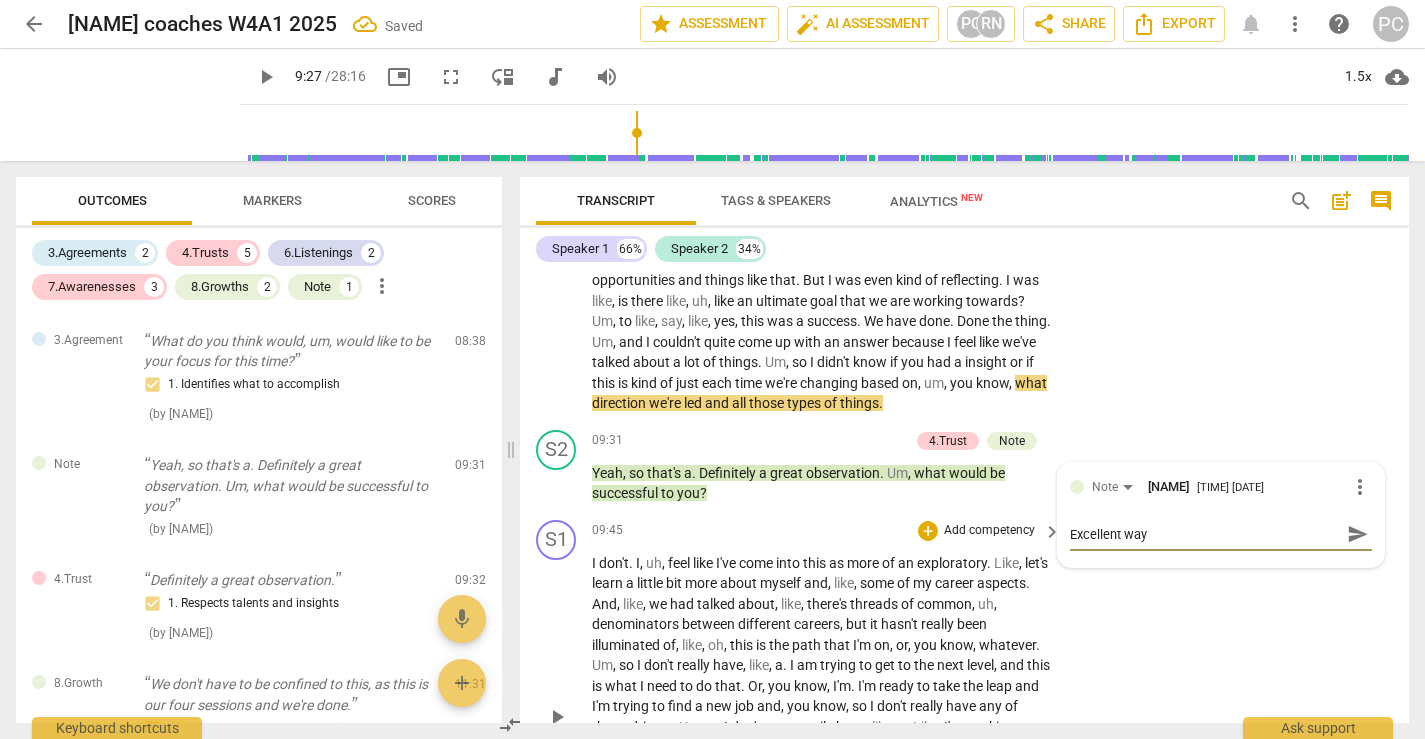 type on "Excellent way" 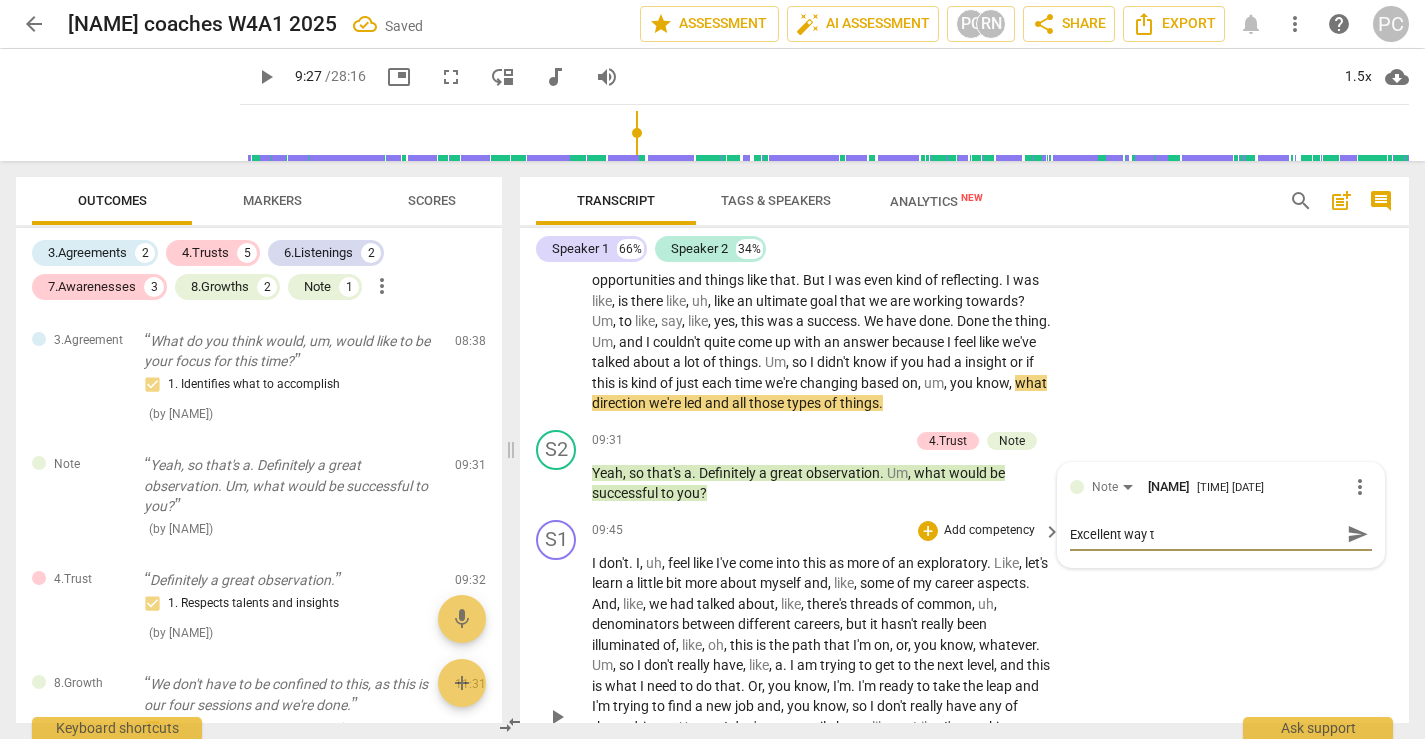 type on "Excellent way to" 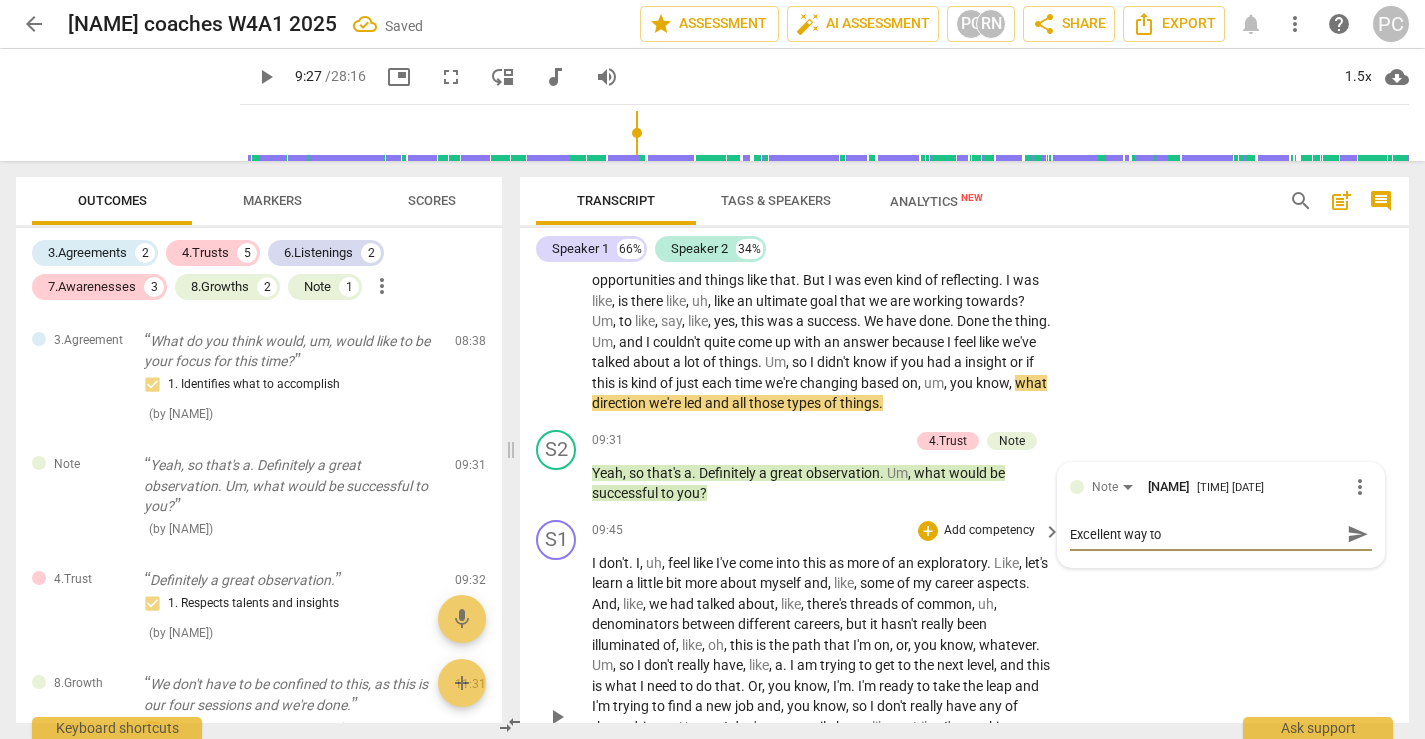 type on "Excellent way to" 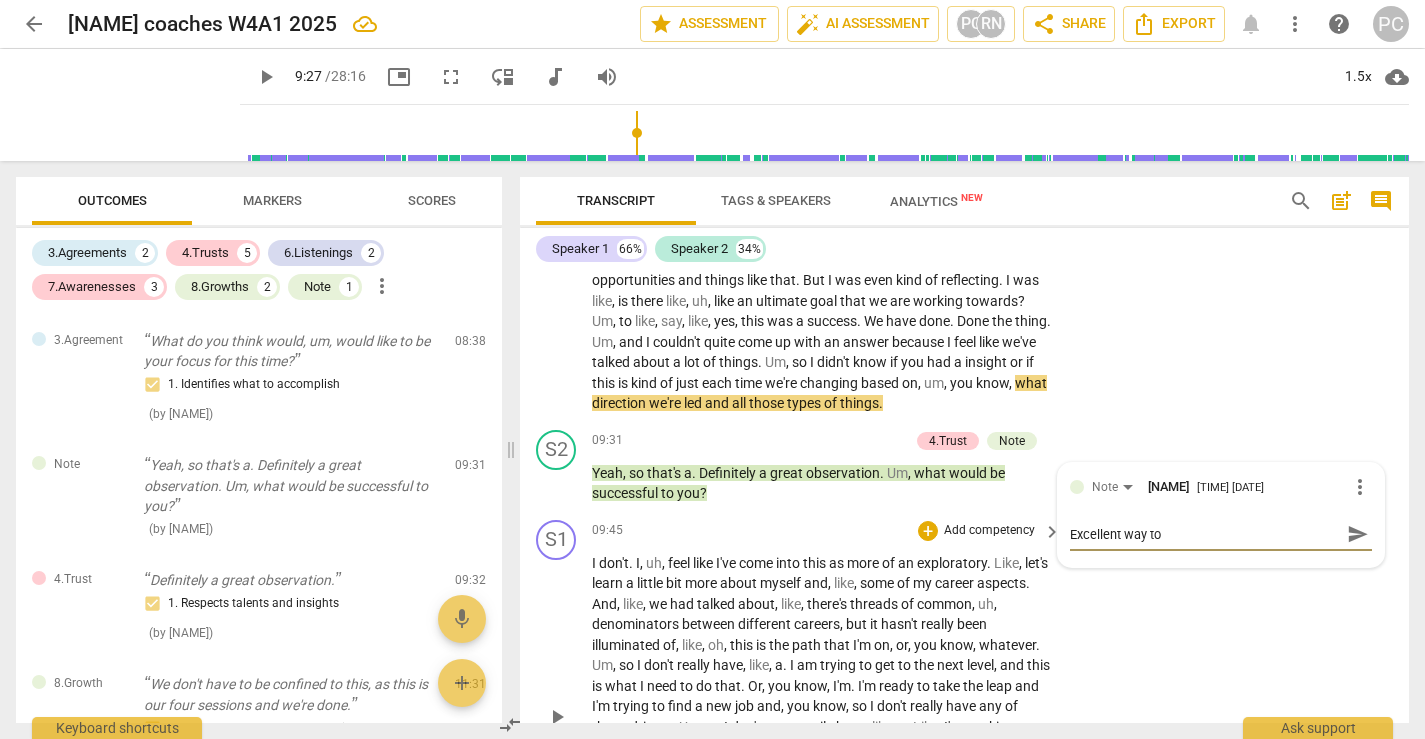 type on "Excellent way to g" 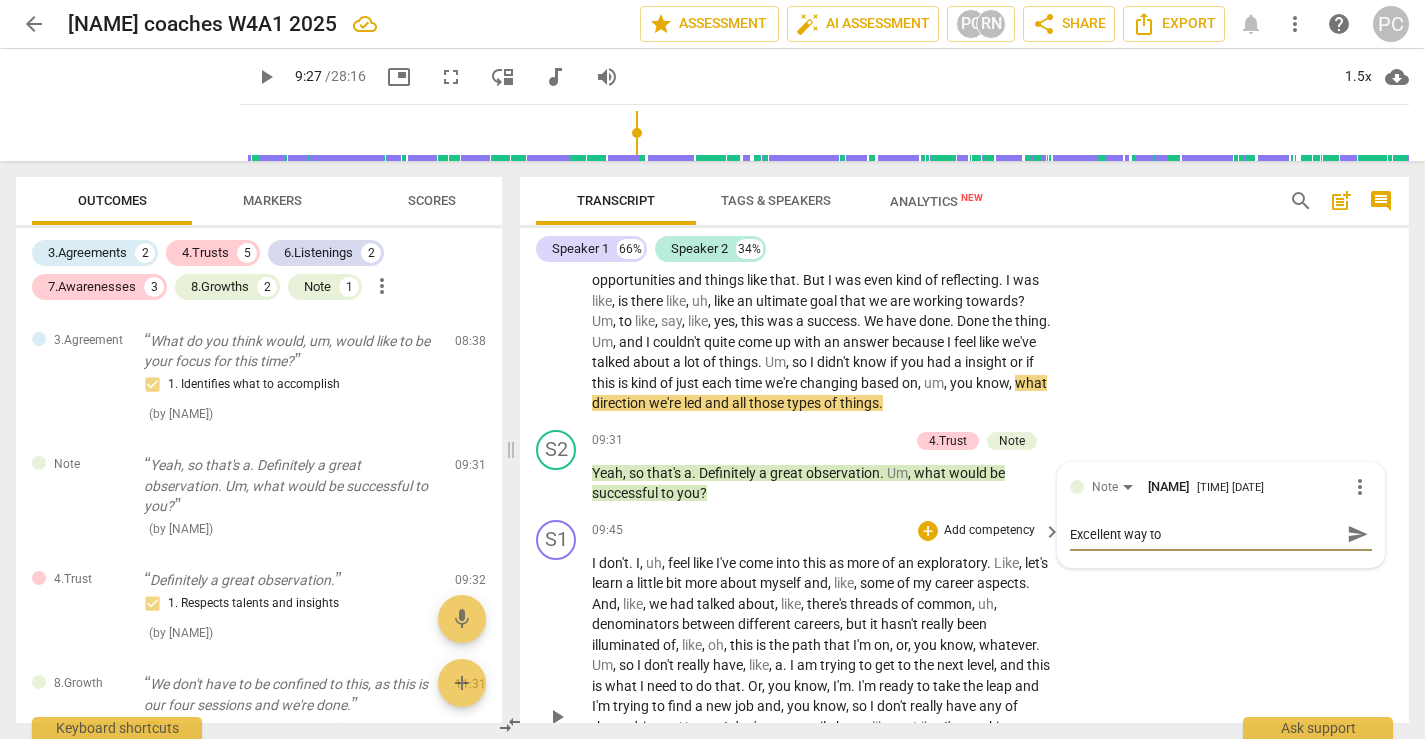 type on "Excellent way to g" 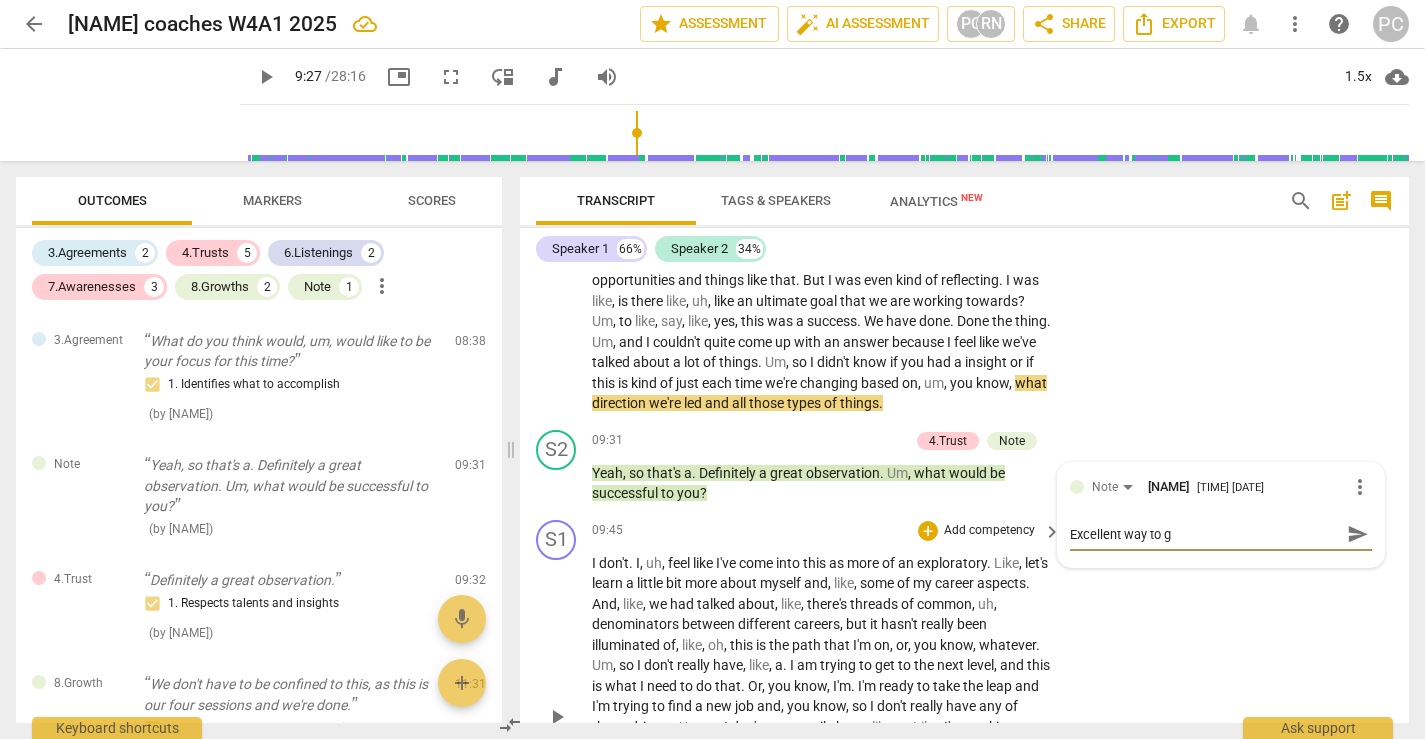 type on "Excellent way to gi" 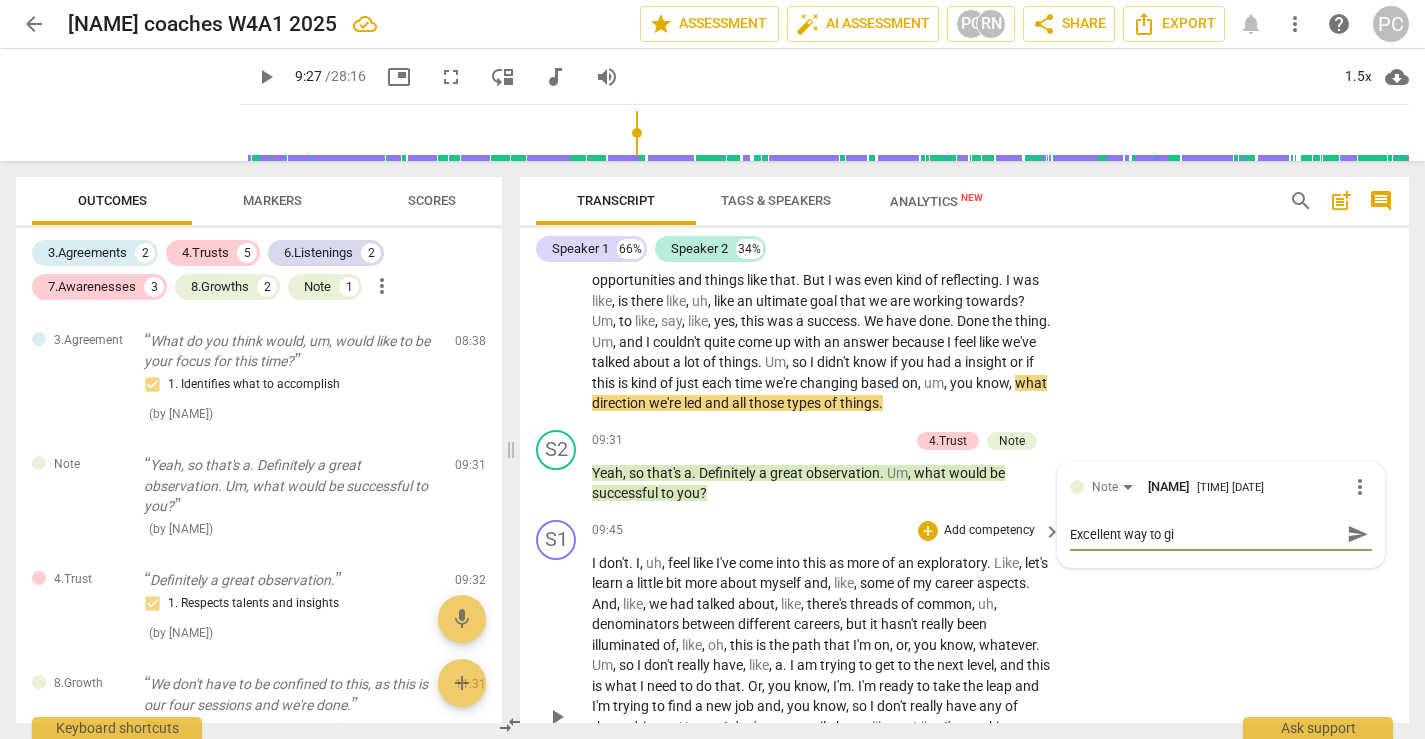 type on "Excellent way to giv" 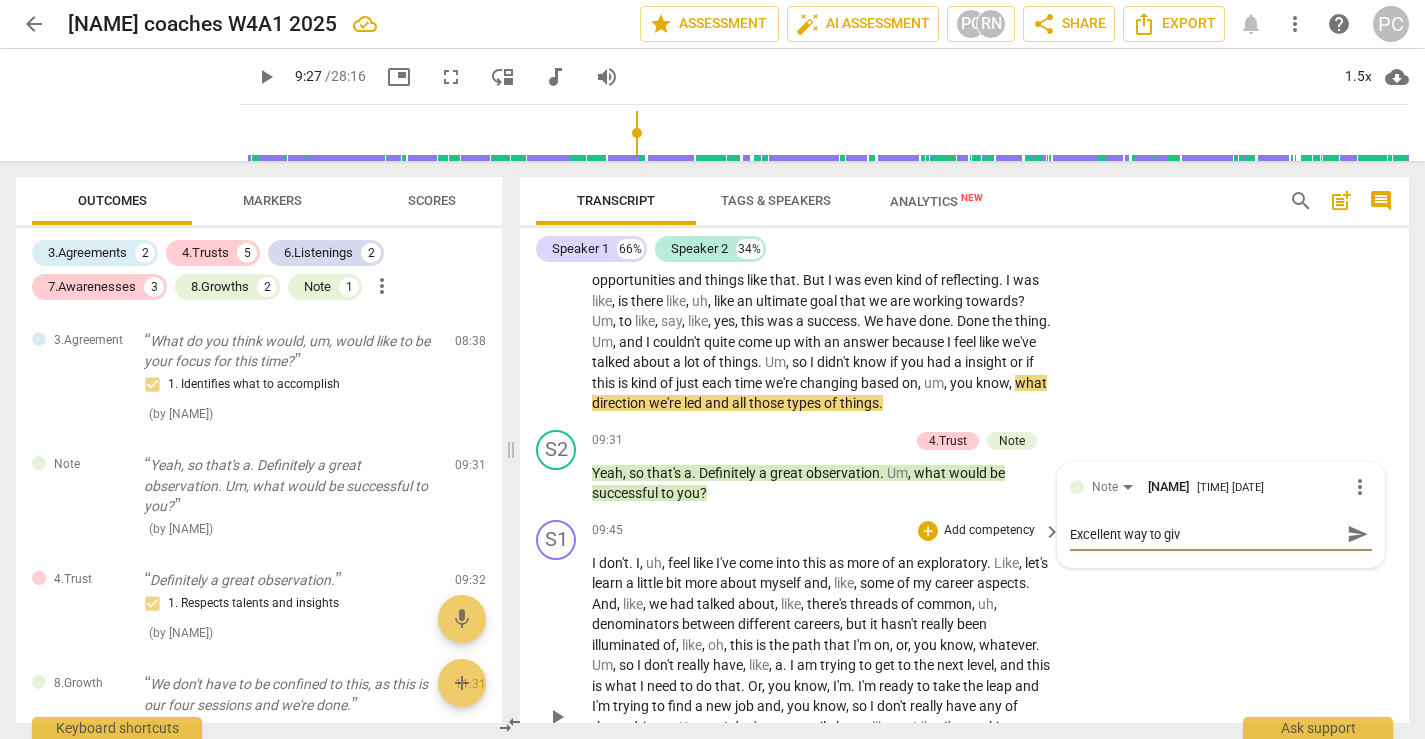 type on "Excellent way to give" 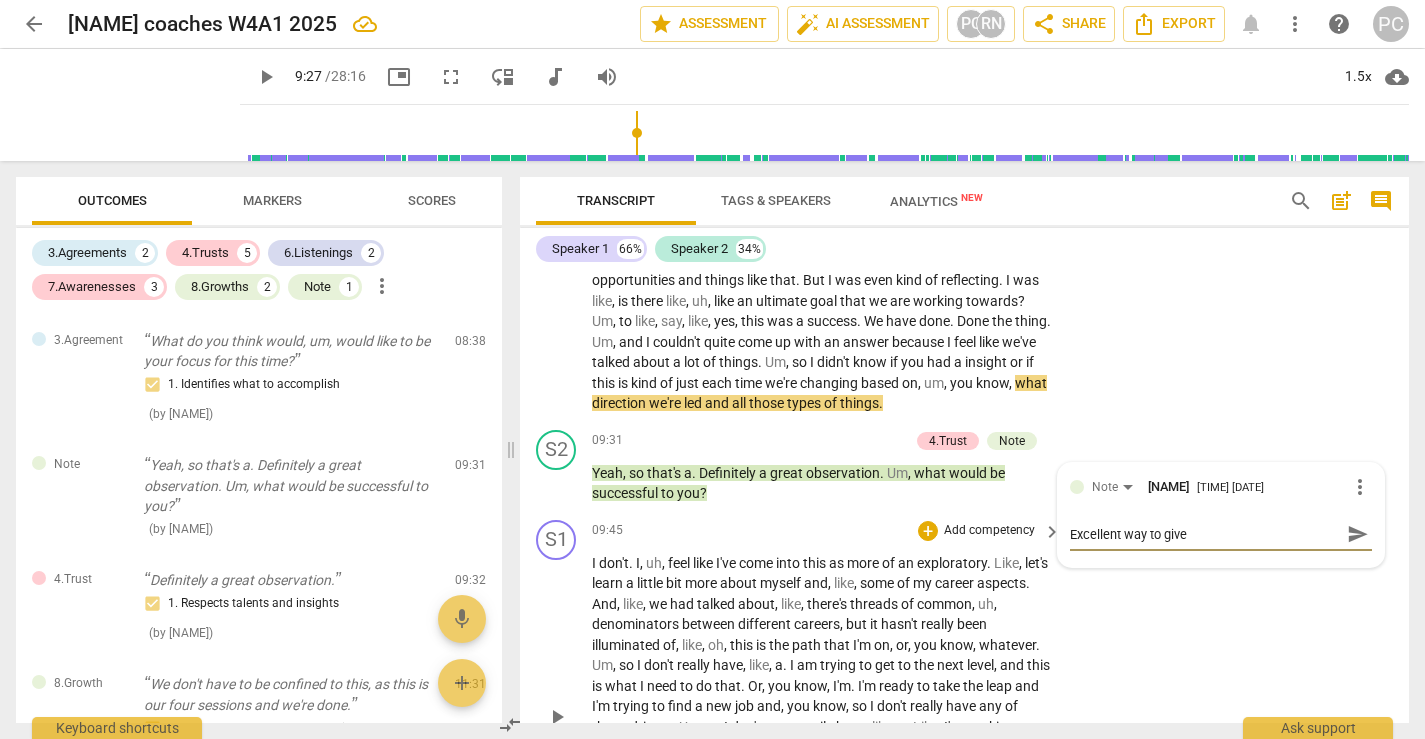 type on "Excellent way to give" 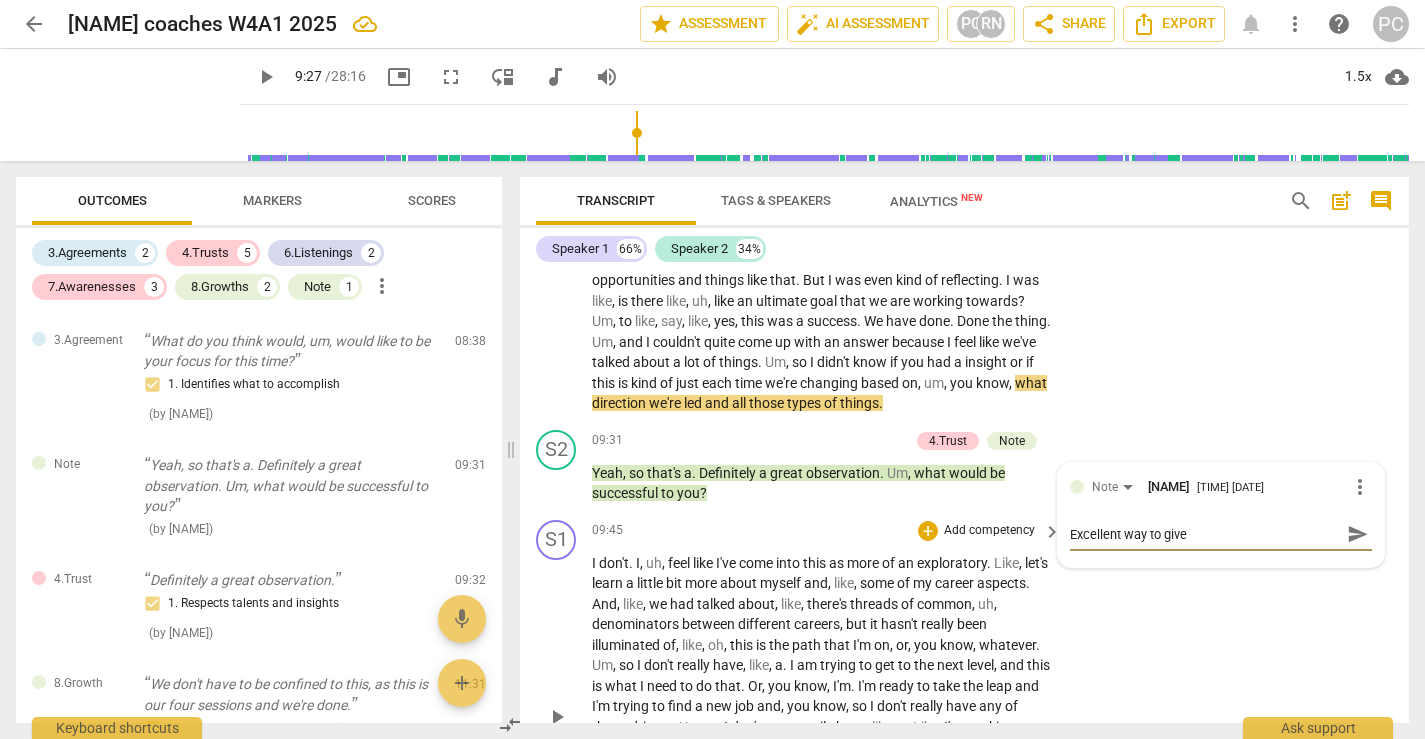 type on "Excellent way to give b" 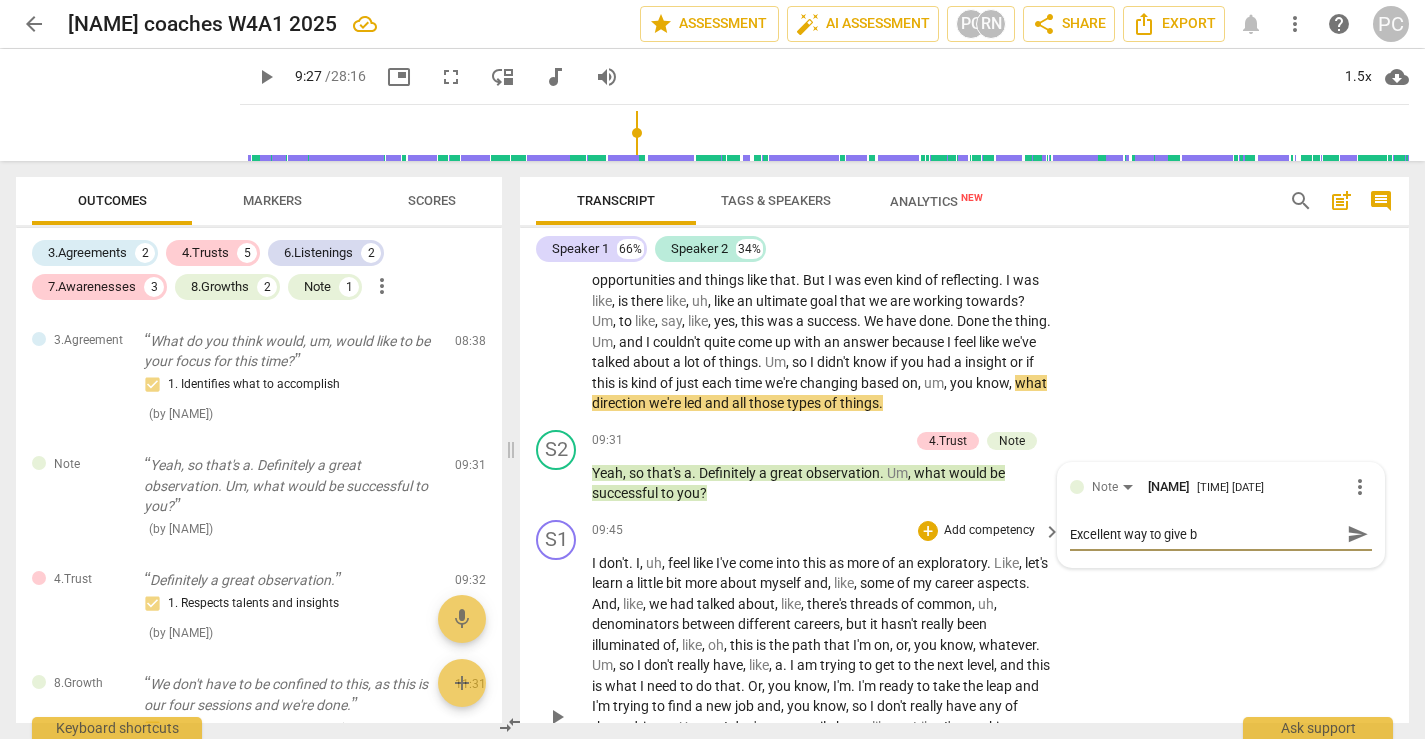 type on "Excellent way to give ba" 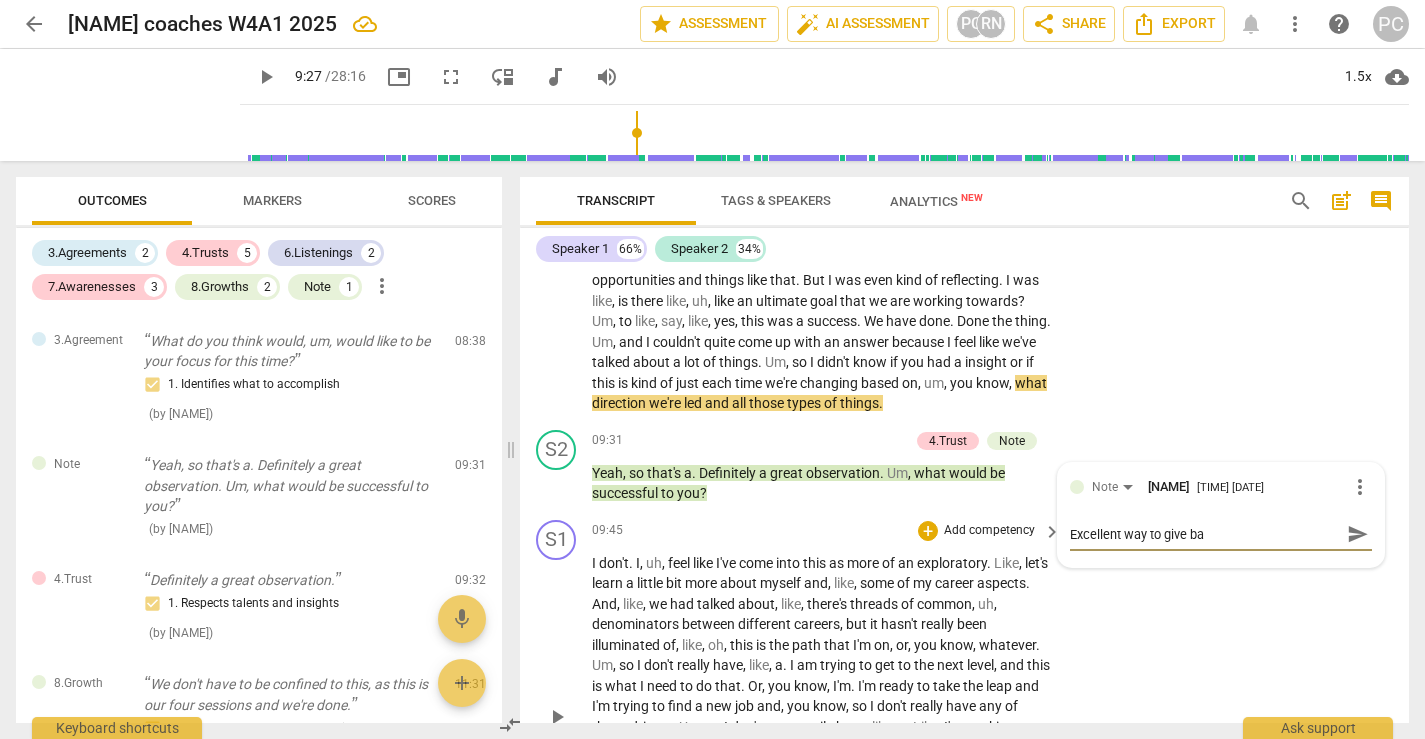 type on "Excellent way to give bac" 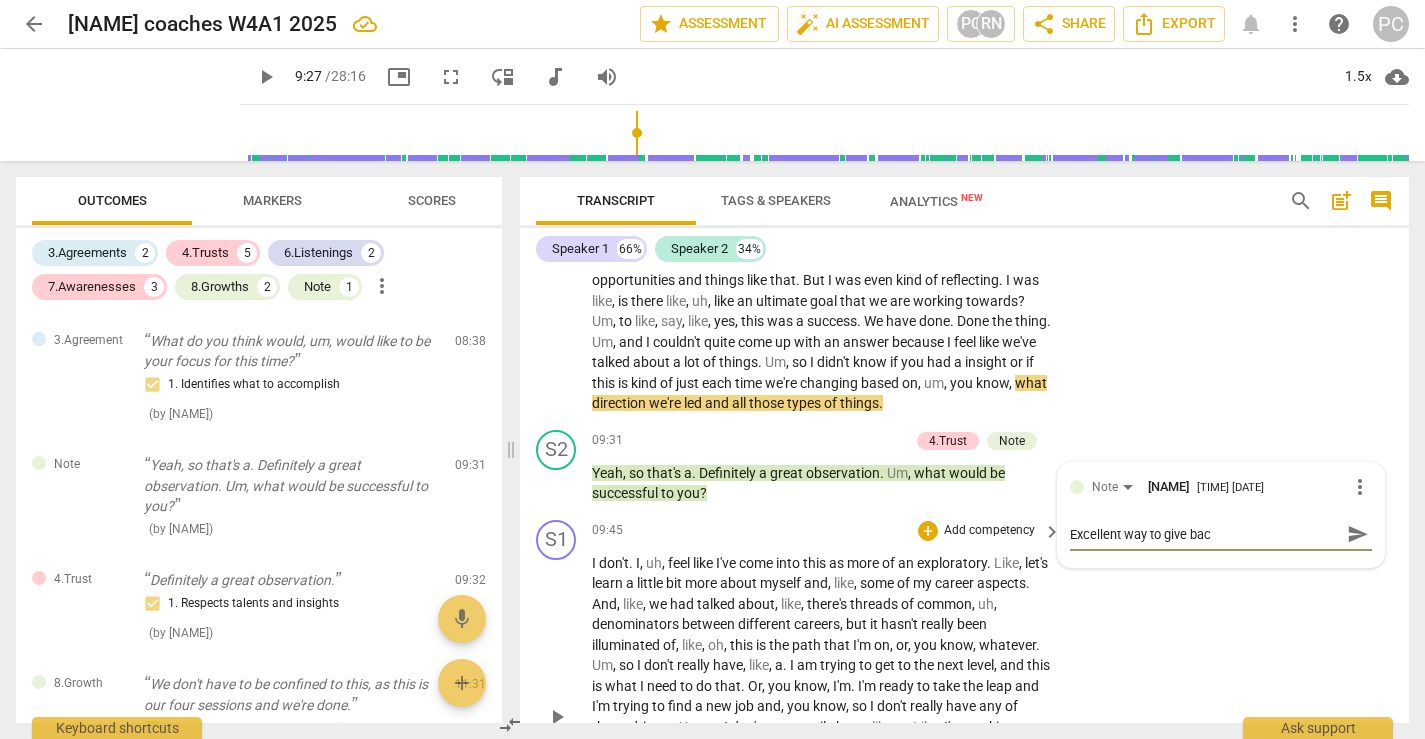 type on "Excellent way to give back" 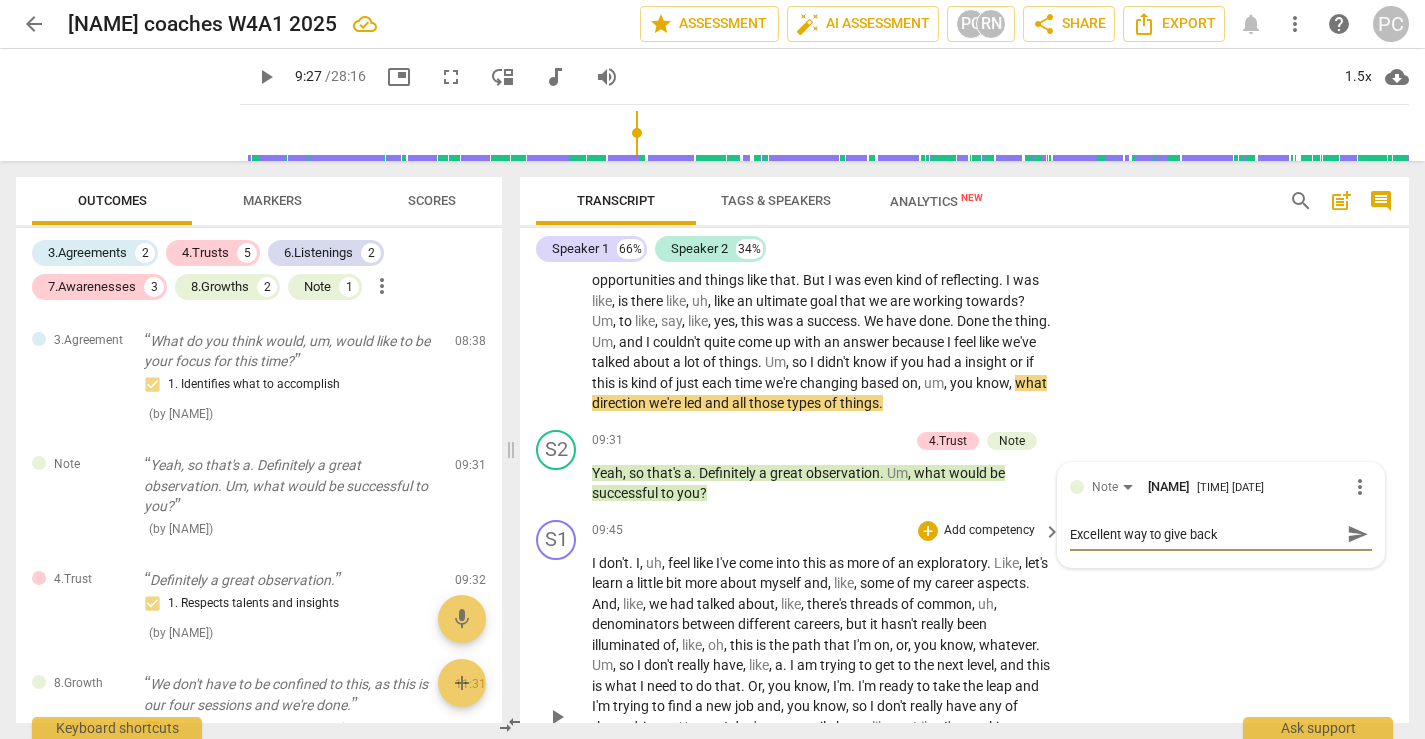 type on "Excellent way to give back" 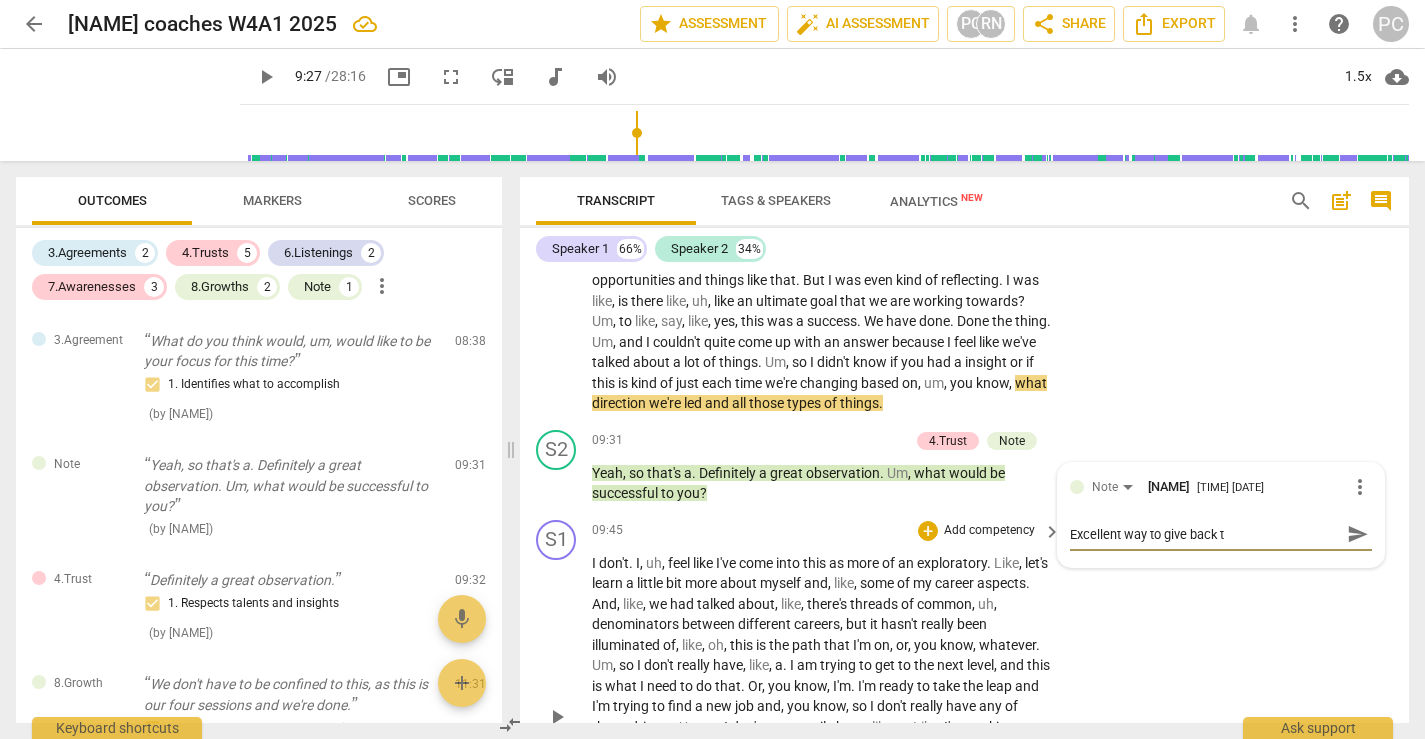 type on "Excellent way to give back to" 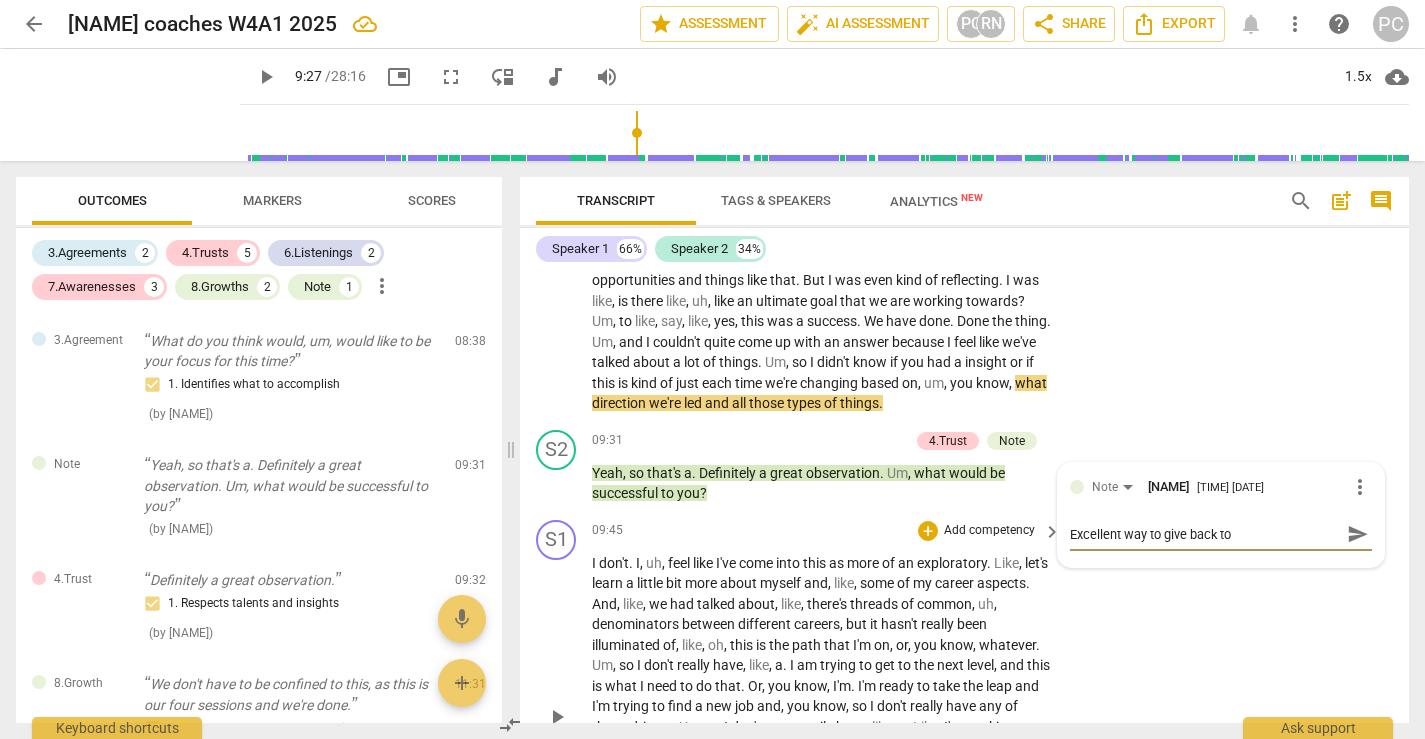 type on "Excellent way to give back to" 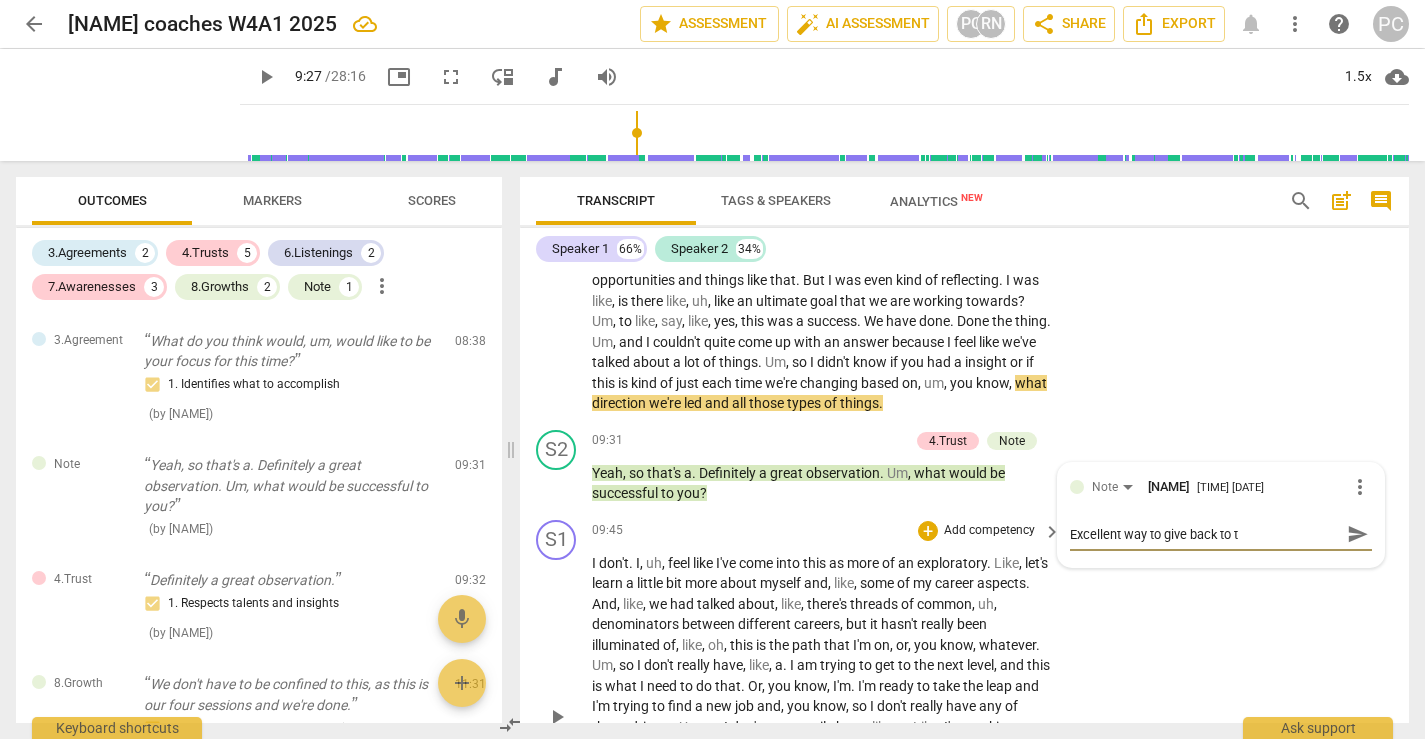 type on "Excellent way to give back to th" 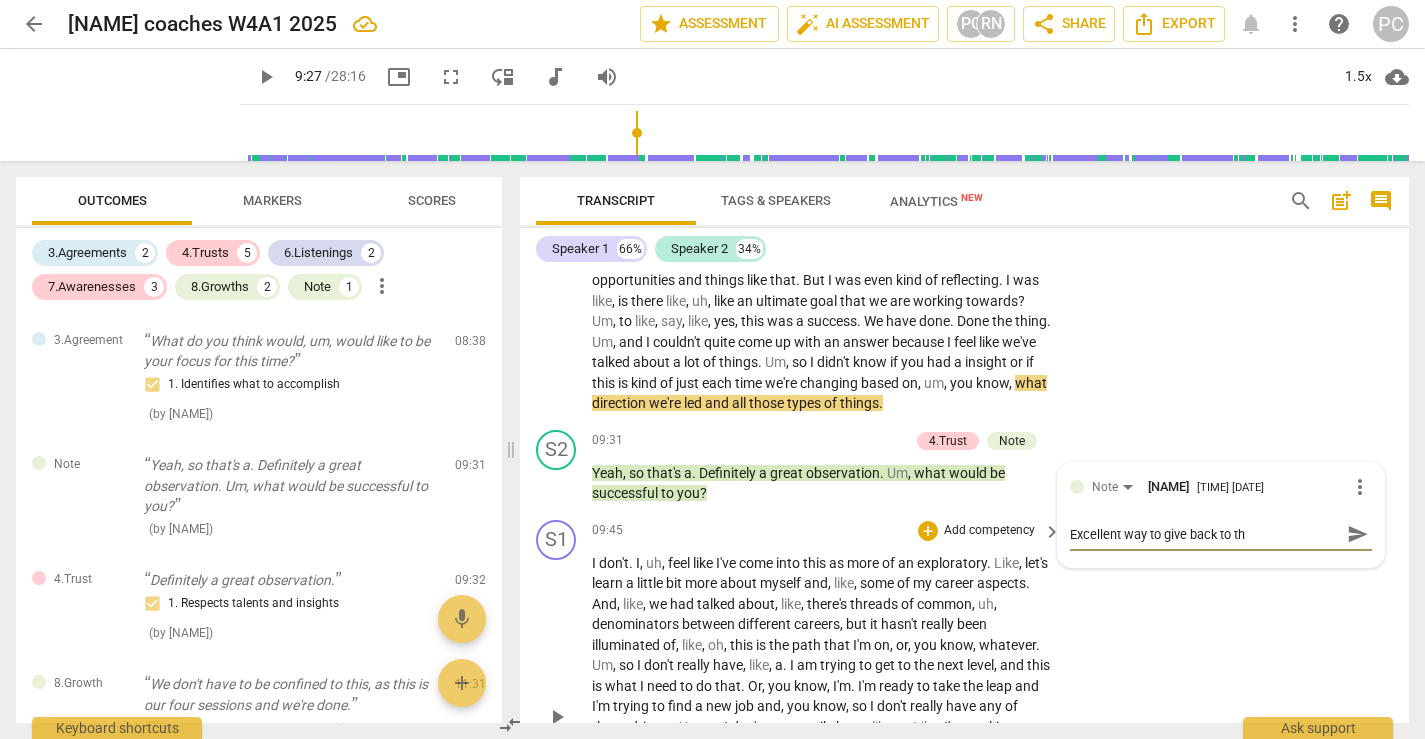 type on "Excellent way to give back to the" 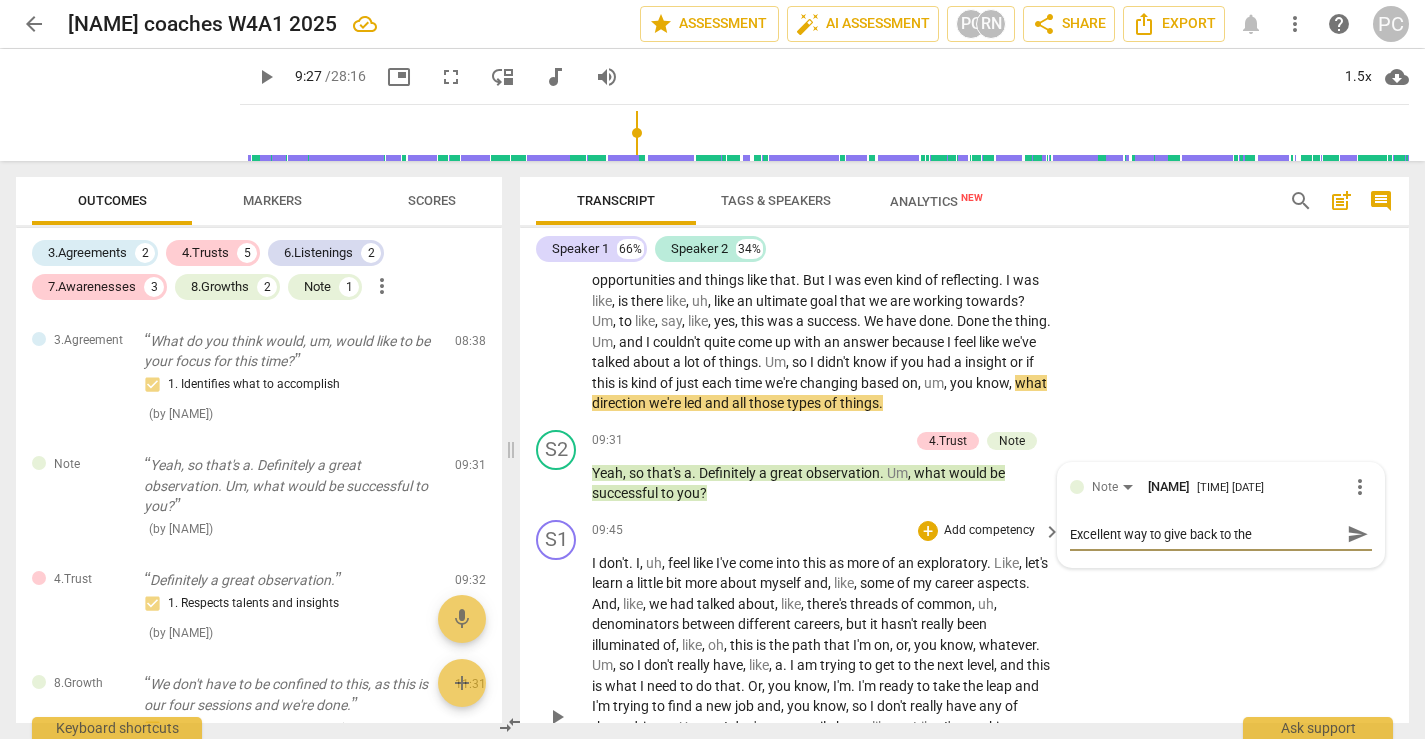 type on "Excellent way to give back to the" 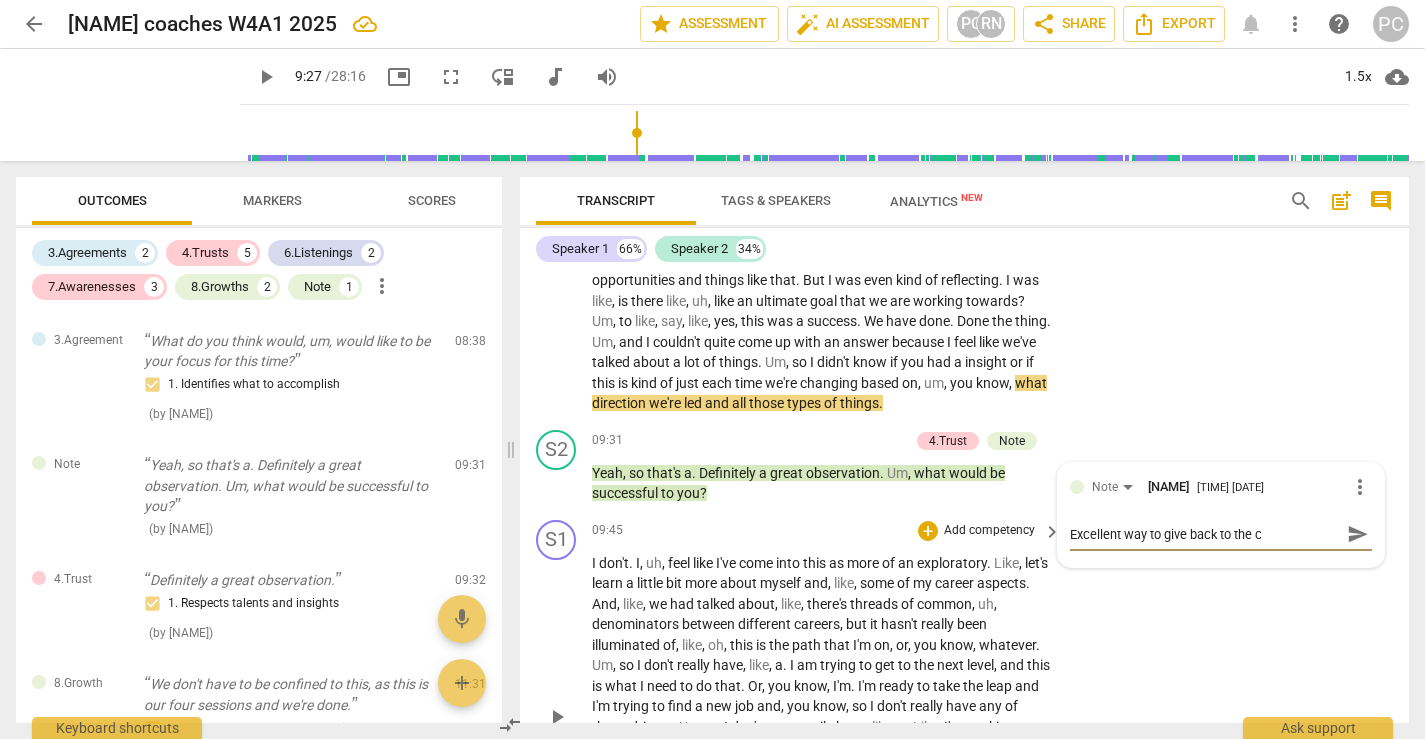 type on "Excellent way to give back to the cl" 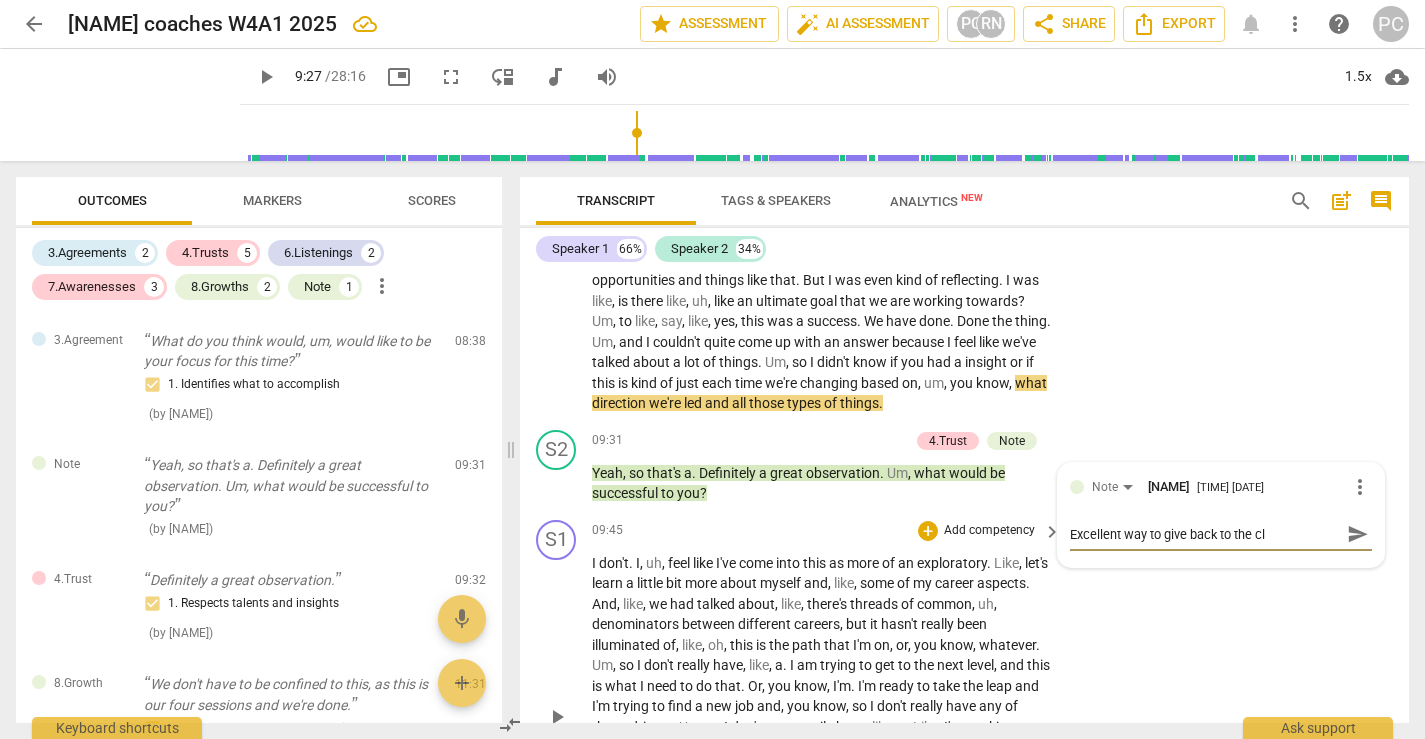 type on "Excellent way to give back to the cli" 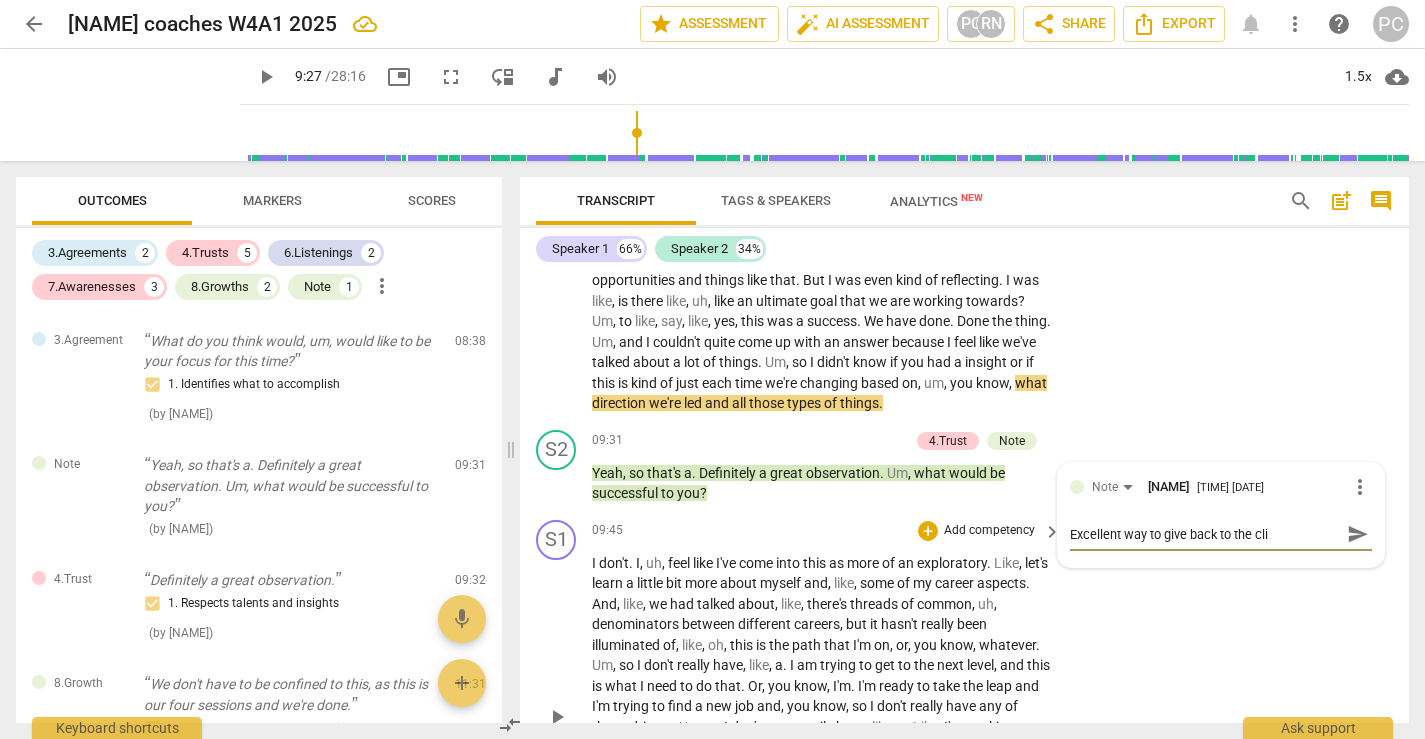 type on "Excellent way to give back to the clie" 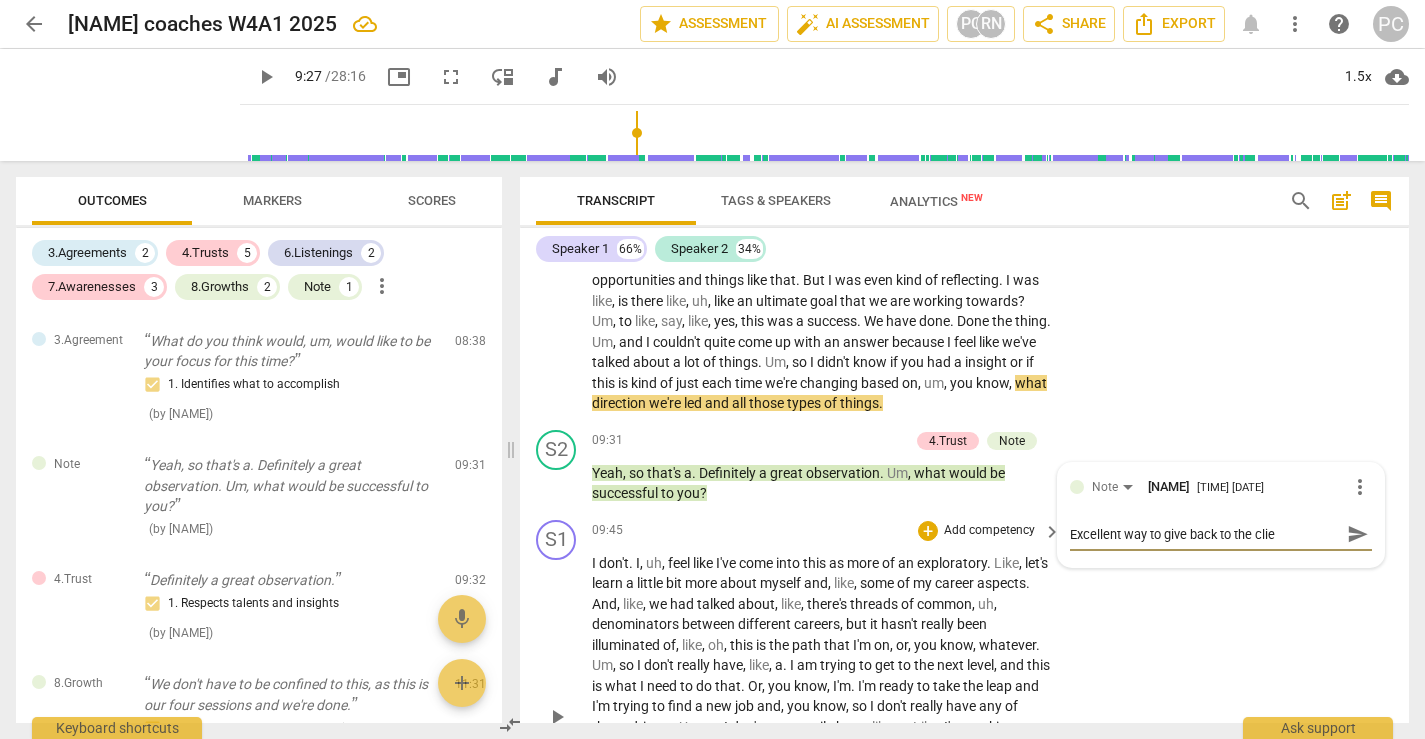 type on "Excellent way to give back to the clien" 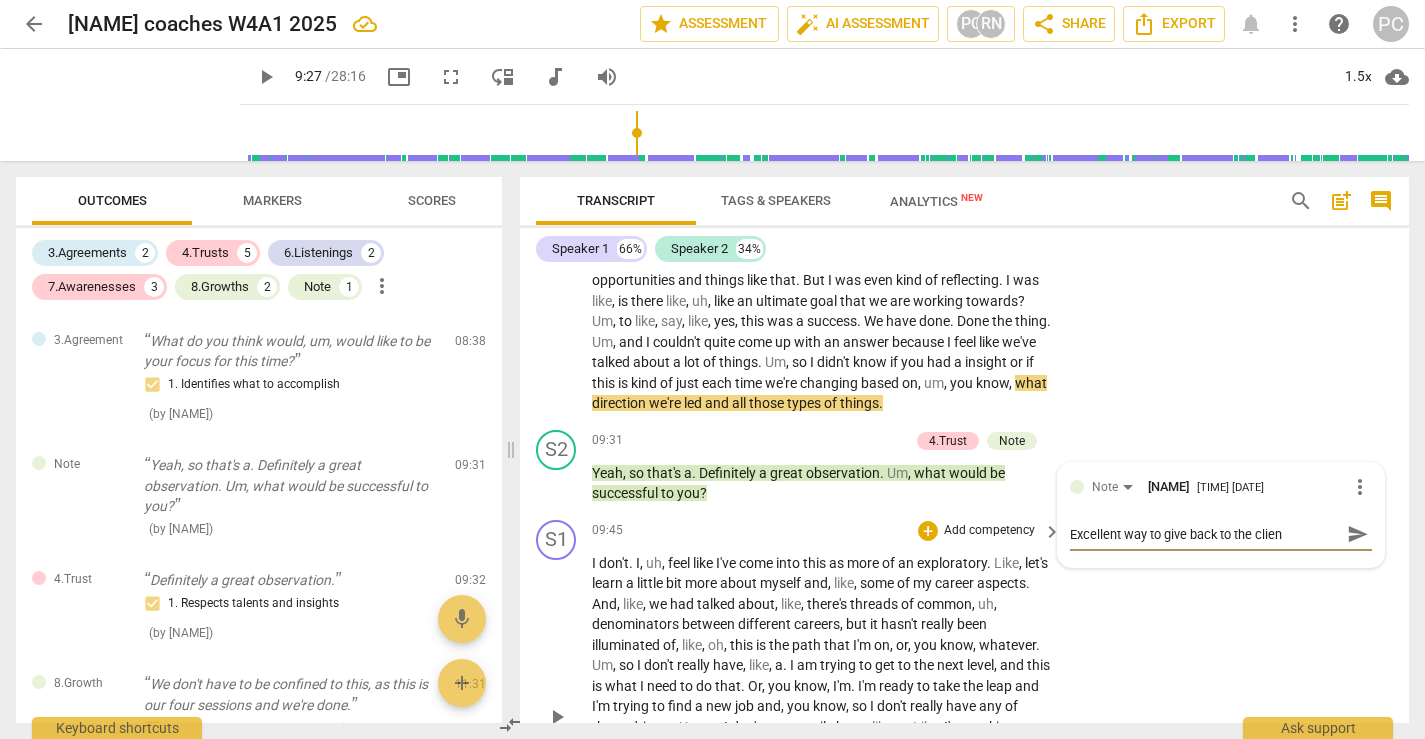 type on "Excellent way to give back to the client" 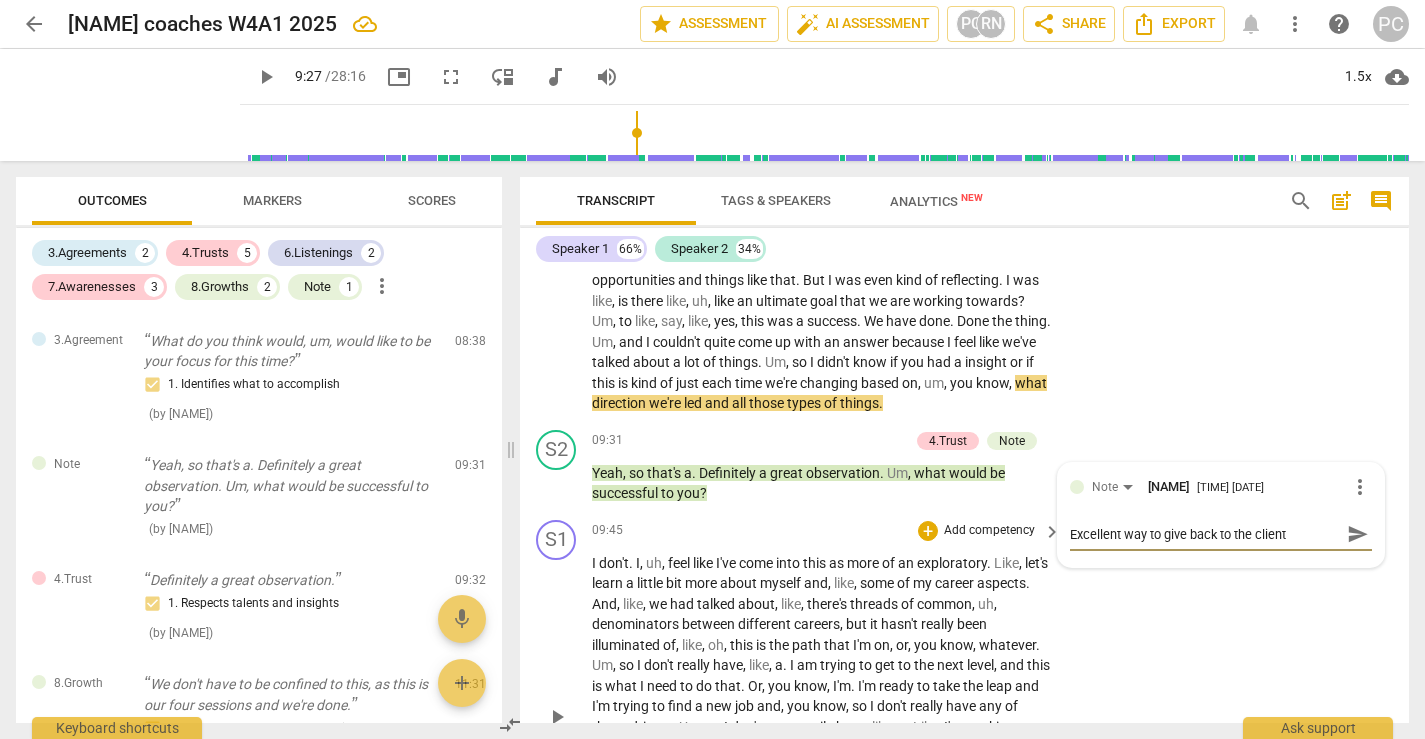 type on "Excellent way to give back to the client" 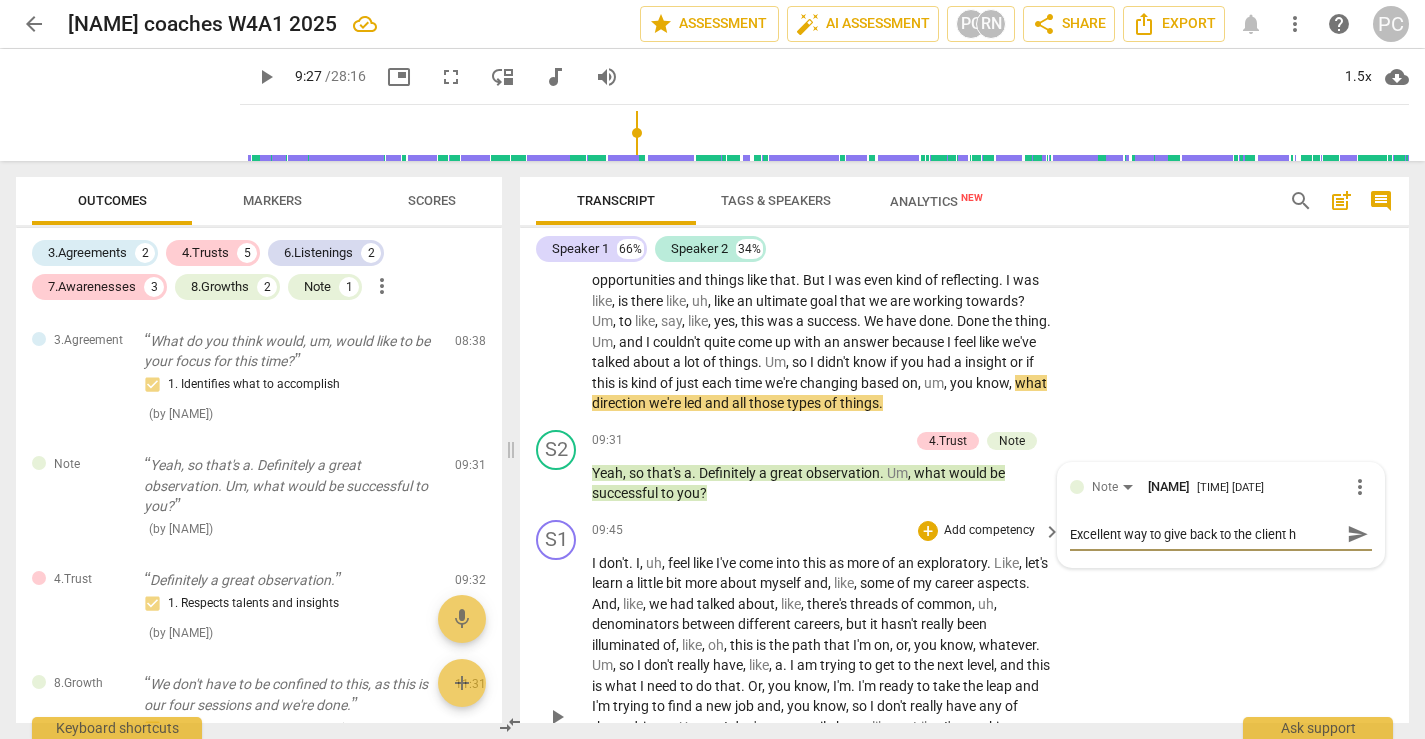 type on "Excellent way to give back to the client he" 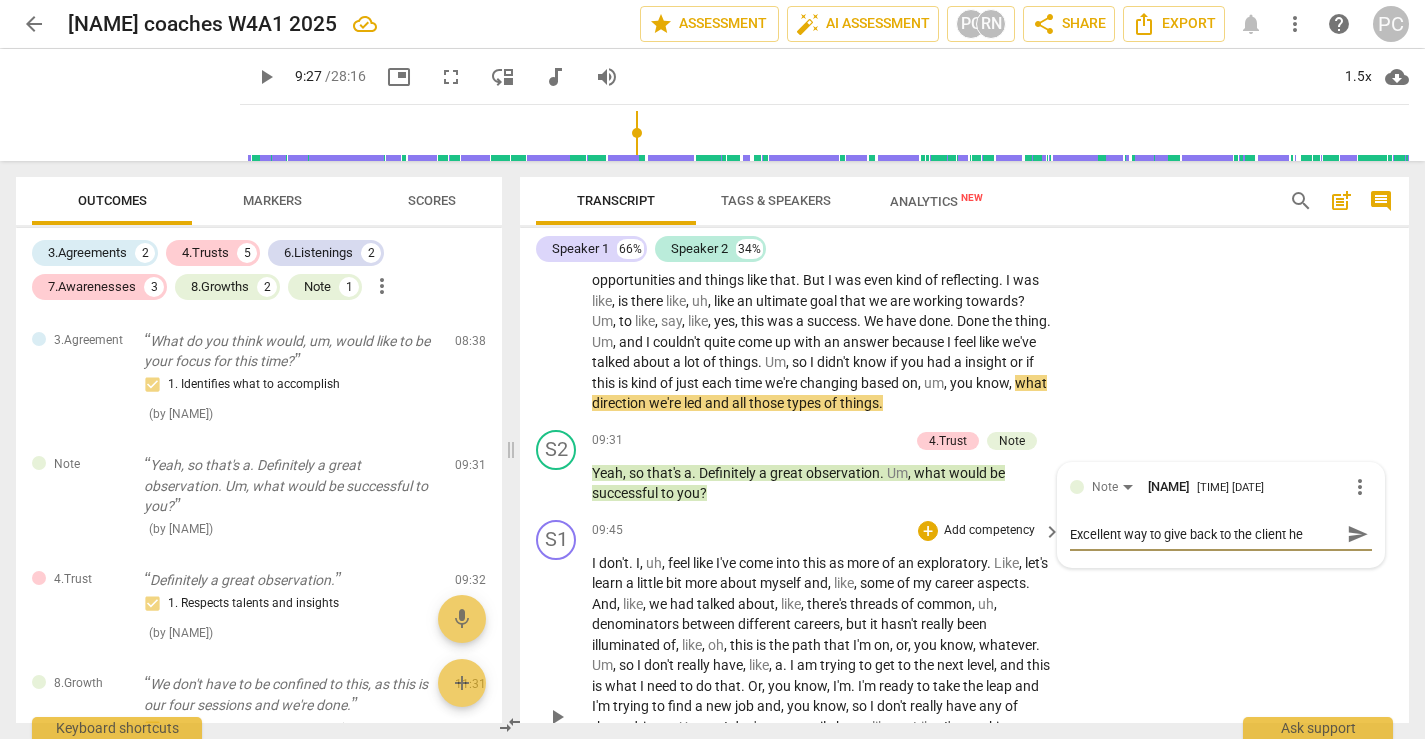 type on "Excellent way to give back to the client her" 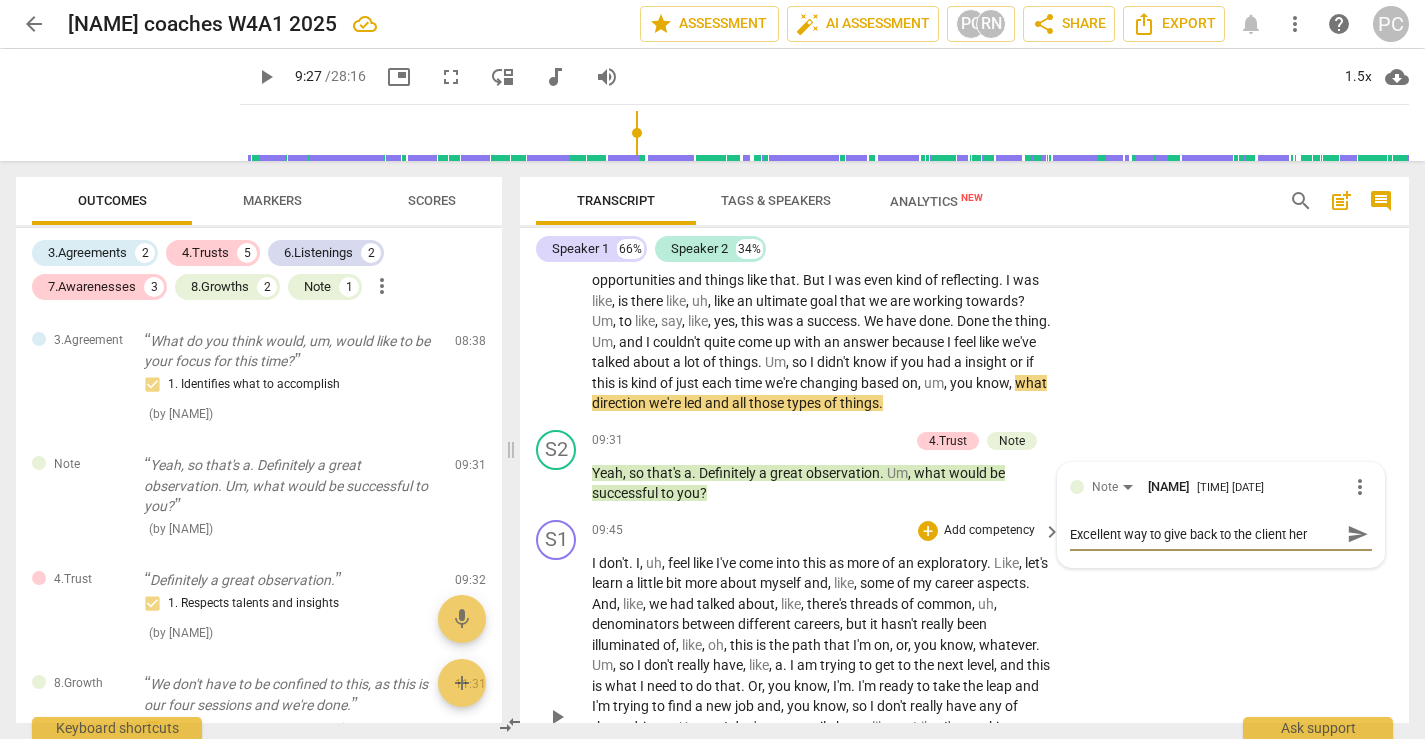 type on "Excellent way to give back to the client her" 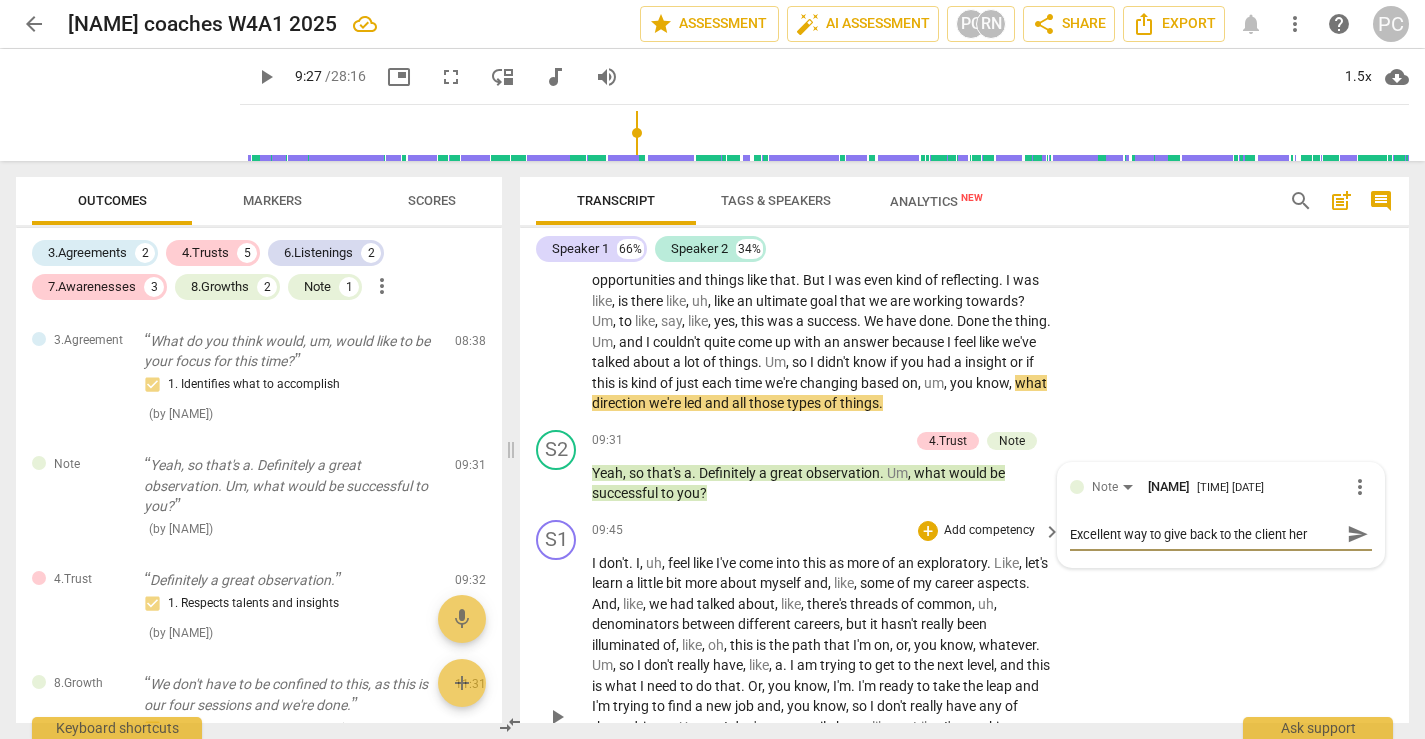 type on "Excellent way to give back to the client her" 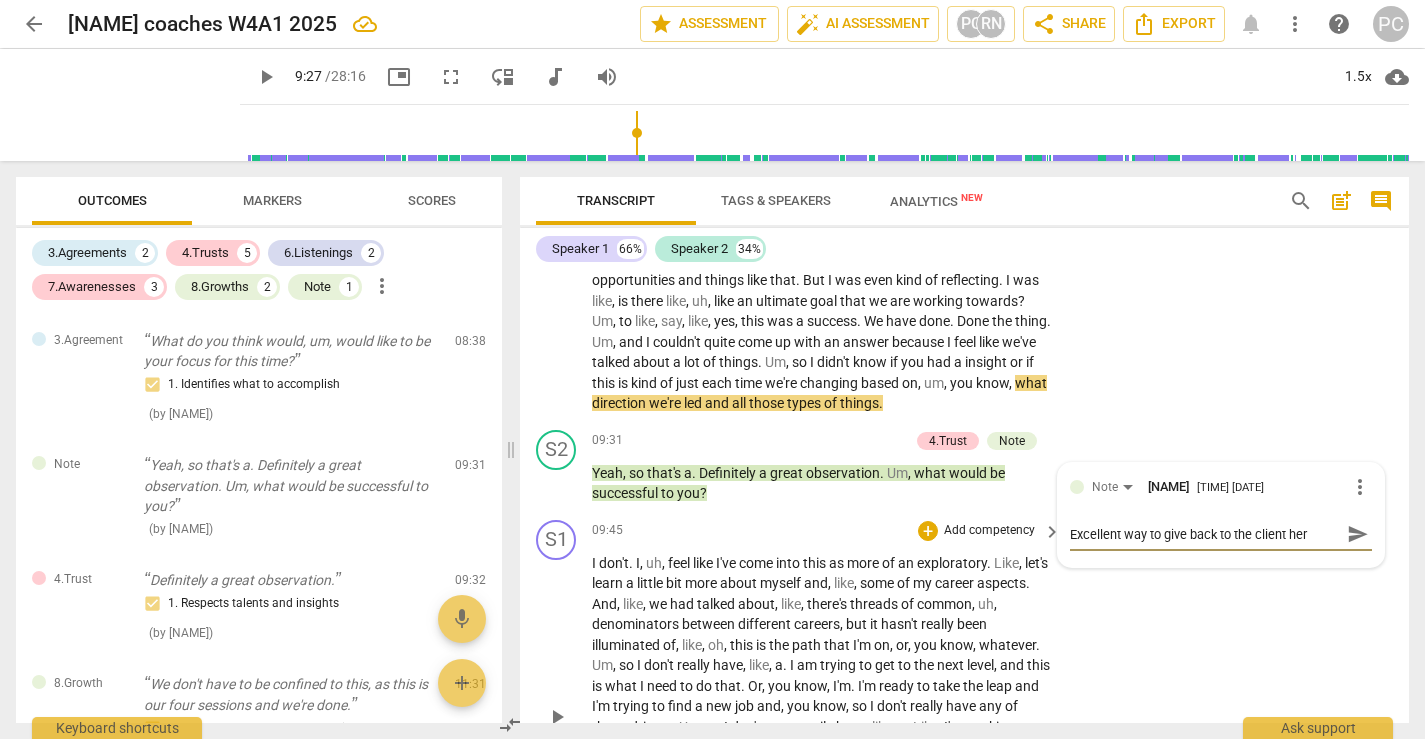 type on "Excellent way to give back to the client her" 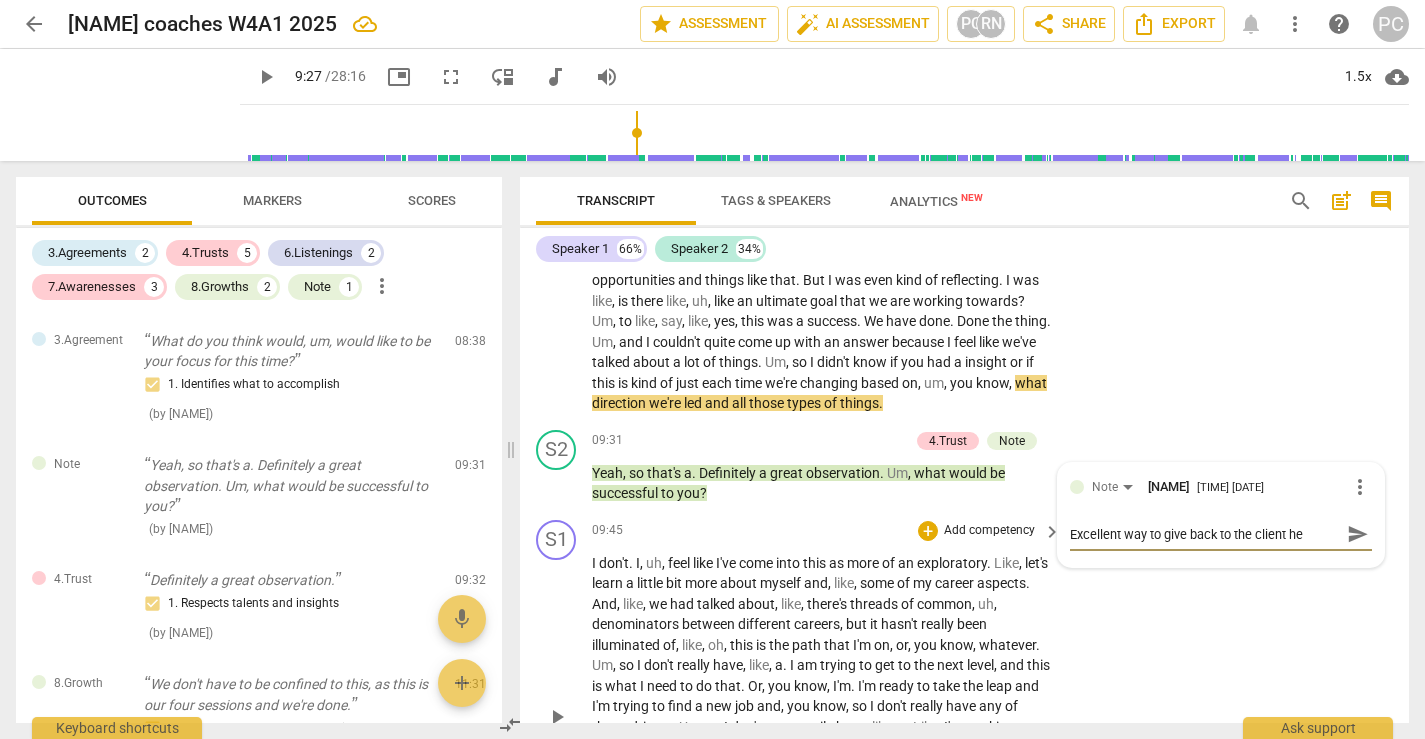 type on "Excellent way to give back to the client h" 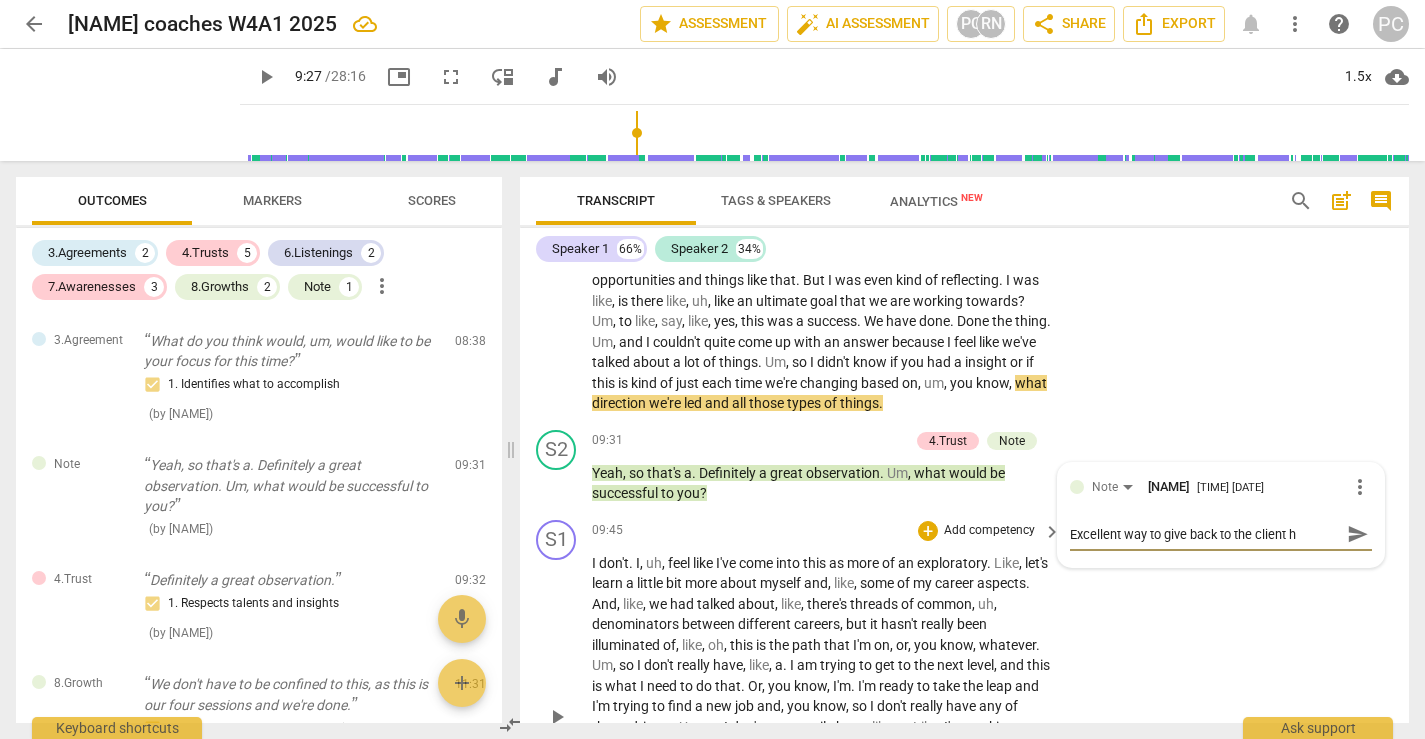 type on "Excellent way to give back to the client" 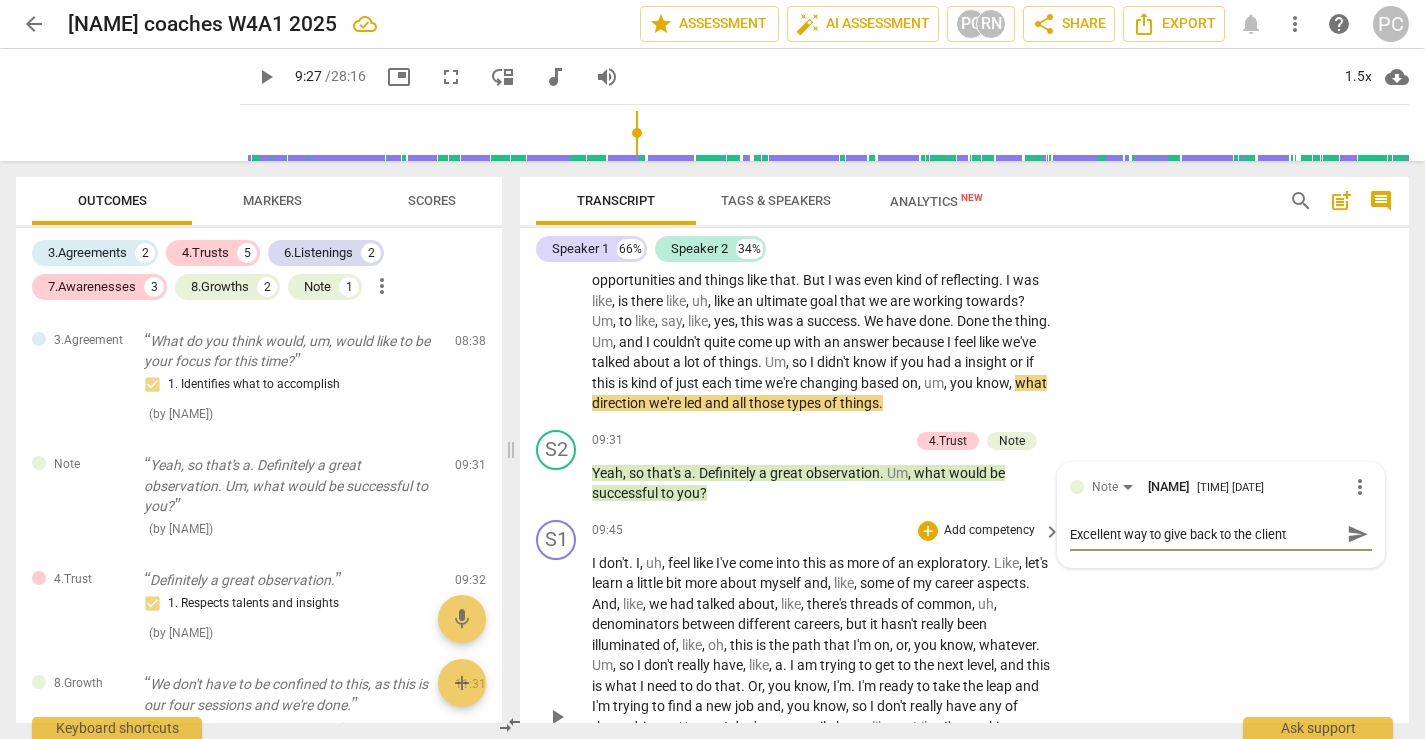 type on "Excellent way to give back to the client" 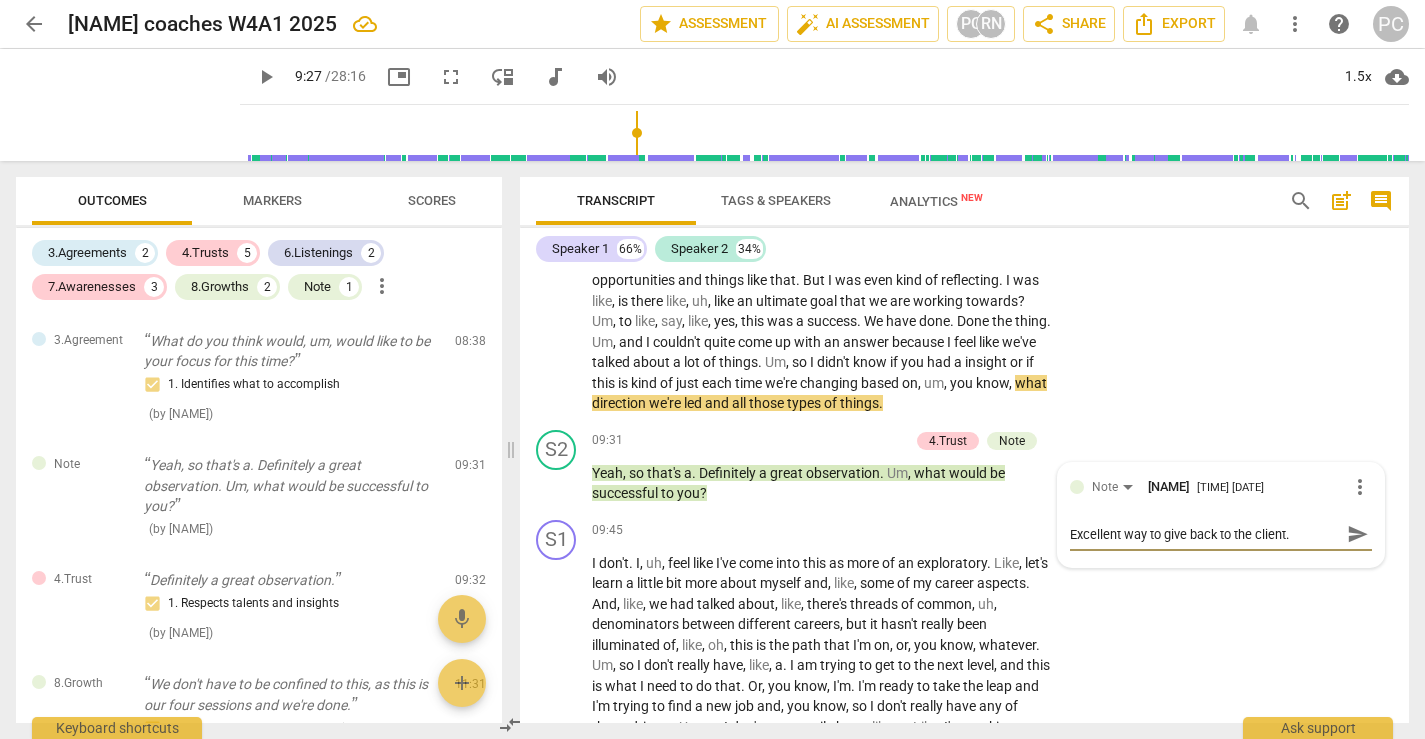 click on "Excellent way to give back to the client." at bounding box center [1205, 534] 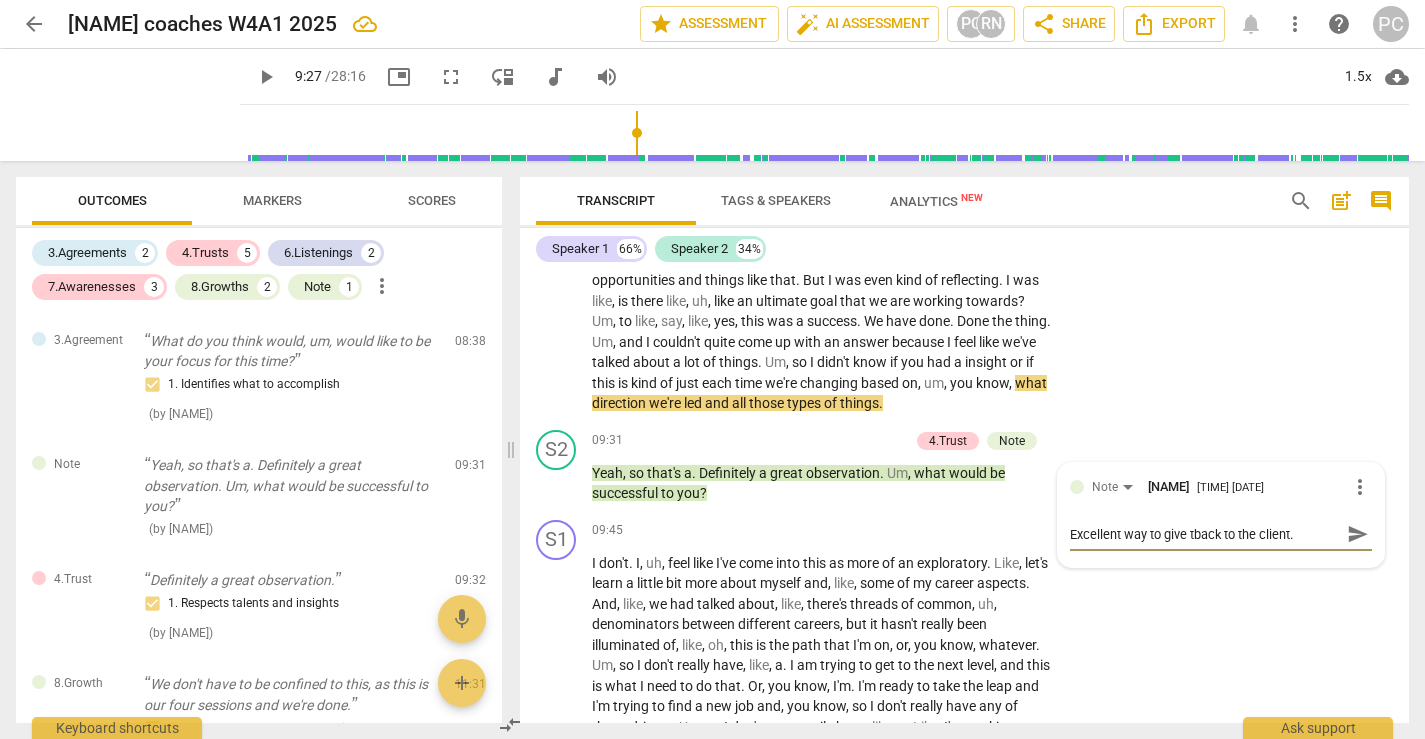 type on "Excellent way to give thback to the client." 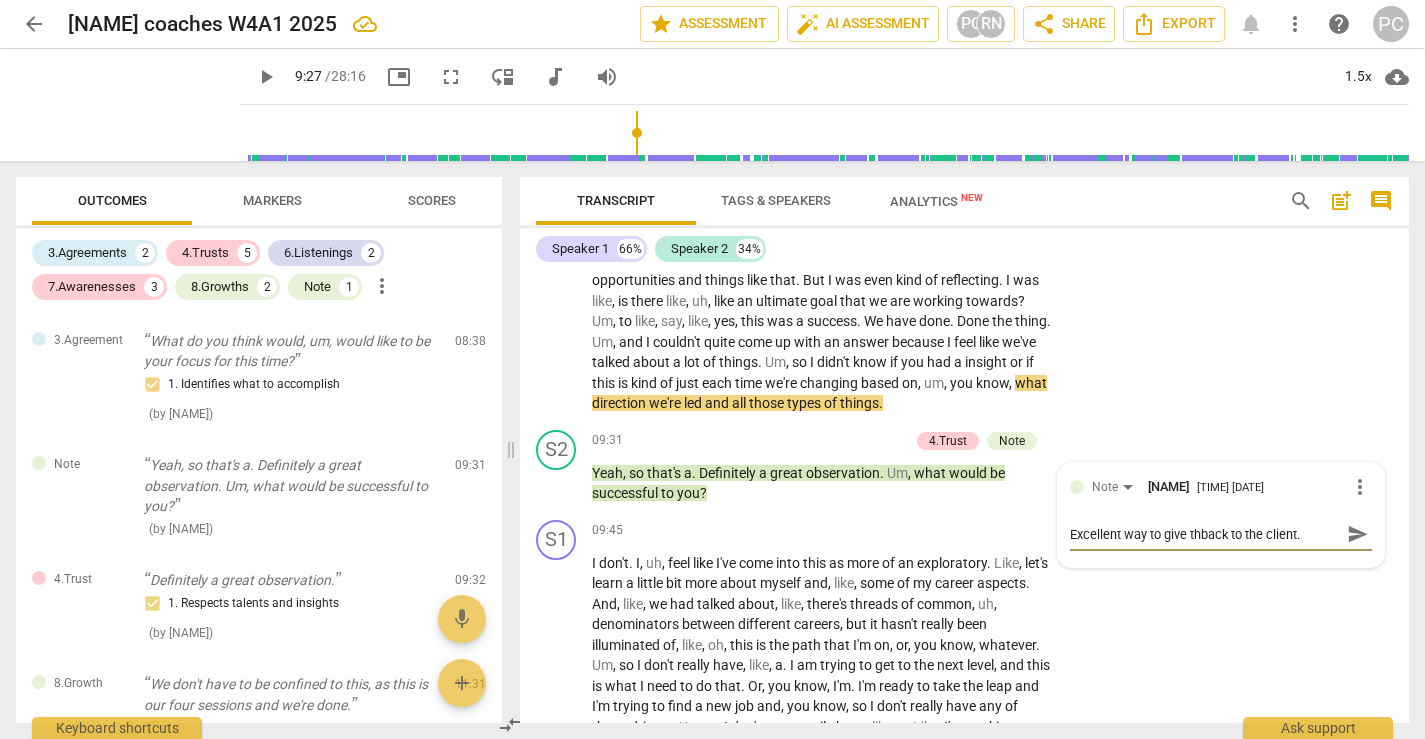 type on "Excellent way to give theback to the client." 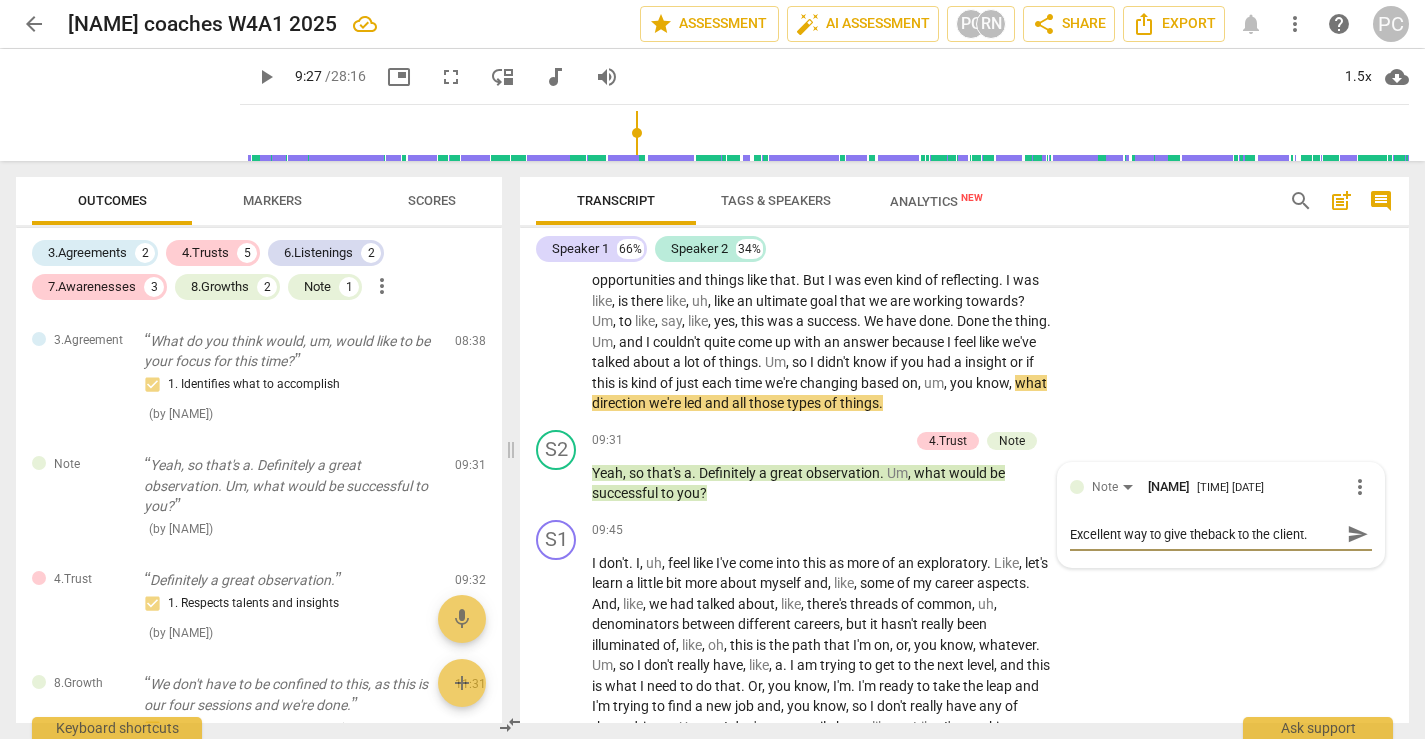 type on "Excellent way to give the back to the client." 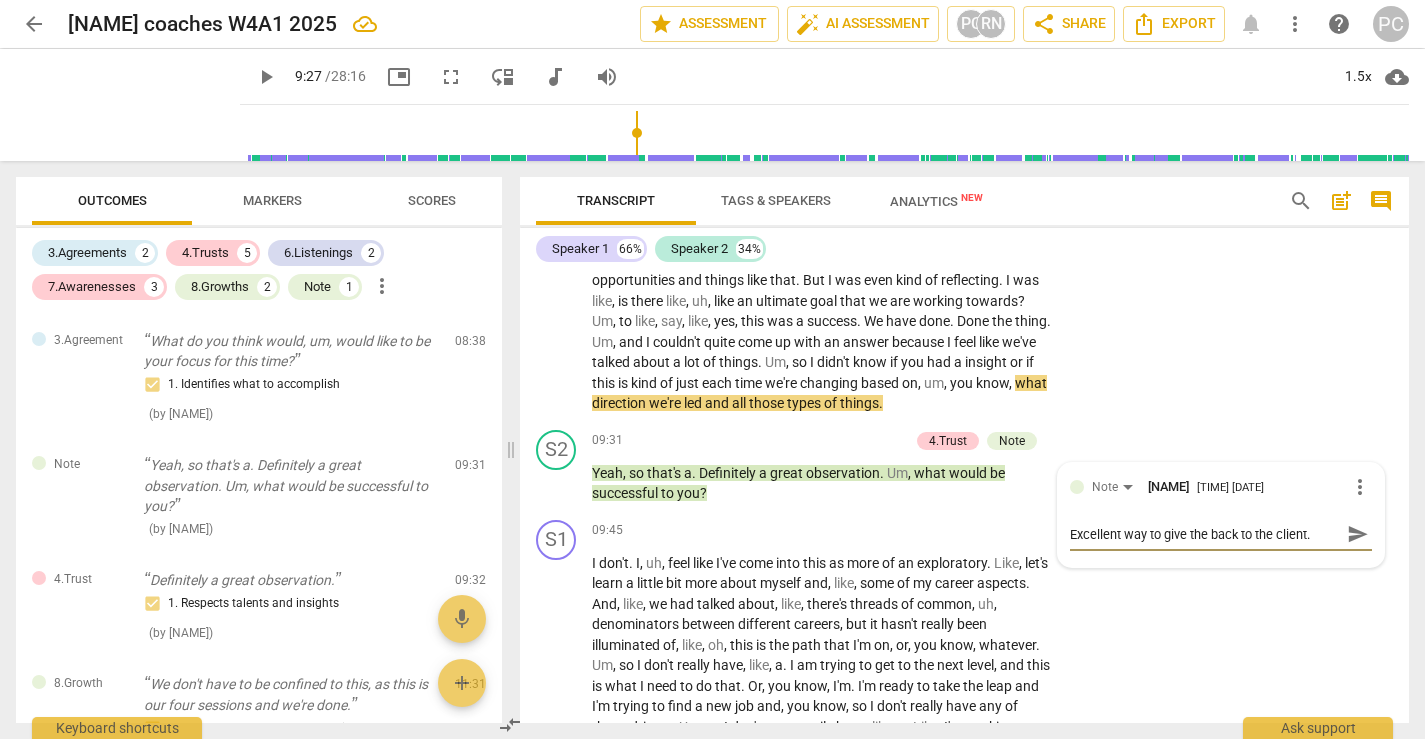 type on "Excellent way to give the qback to the client." 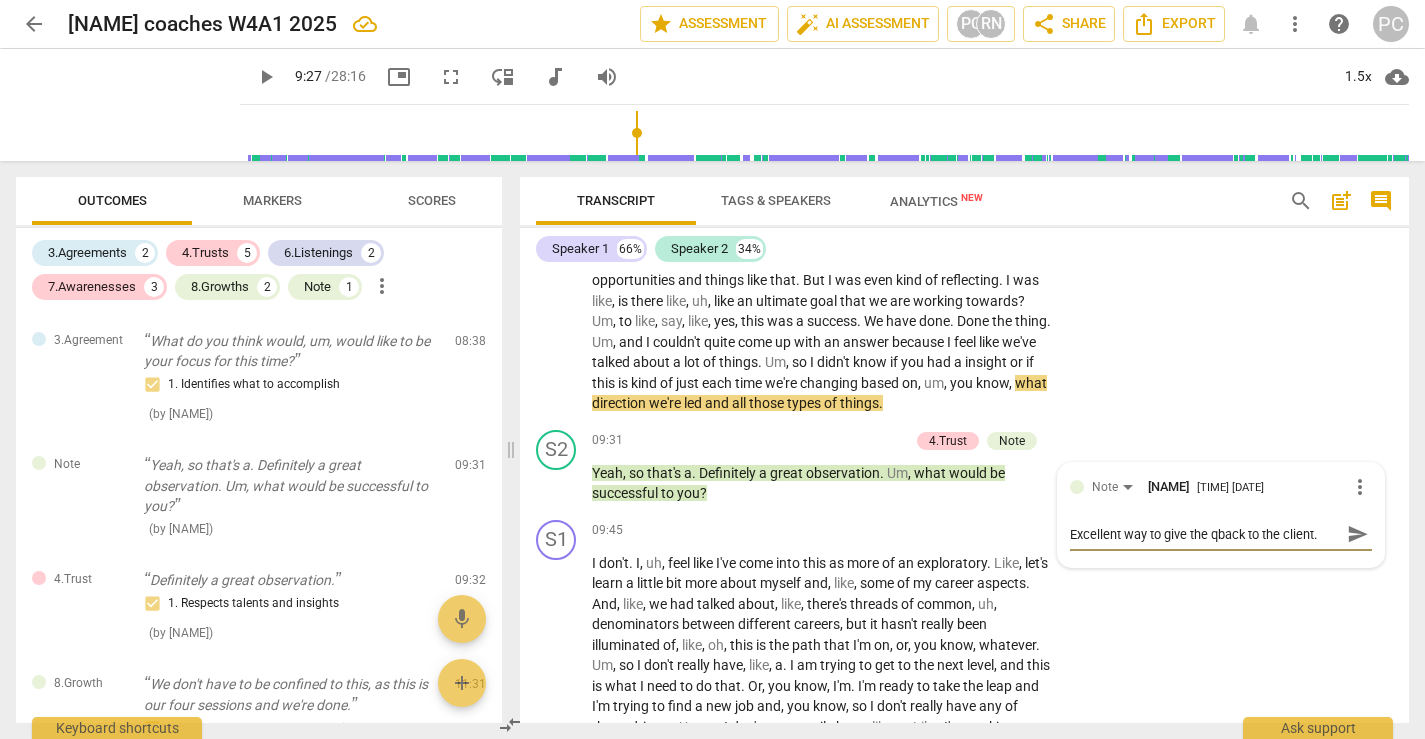 type on "Excellent way to give the quback to the client." 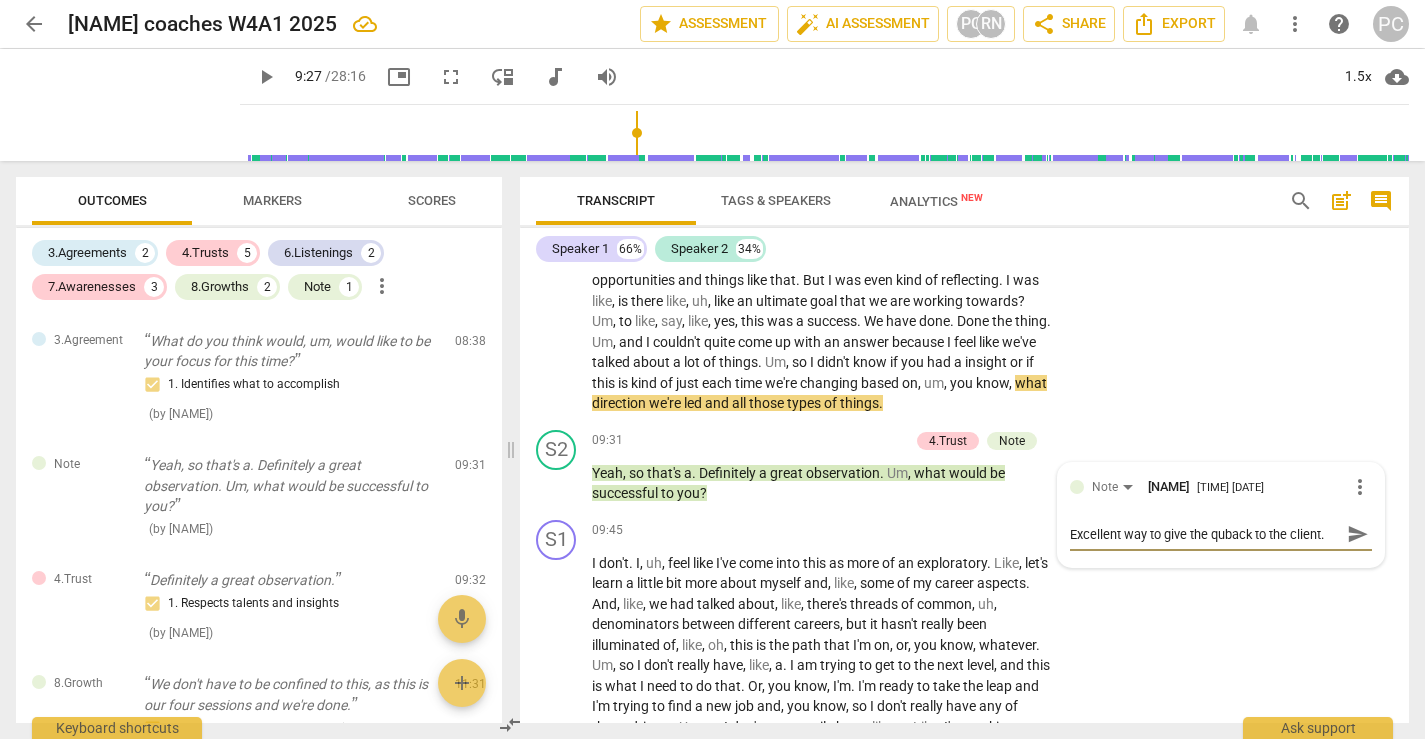 type on "Excellent way to give the queback to the client." 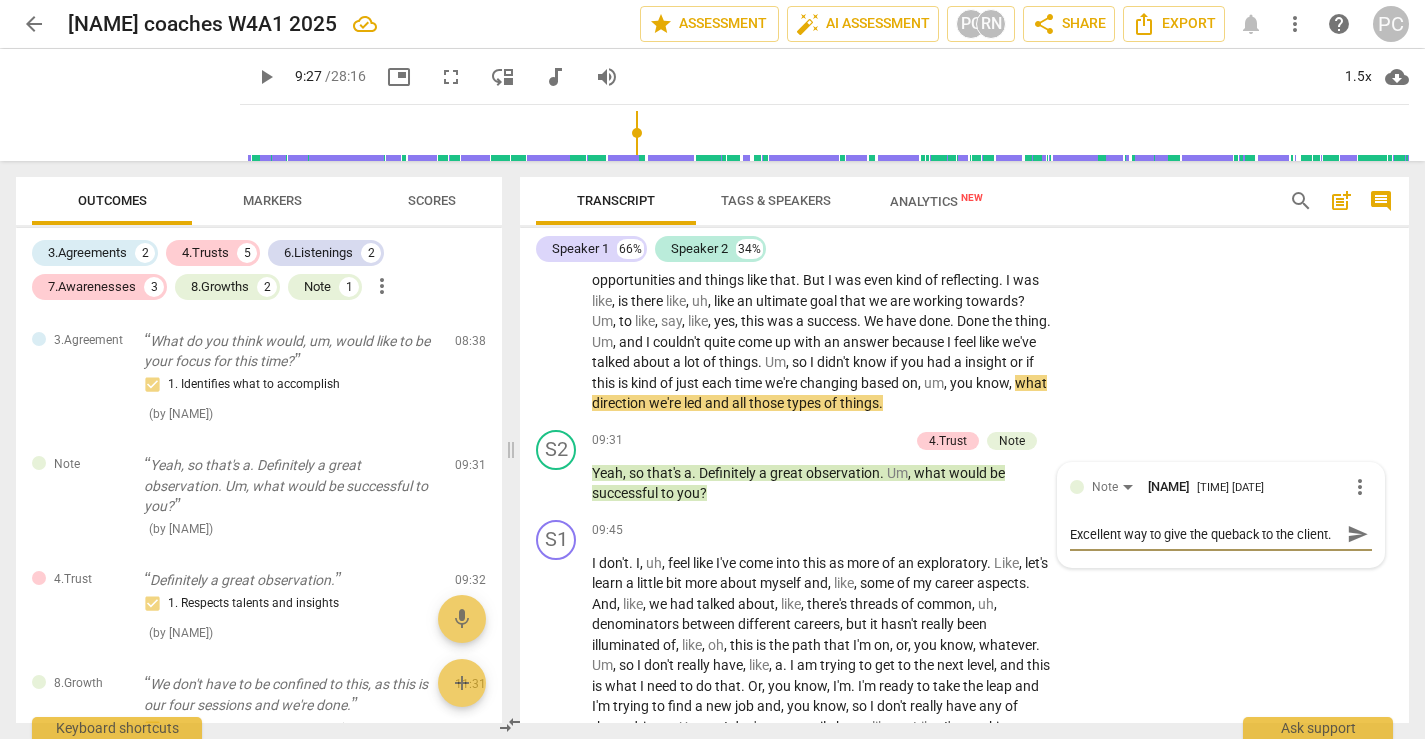 type on "Excellent way to give the quetback to the client." 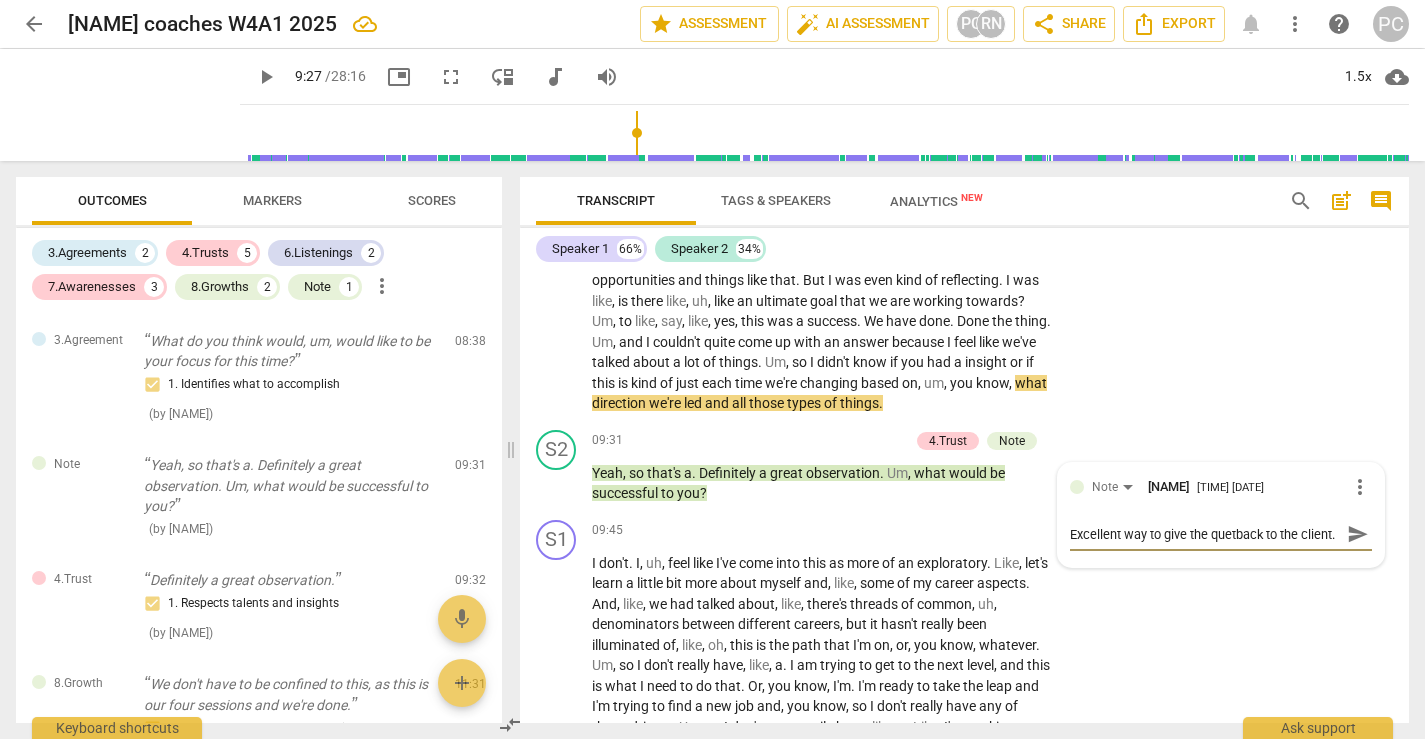 type on "Excellent way to give the quetiback to the client." 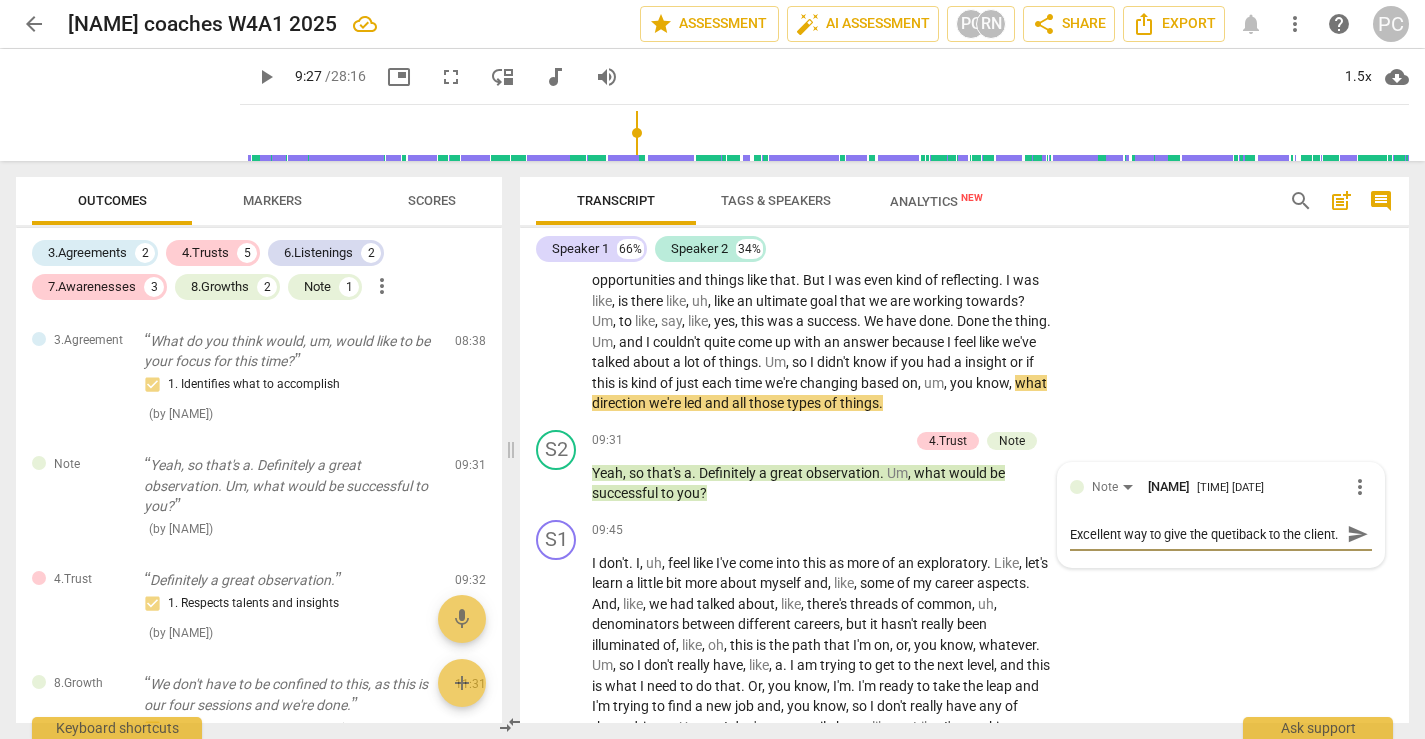 type on "Excellent way to give the quetioback to the client." 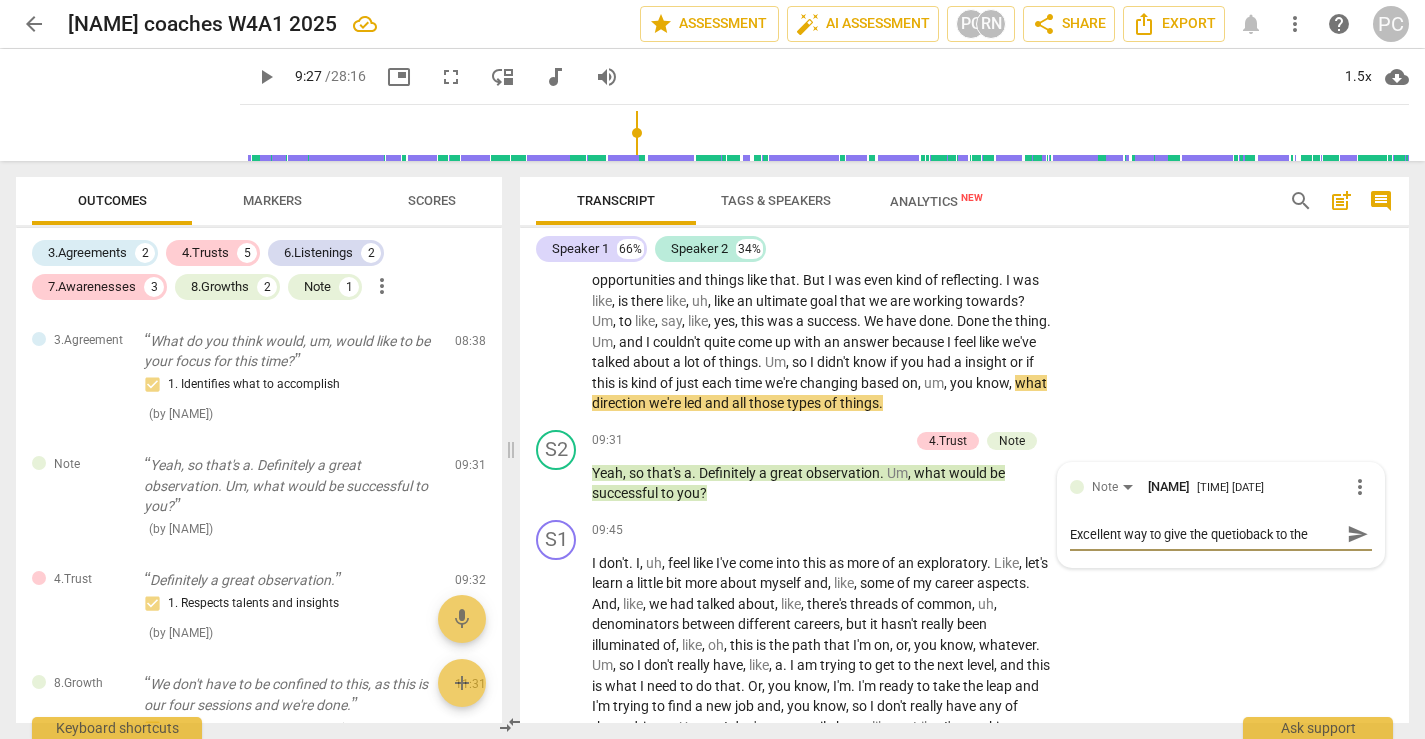 type on "Excellent way to give the quetionback to the client." 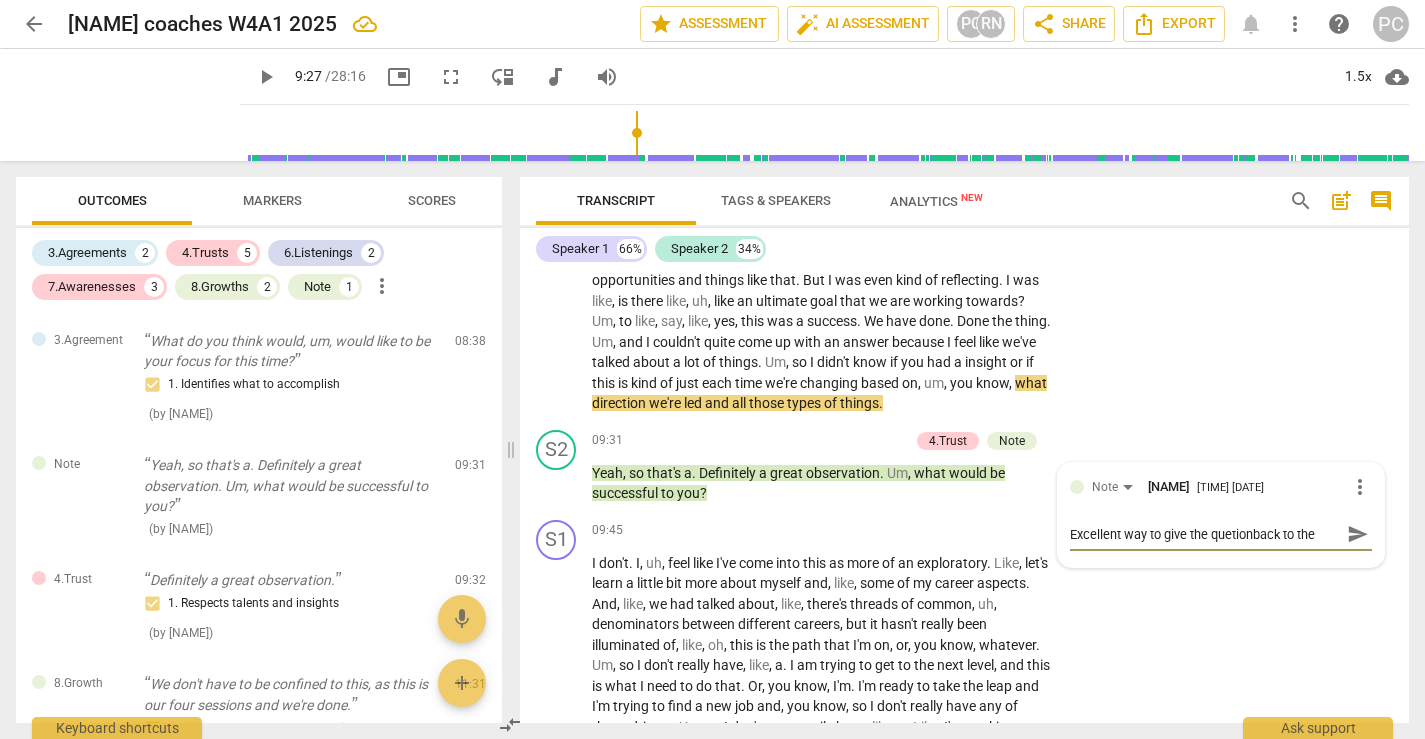 type on "Excellent way to give the quetioback to the client." 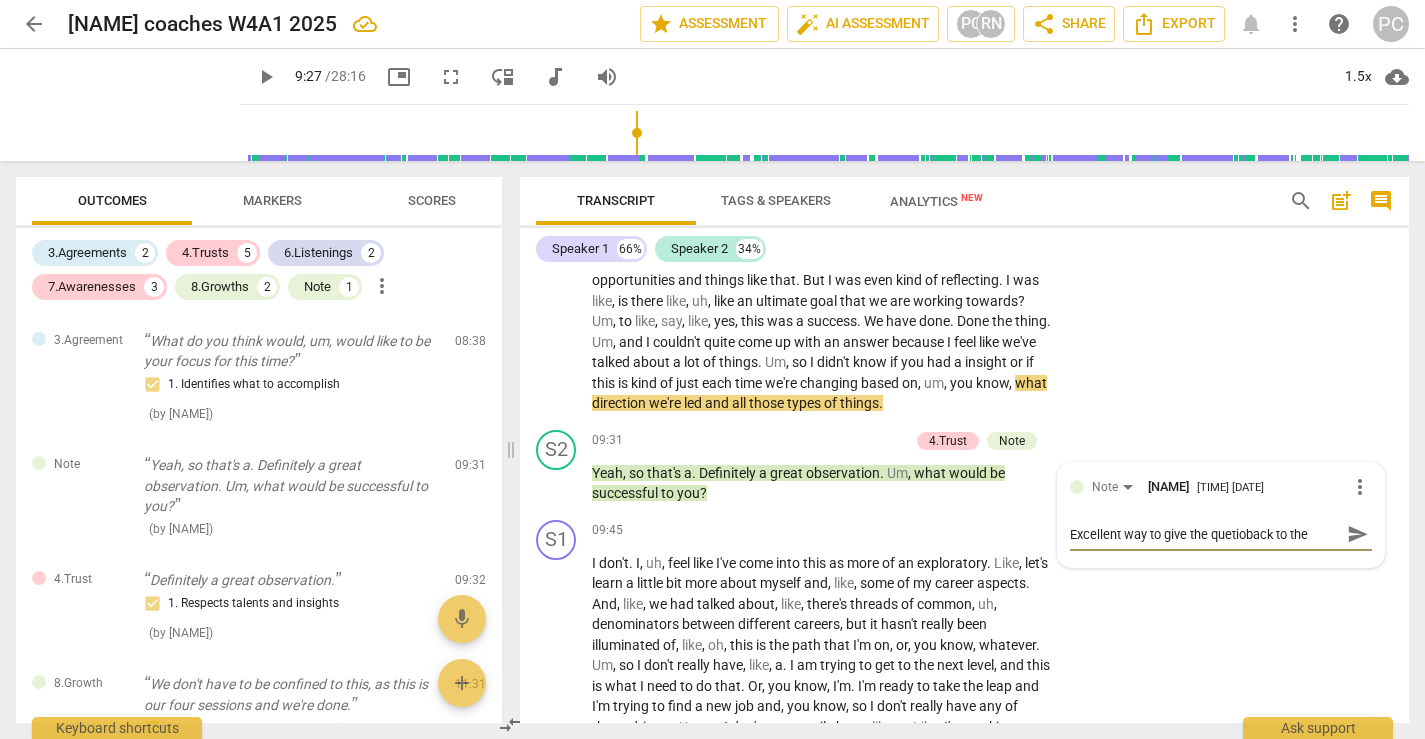type on "Excellent way to give the quetiback to the client." 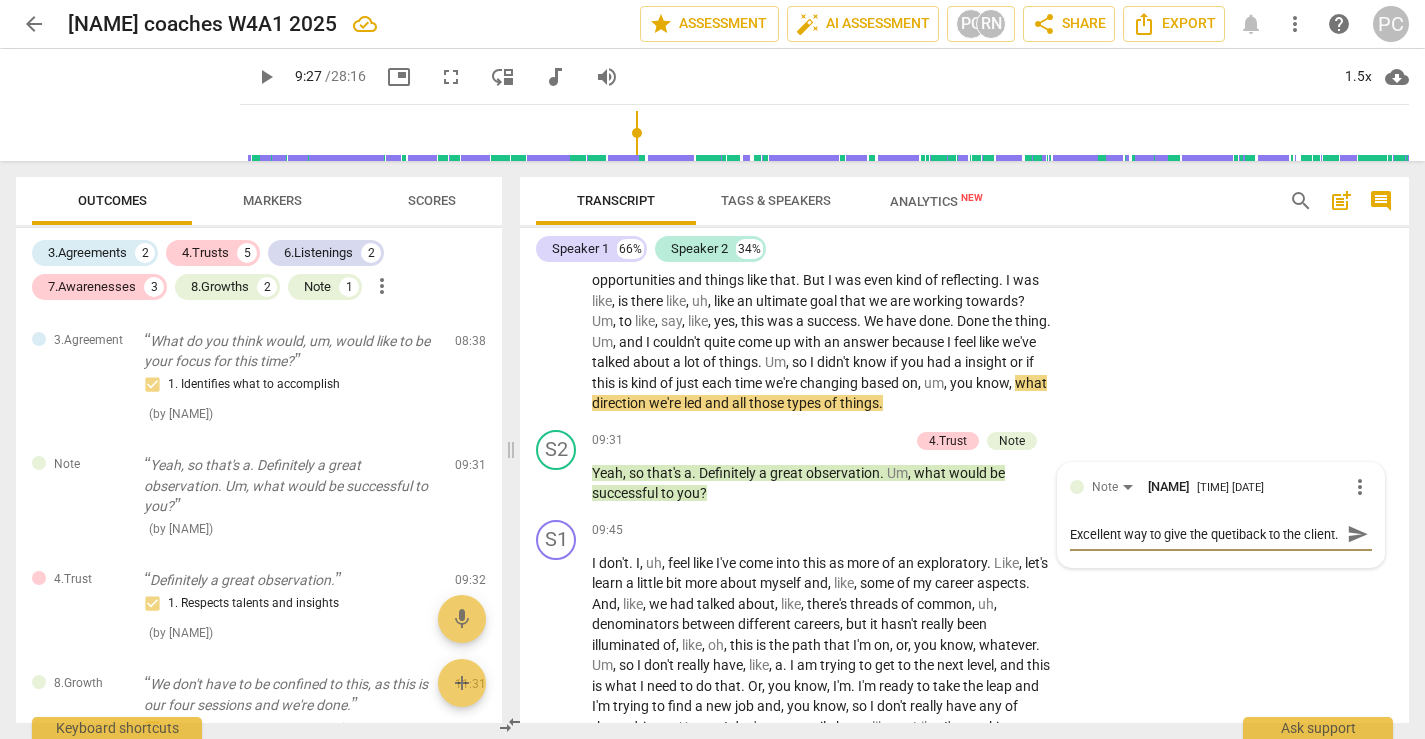type on "Excellent way to give the quetback to the client." 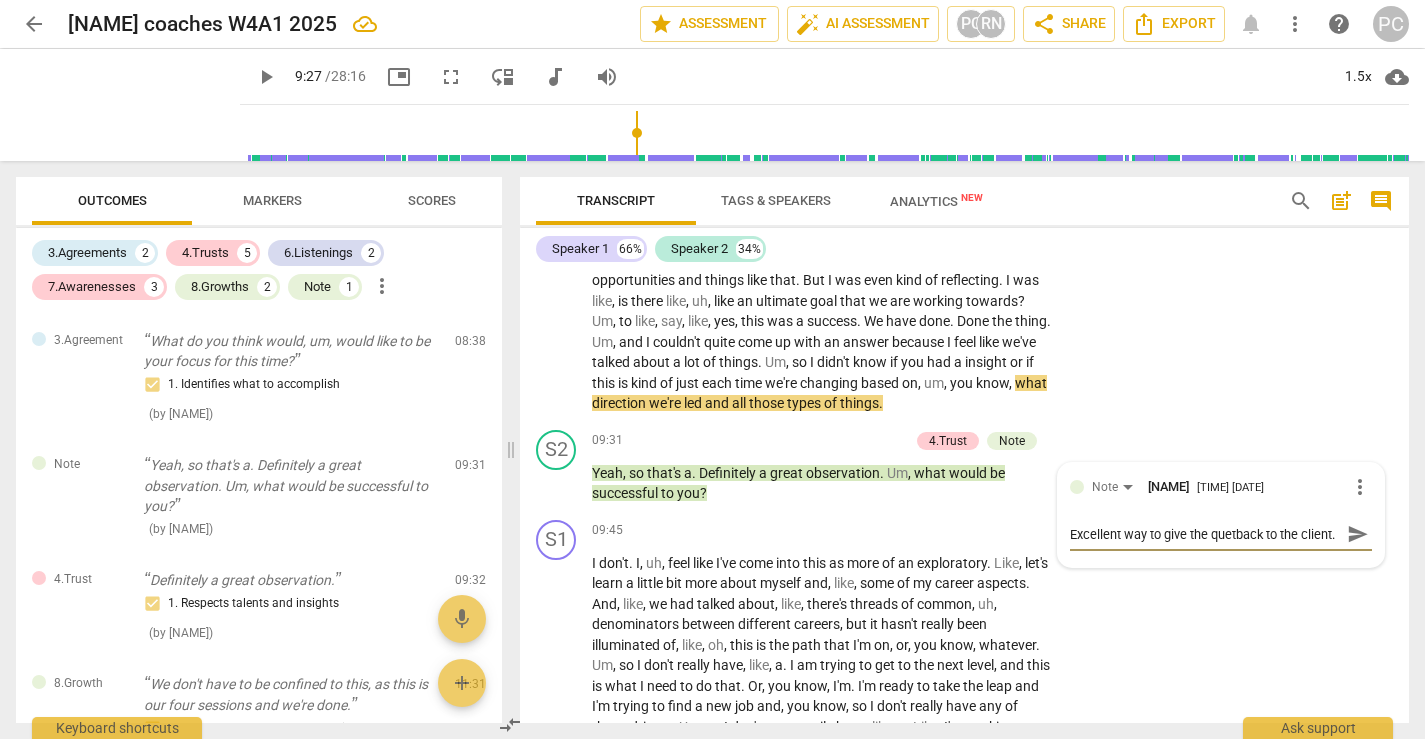 type on "Excellent way to give the queback to the client." 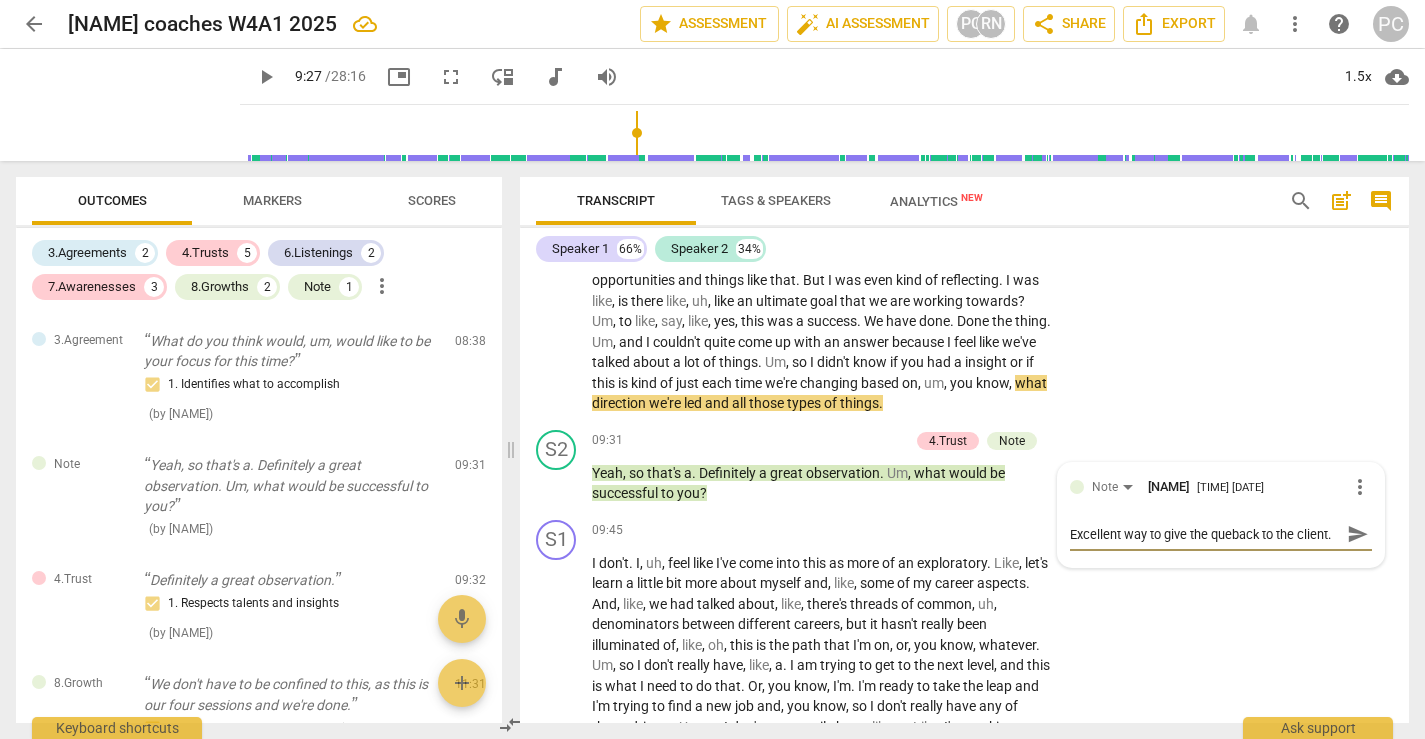 type on "Excellent way to give the quesback to the client." 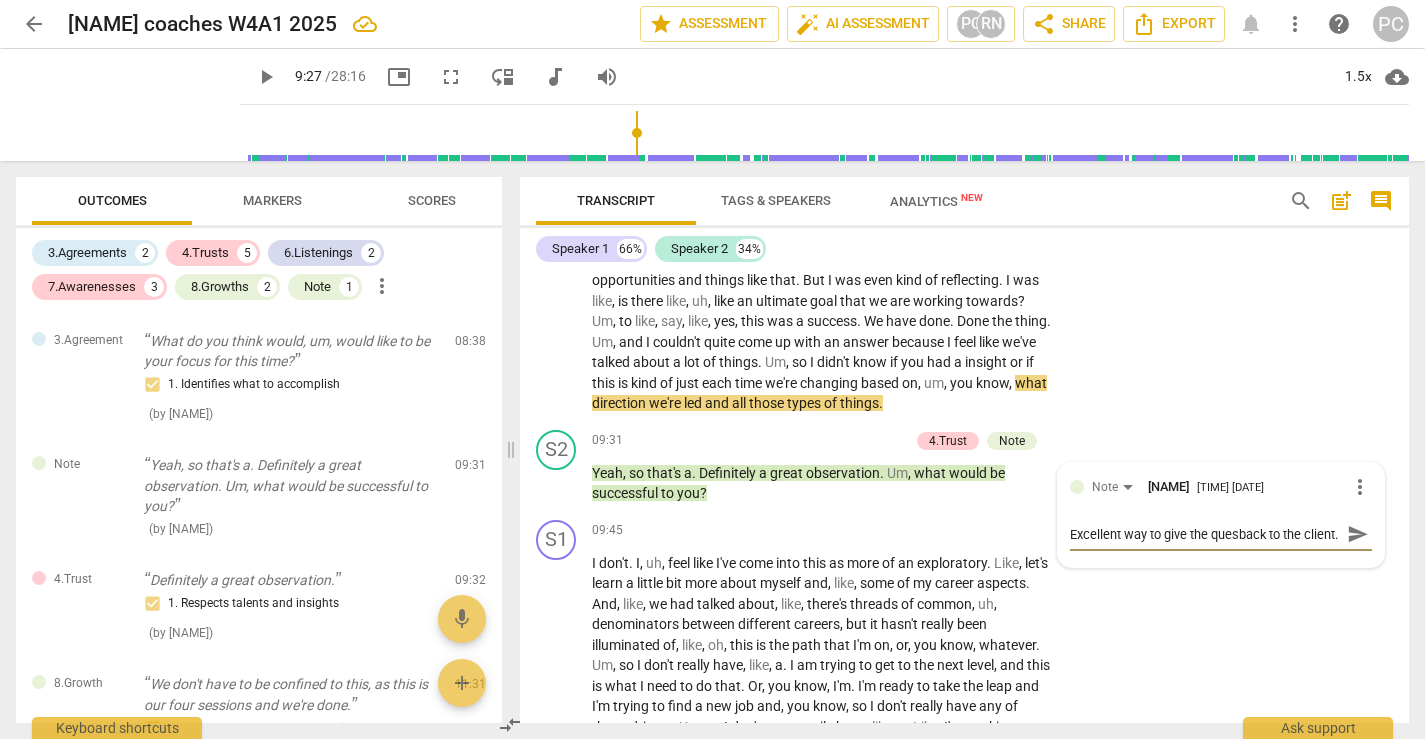 type on "Excellent way to give the questback to the client." 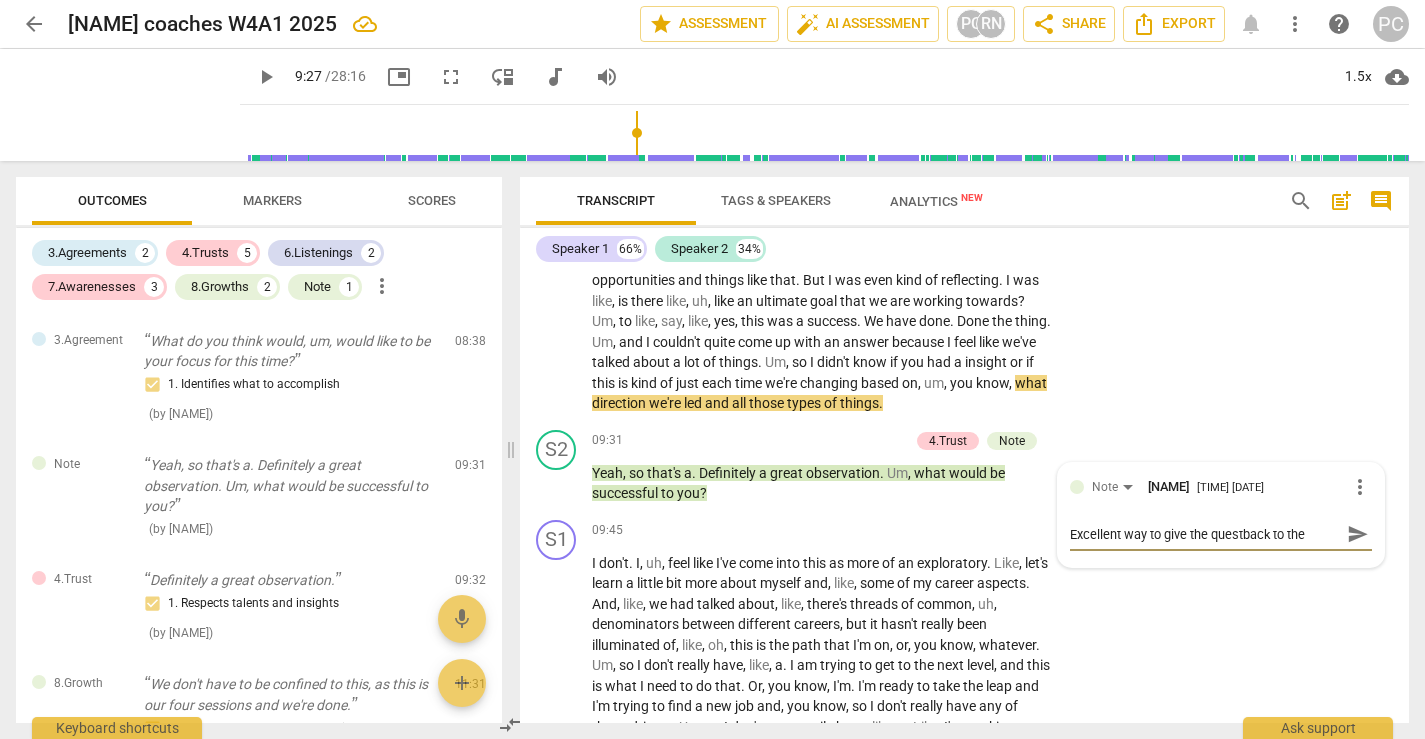 type on "Excellent way to give the questiback to the client." 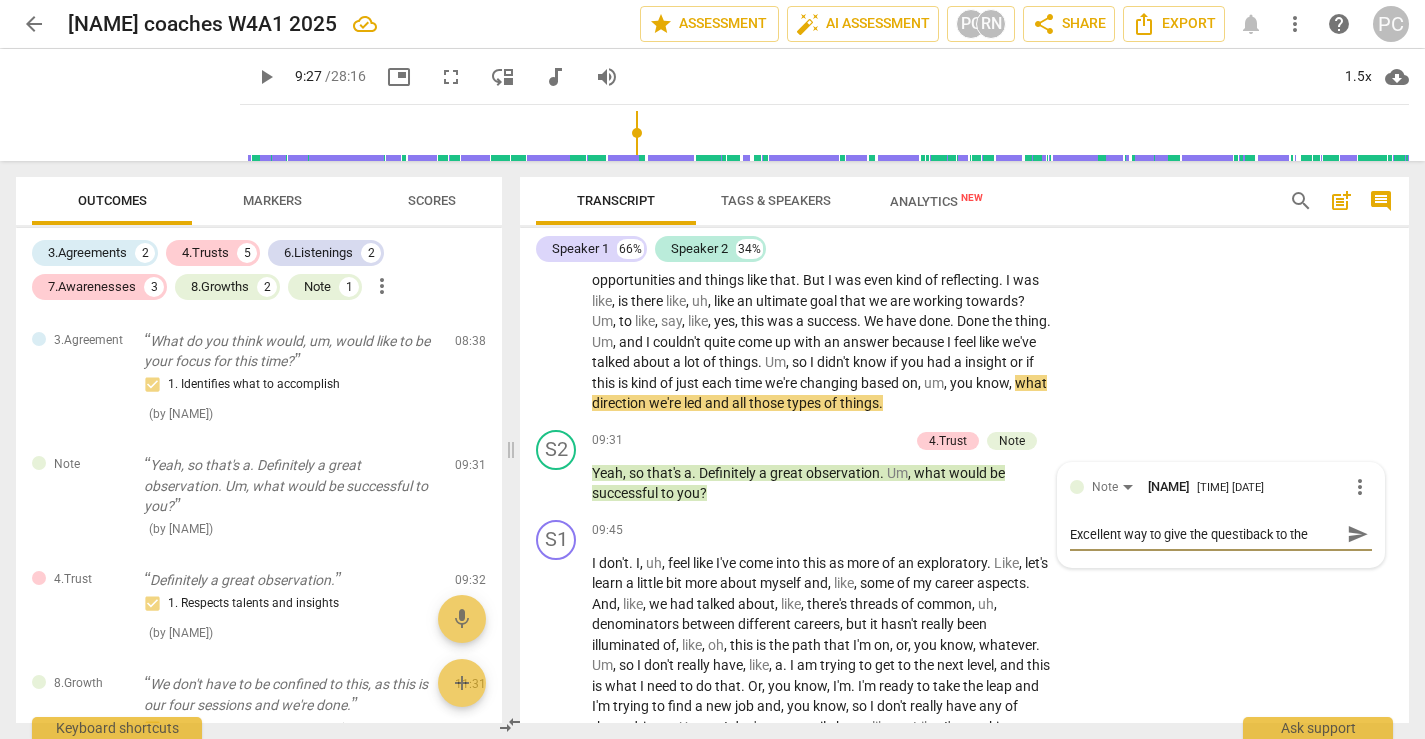 type on "Excellent way to give the questioback to the client." 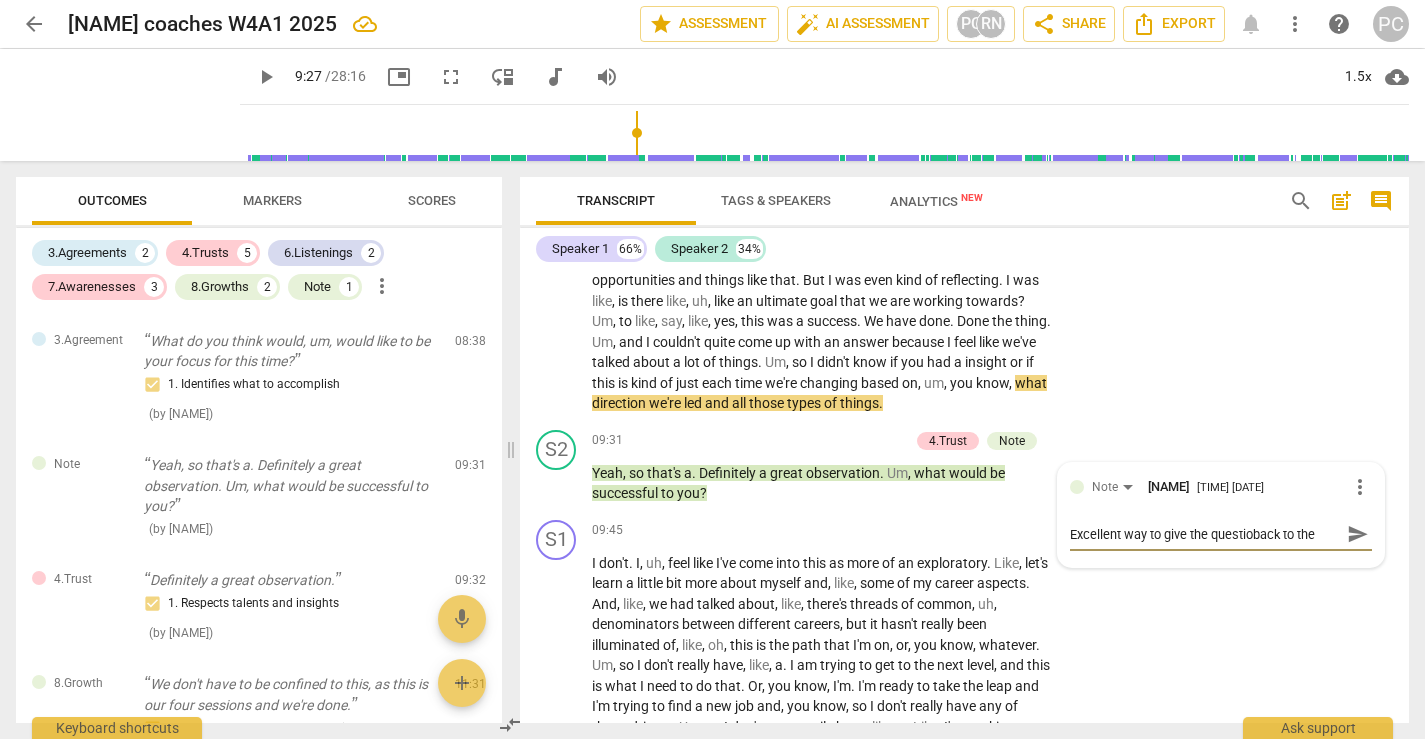 type on "Excellent way to give the questionback to the client." 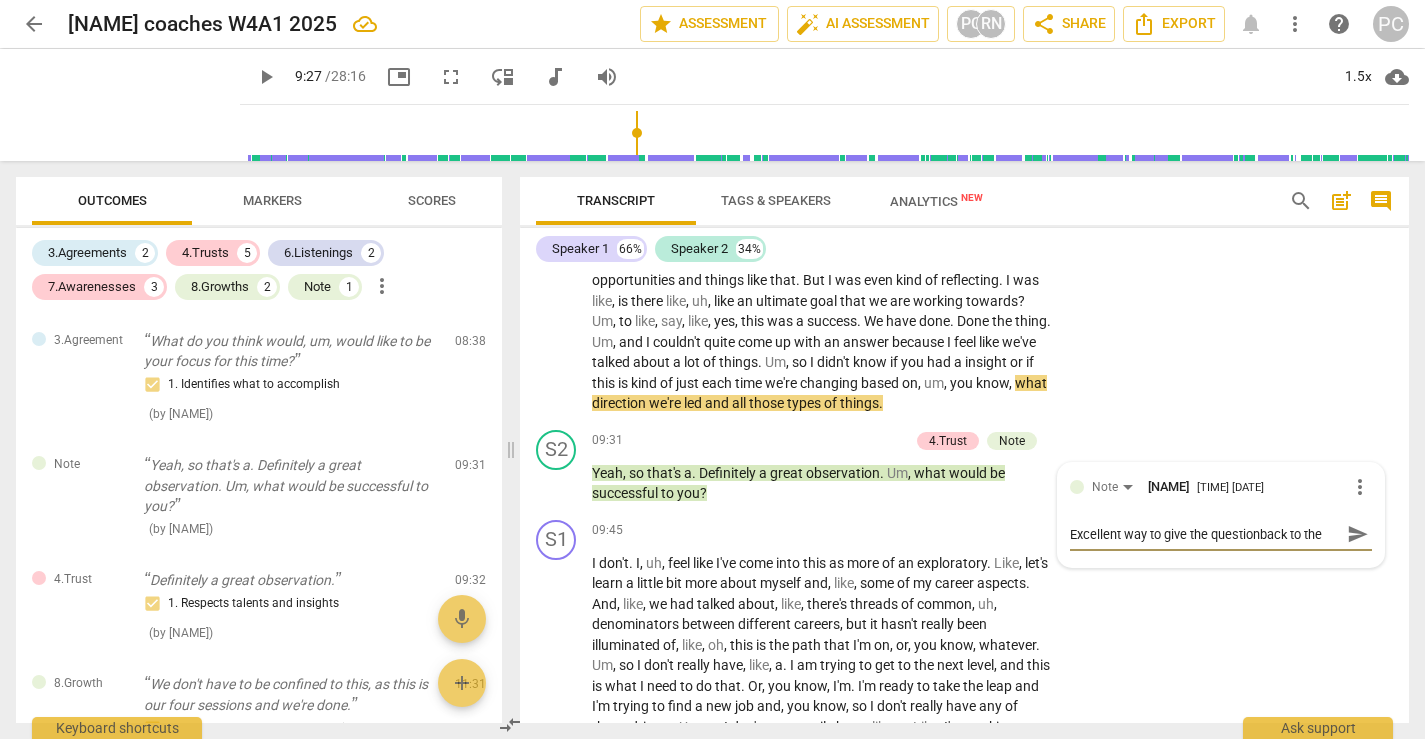 type on "Excellent way to give the question back to the client." 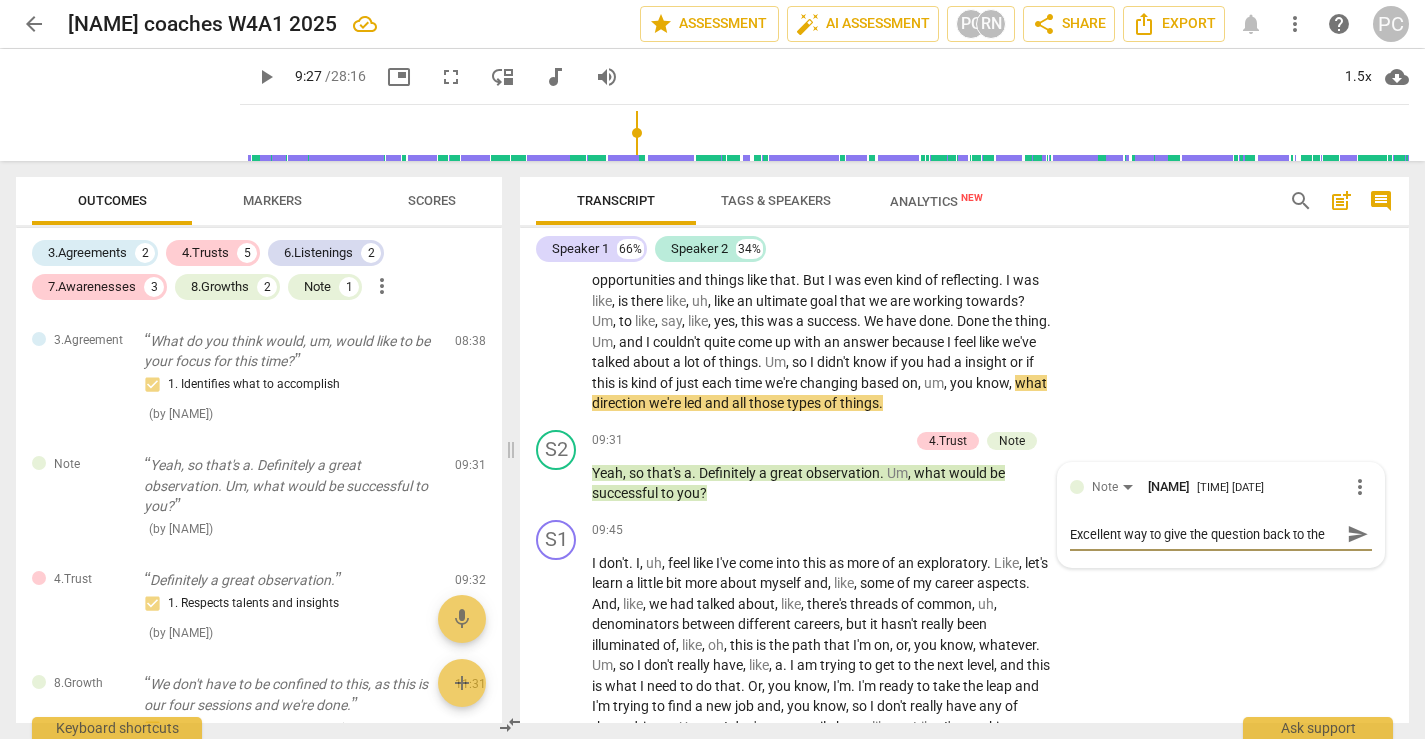 type on "Excellent way to give the question back to the client." 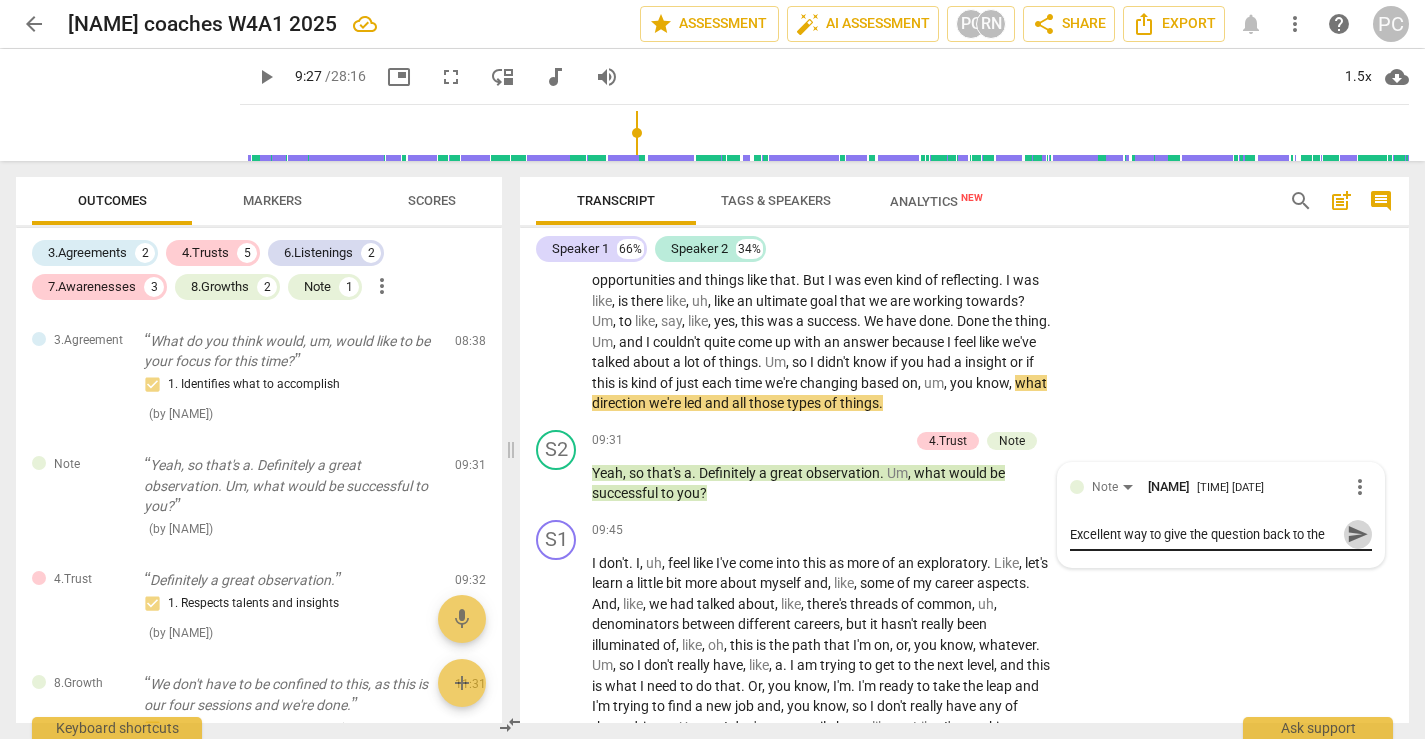 click on "send" at bounding box center [1358, 534] 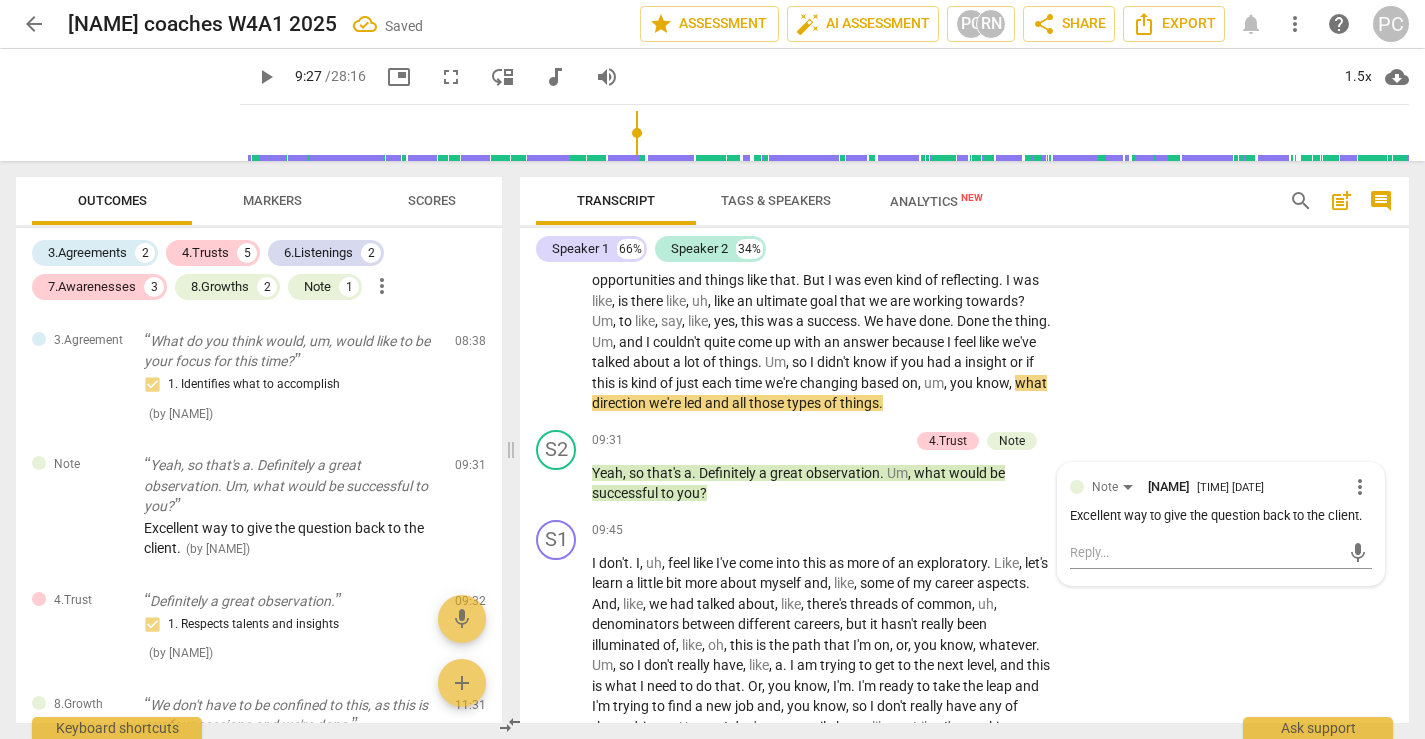 click on "play_arrow" at bounding box center (557, 484) 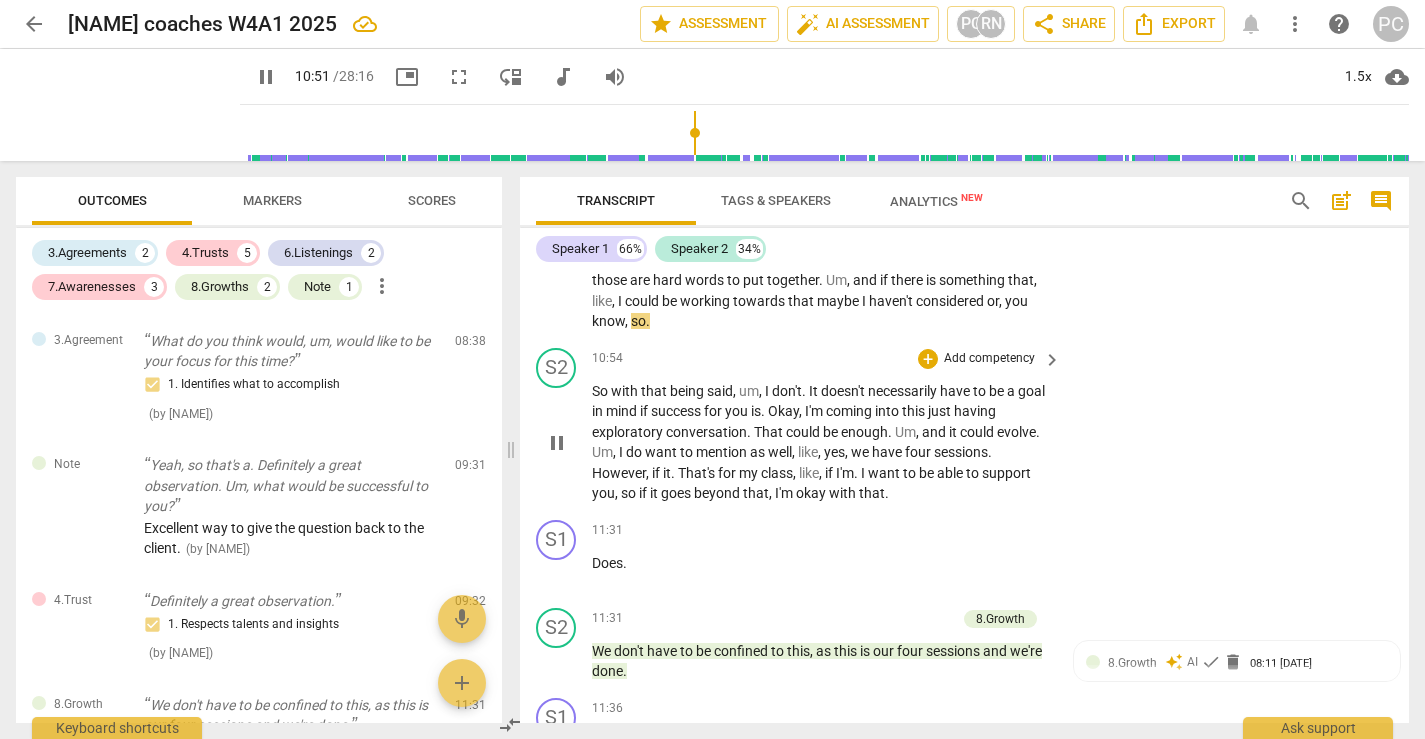 scroll, scrollTop: 4134, scrollLeft: 0, axis: vertical 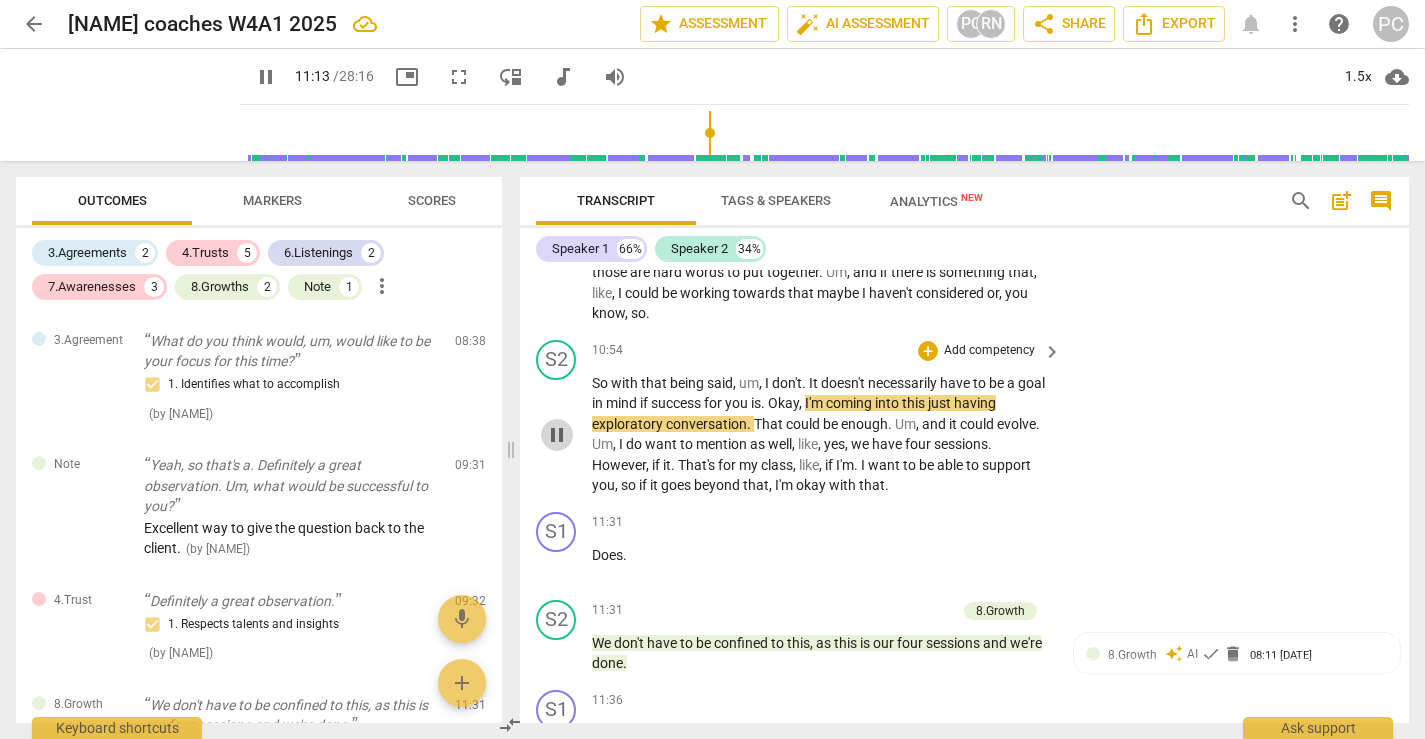 click on "pause" at bounding box center (557, 435) 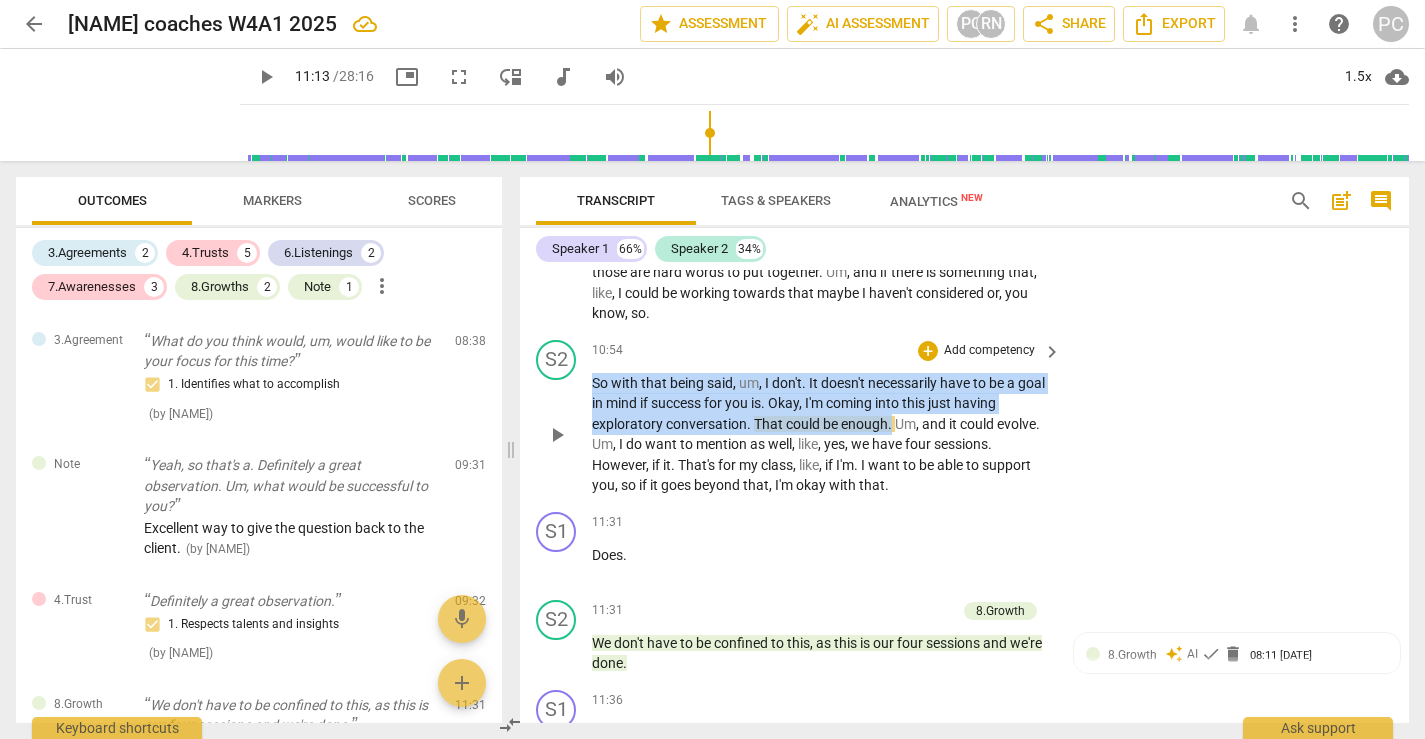 drag, startPoint x: 592, startPoint y: 426, endPoint x: 889, endPoint y: 455, distance: 298.41248 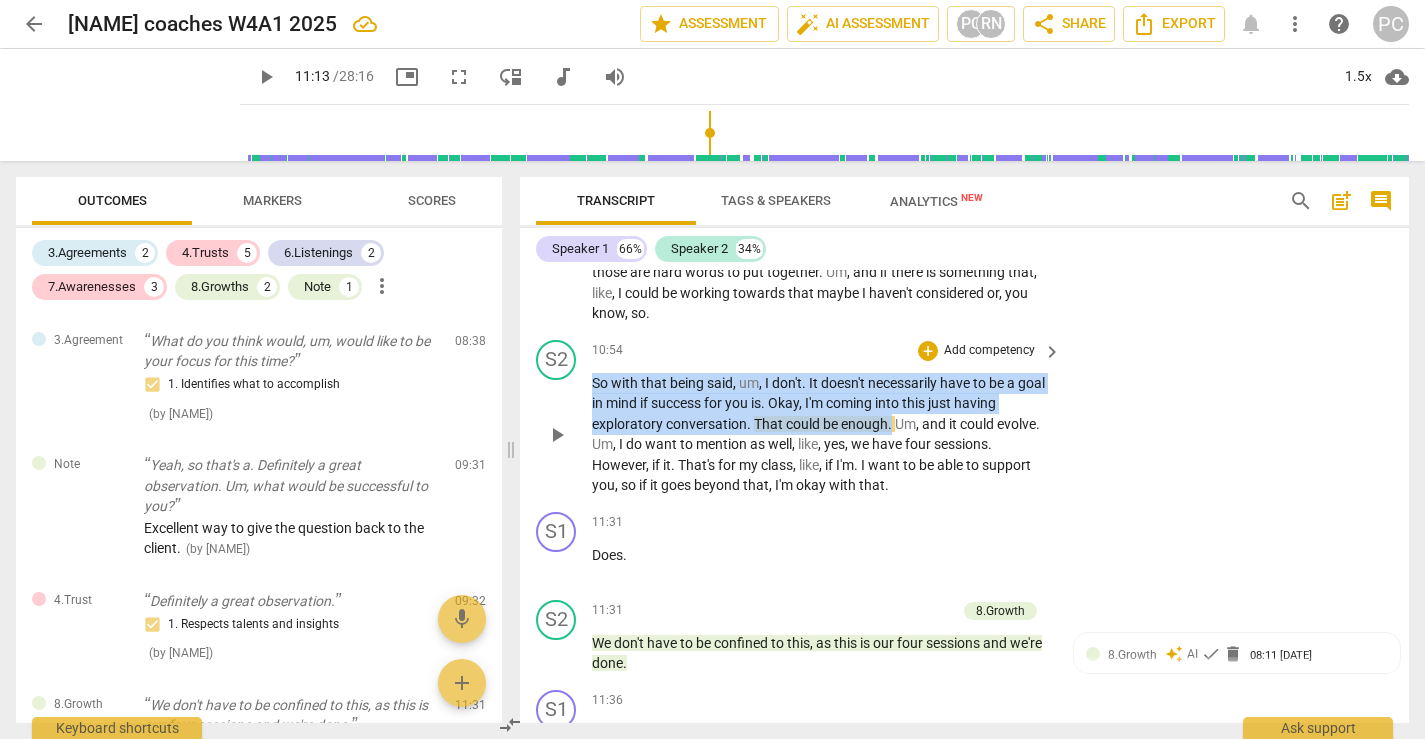 click on "So with that being said, um, I don't. It doesn't necessarily have to be a goal in mind if success for you is. Okay, I'm coming into this just having exploratory conversation. That could be enough. Um, and it could evolve. Um, I do want to mention as well, like, yes, we have four sessions. However, if it. That's for my class, like, if I'm. I want to be able to support you, so if it goes beyond that, I'm okay with that." at bounding box center [821, 434] 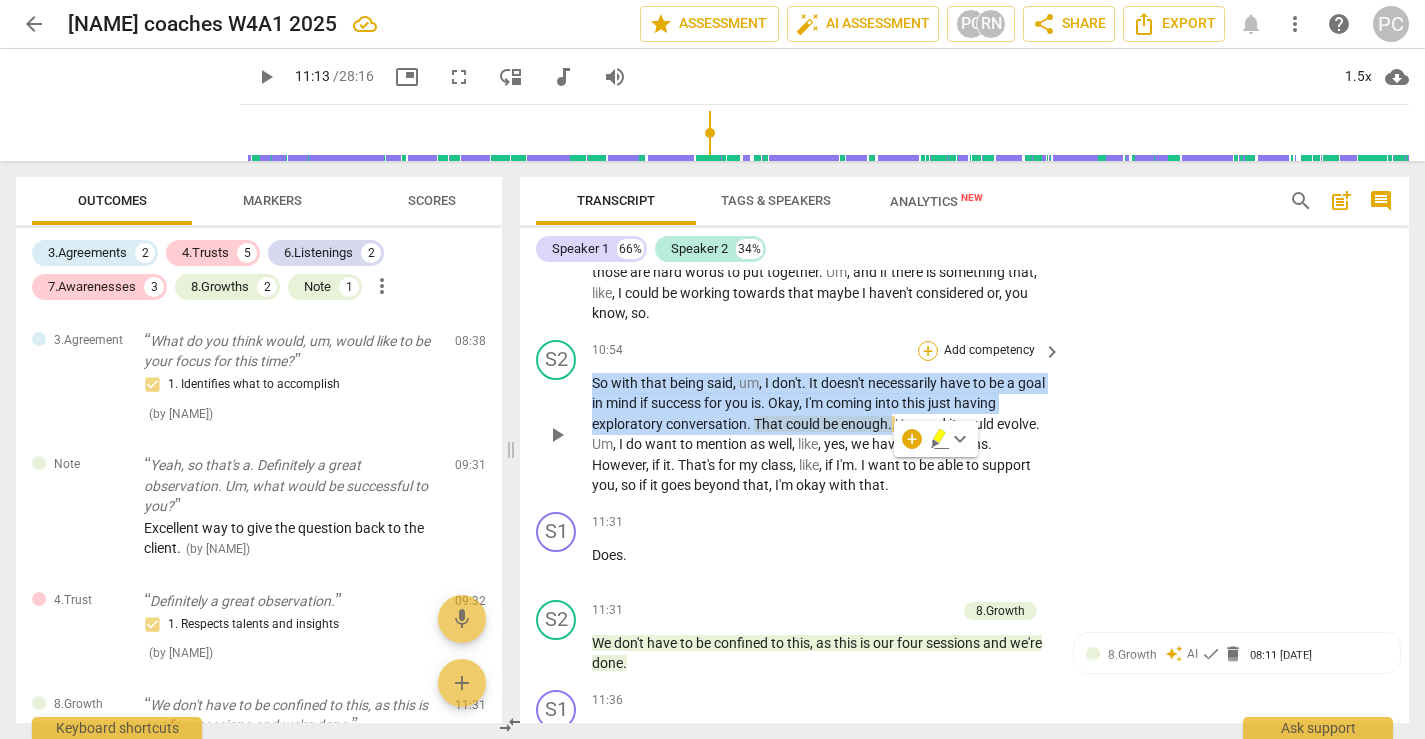 click on "+" at bounding box center [928, 351] 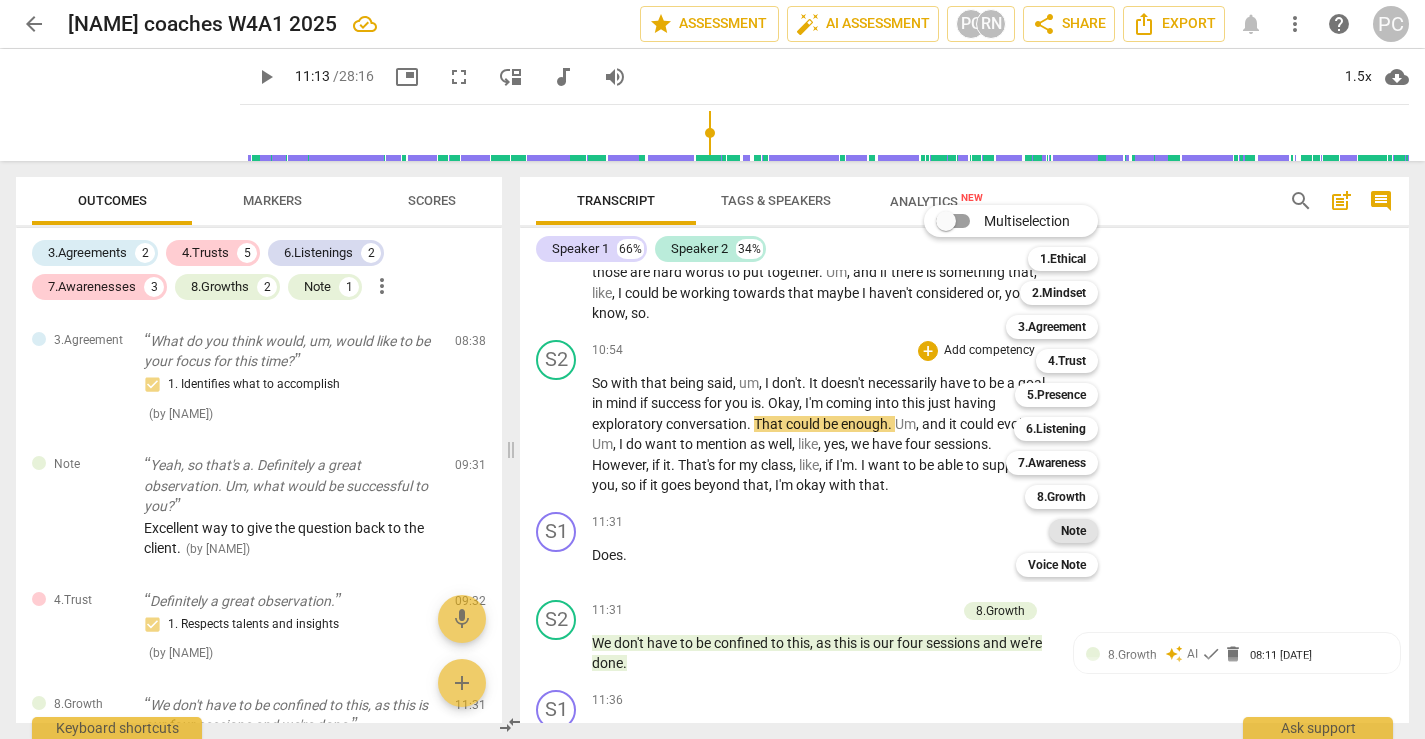 click on "Note" at bounding box center [1073, 531] 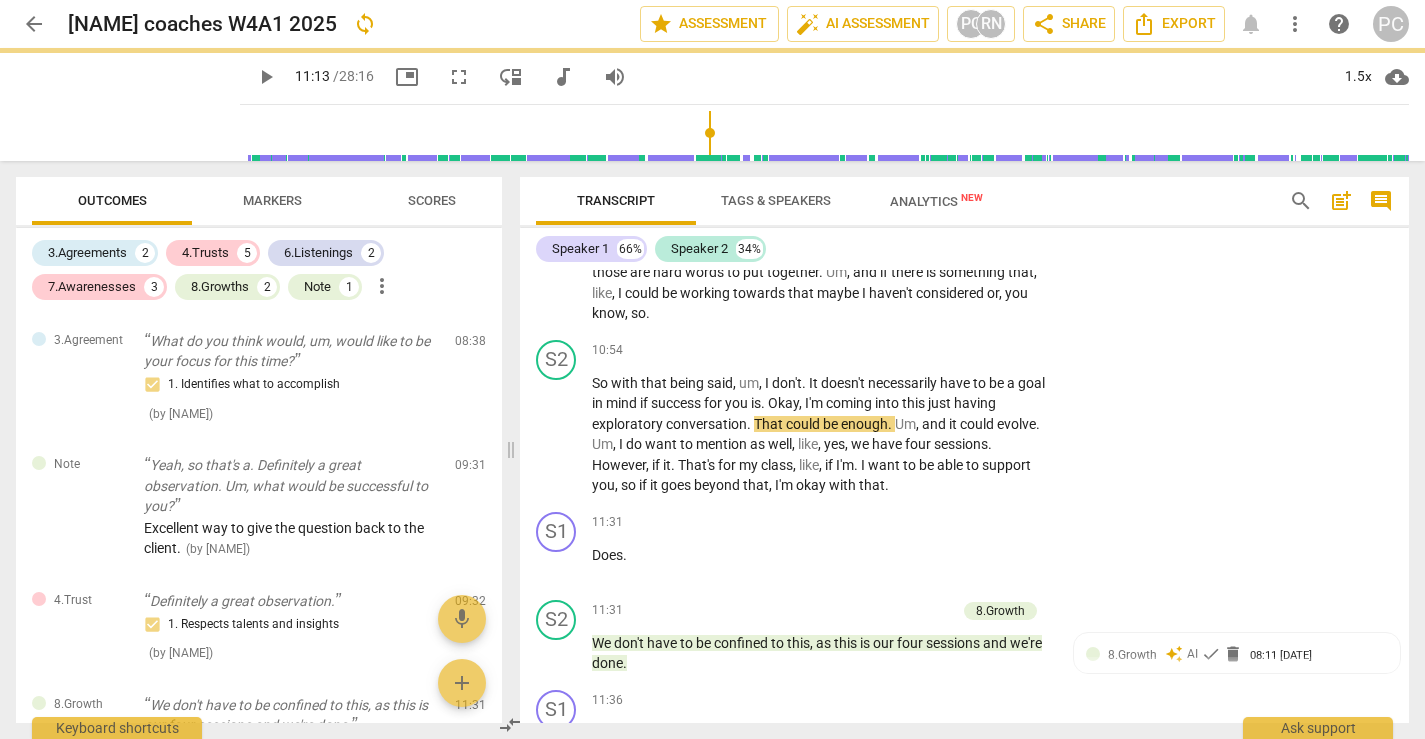click on "S2 play_arrow pause 10:54 + Add competency keyboard_arrow_right So with that being said, um, I don't. It doesn't necessarily have to be a goal in mind if success for you is. Okay, I'm coming into this just having exploratory conversation. That could be enough. Um, and it could evolve. Um, I do want to mention as well, like, yes, we have four sessions. However, if it. That's for my class, like, if I'm. I want to be able to support you, so if it goes beyond that, I'm okay with that." at bounding box center [964, 418] 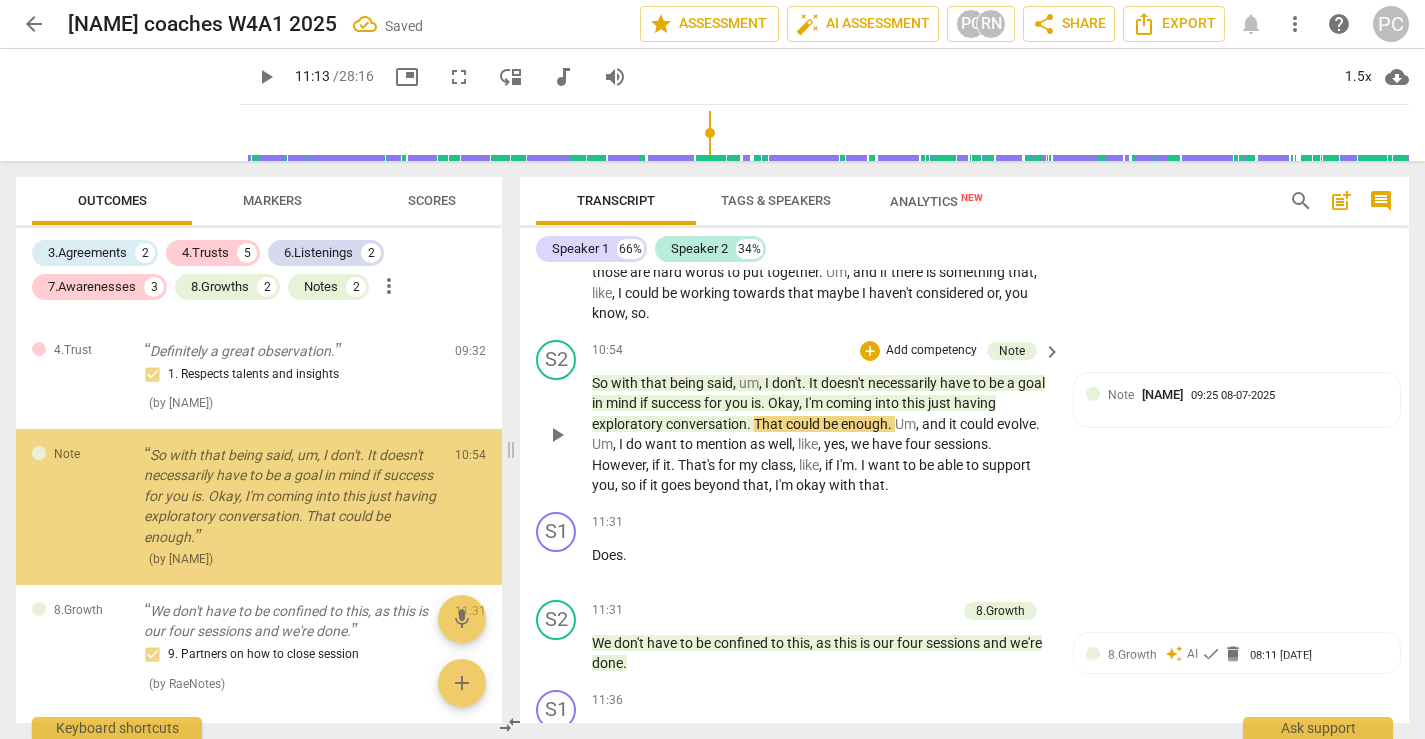 scroll, scrollTop: 1107, scrollLeft: 0, axis: vertical 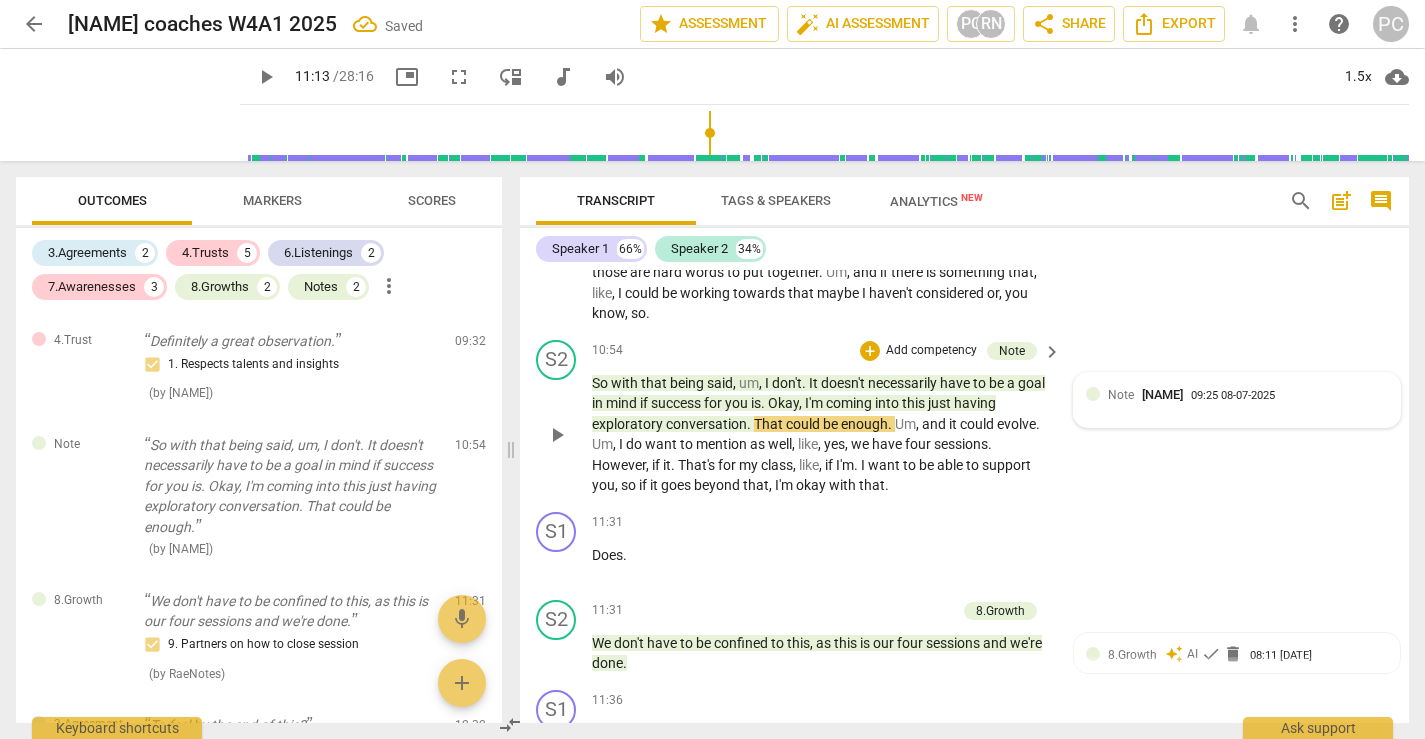 click on "Note [NAME] 09:25 08-07-2025" at bounding box center [1237, 400] 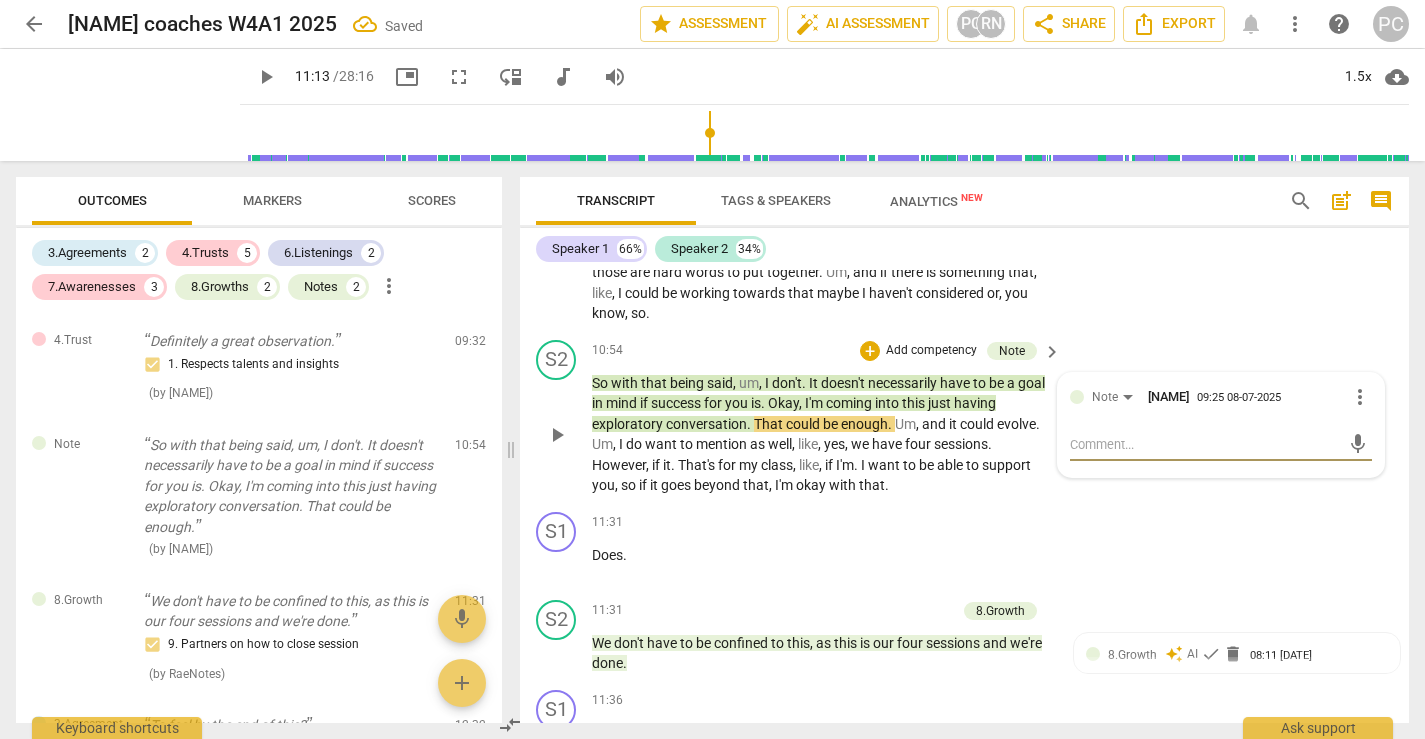 type on "H" 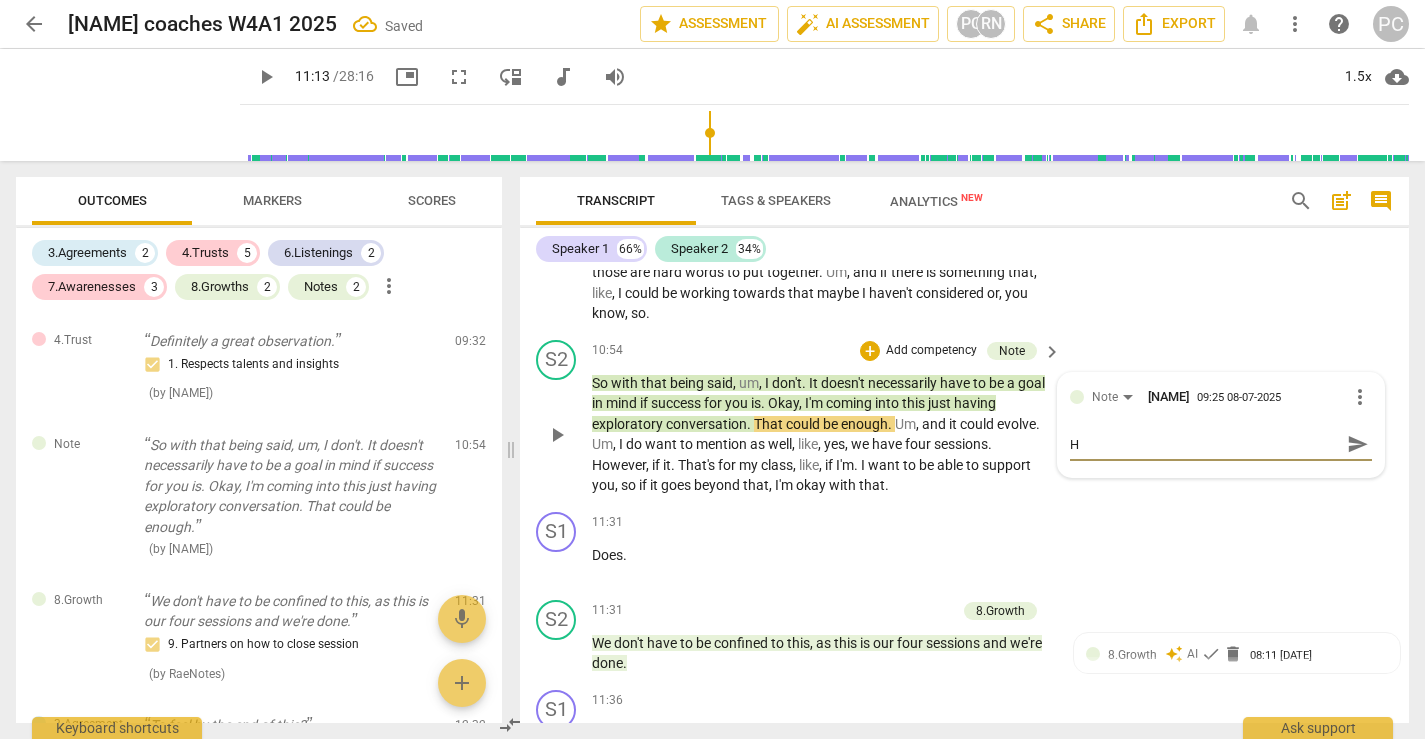 type on "Ho" 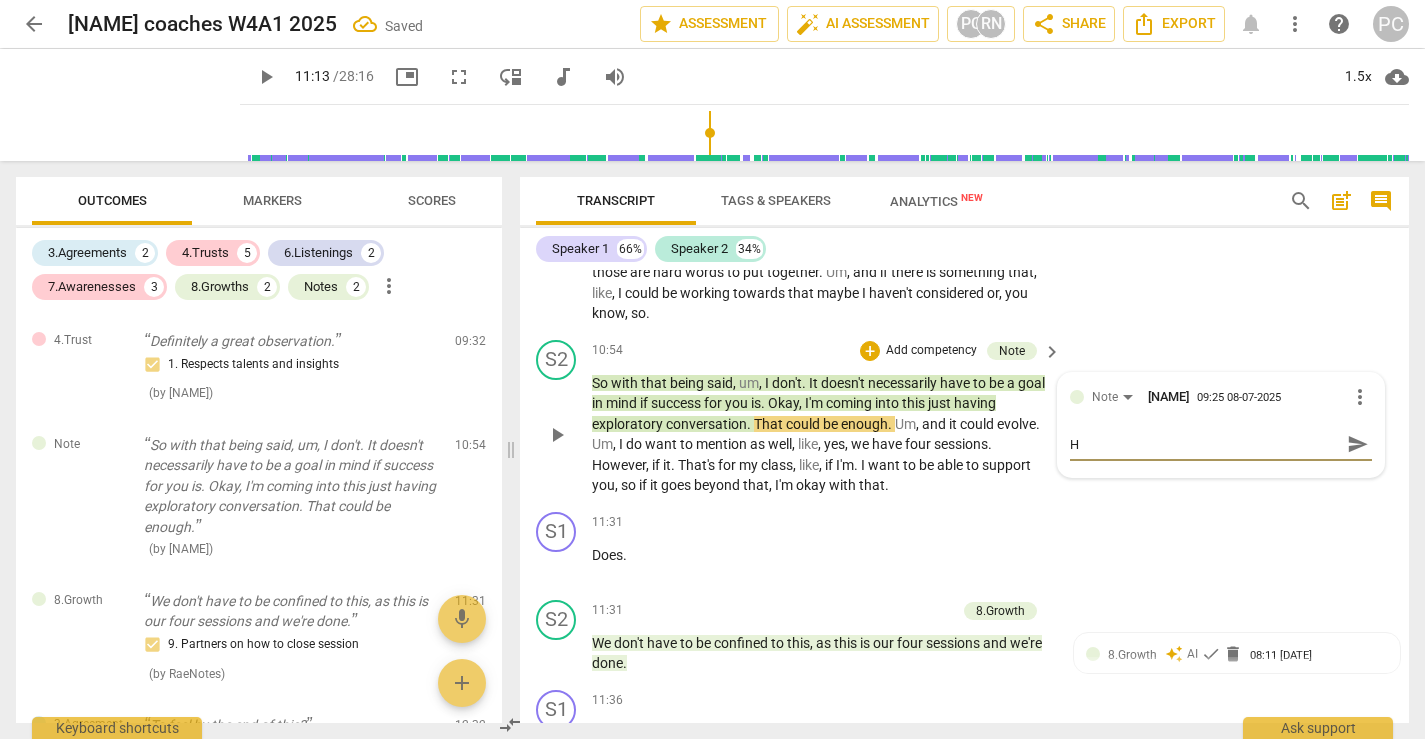 type on "Ho" 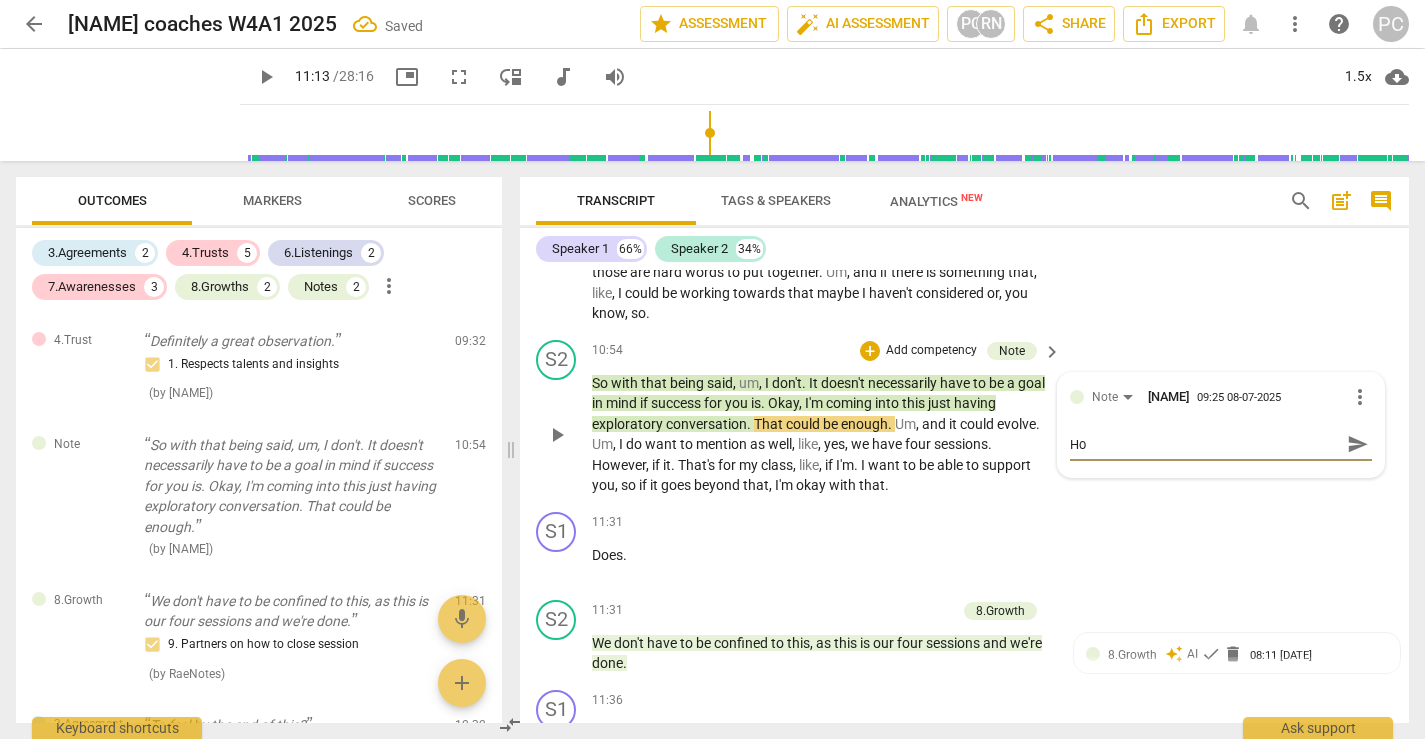 type on "How" 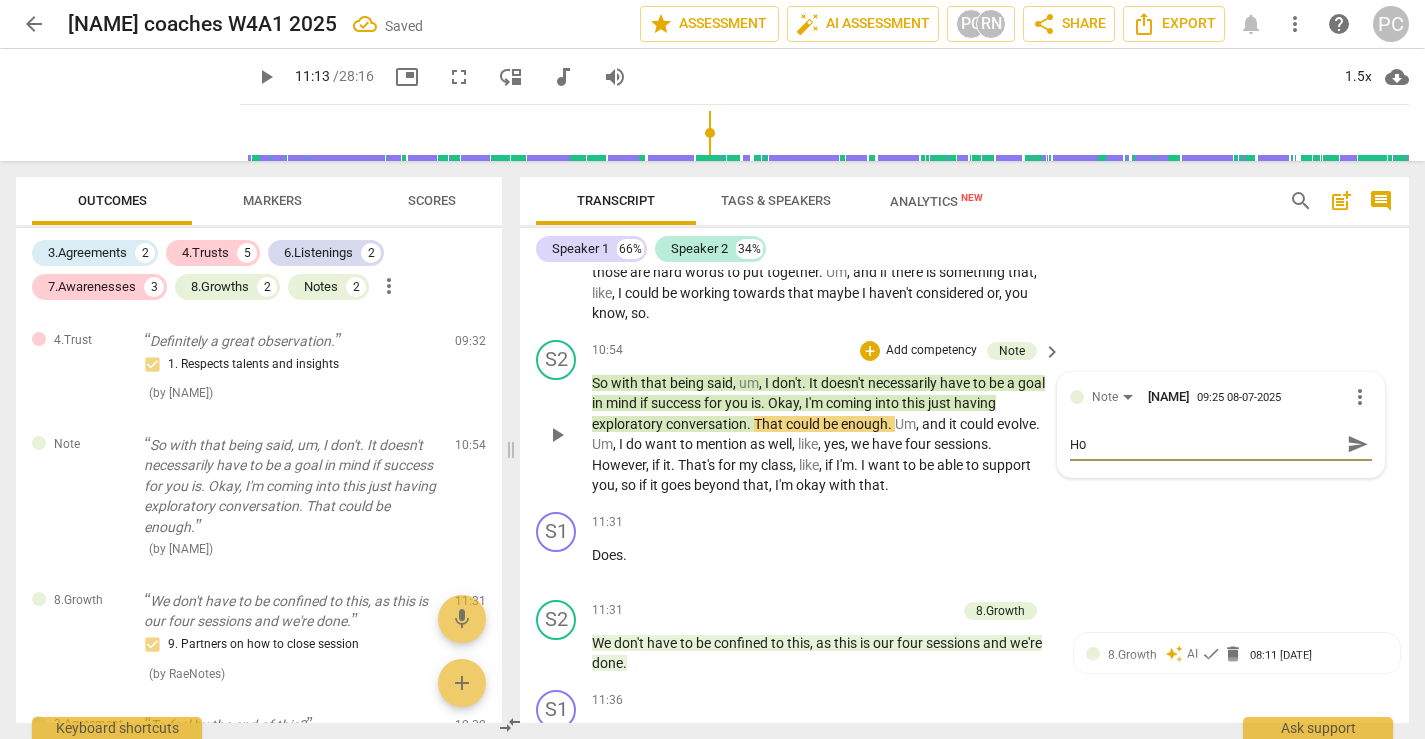 type on "How" 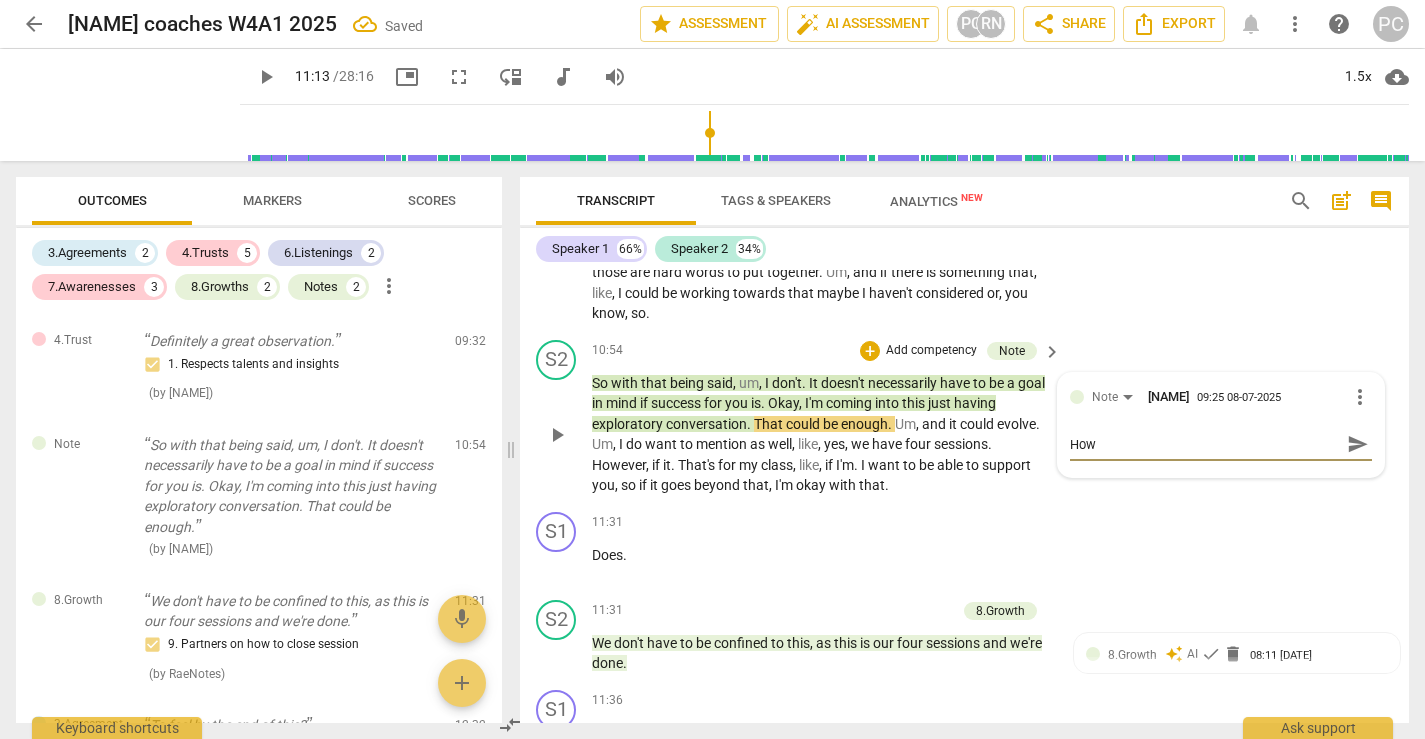 type on "Howv" 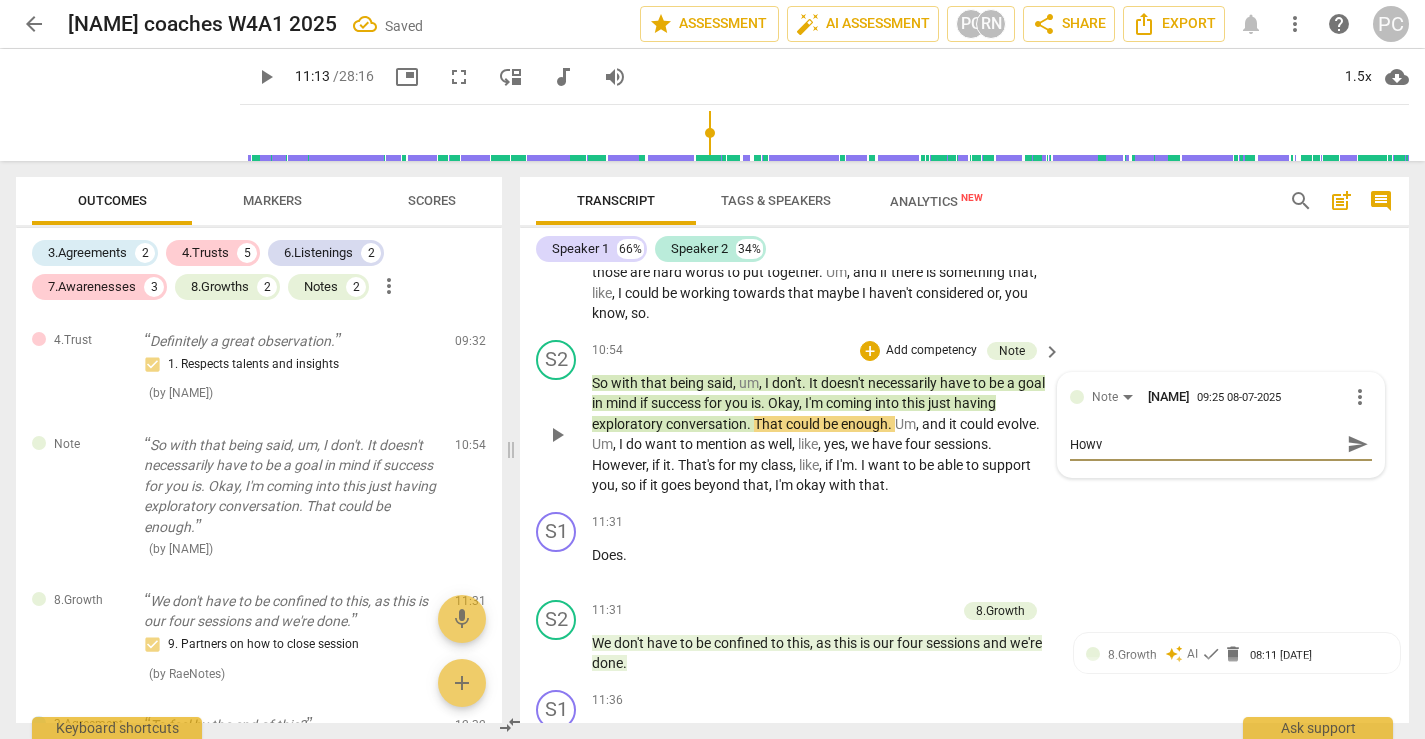 type on "Howve" 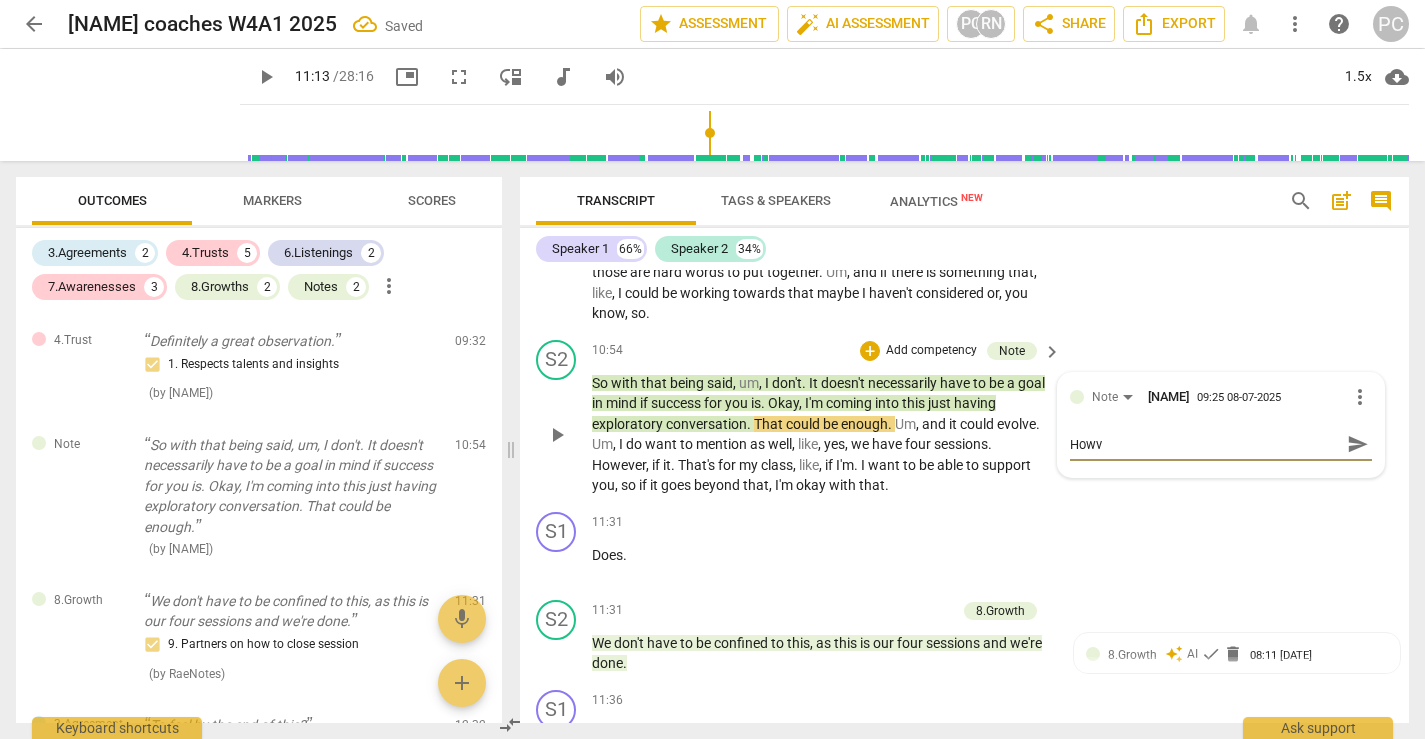 type on "Howve" 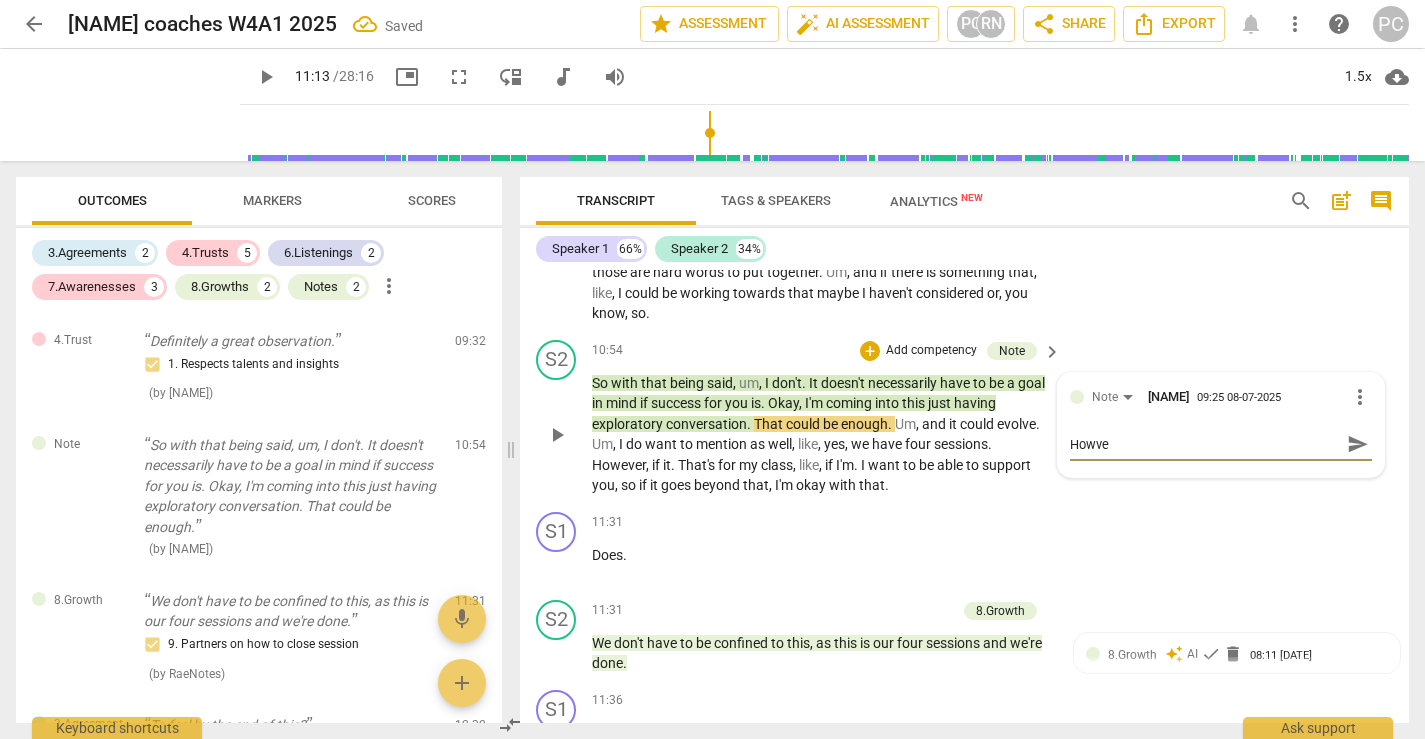type on "Howver" 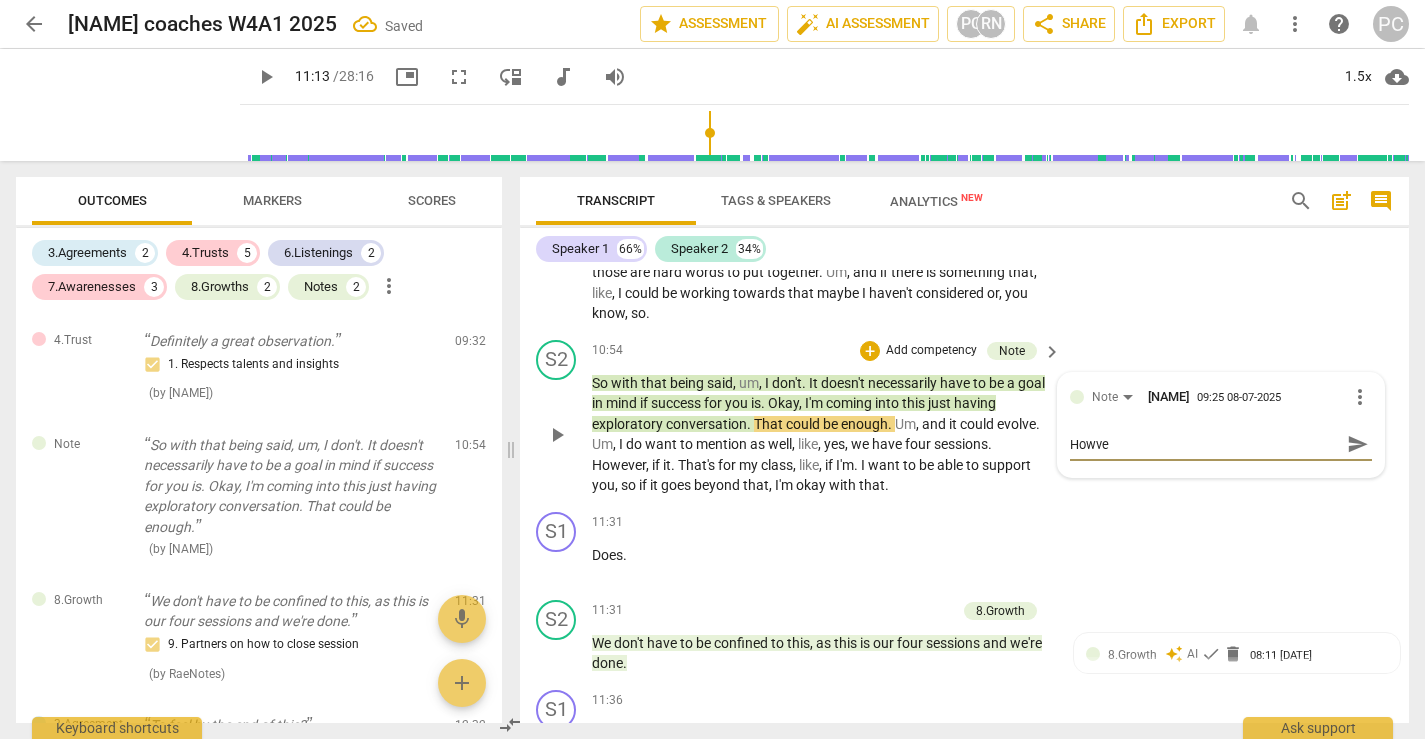 type on "Howver" 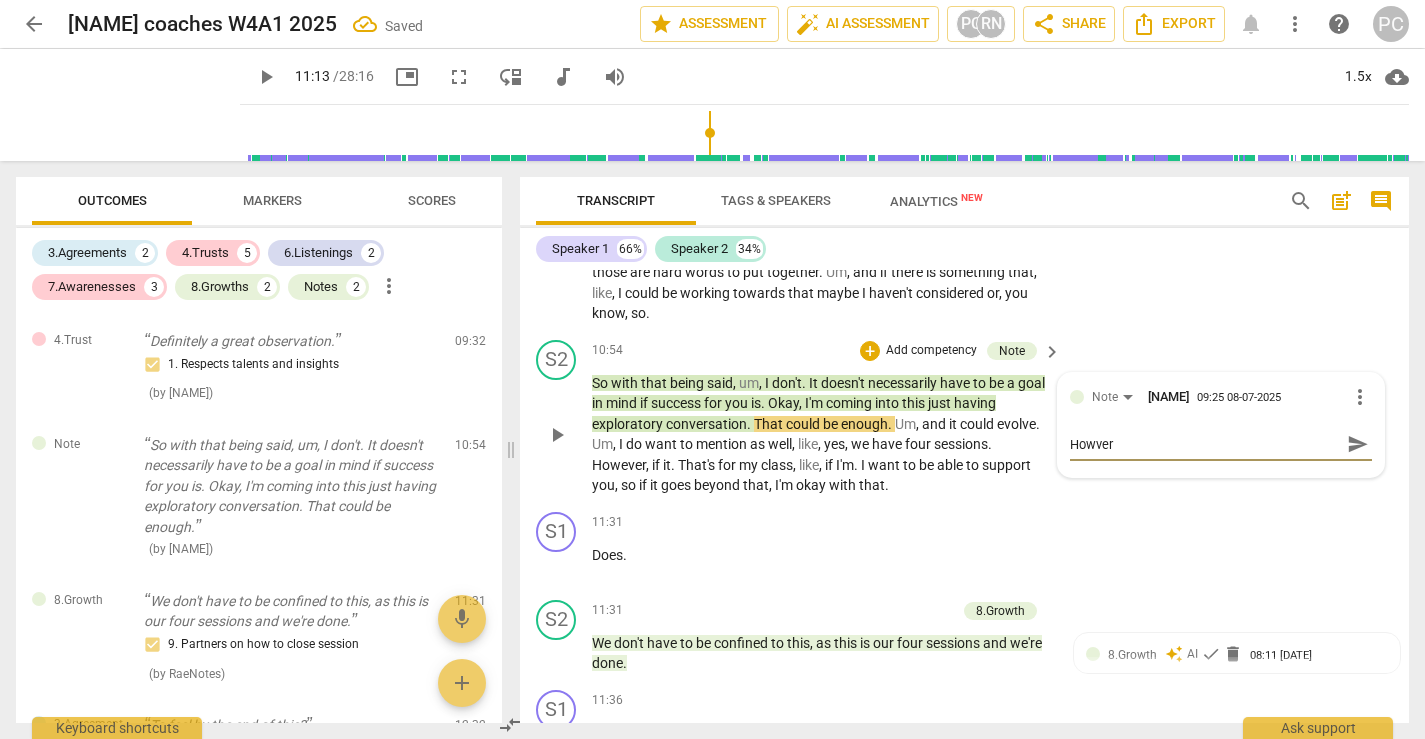 type on "Howve" 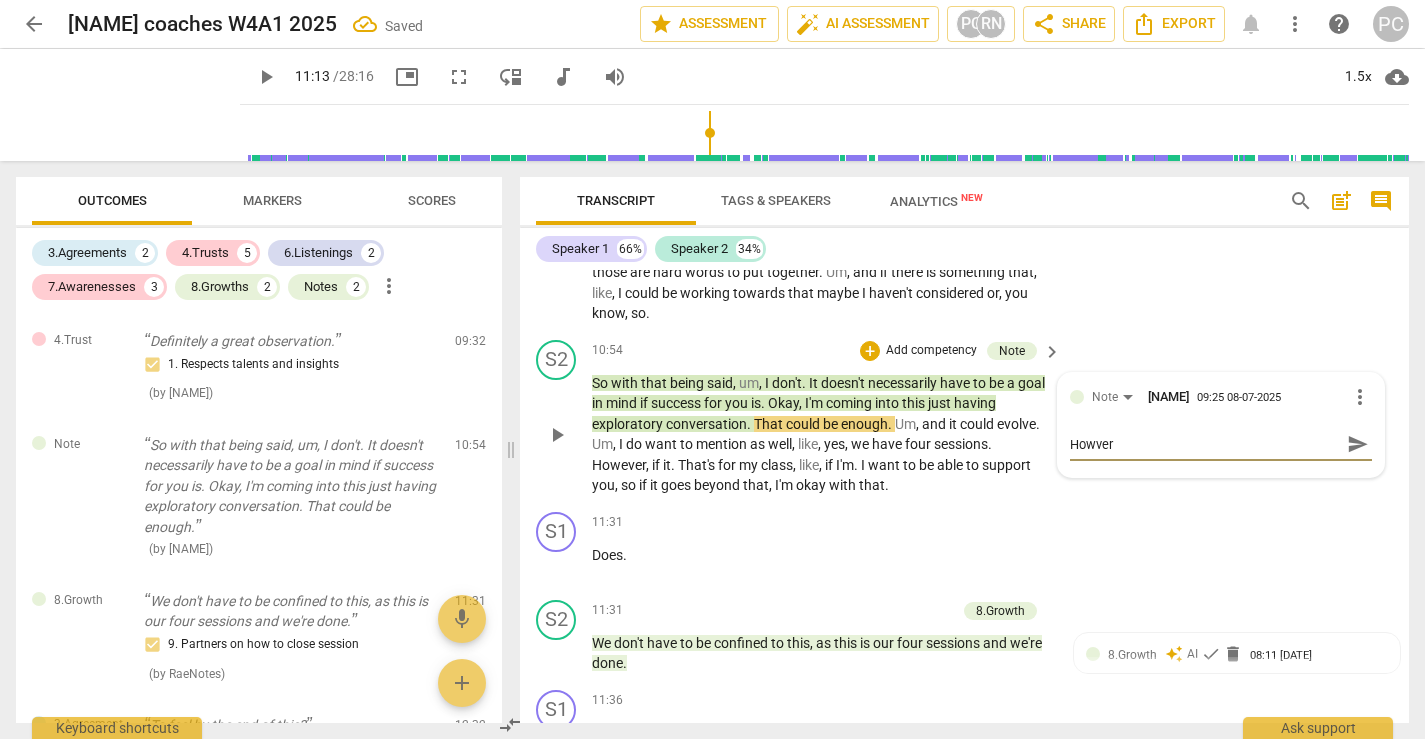 type on "Howve" 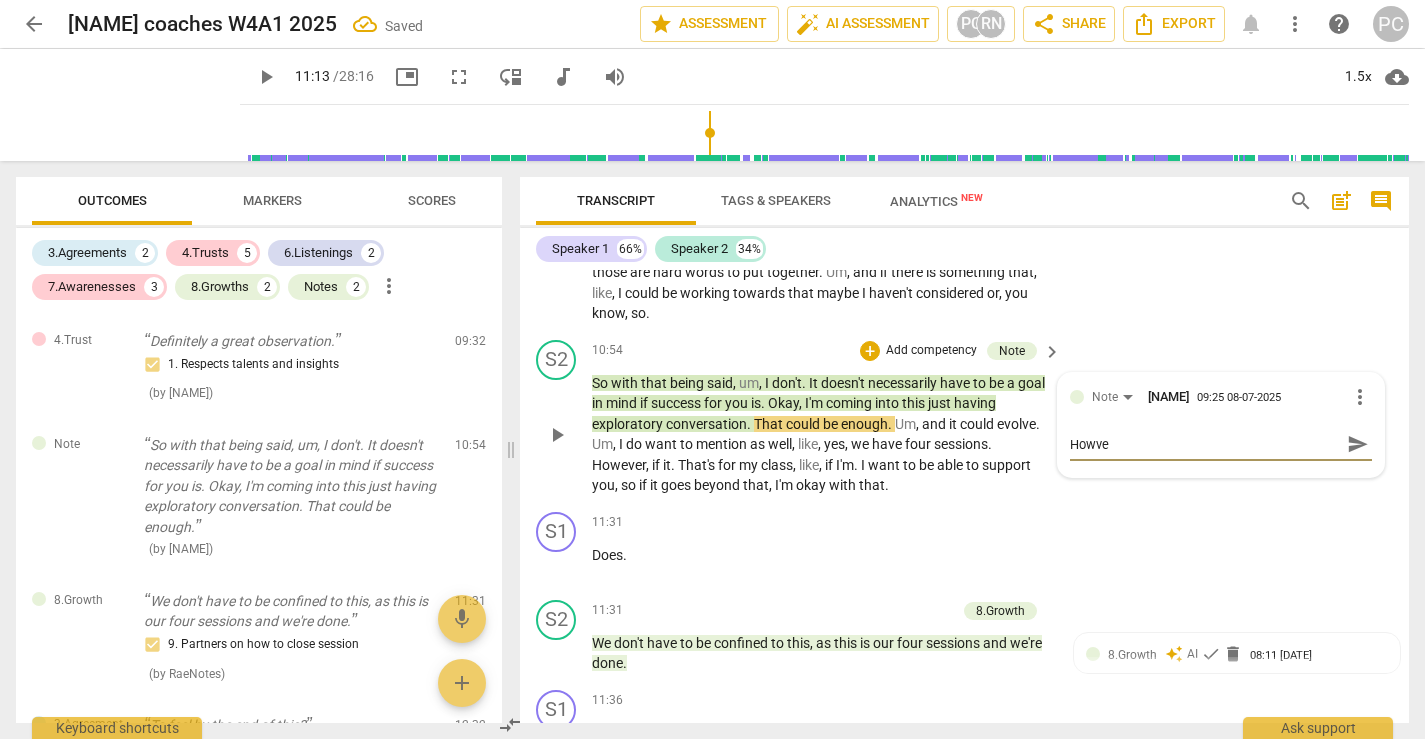 type on "Howv" 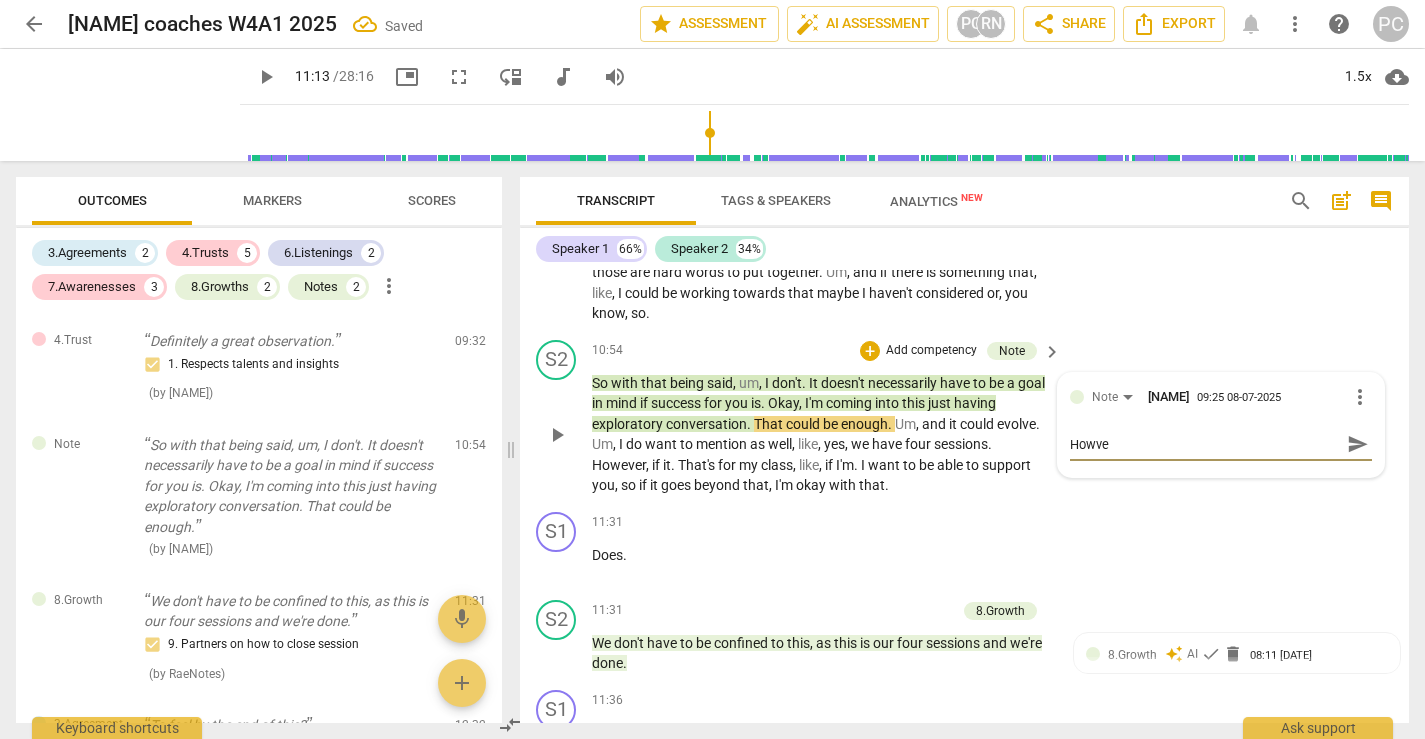 type on "Howv" 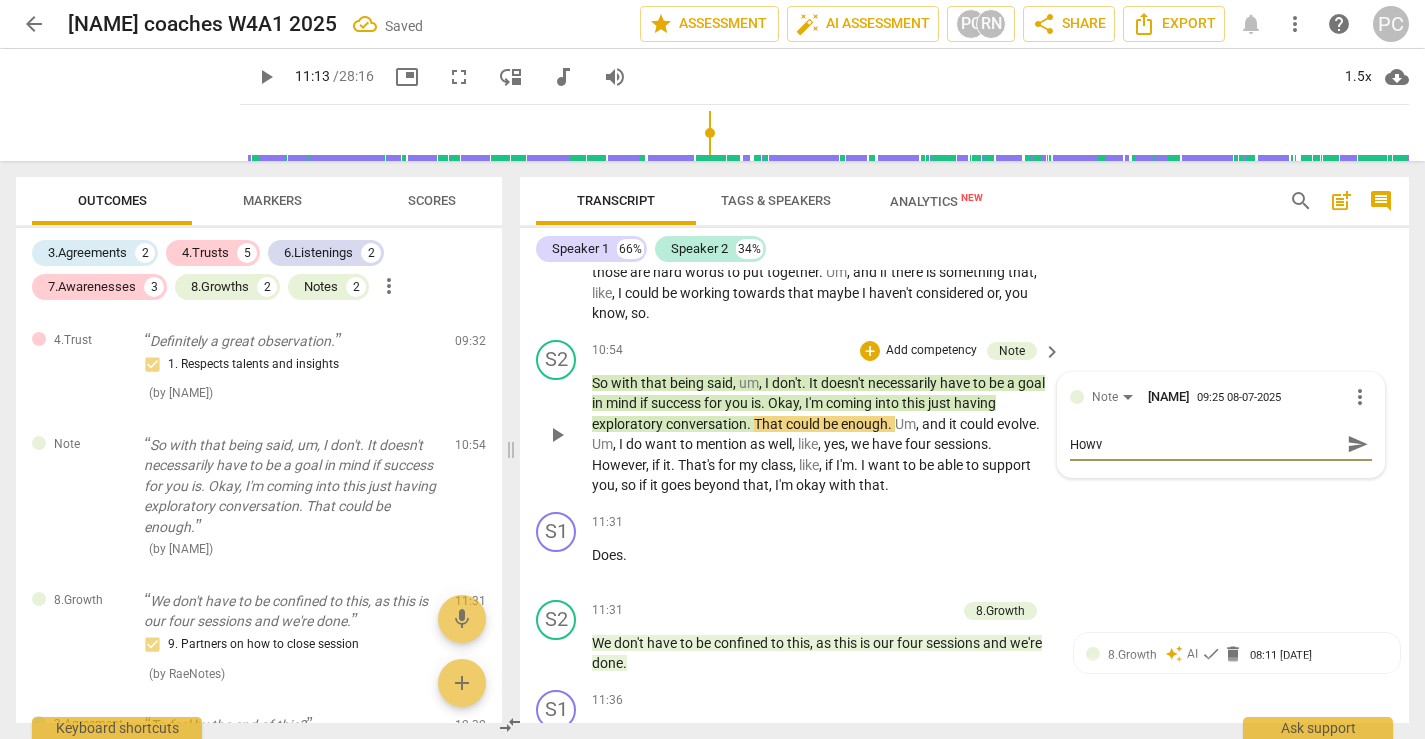 type on "How" 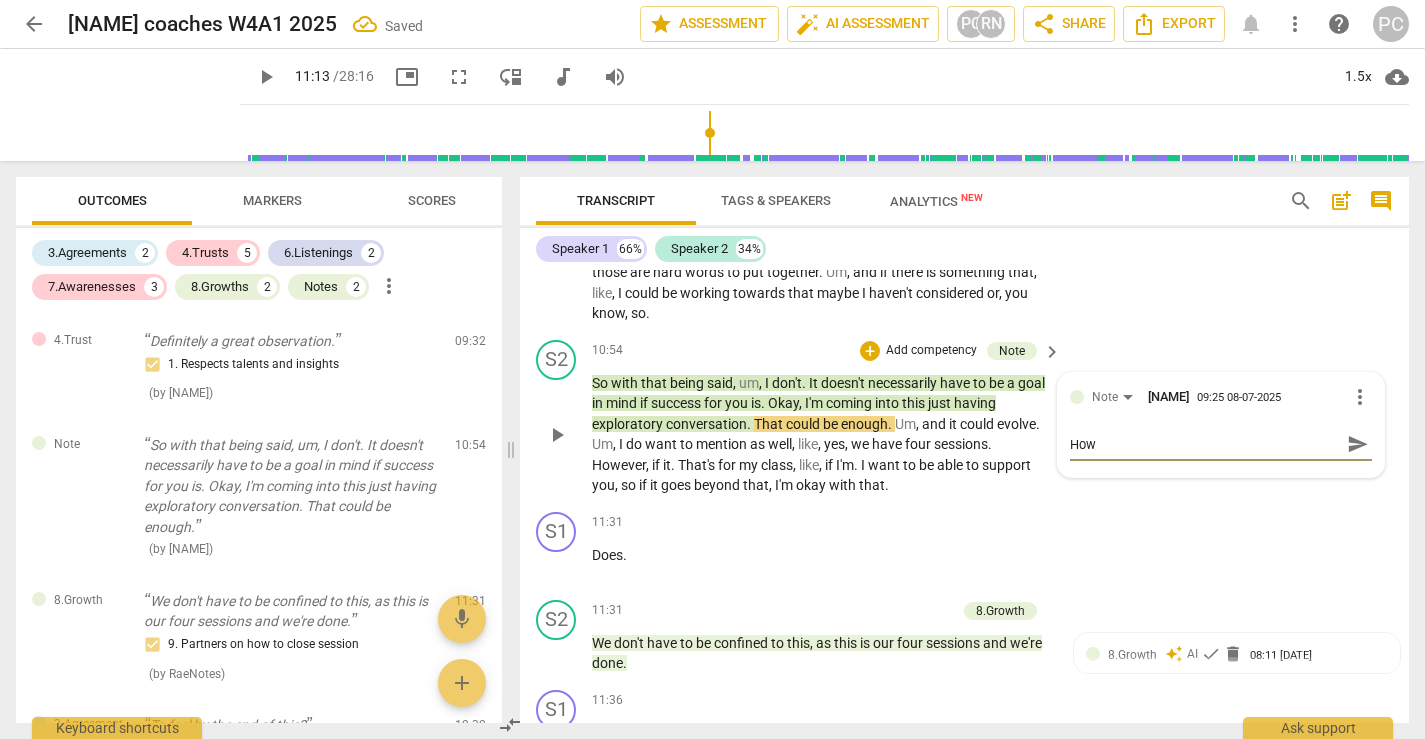 type on "Howe" 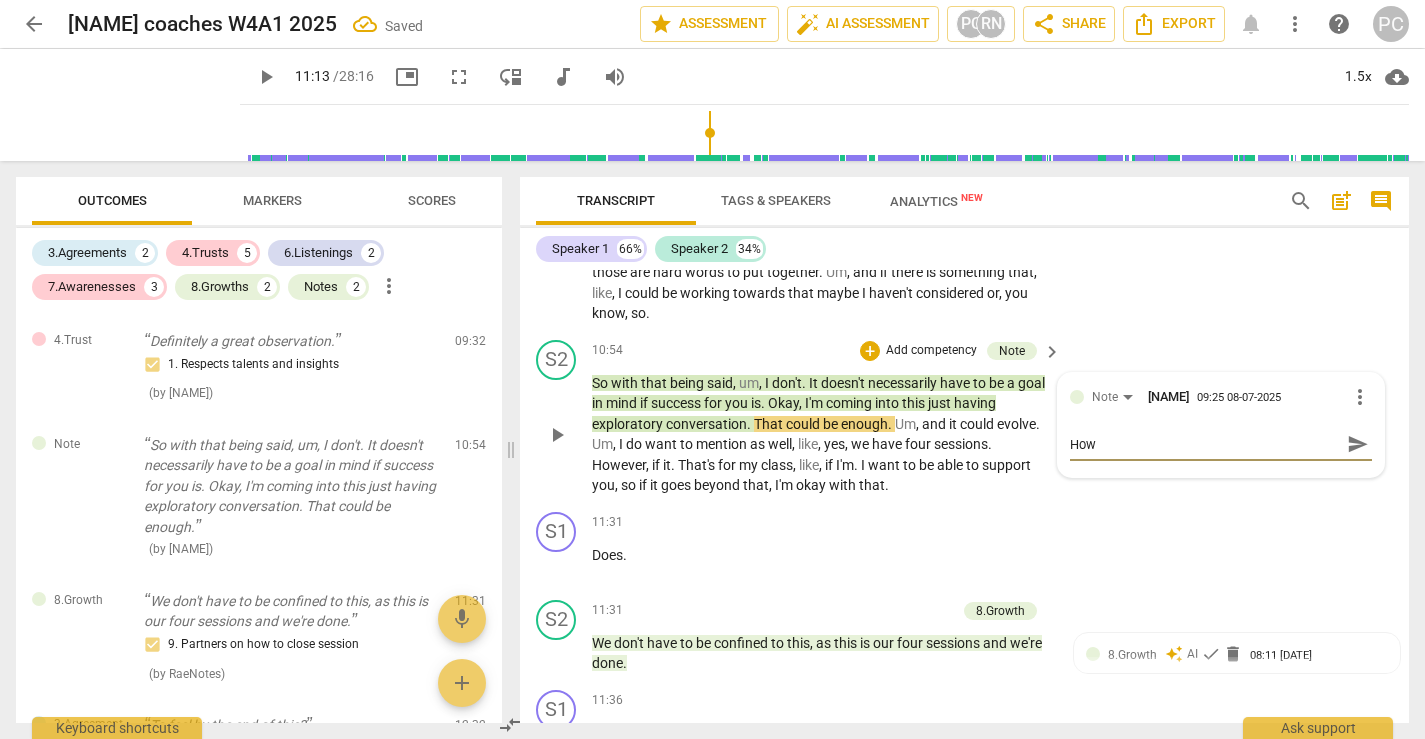 type on "Howe" 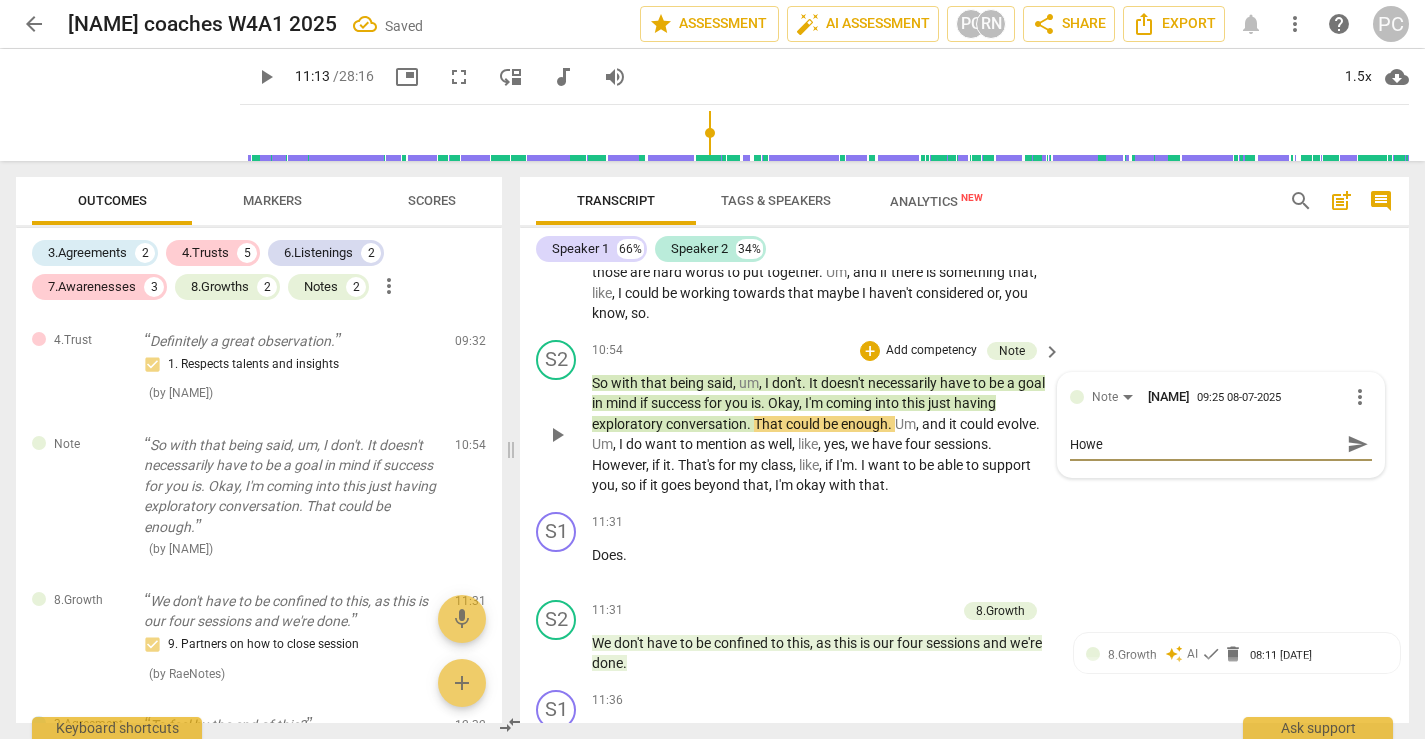 type on "Howev" 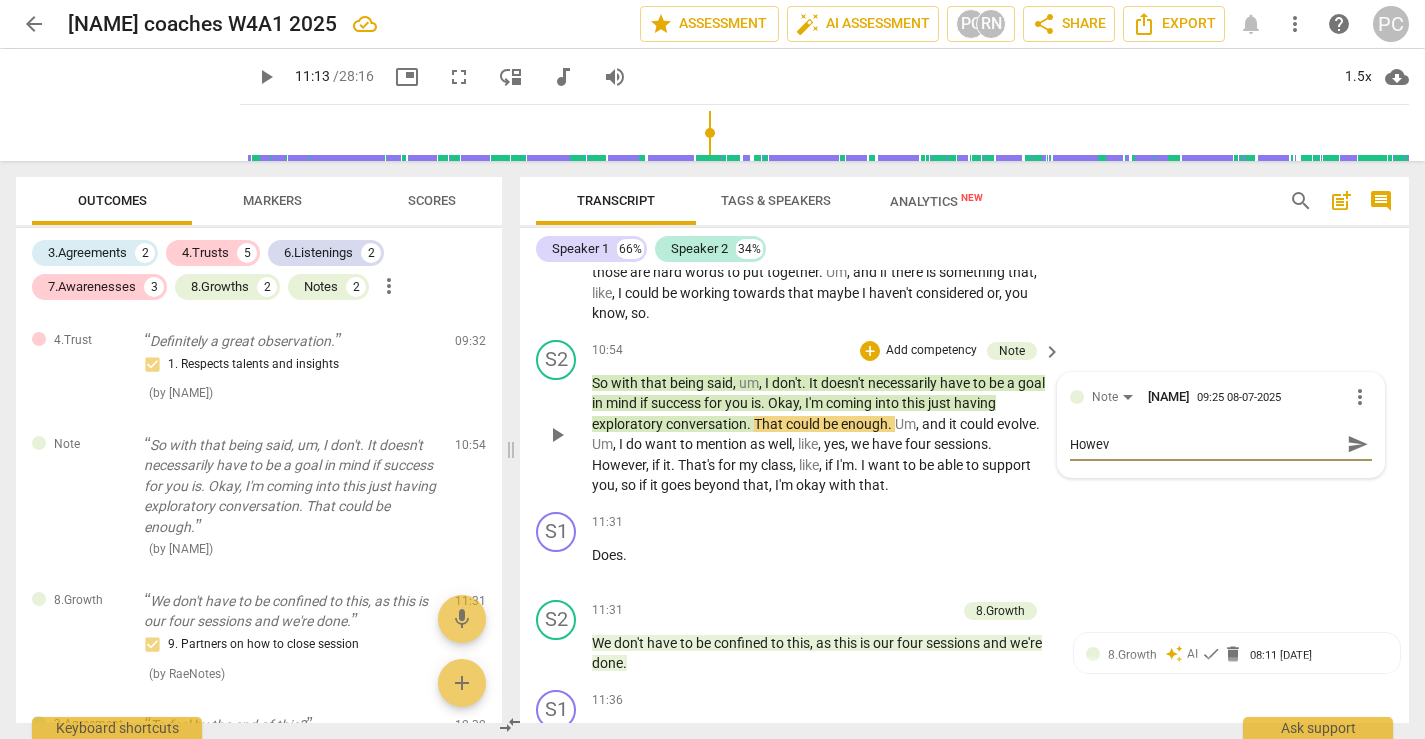 type on "Howeve" 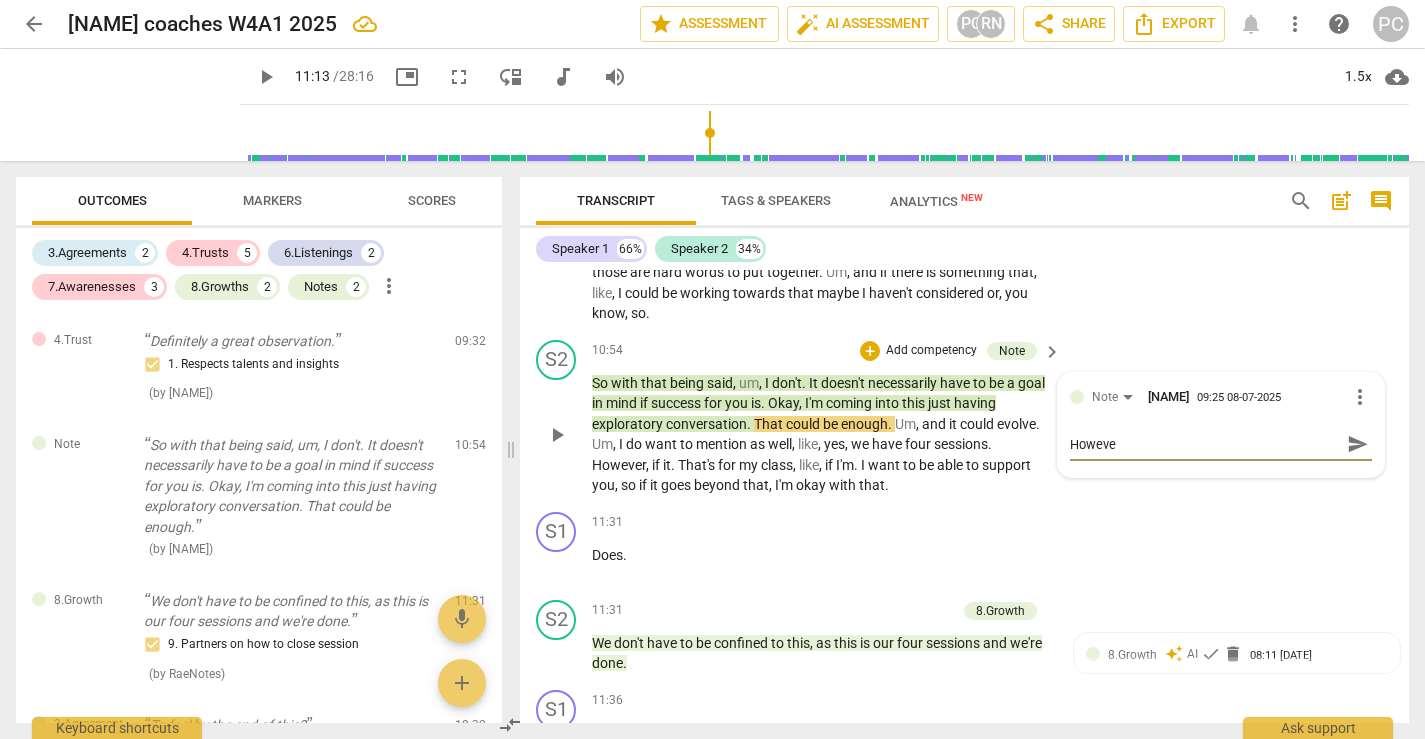 type on "However" 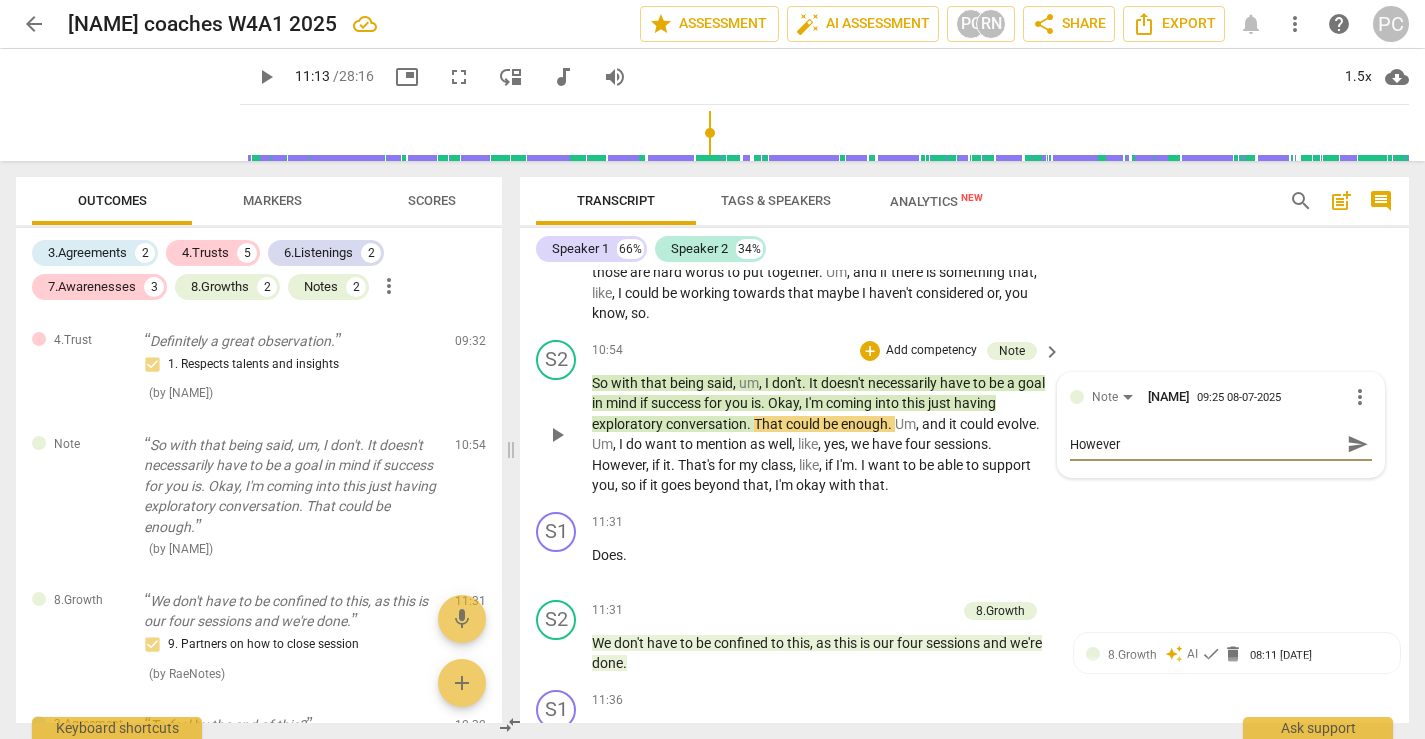 type on "However," 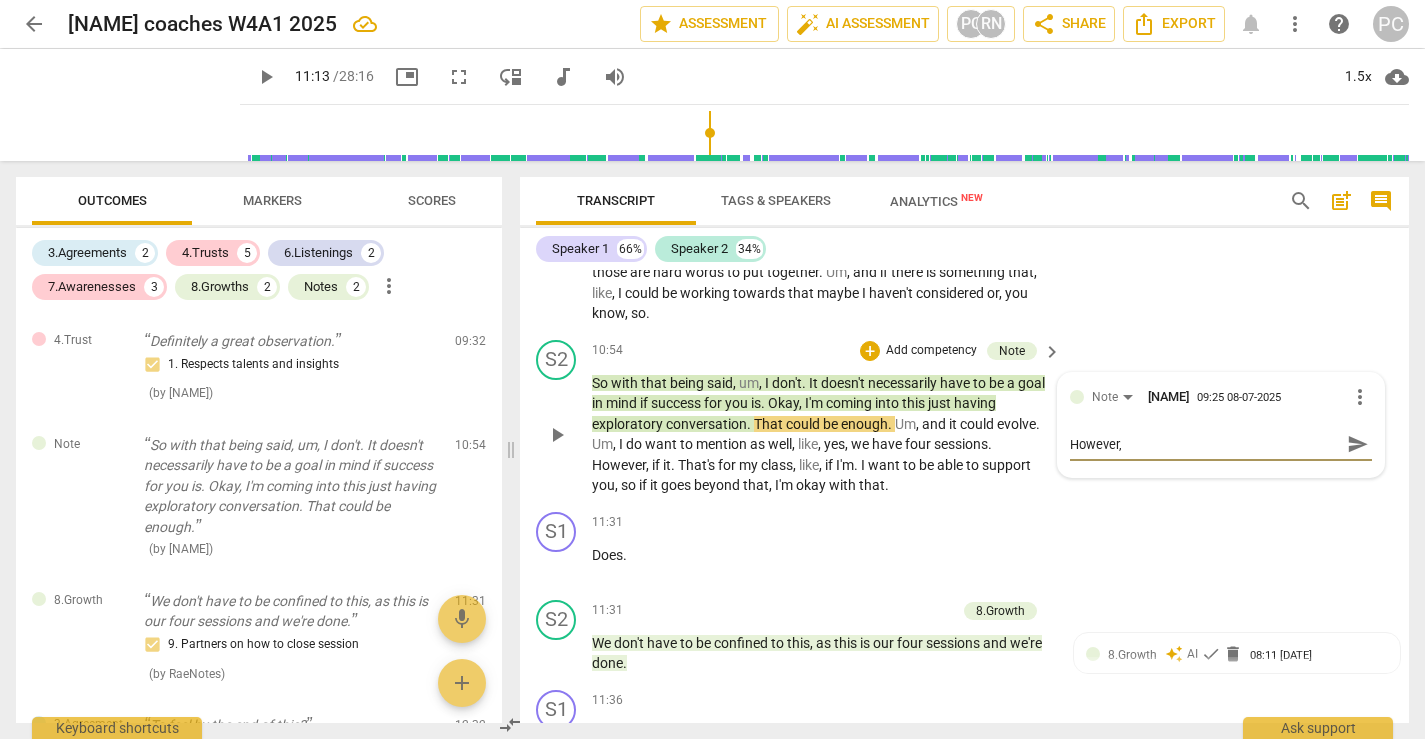 type on "However," 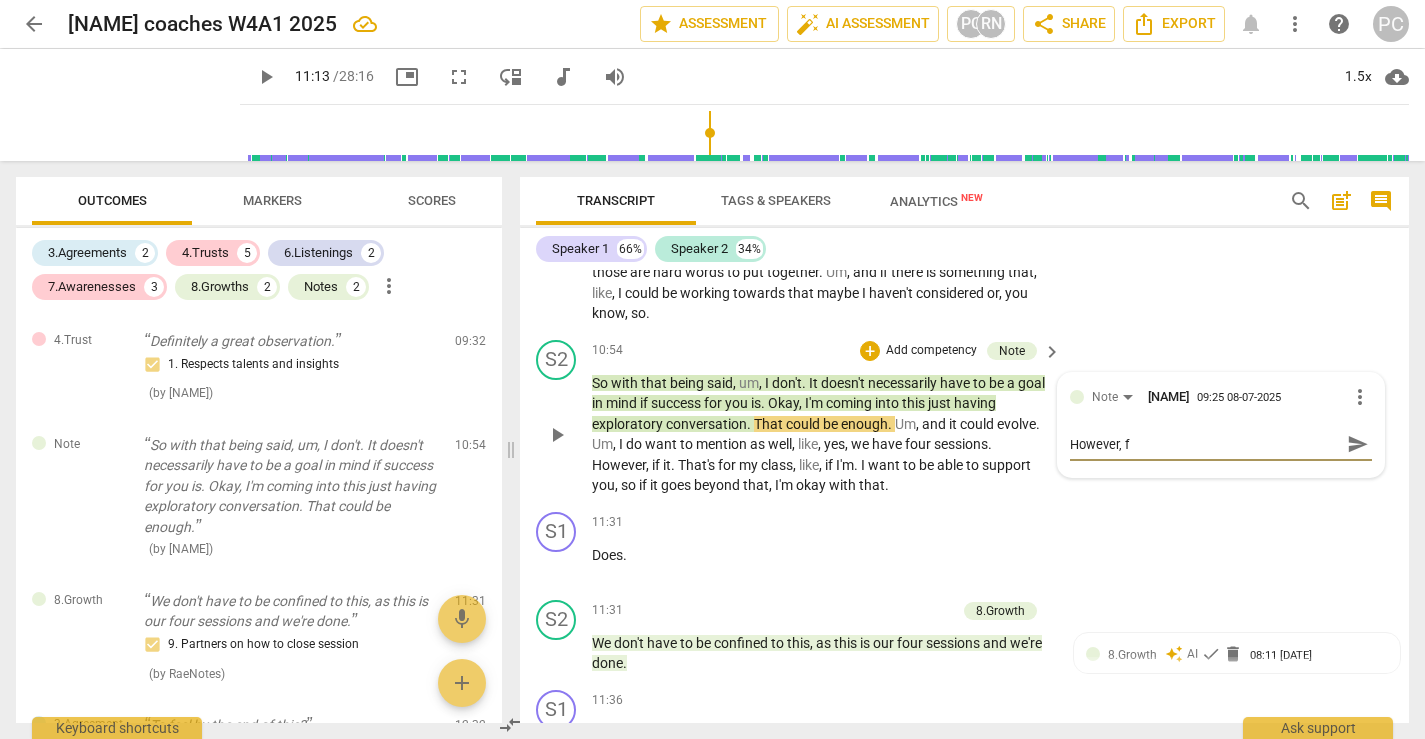type on "However, fo" 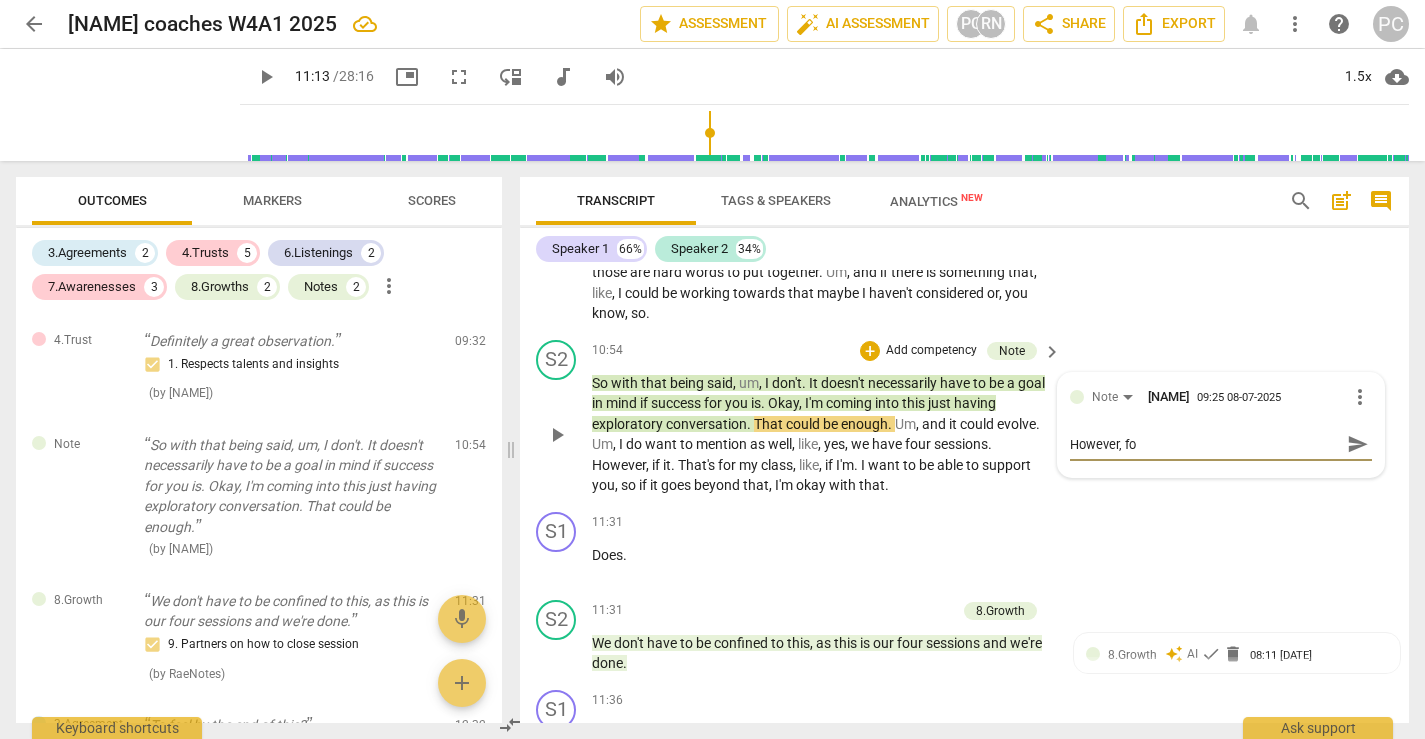 type on "However, for" 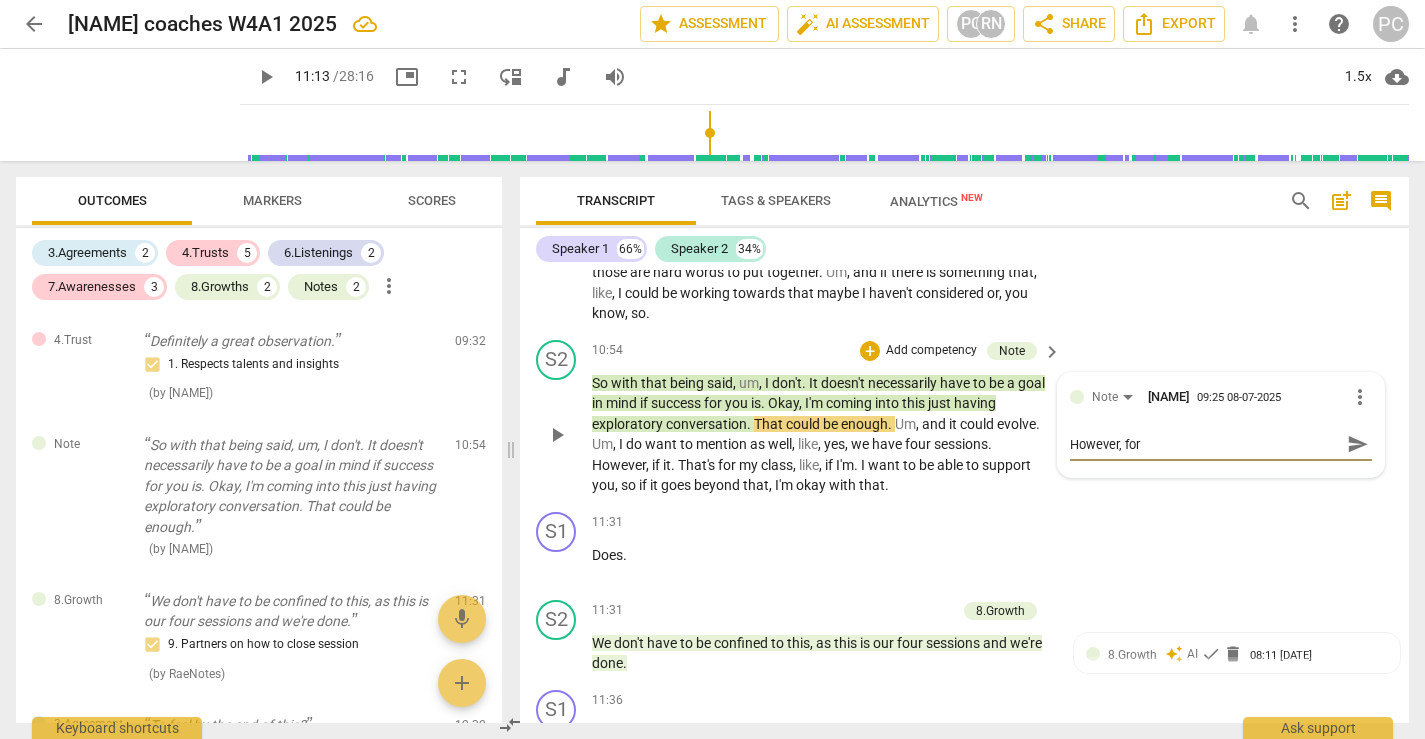 type on "However, for" 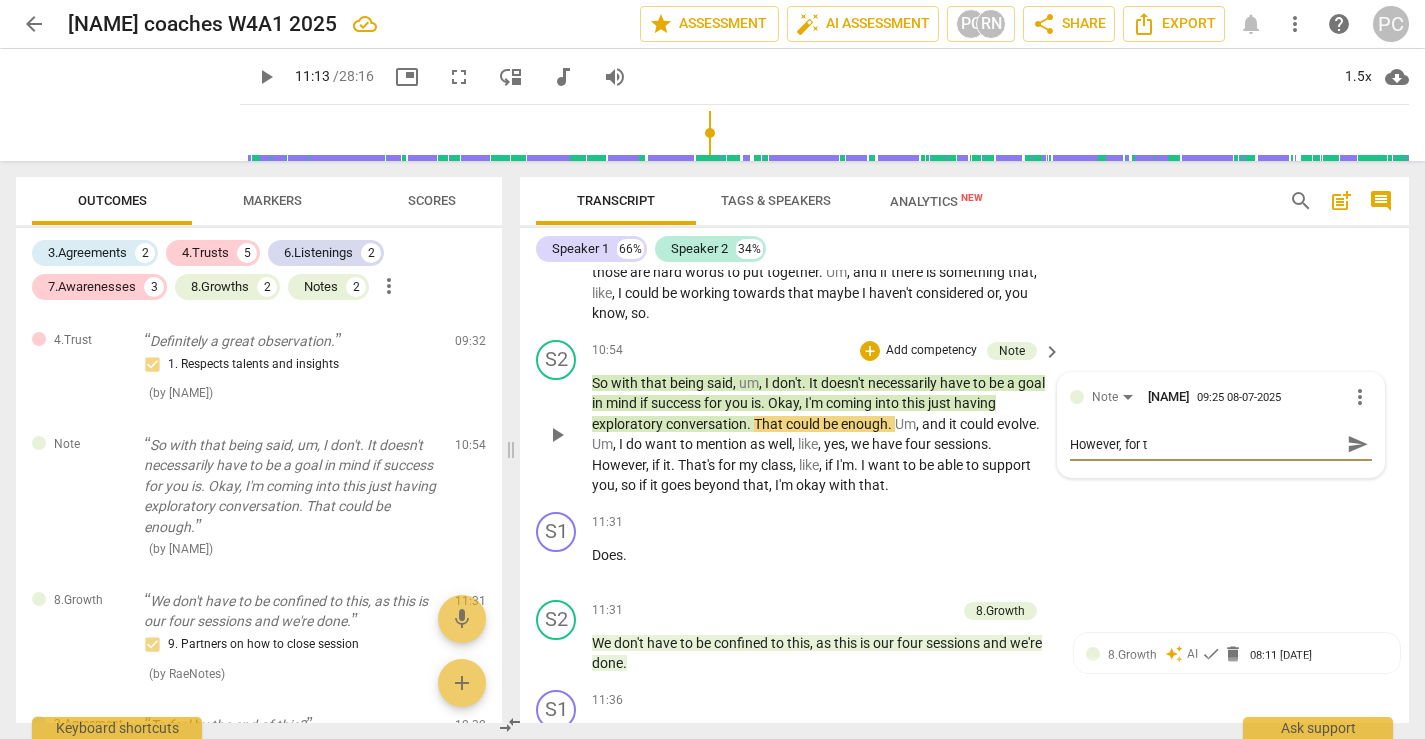 type on "However, for th" 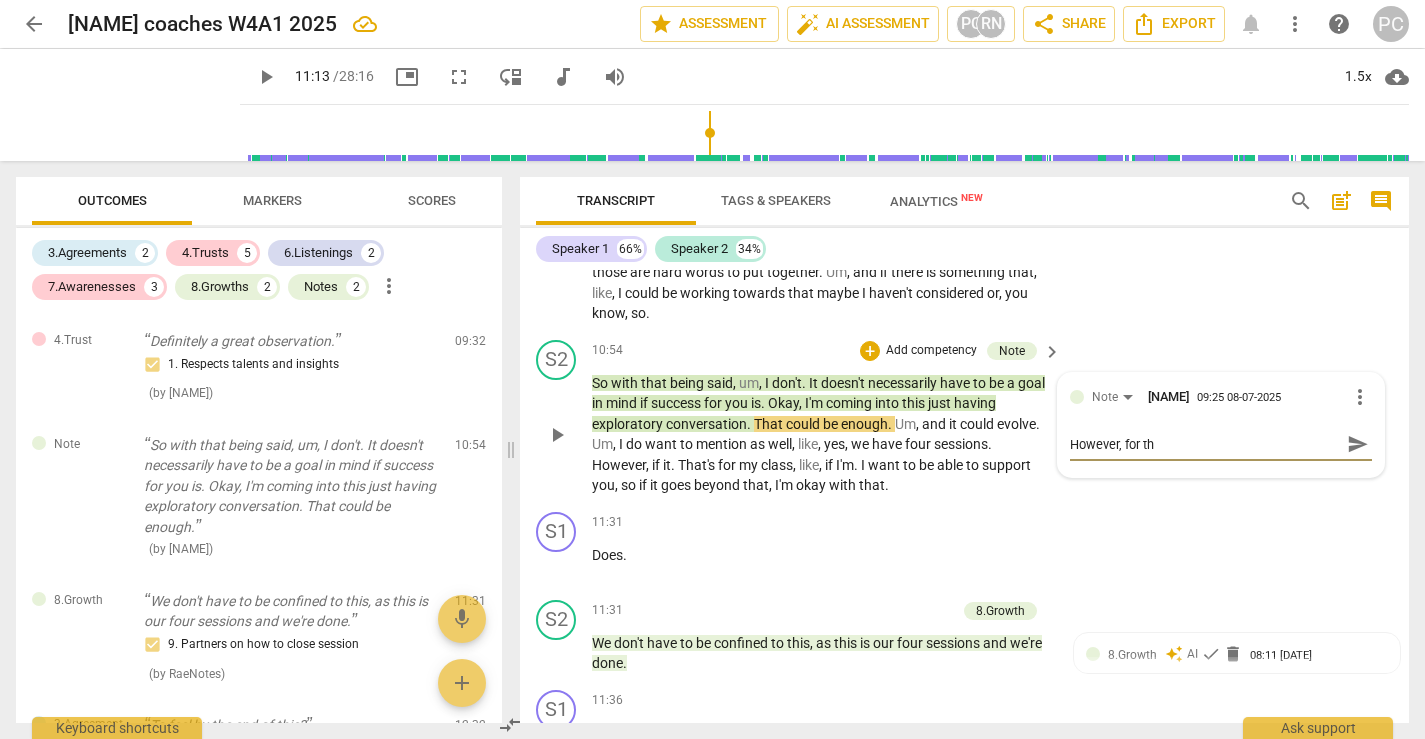 type on "However, for the" 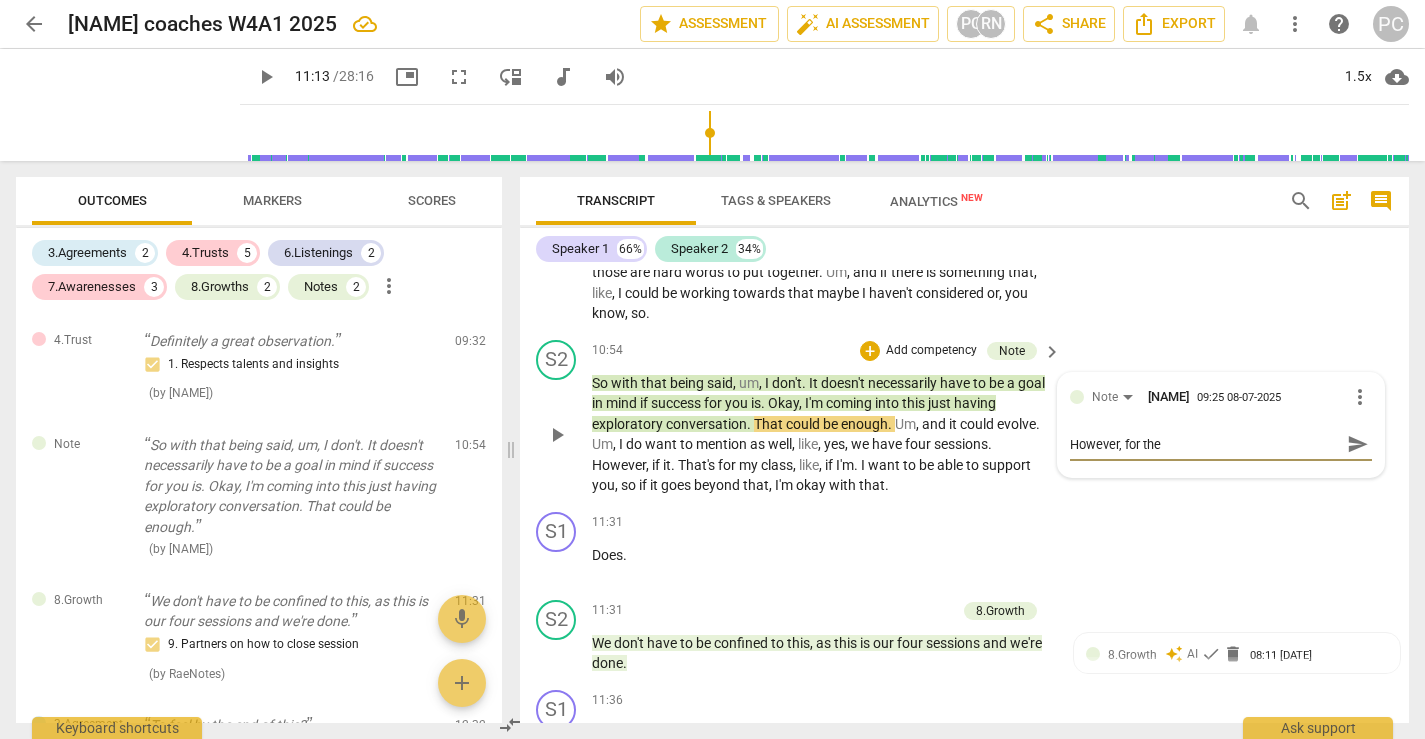type on "However, for the" 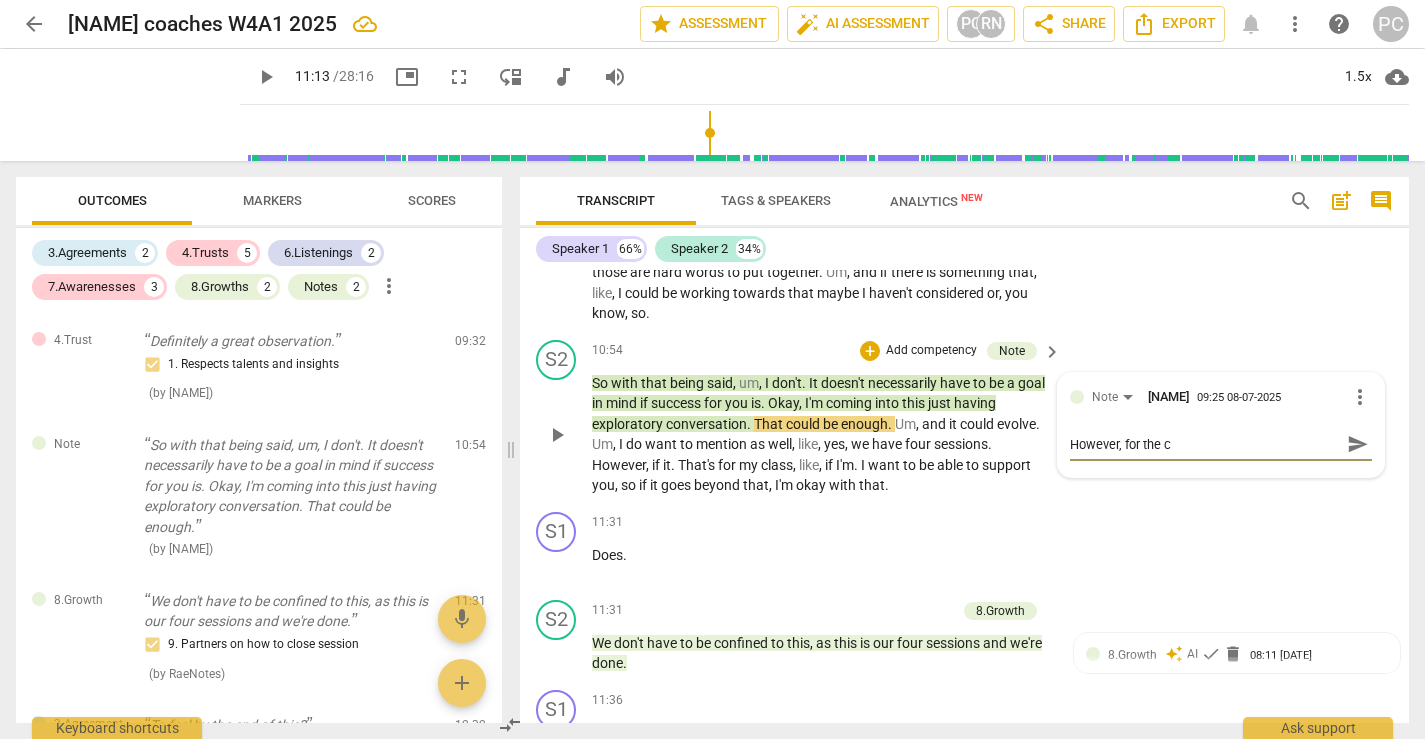 type on "However, for the co" 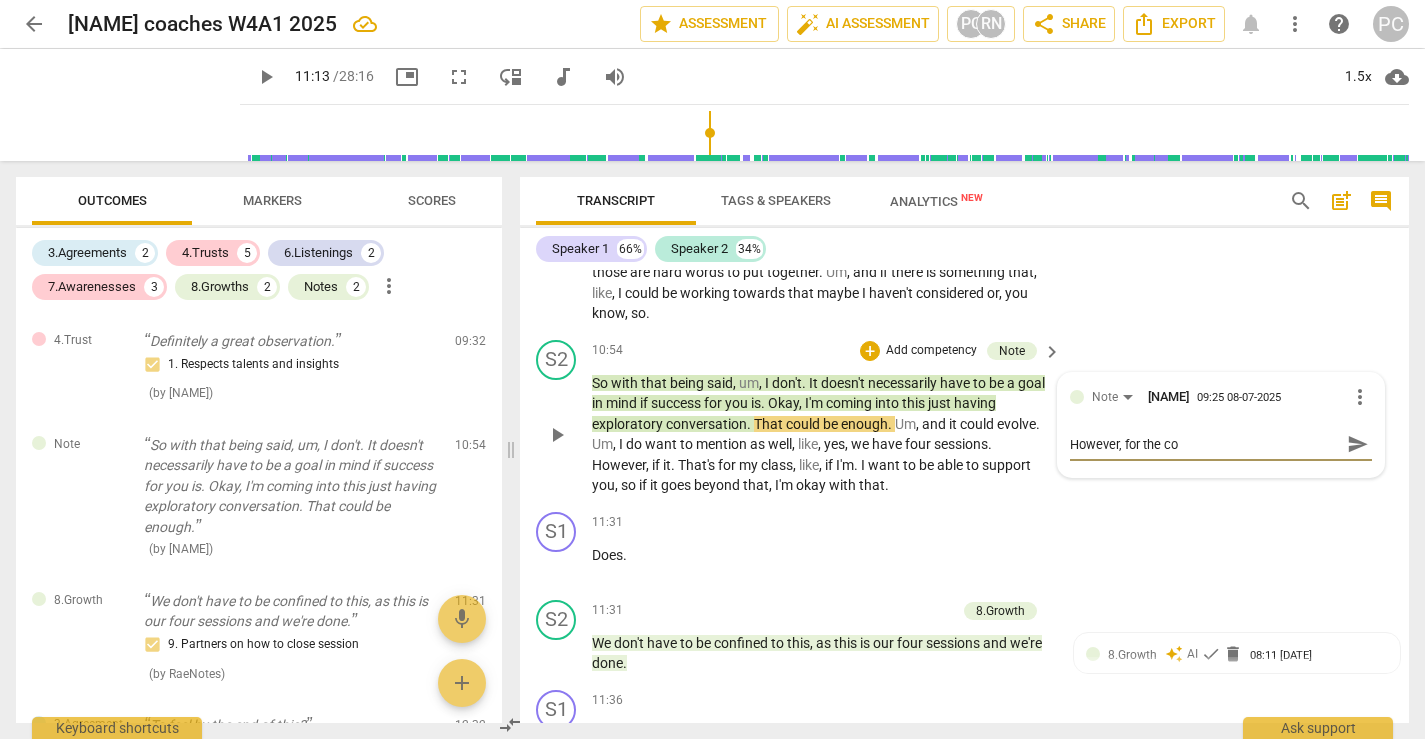 type on "However, for the coa" 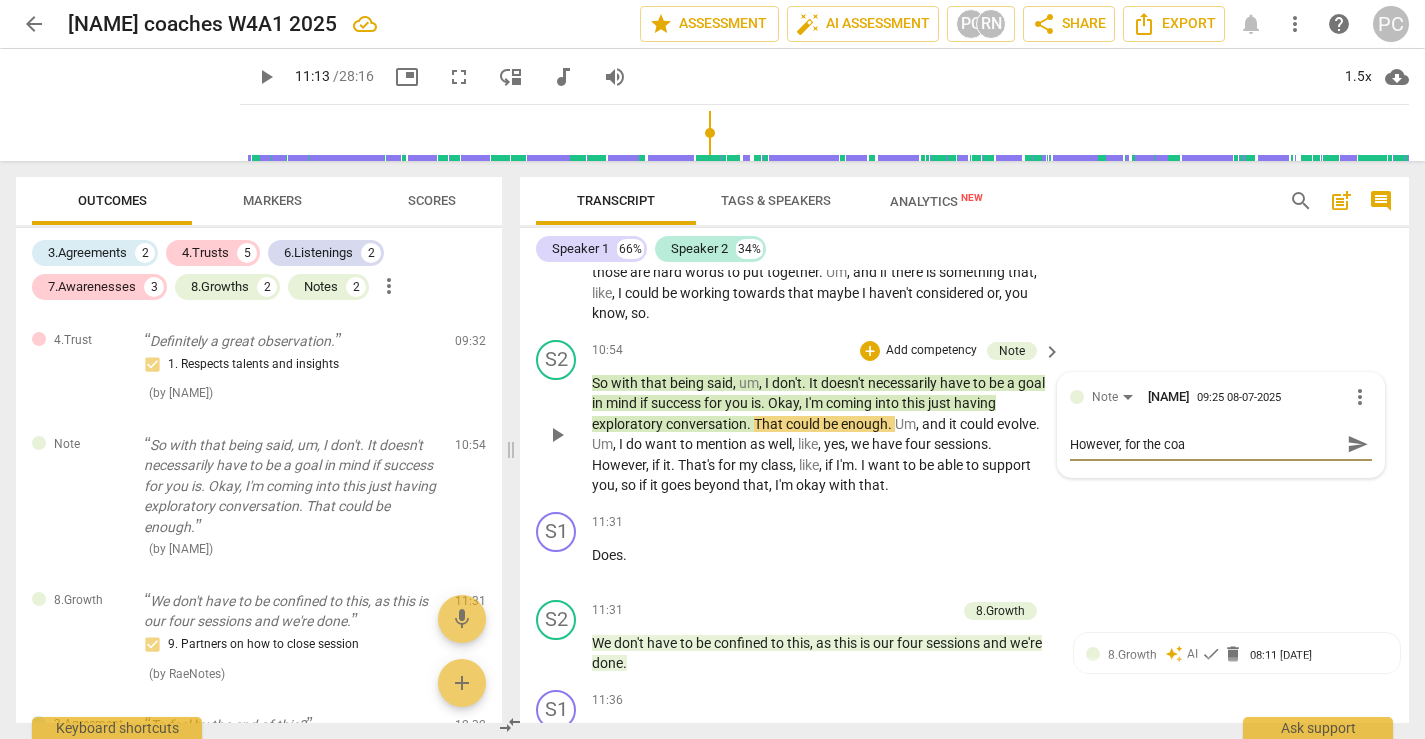 type on "However, for the coac" 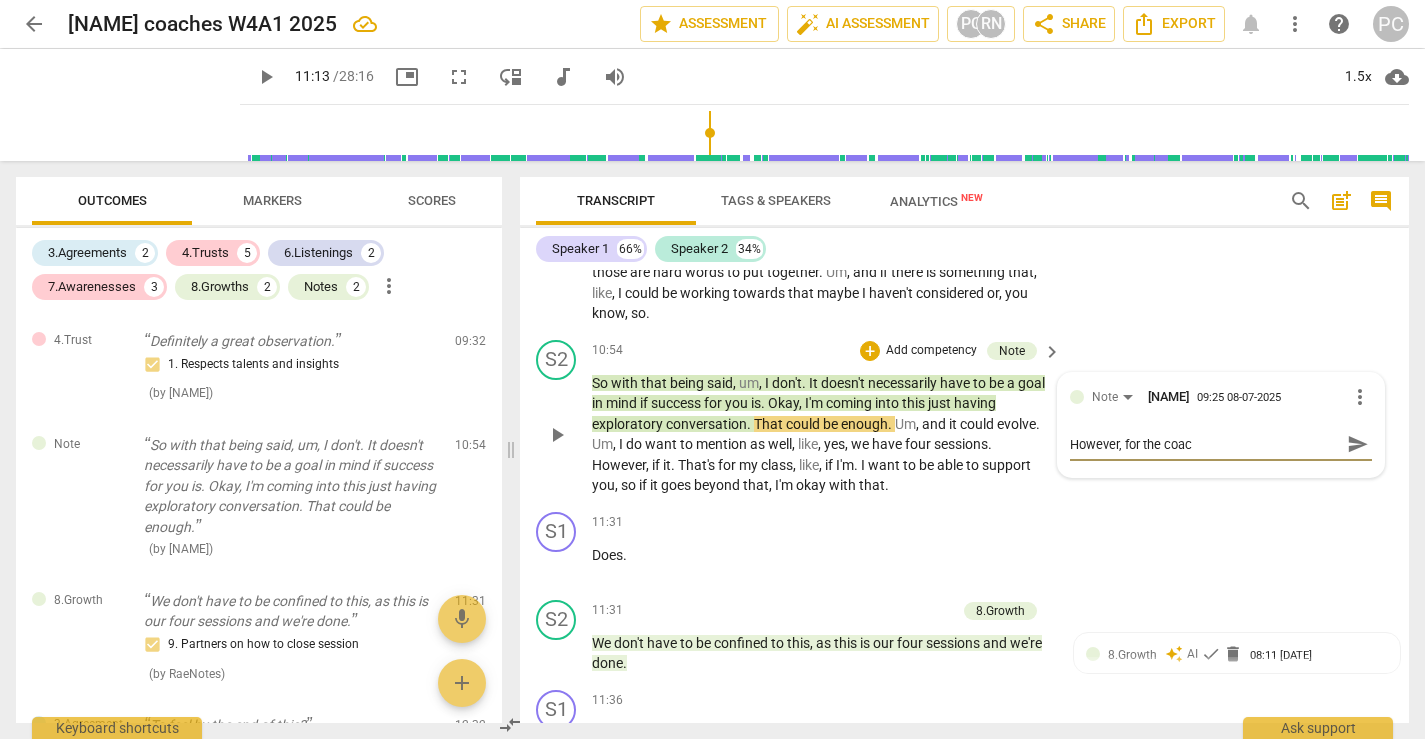 type on "However, for the coach" 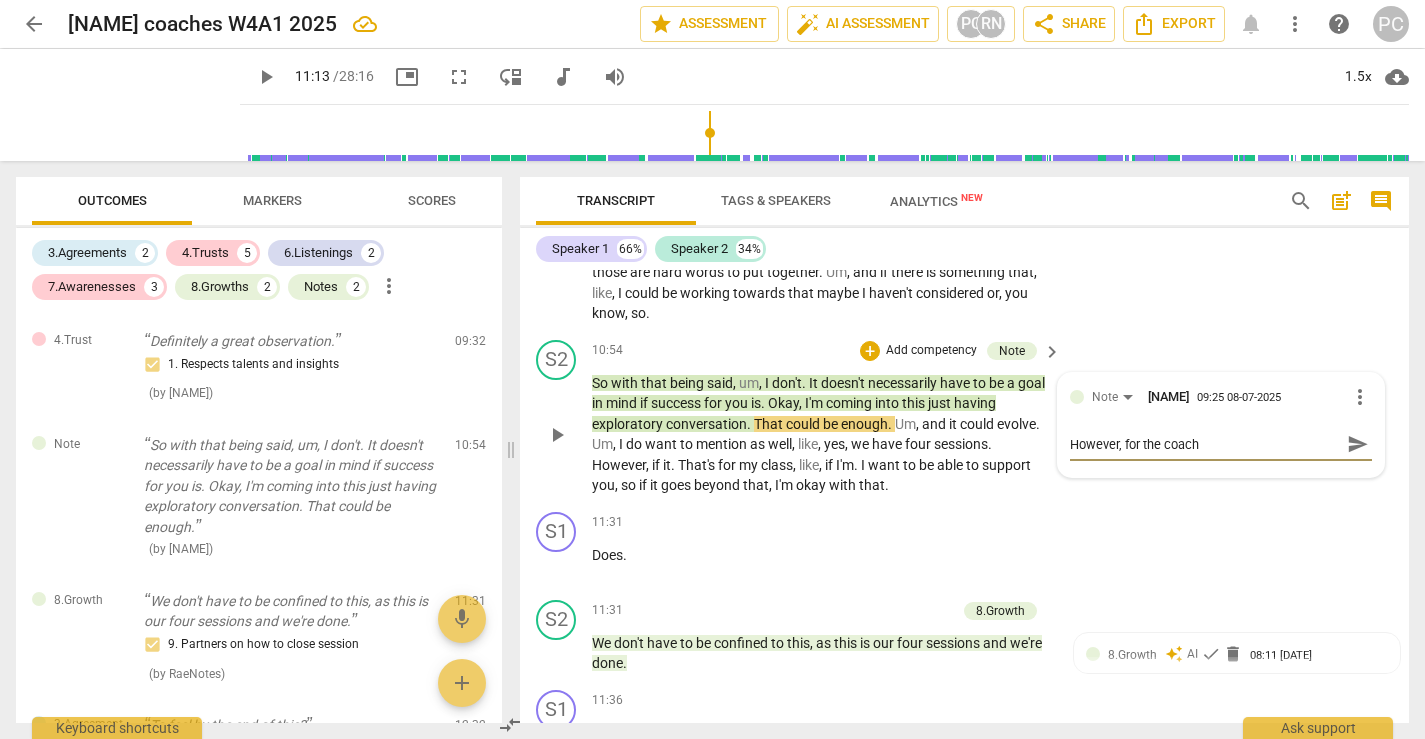type on "However, for the coach" 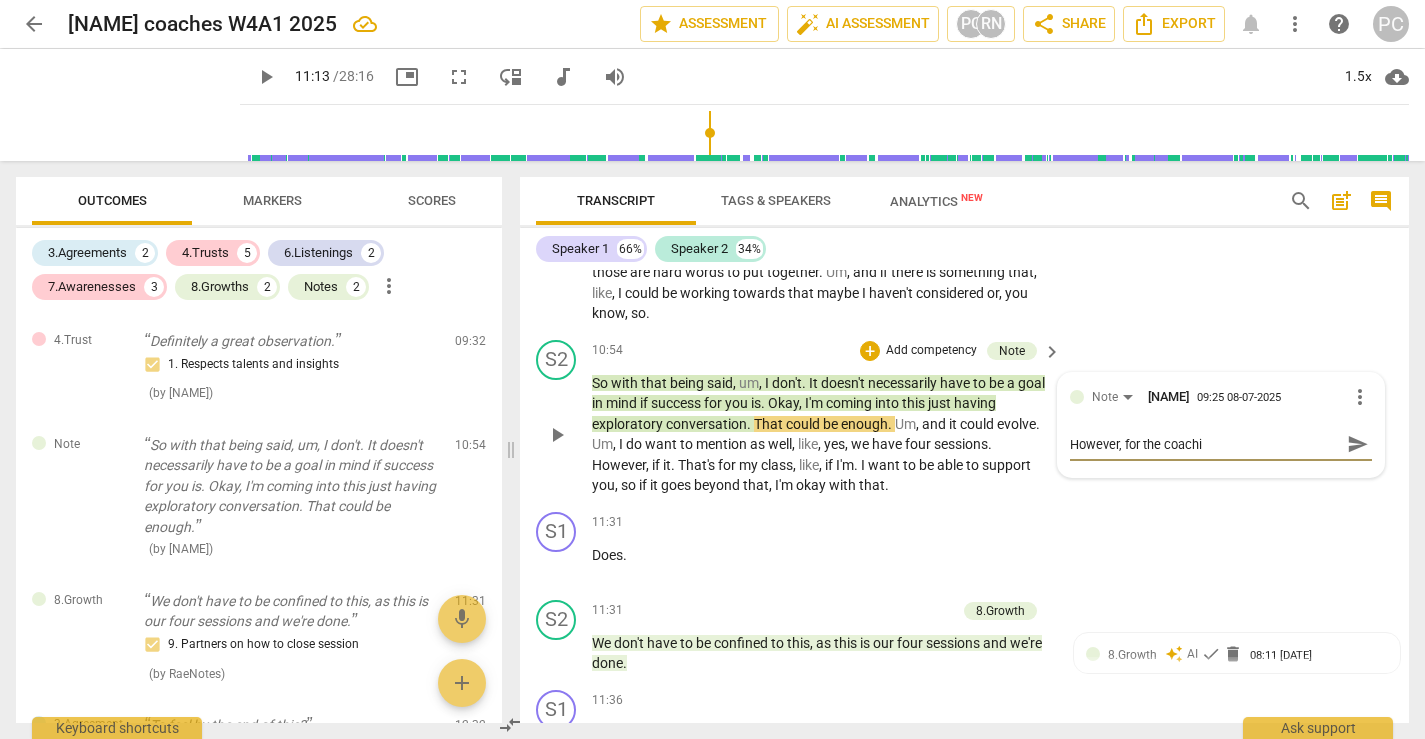 type on "However, for the coachin" 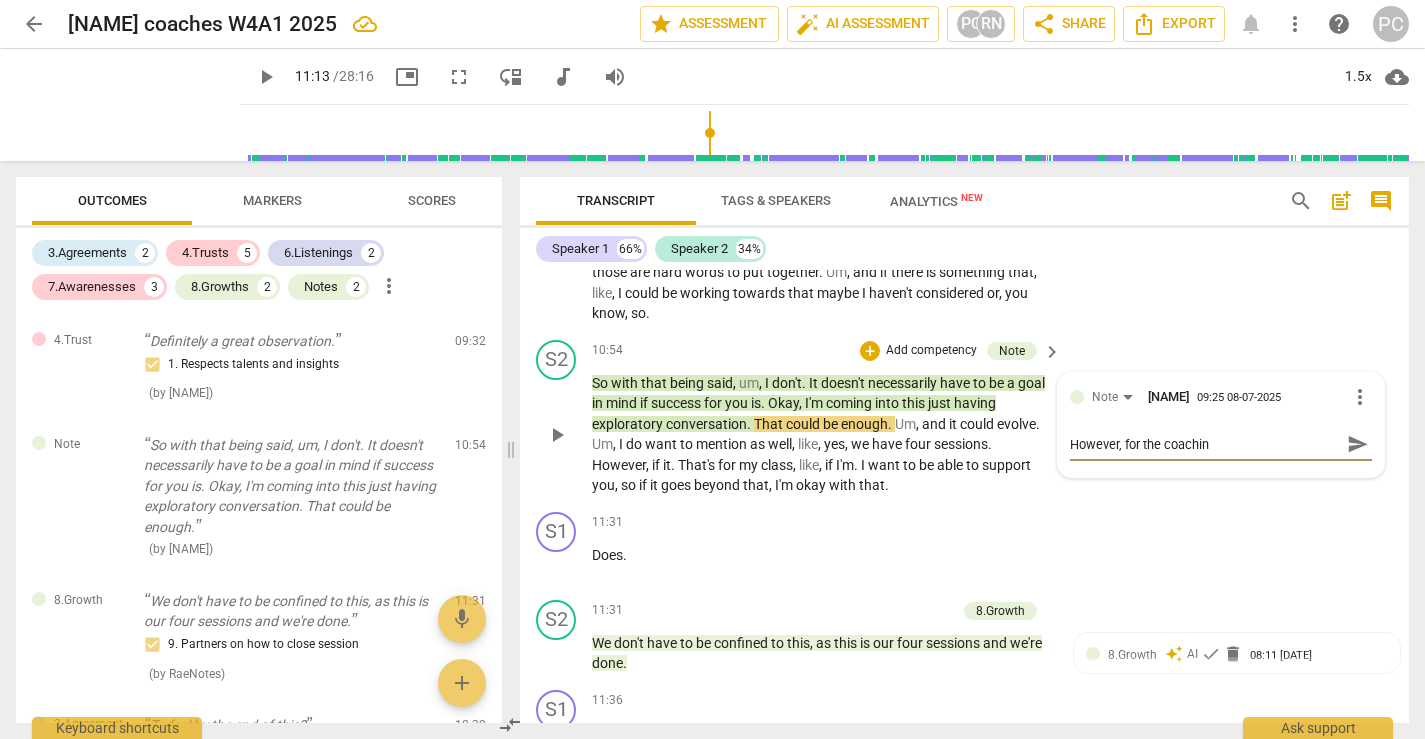 type on "However, for the coaching" 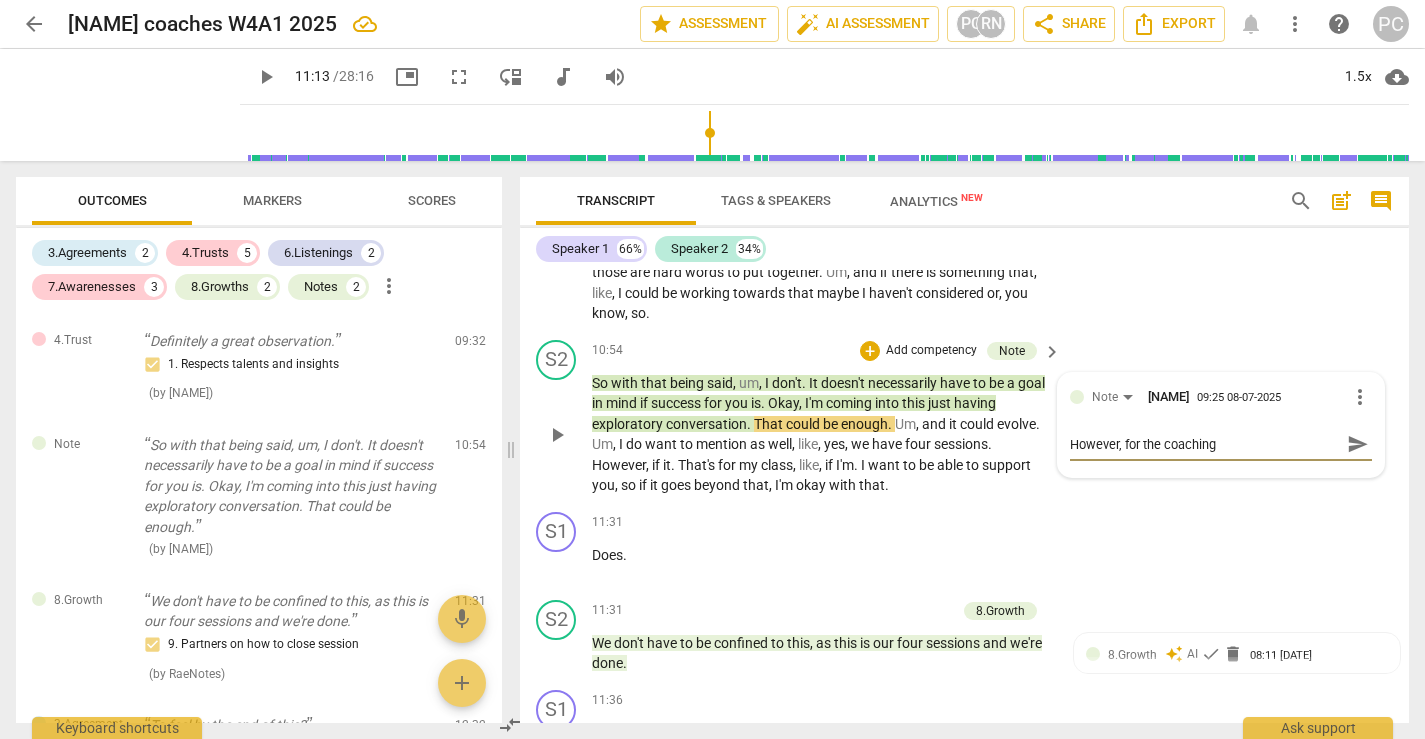 type on "However, for the coaching" 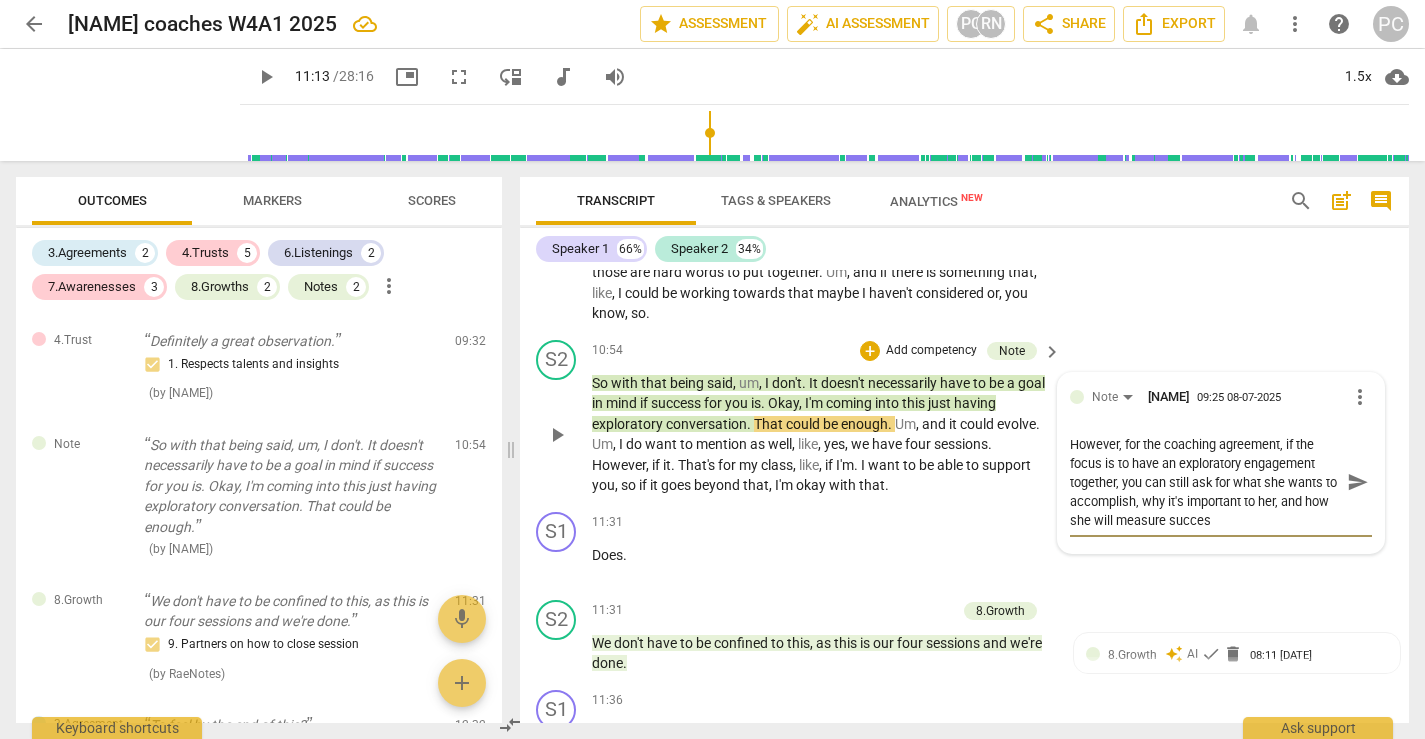 scroll, scrollTop: 0, scrollLeft: 0, axis: both 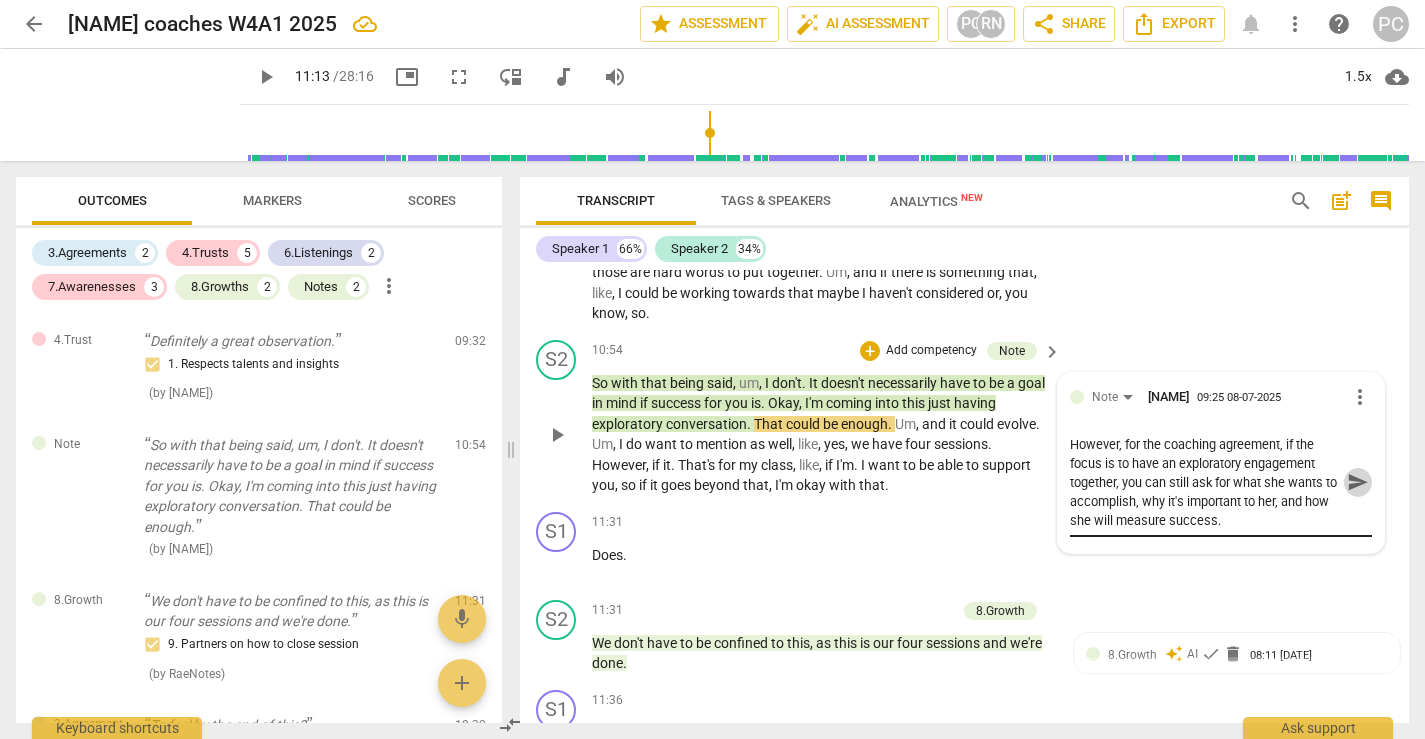 click on "send" at bounding box center (1358, 482) 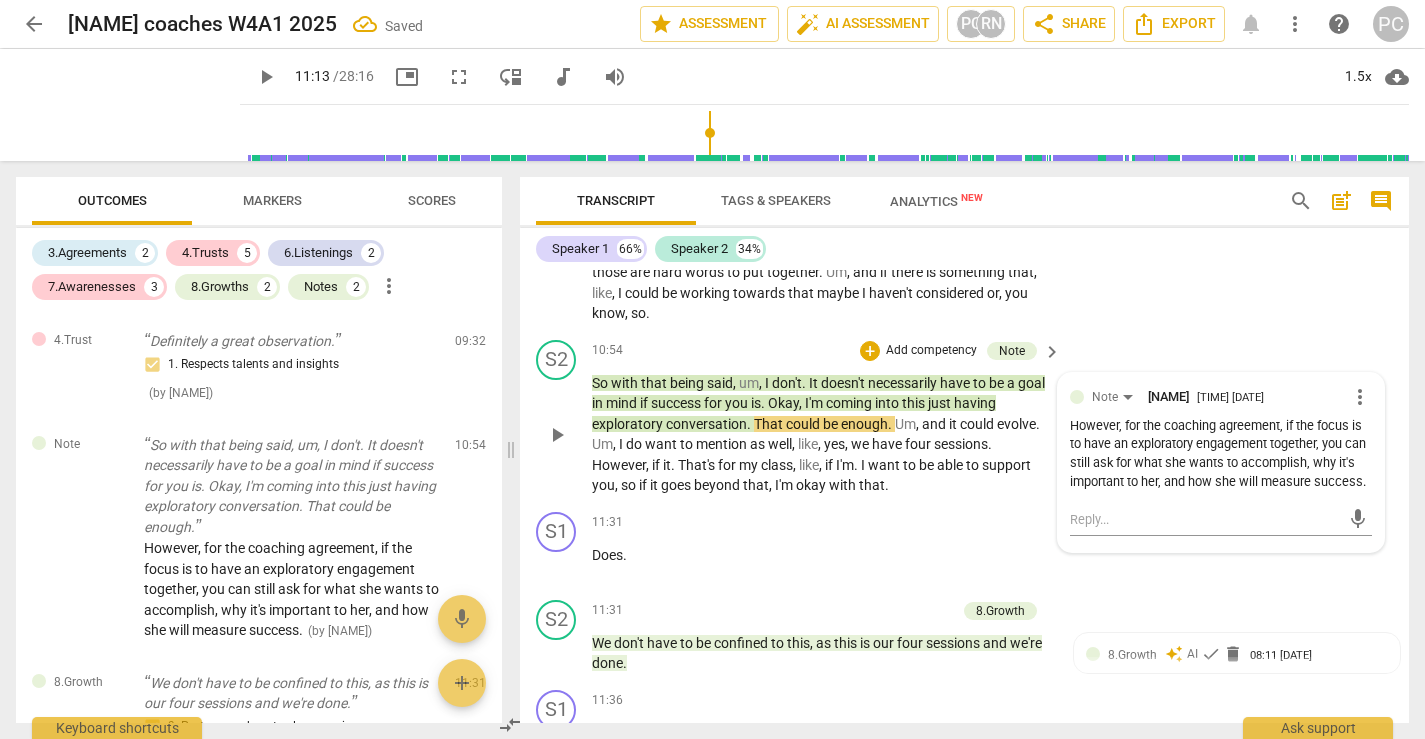 click on "play_arrow" at bounding box center (557, 435) 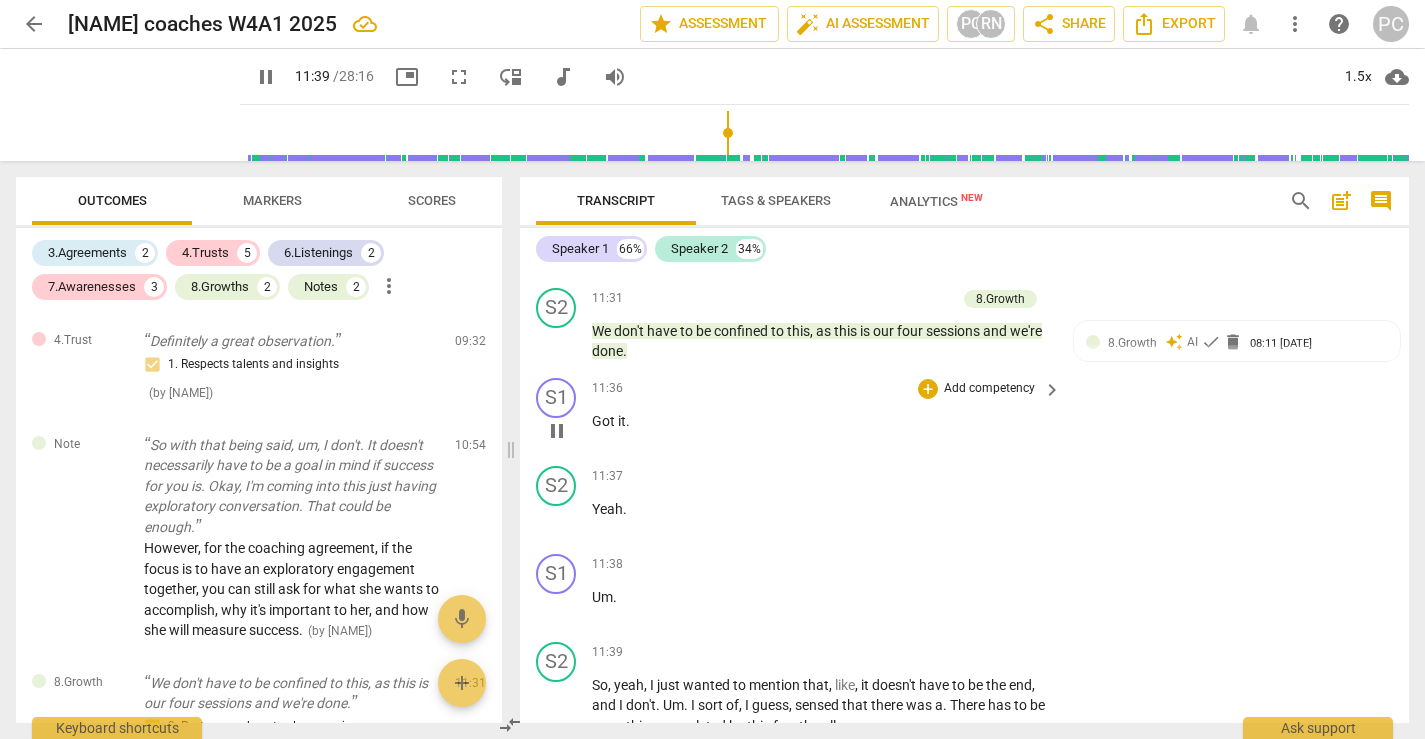 scroll, scrollTop: 4450, scrollLeft: 0, axis: vertical 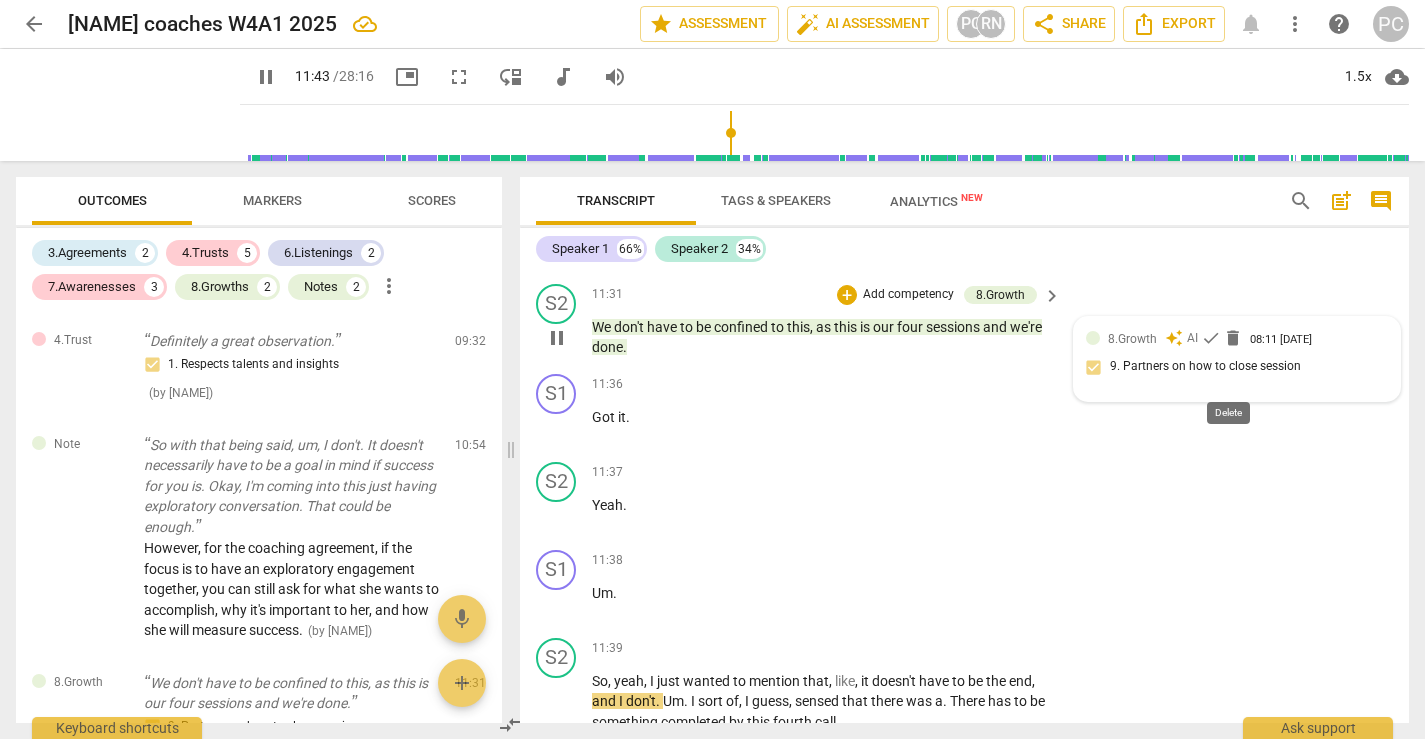 click on "delete" at bounding box center [1233, 338] 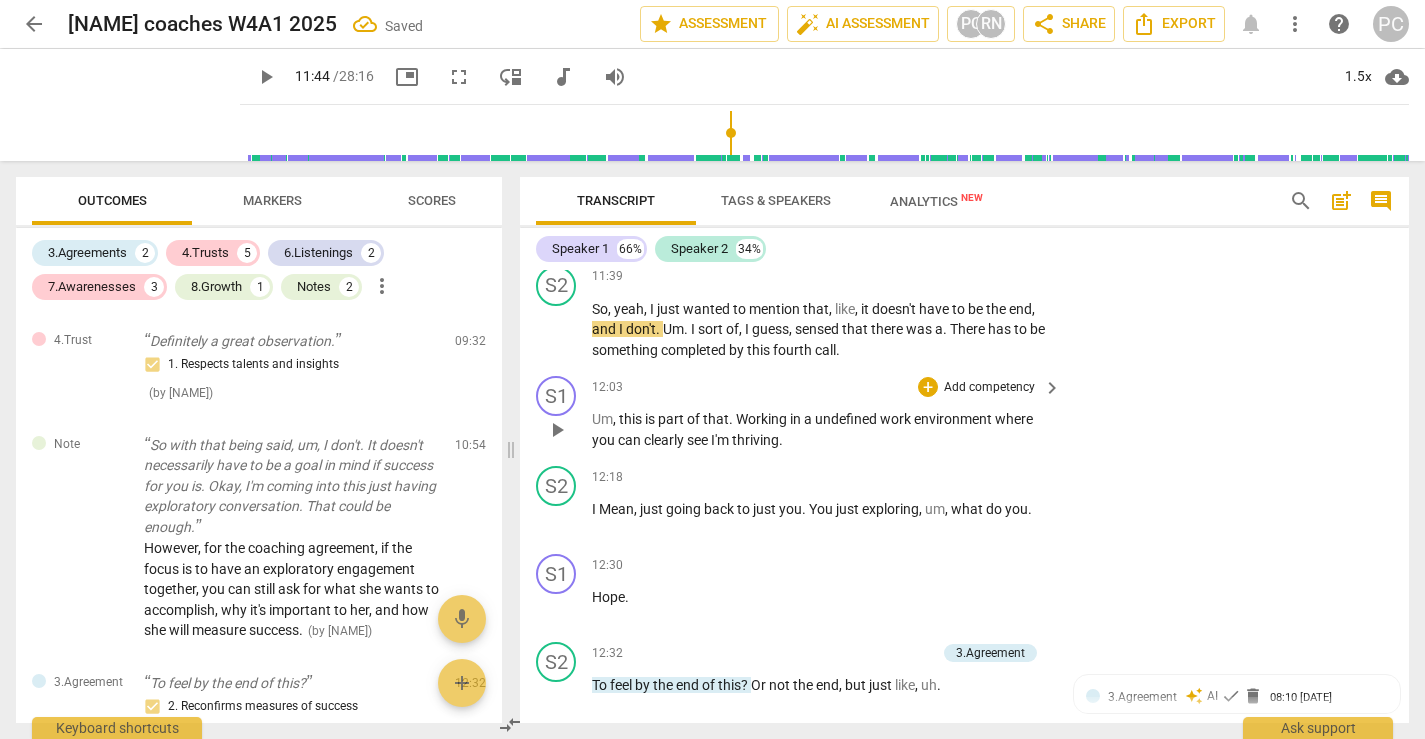scroll, scrollTop: 4832, scrollLeft: 0, axis: vertical 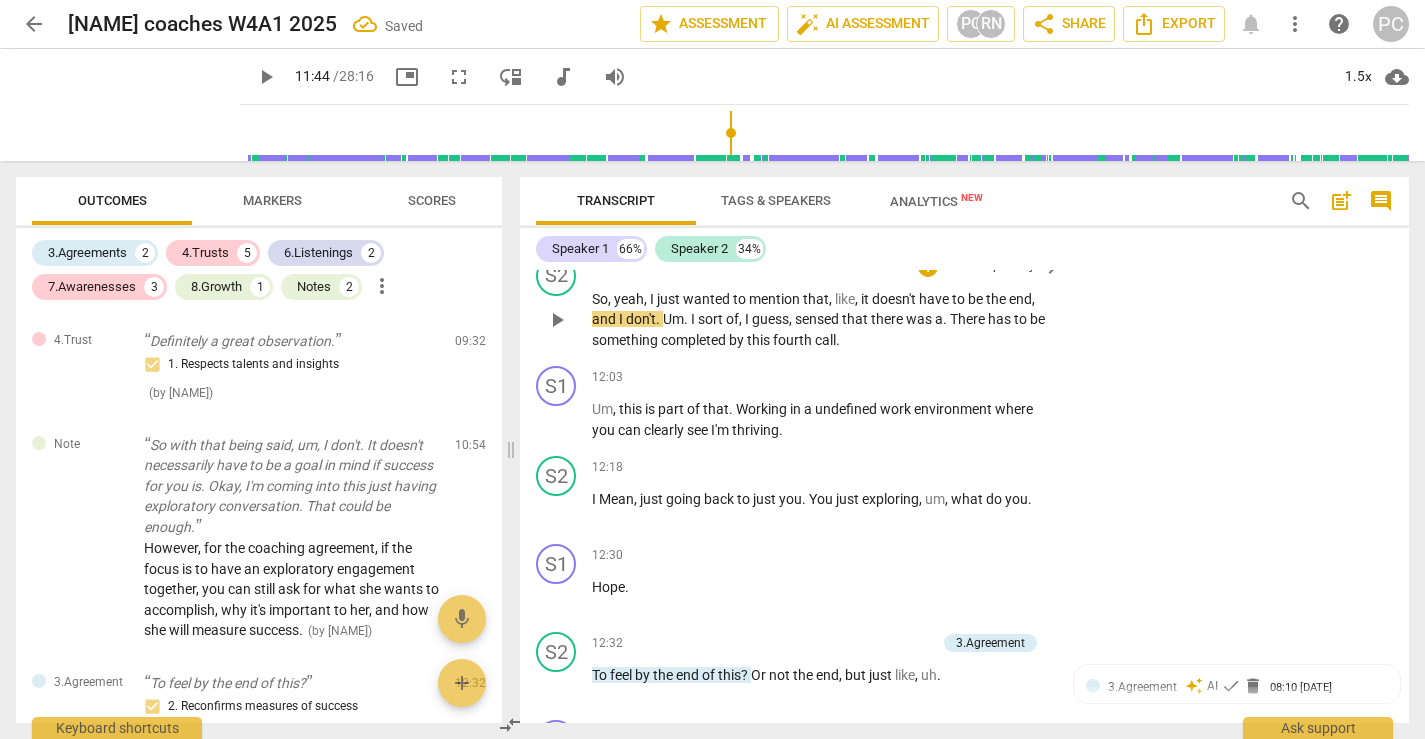 click on "play_arrow" at bounding box center (557, 320) 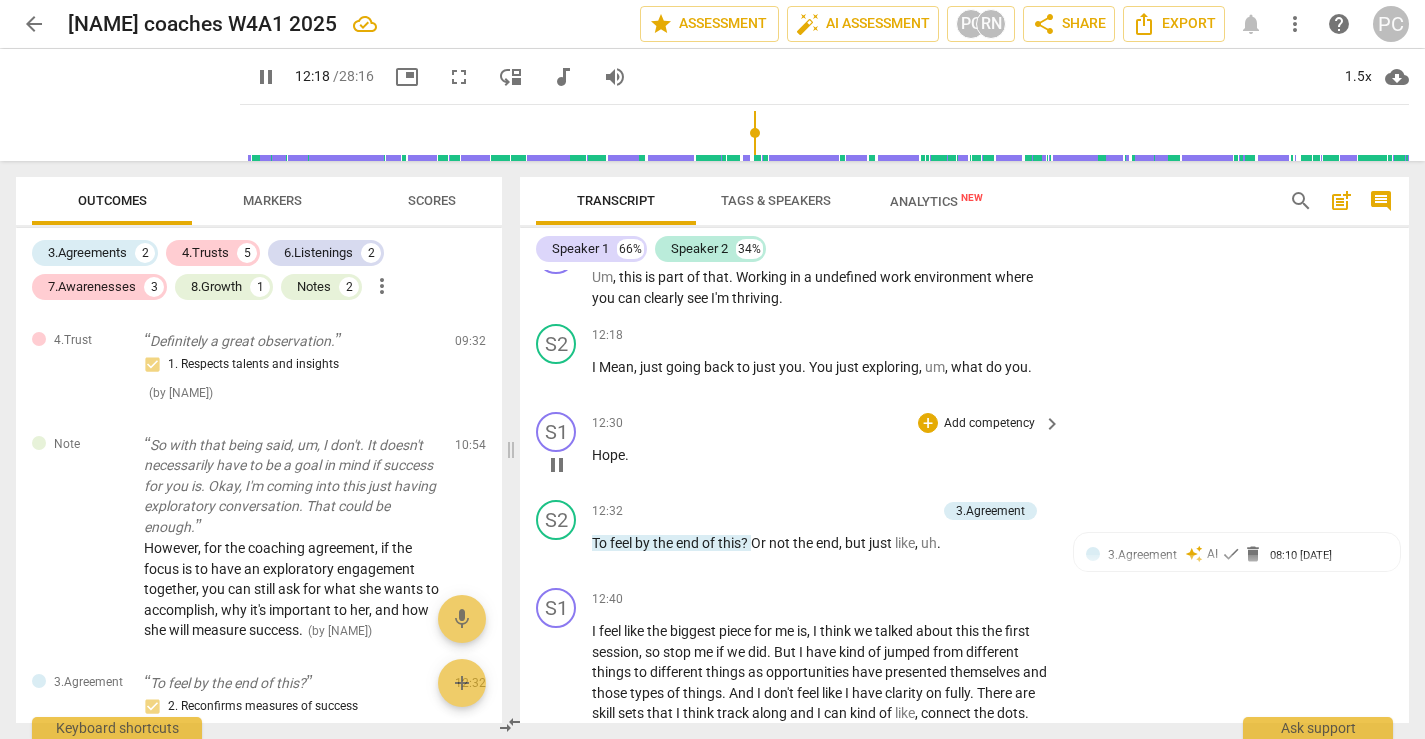 scroll, scrollTop: 4971, scrollLeft: 0, axis: vertical 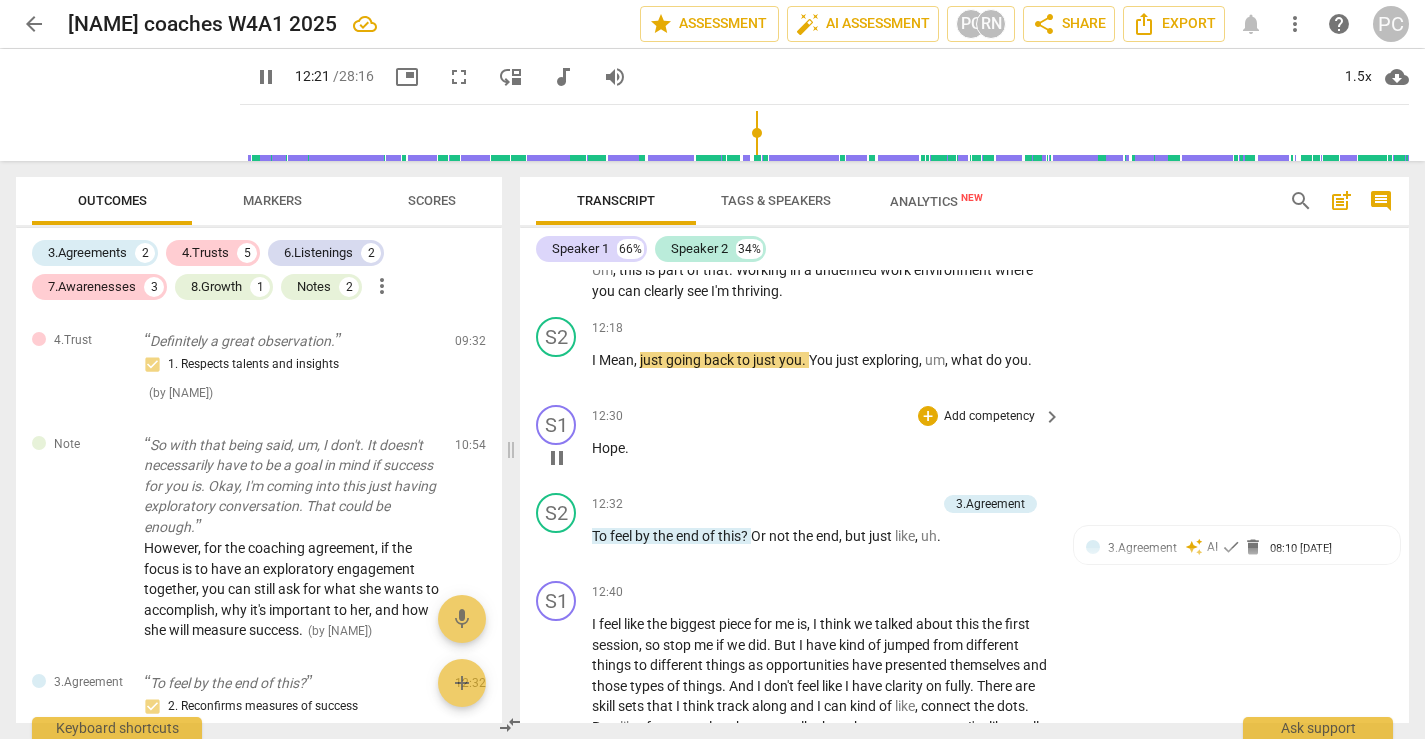 click on "Hope" at bounding box center (608, 448) 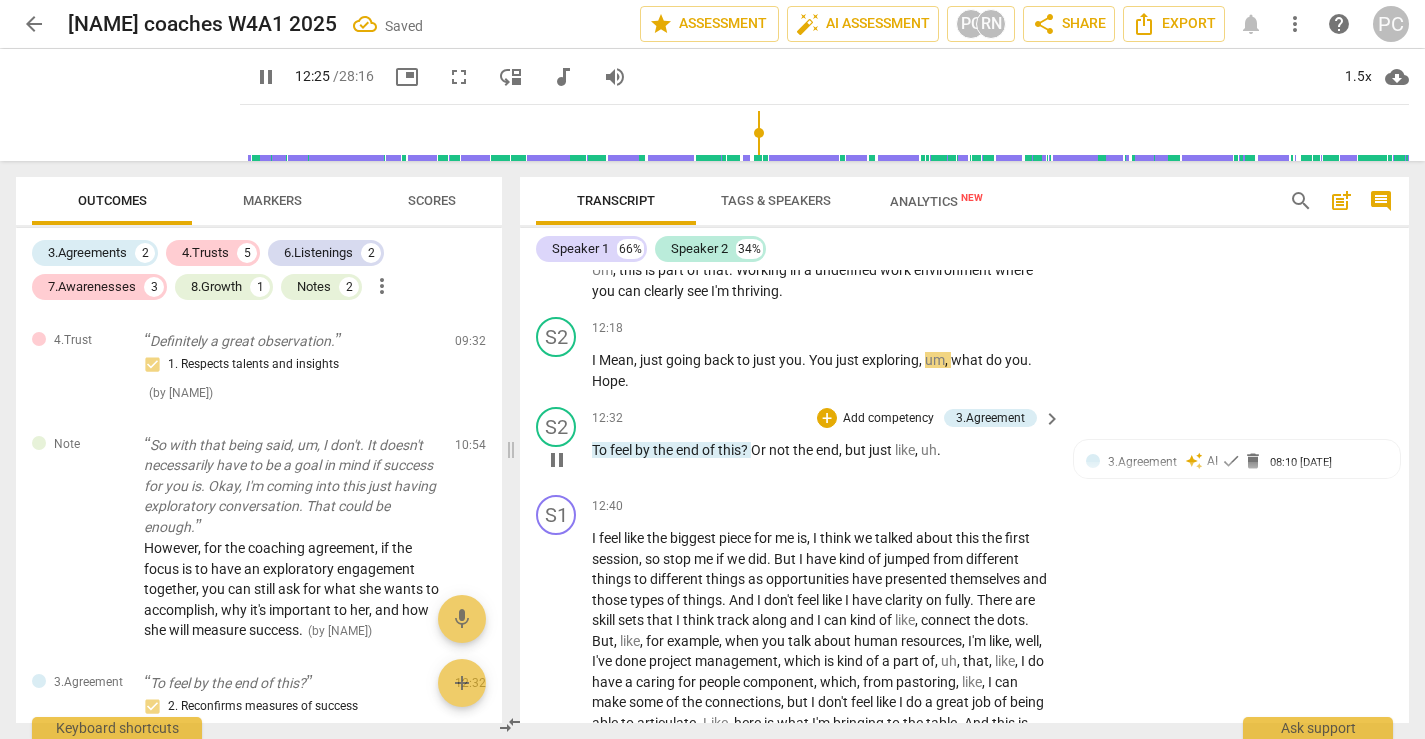 click on "To" at bounding box center [601, 450] 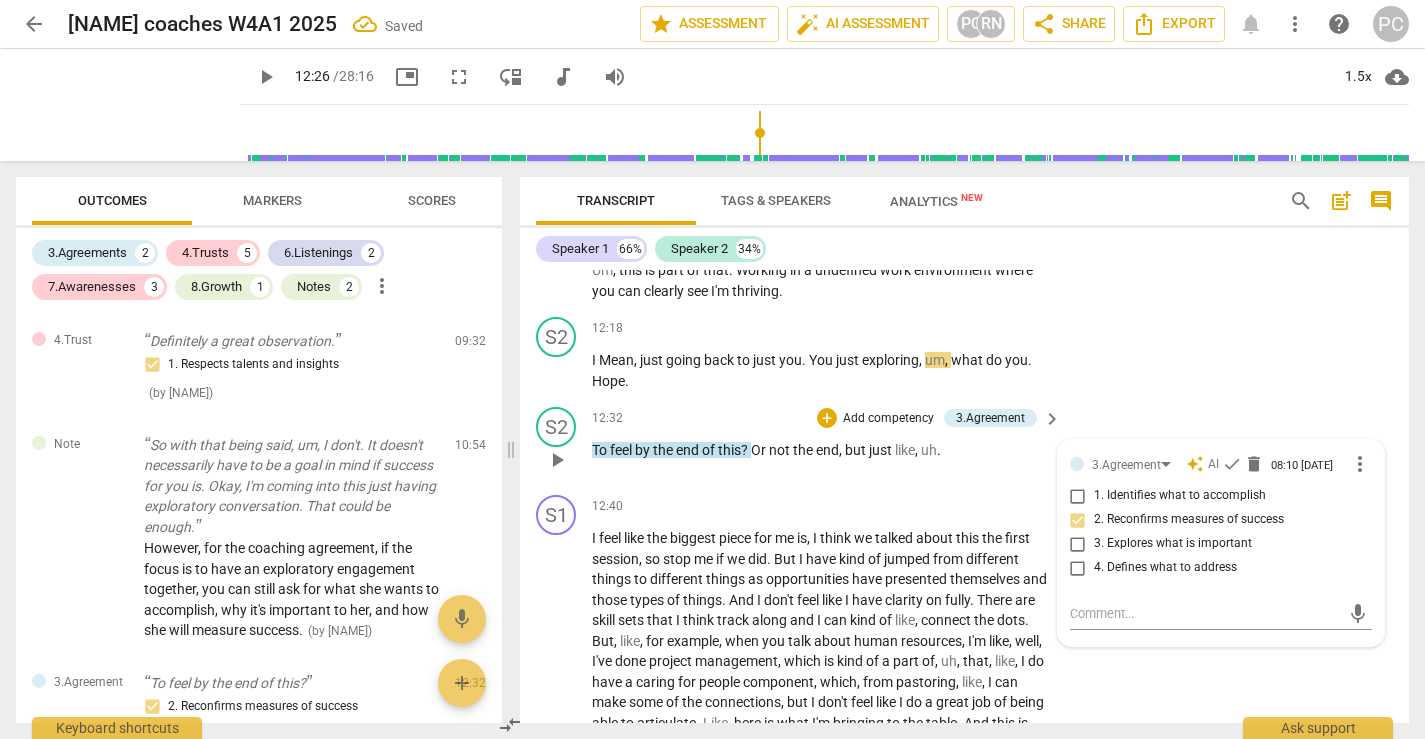 click on "To" at bounding box center (601, 450) 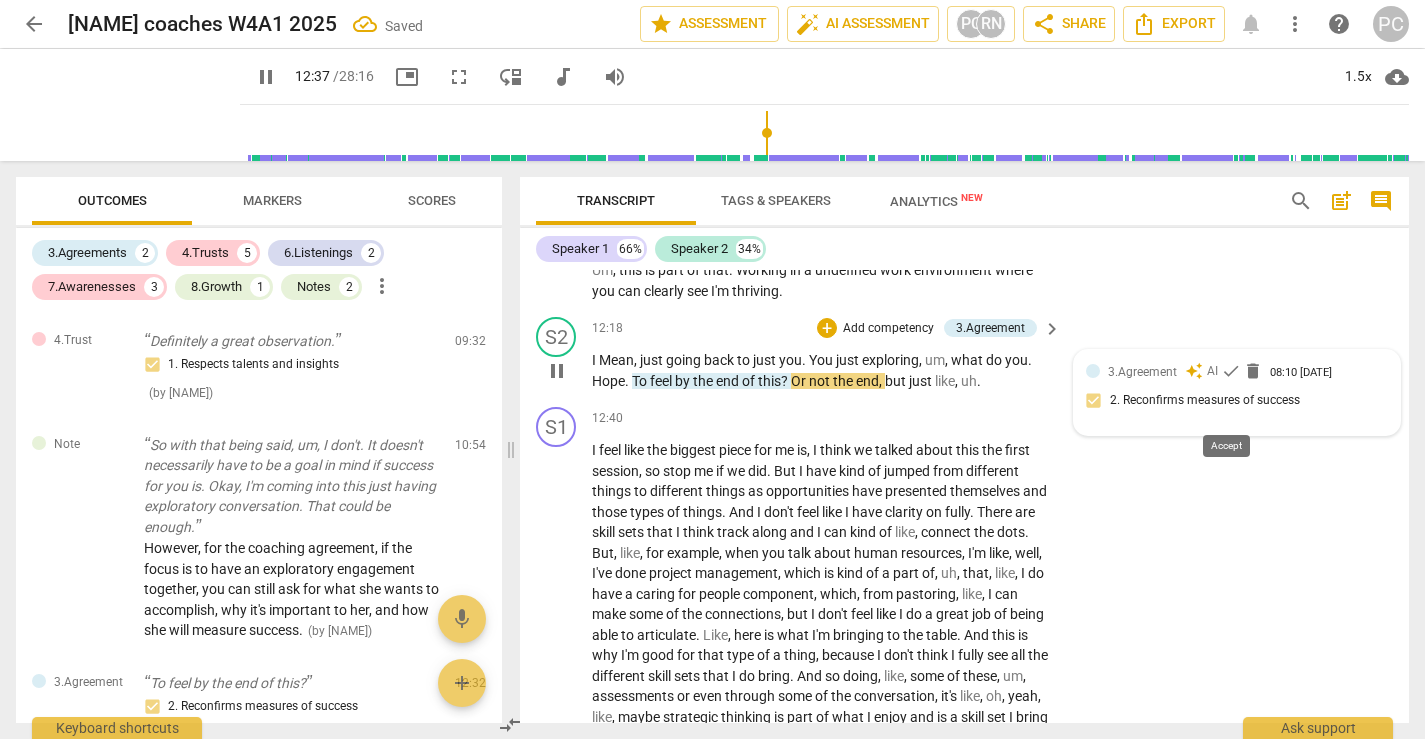 click on "check" at bounding box center (1231, 371) 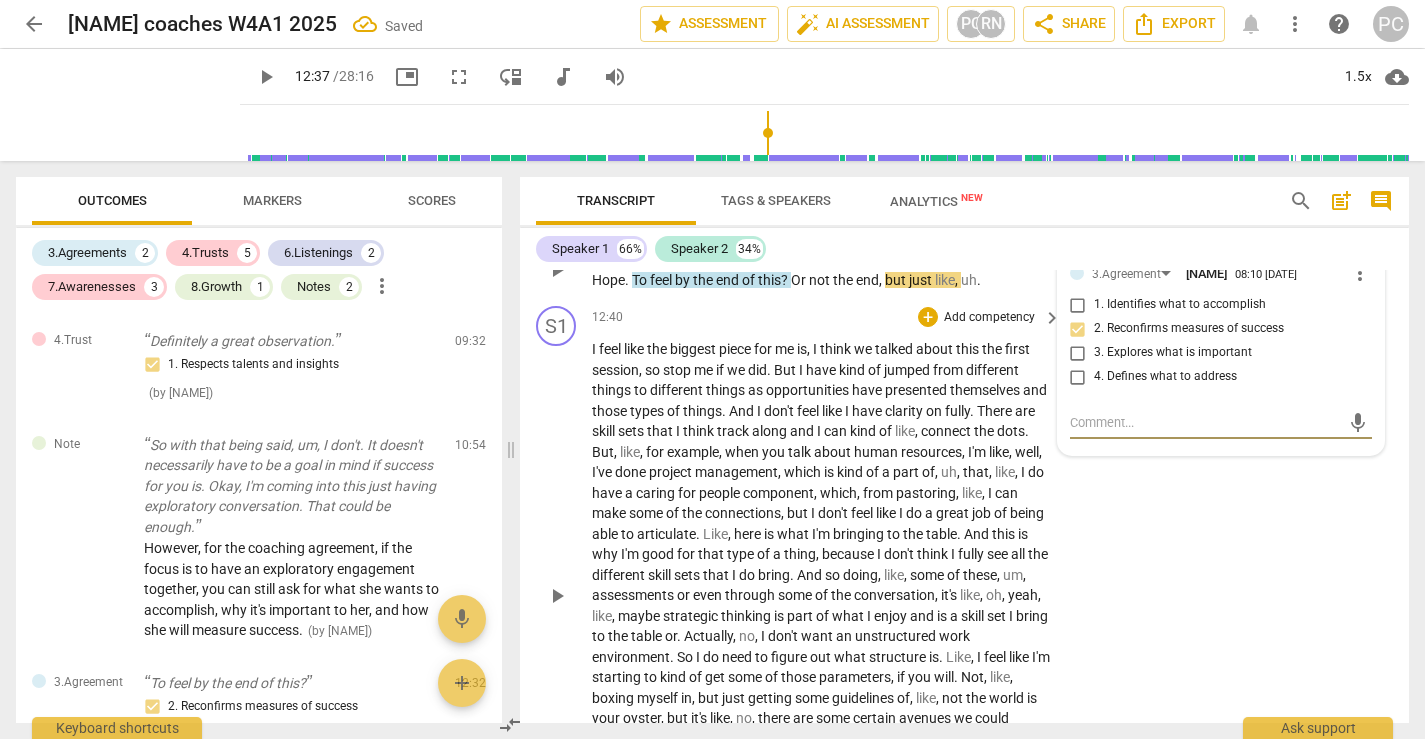 scroll, scrollTop: 5075, scrollLeft: 0, axis: vertical 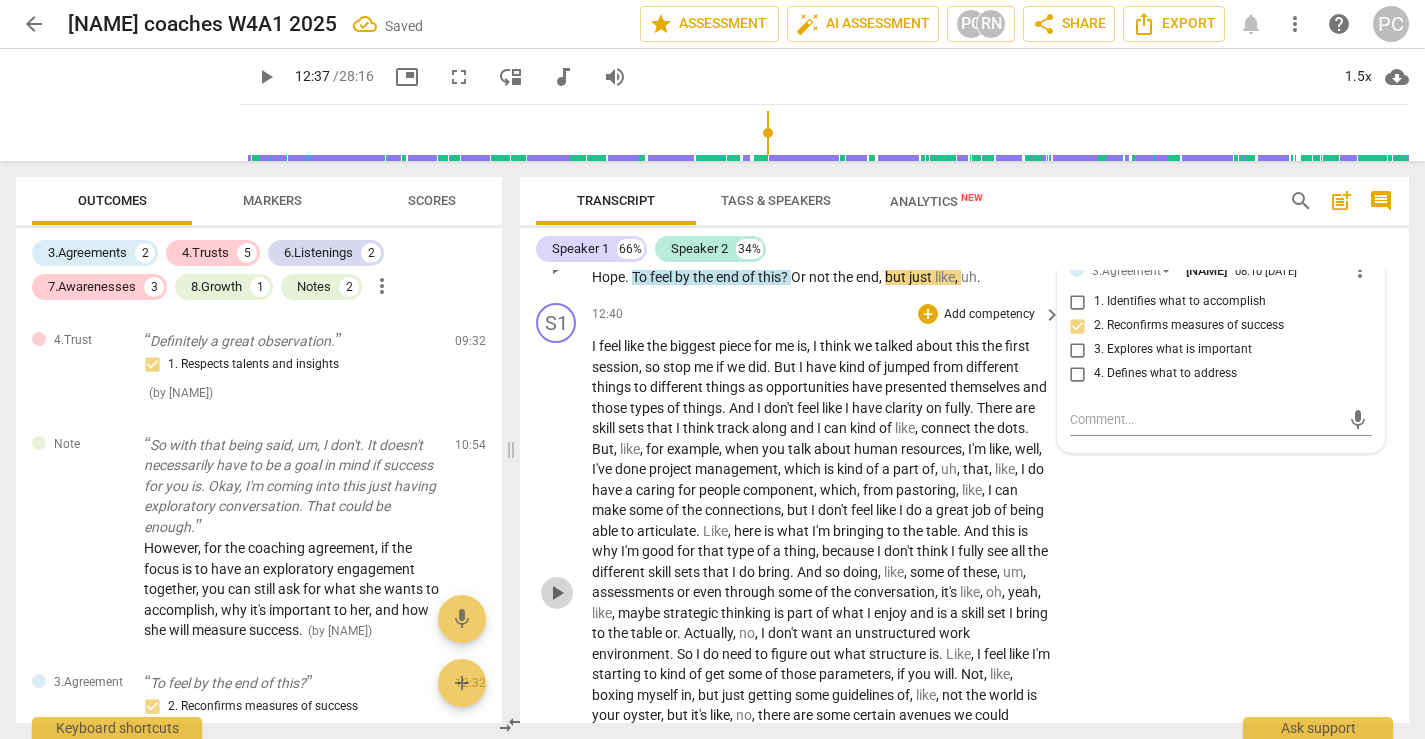click on "play_arrow" at bounding box center [557, 593] 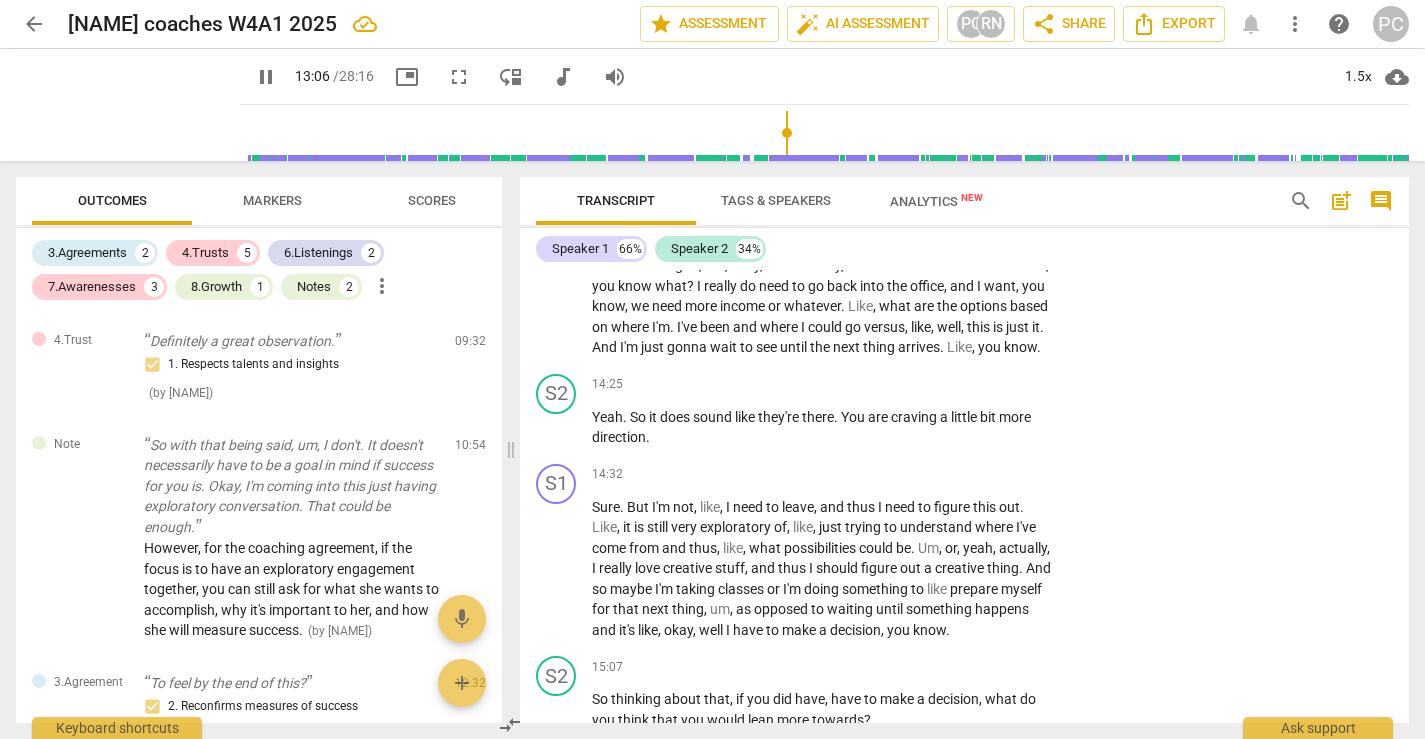scroll, scrollTop: 5570, scrollLeft: 0, axis: vertical 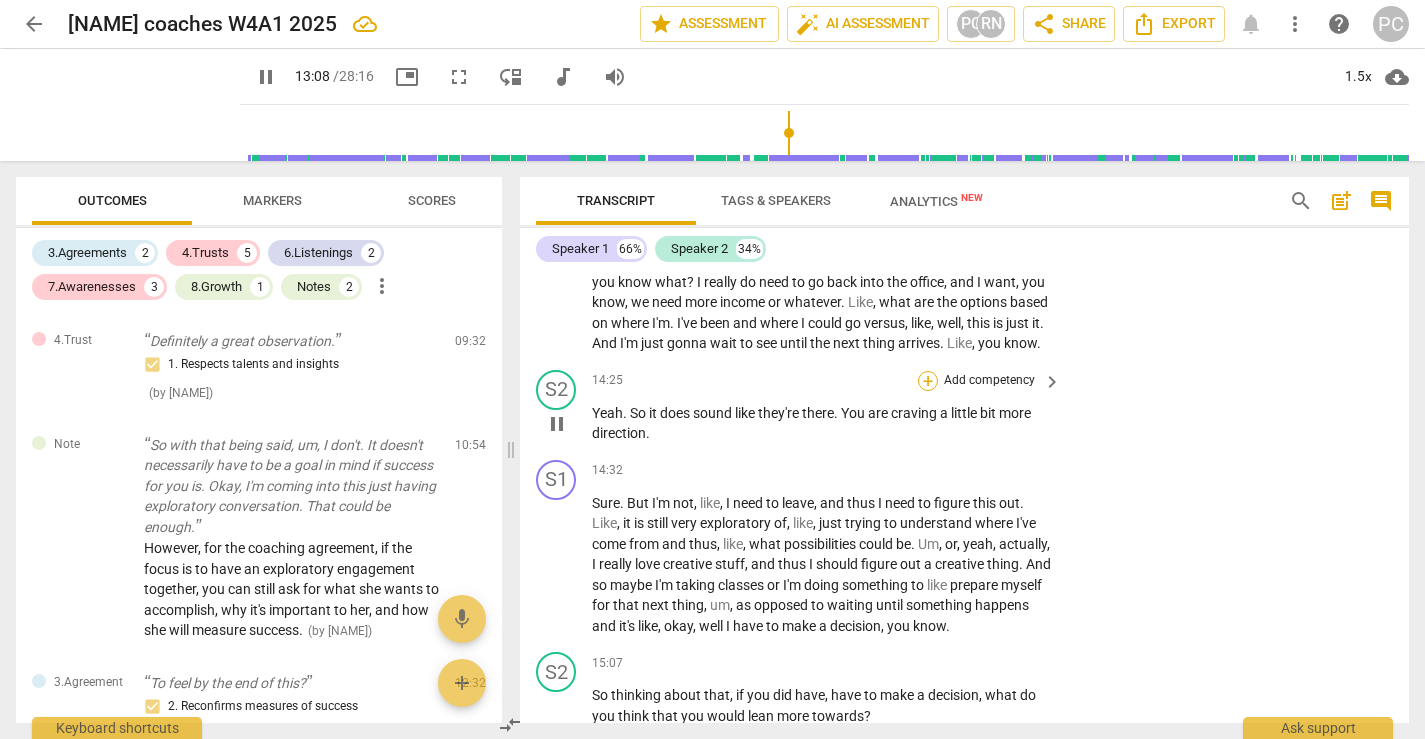 click on "+" at bounding box center [928, 381] 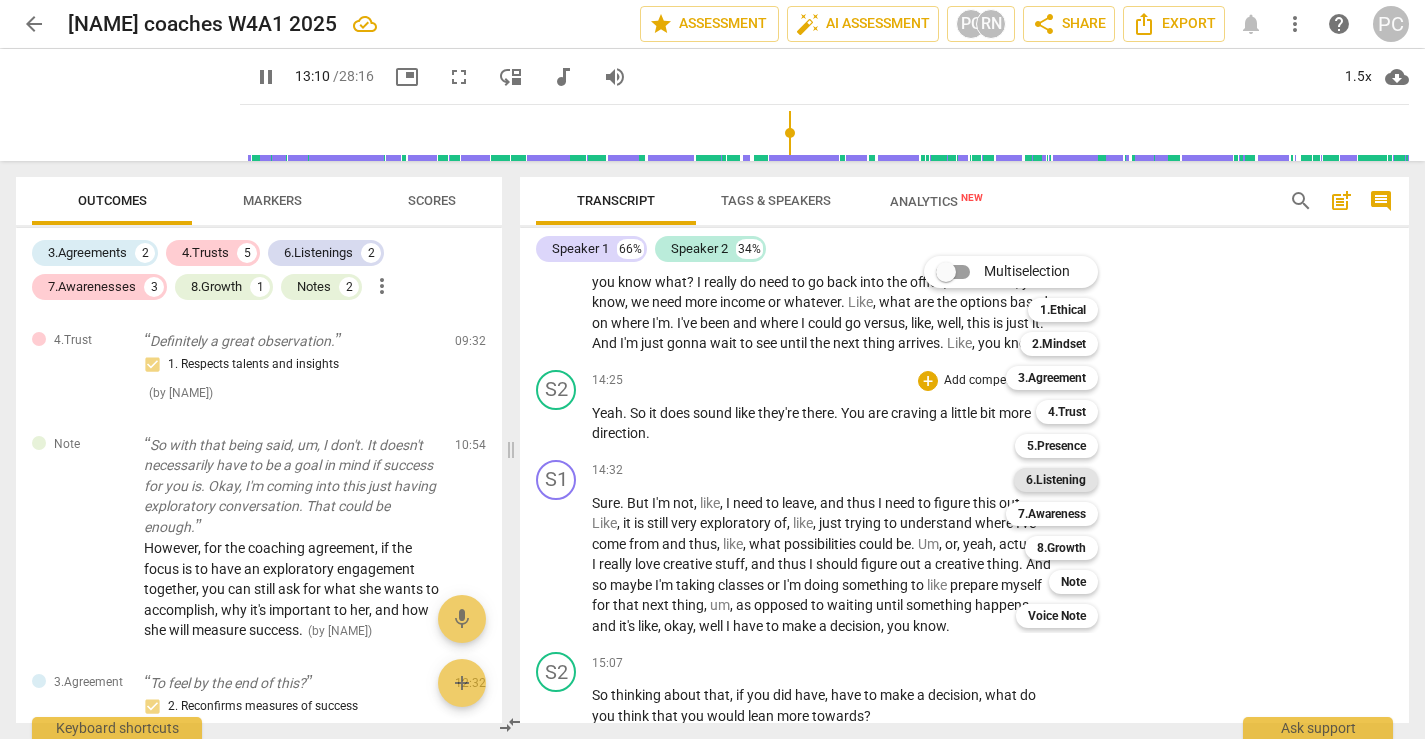 click on "6.Listening" at bounding box center (1056, 480) 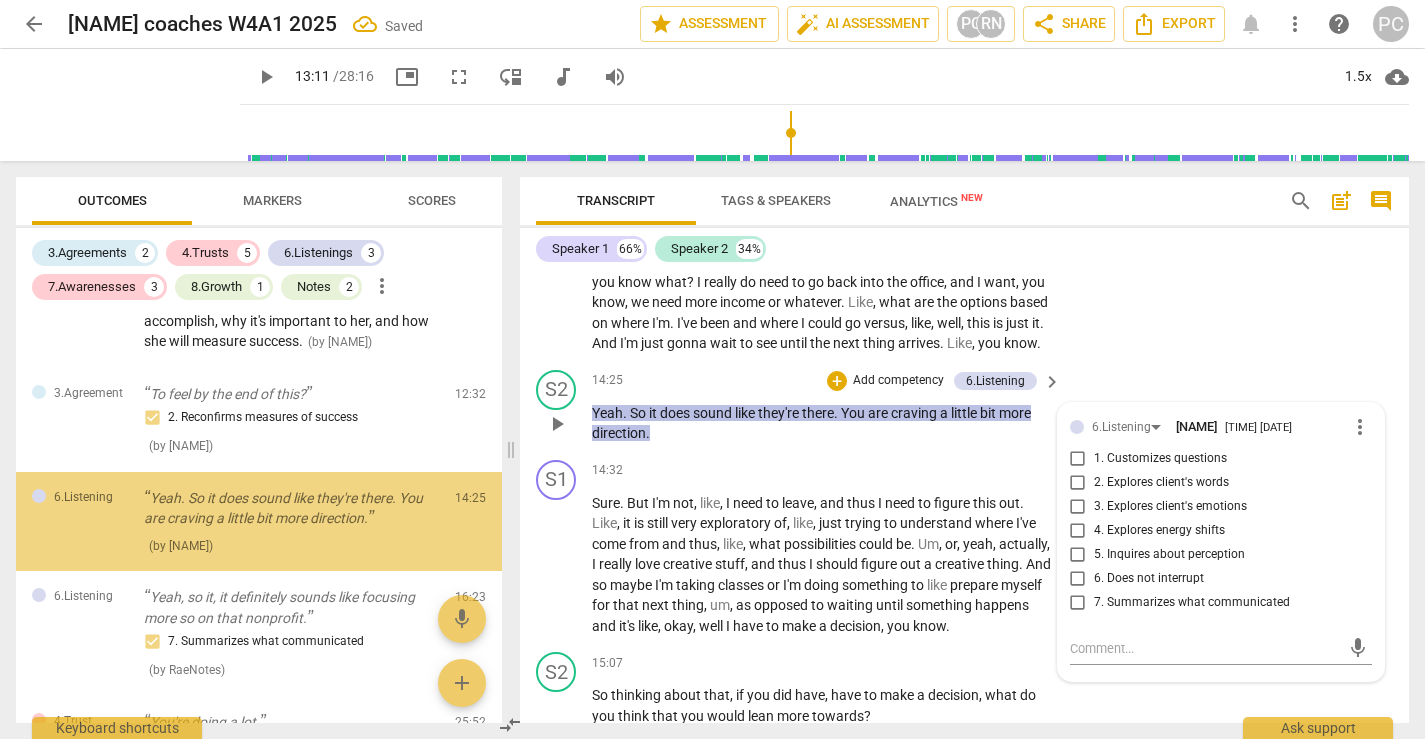 scroll, scrollTop: 1420, scrollLeft: 0, axis: vertical 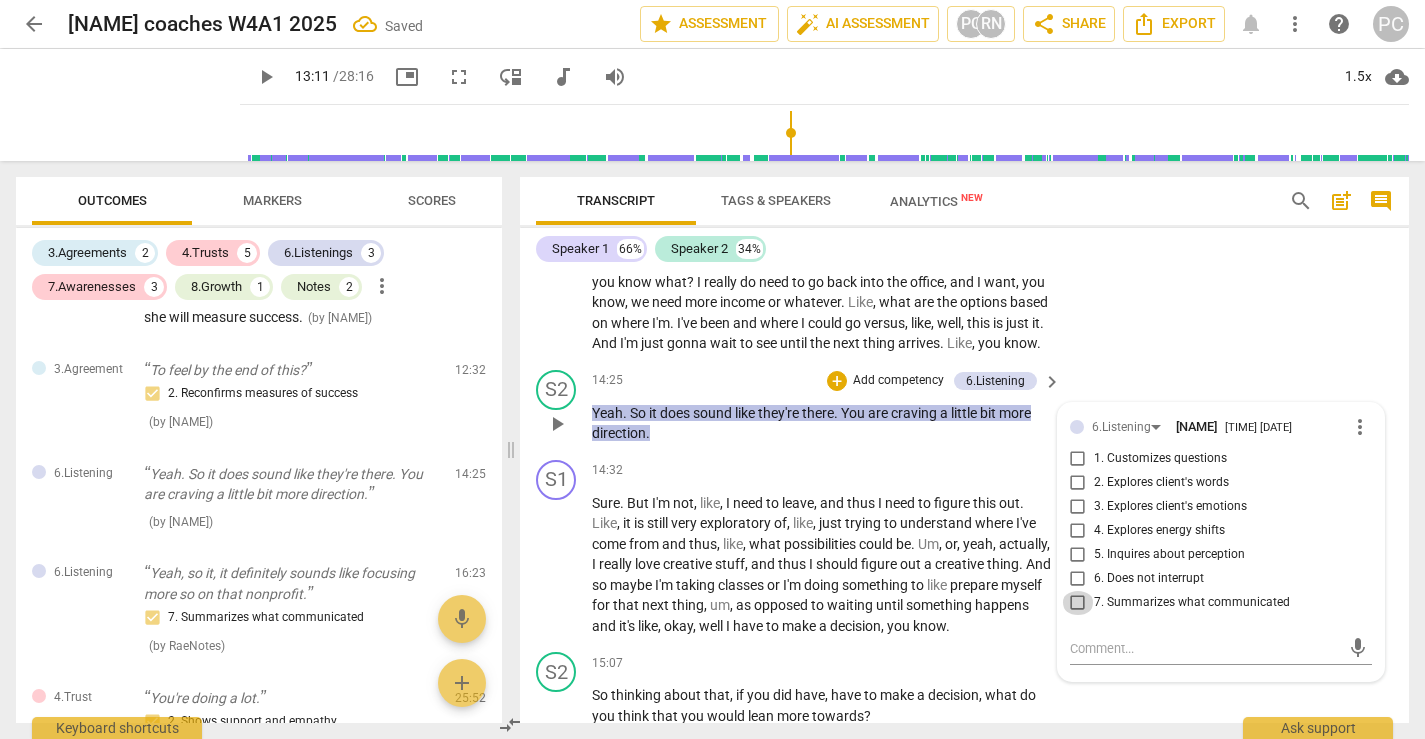 click on "7. Summarizes what communicated" at bounding box center [1078, 603] 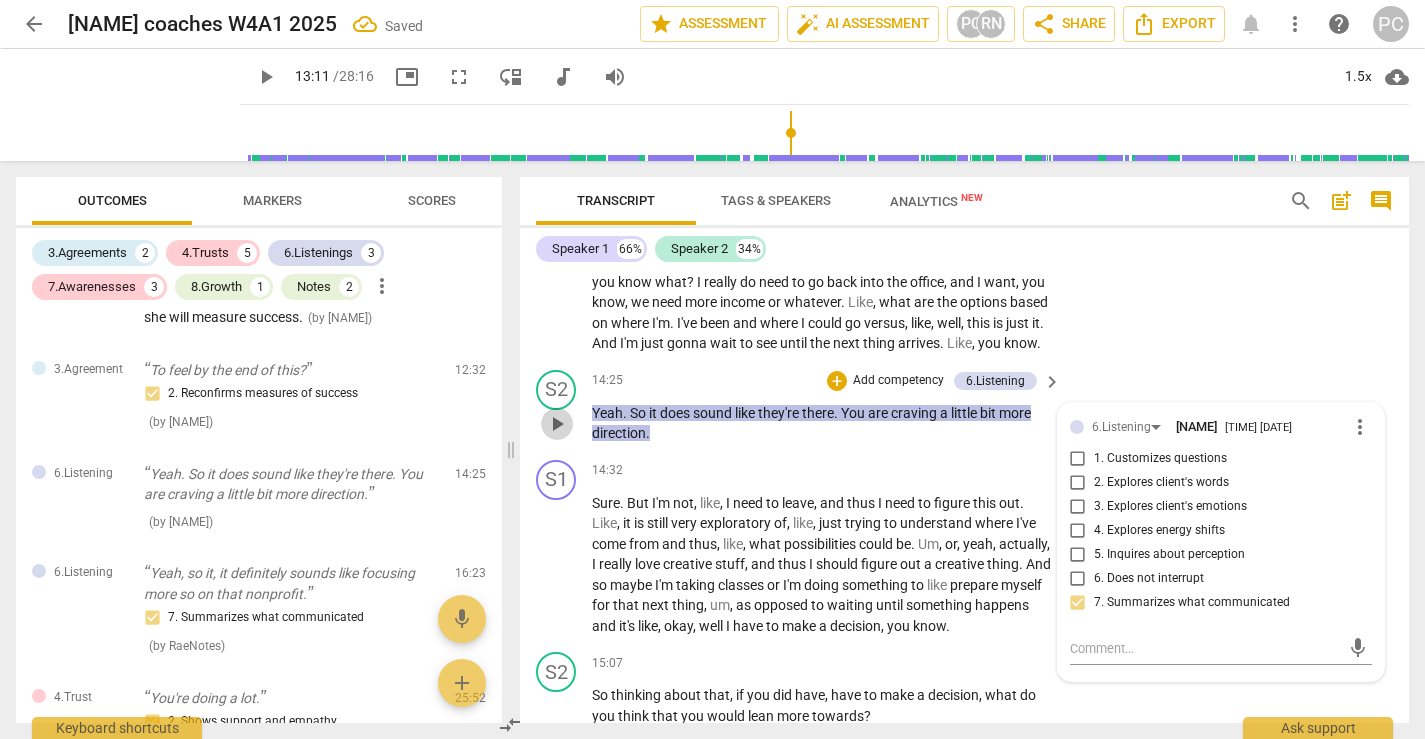 click on "play_arrow" at bounding box center (557, 424) 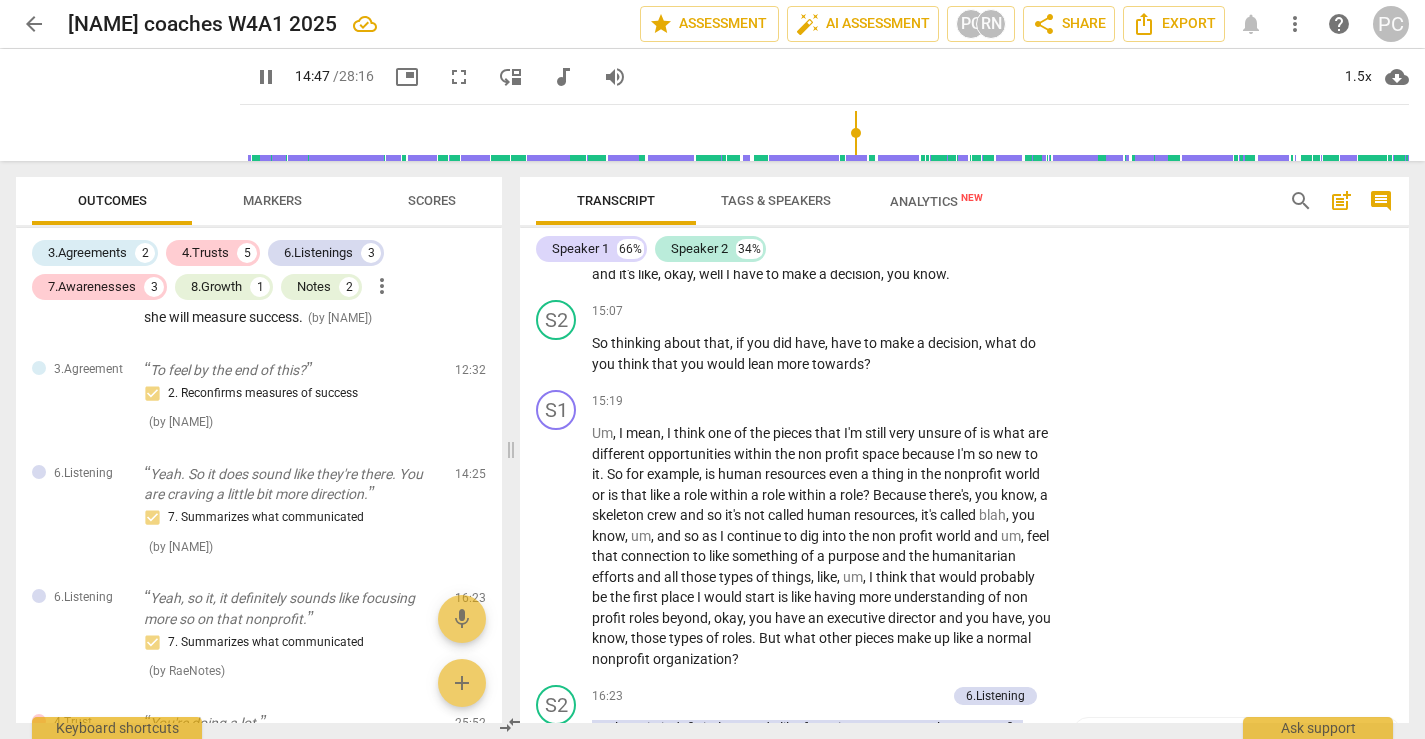 scroll, scrollTop: 5939, scrollLeft: 0, axis: vertical 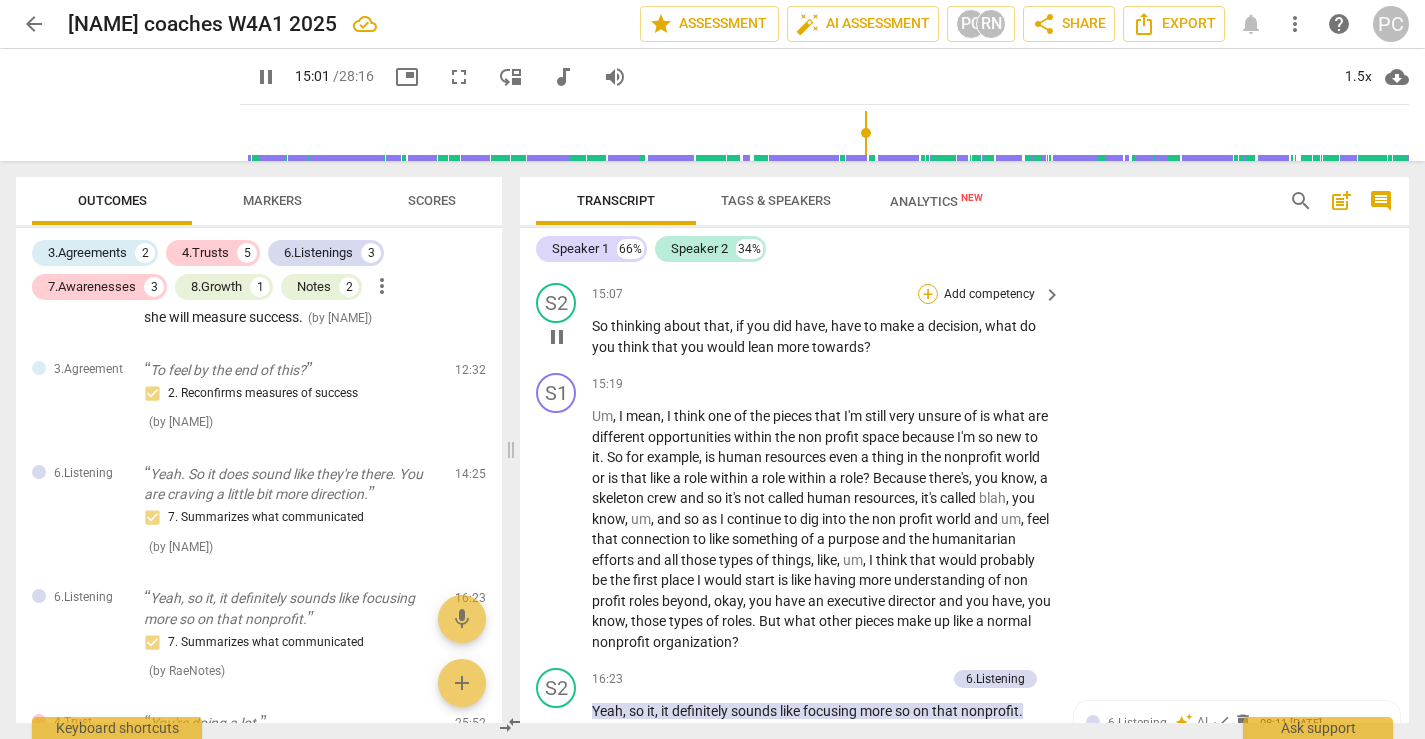 click on "+" at bounding box center (928, 294) 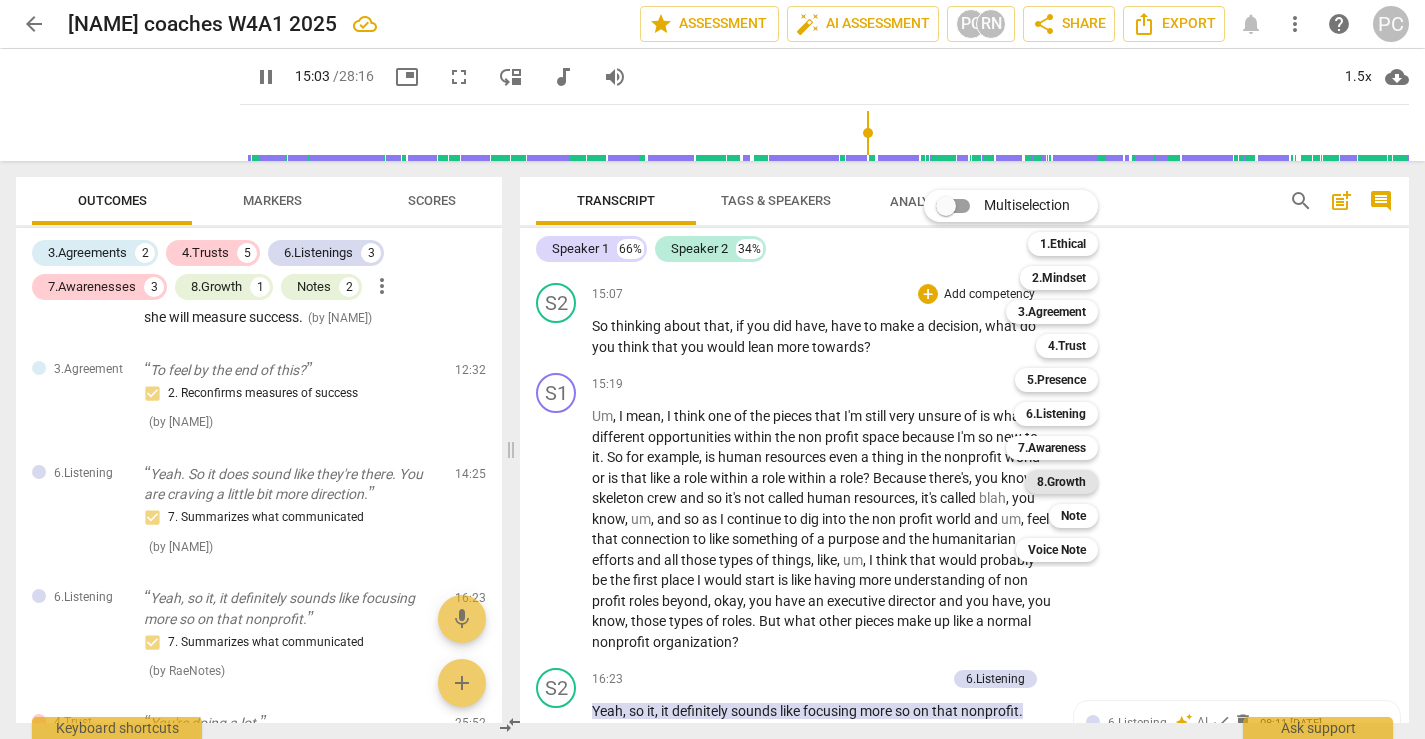 click on "8.Growth" at bounding box center [1061, 482] 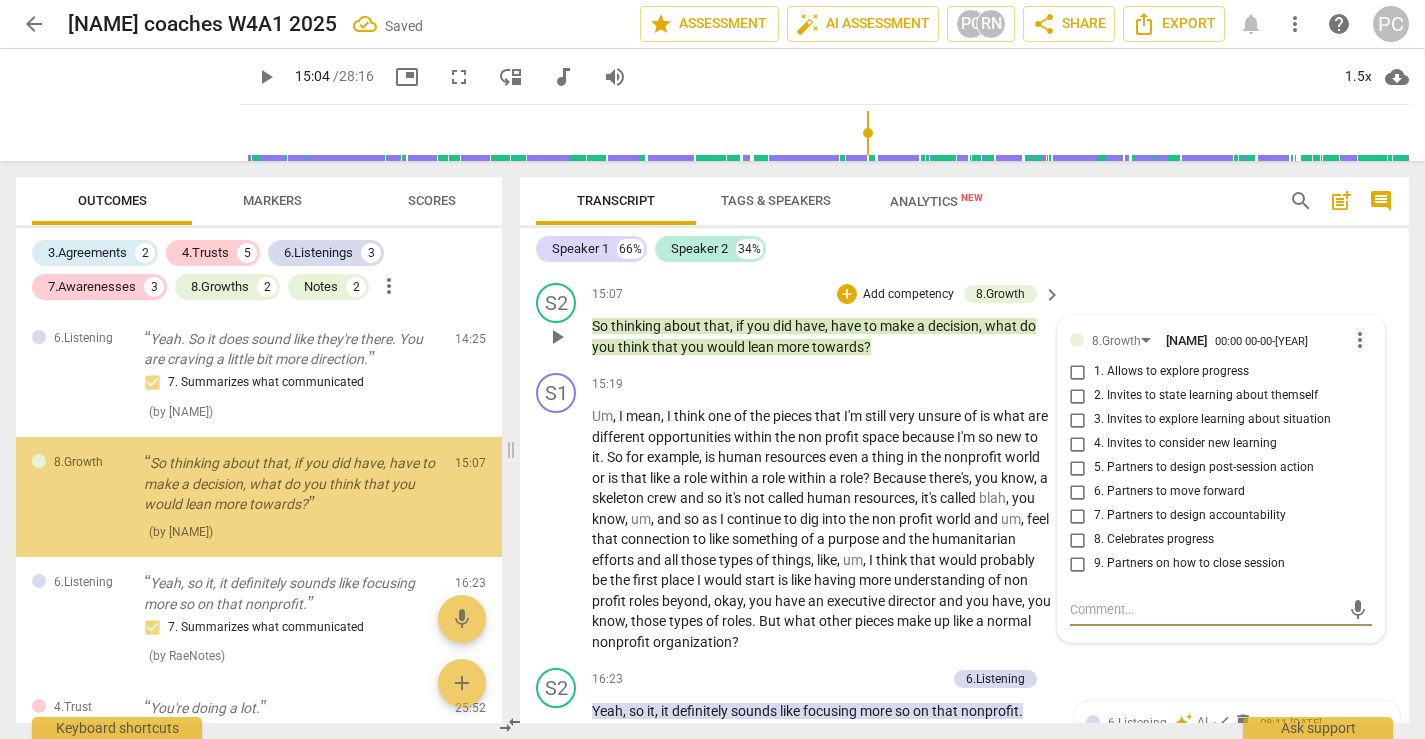 scroll, scrollTop: 1555, scrollLeft: 0, axis: vertical 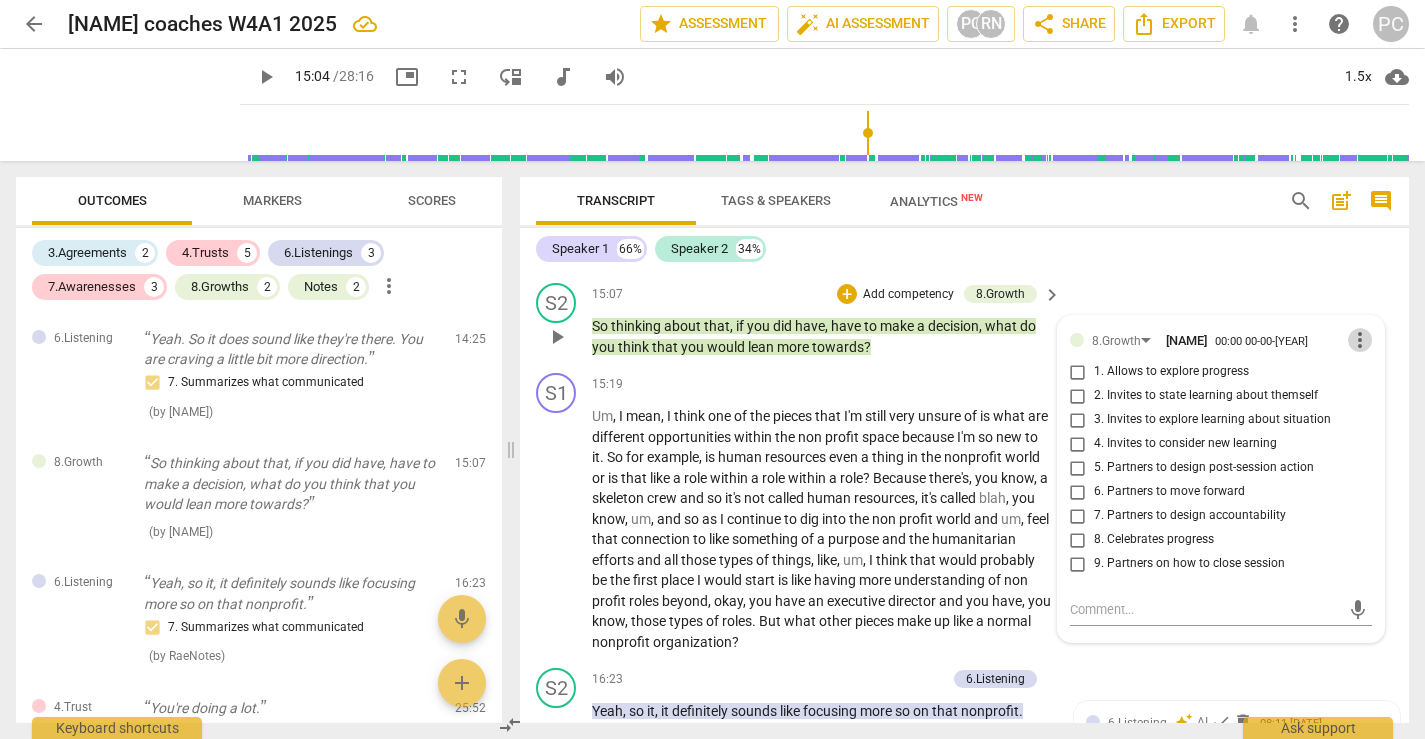 click on "more_vert" at bounding box center (1360, 340) 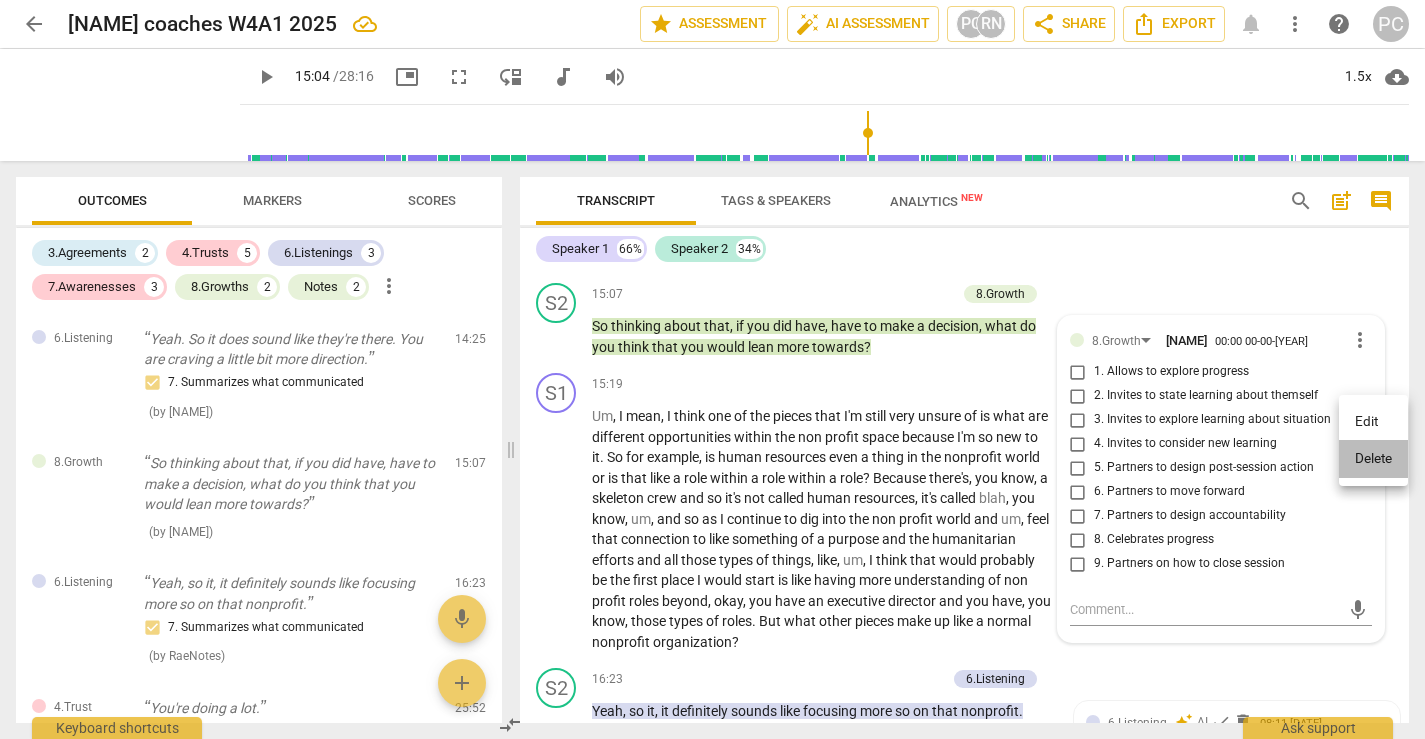 click on "Delete" at bounding box center (1373, 459) 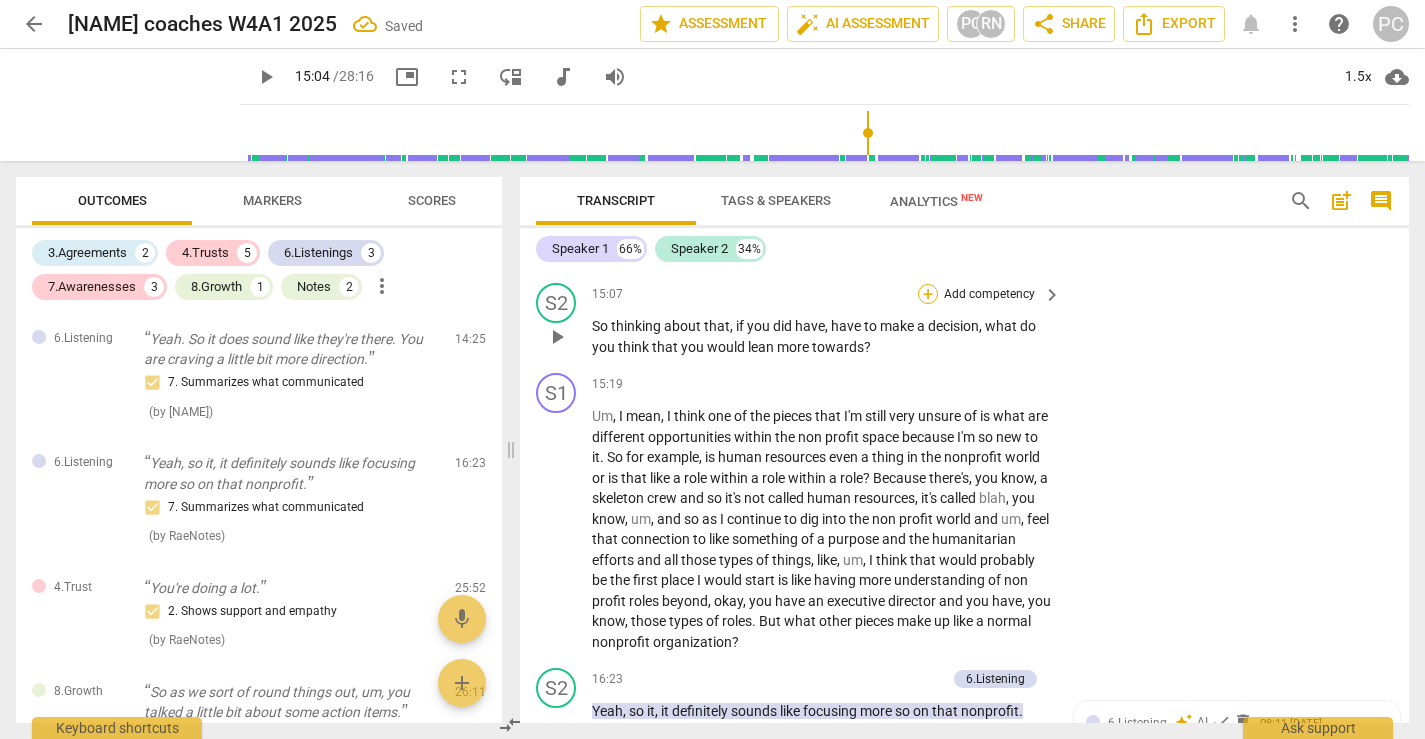click on "+" at bounding box center [928, 294] 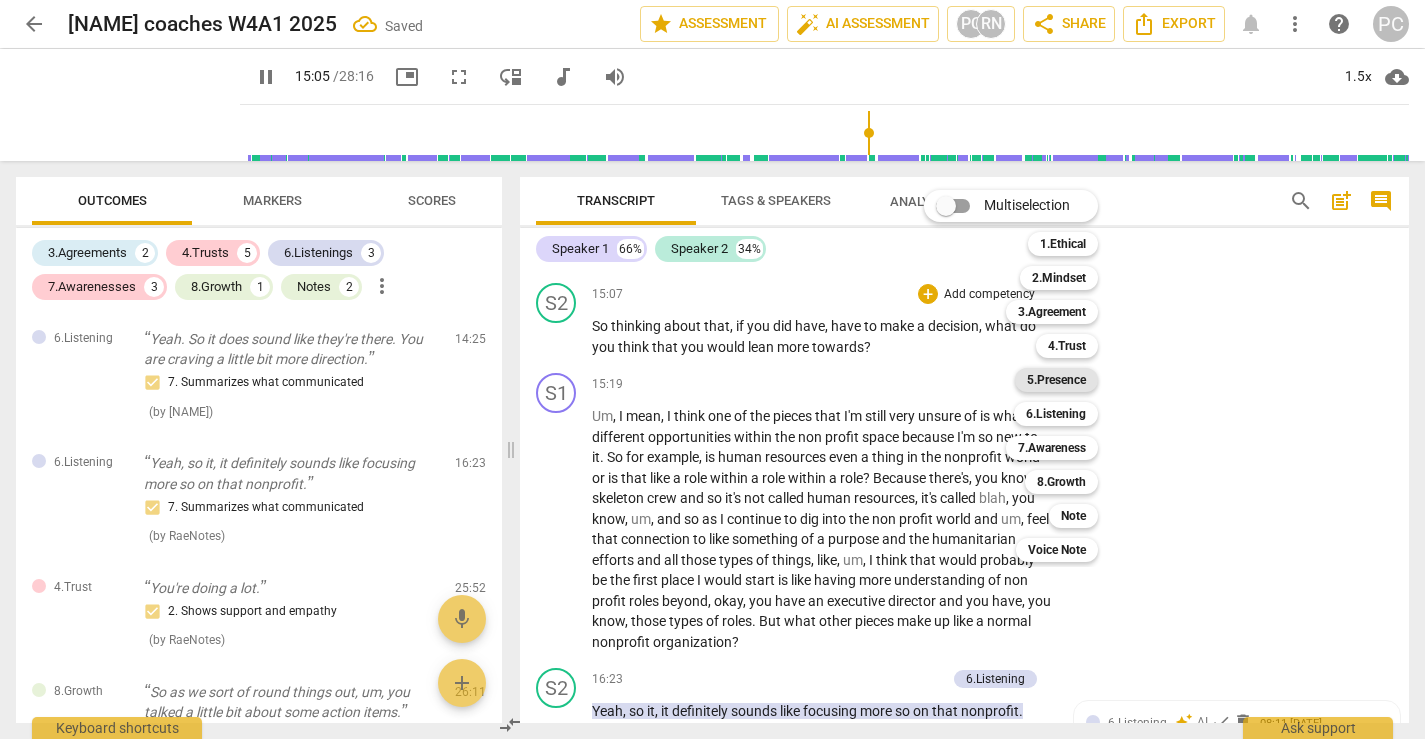 click on "5.Presence" at bounding box center (1056, 380) 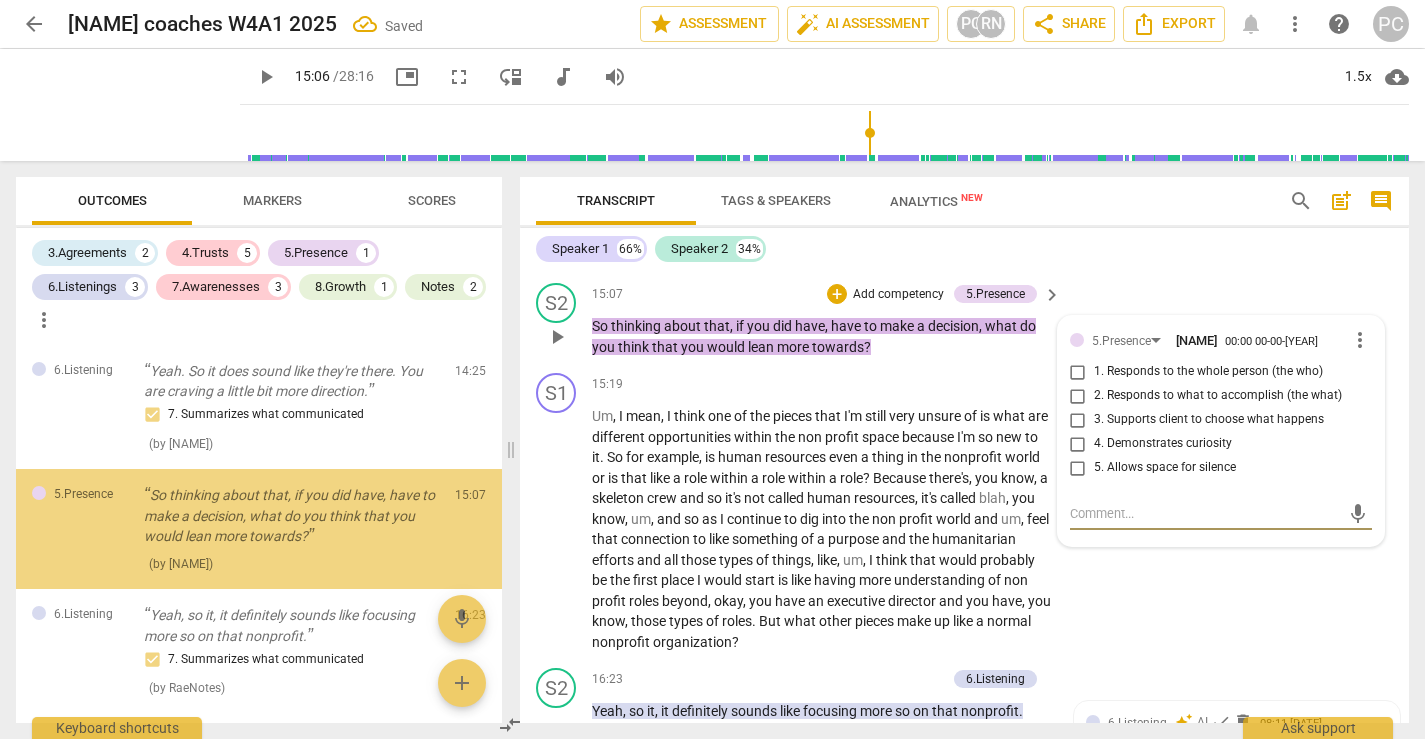scroll, scrollTop: 1571, scrollLeft: 0, axis: vertical 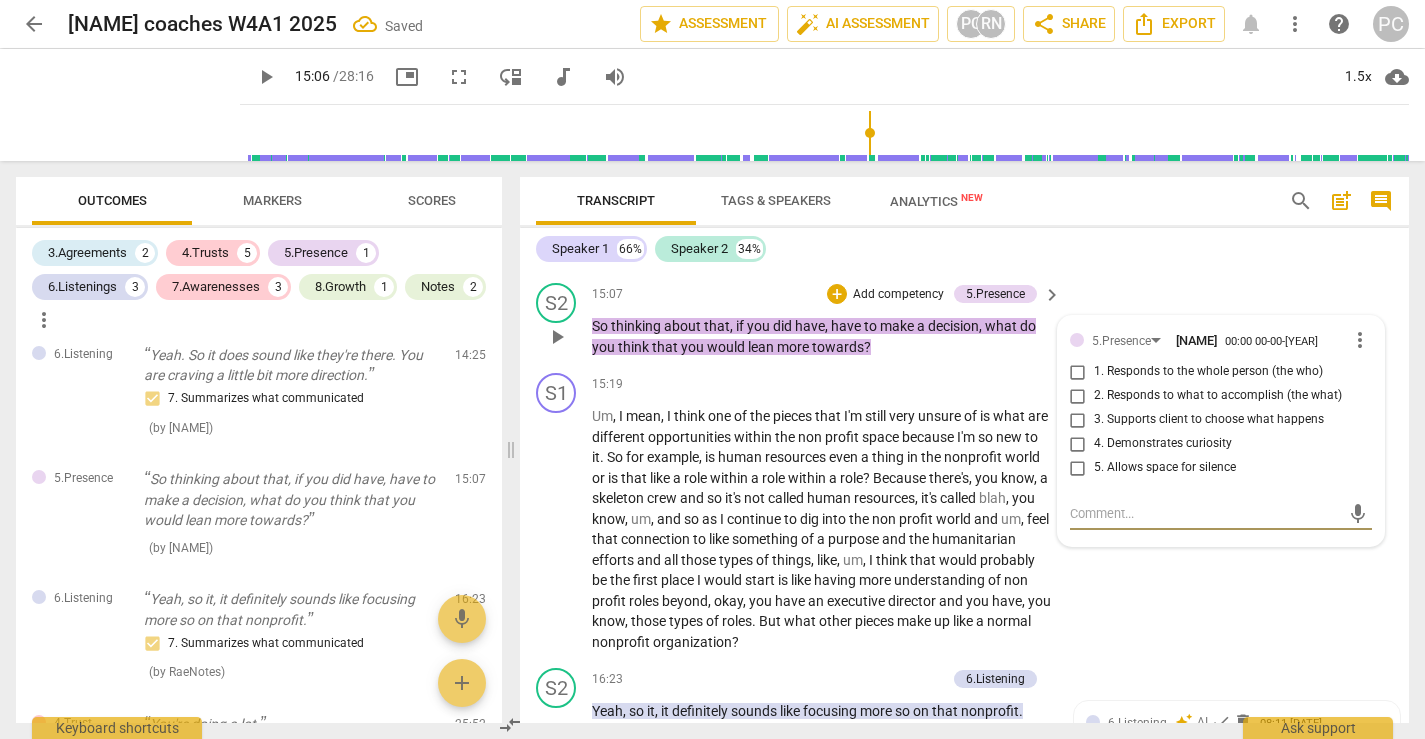 click on "3. Supports client to choose what happens" at bounding box center [1078, 420] 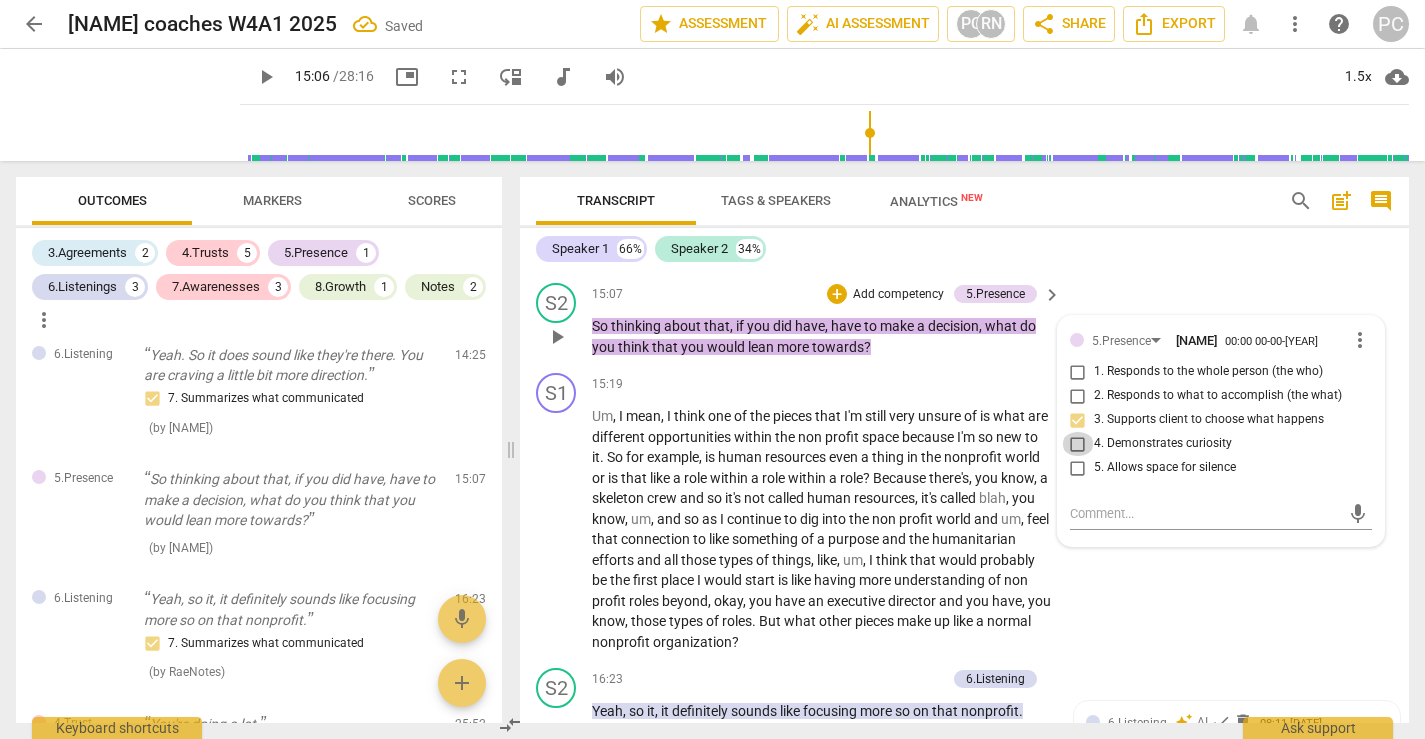 click on "4. Demonstrates curiosity" at bounding box center [1078, 444] 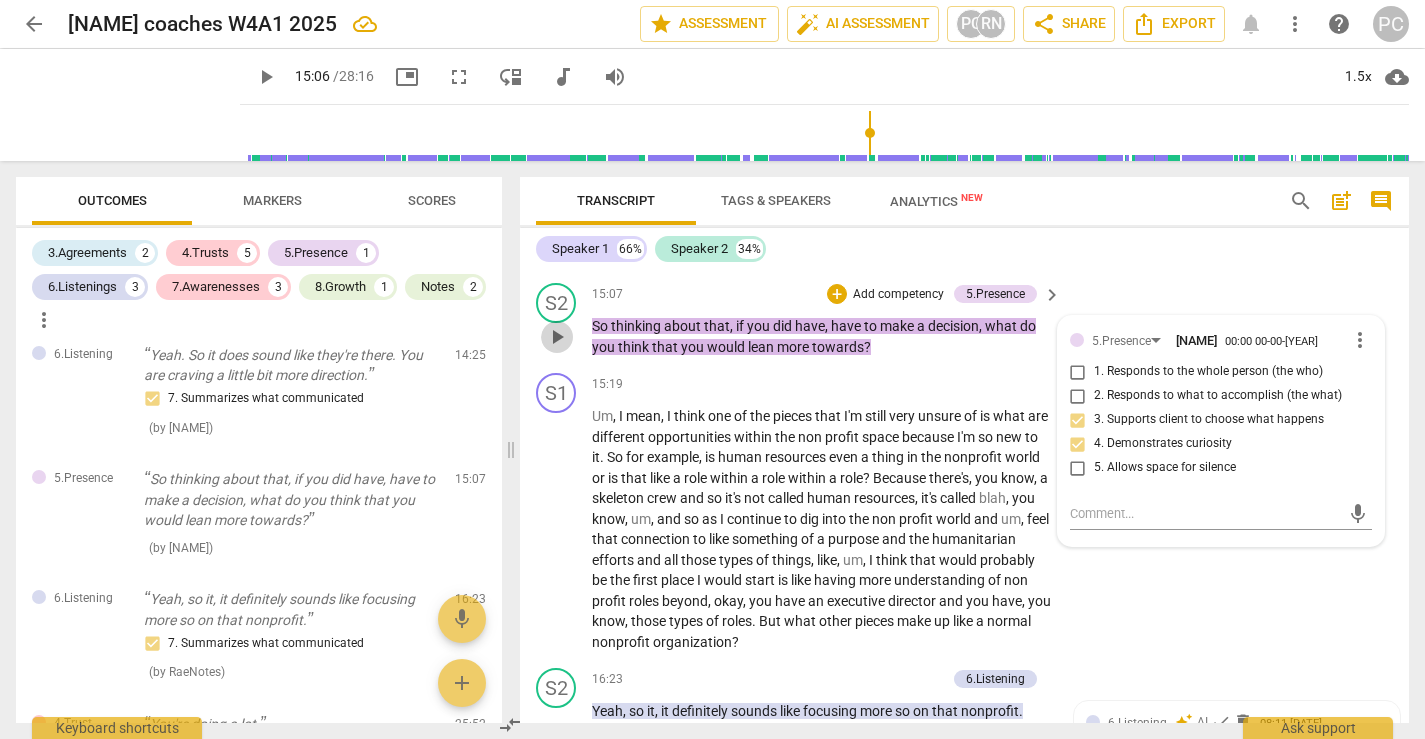 click on "play_arrow" at bounding box center [557, 337] 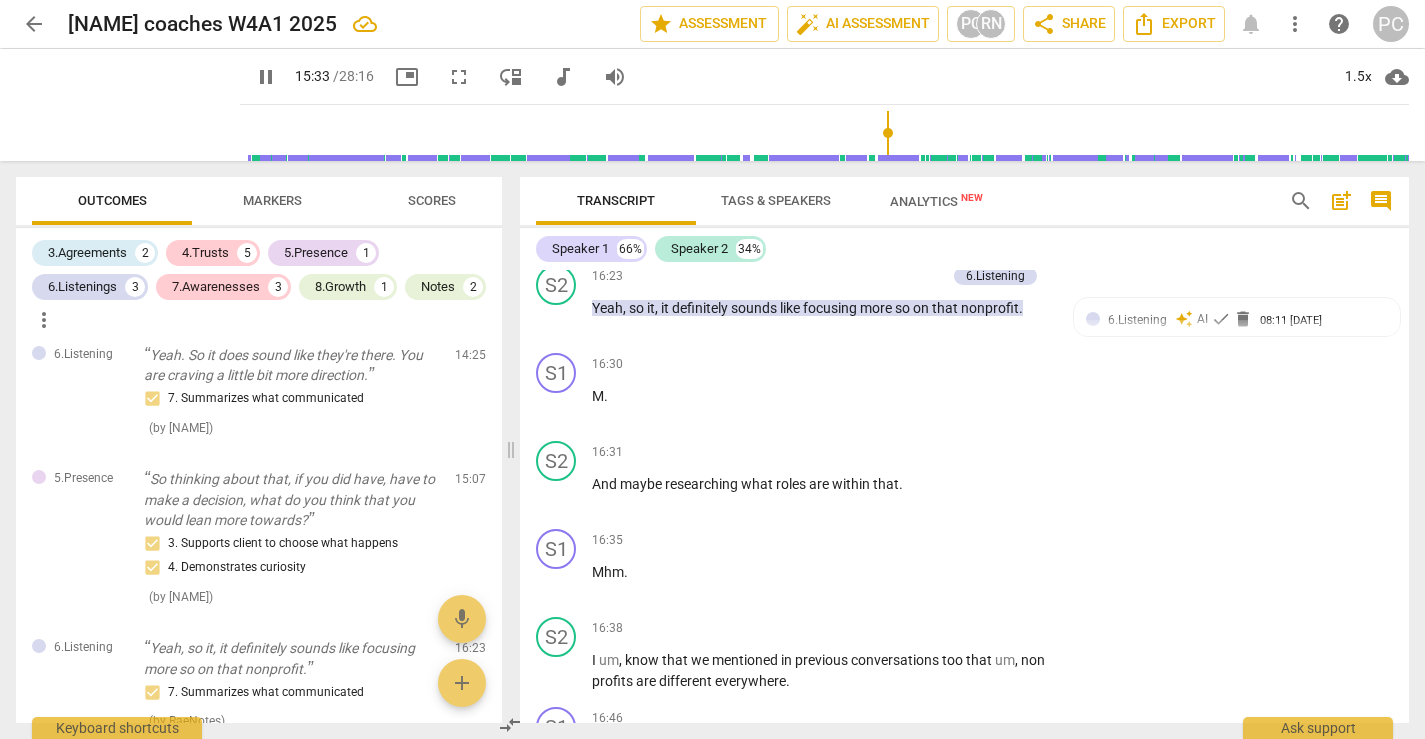 scroll, scrollTop: 6341, scrollLeft: 0, axis: vertical 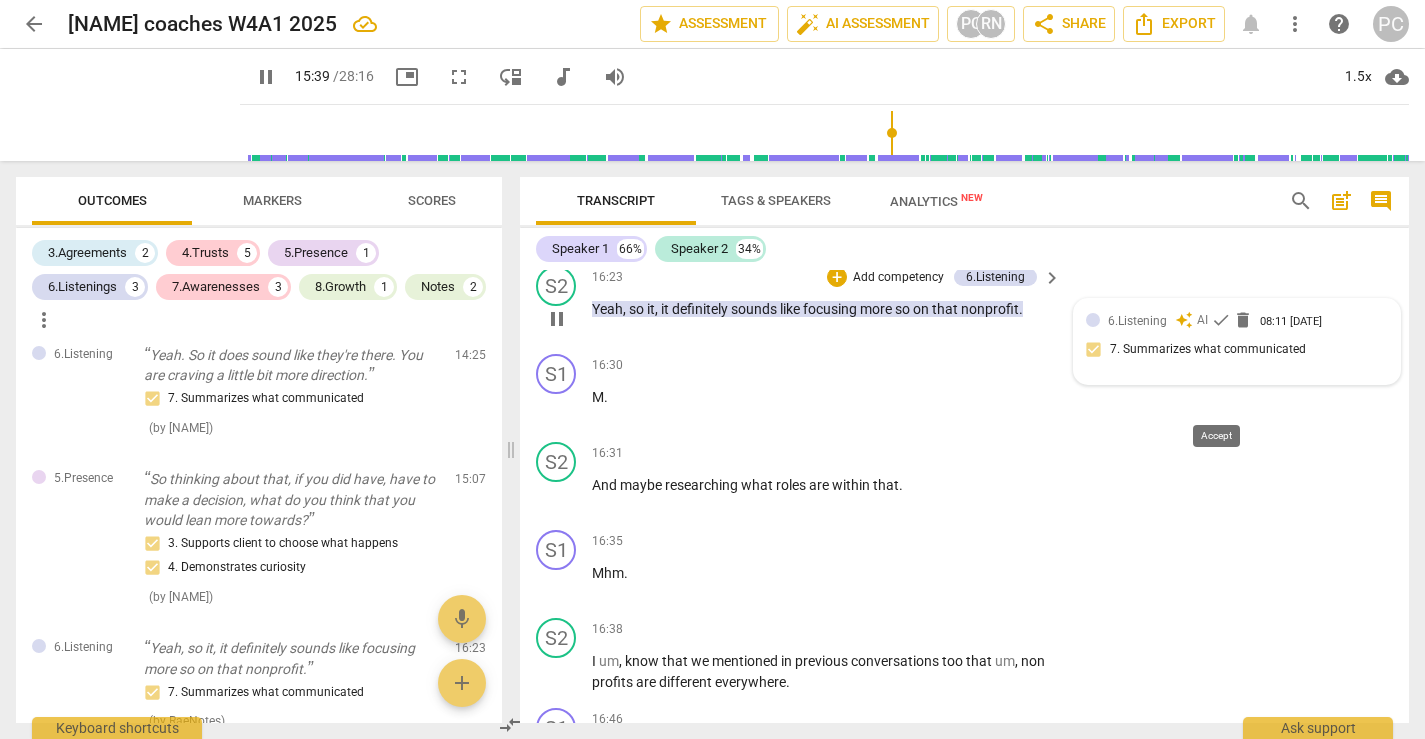 click on "check" at bounding box center [1221, 320] 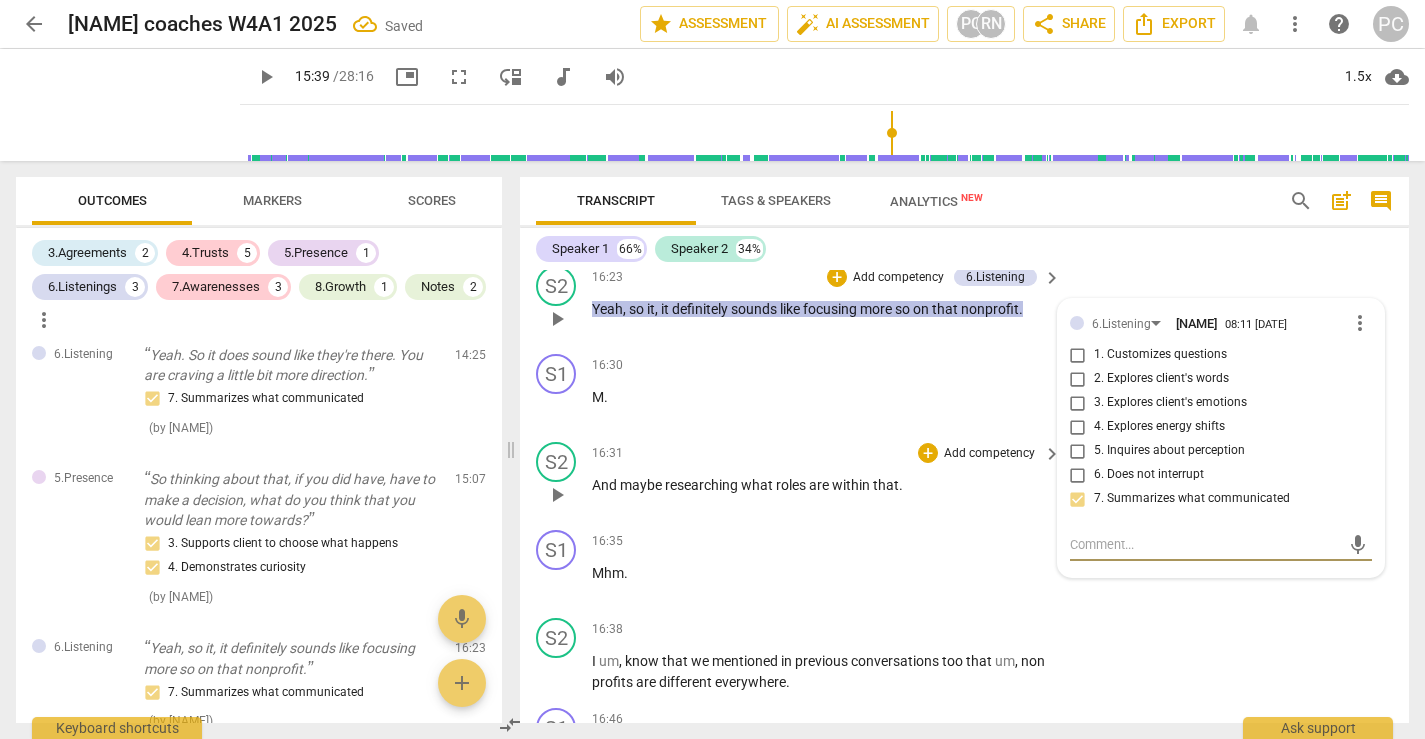 click on "play_arrow" at bounding box center [557, 495] 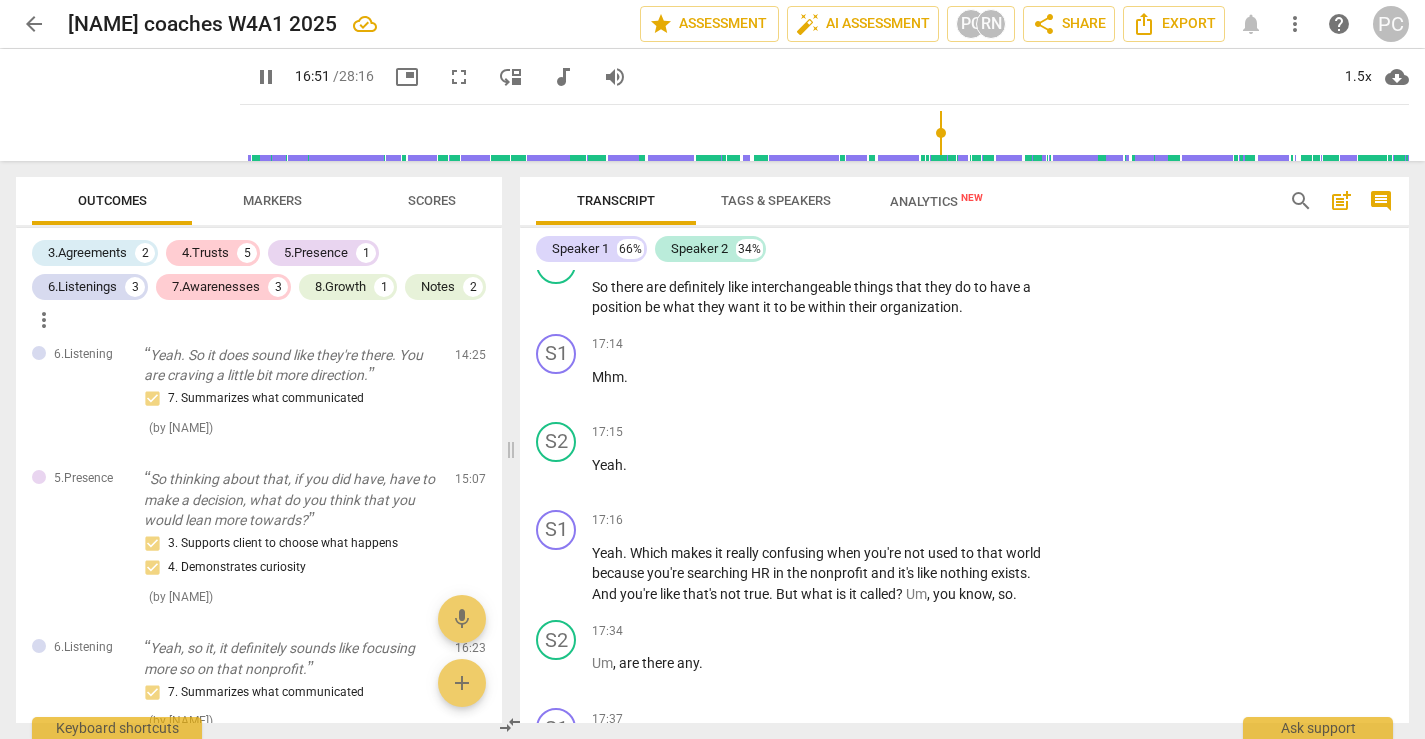 scroll, scrollTop: 7095, scrollLeft: 0, axis: vertical 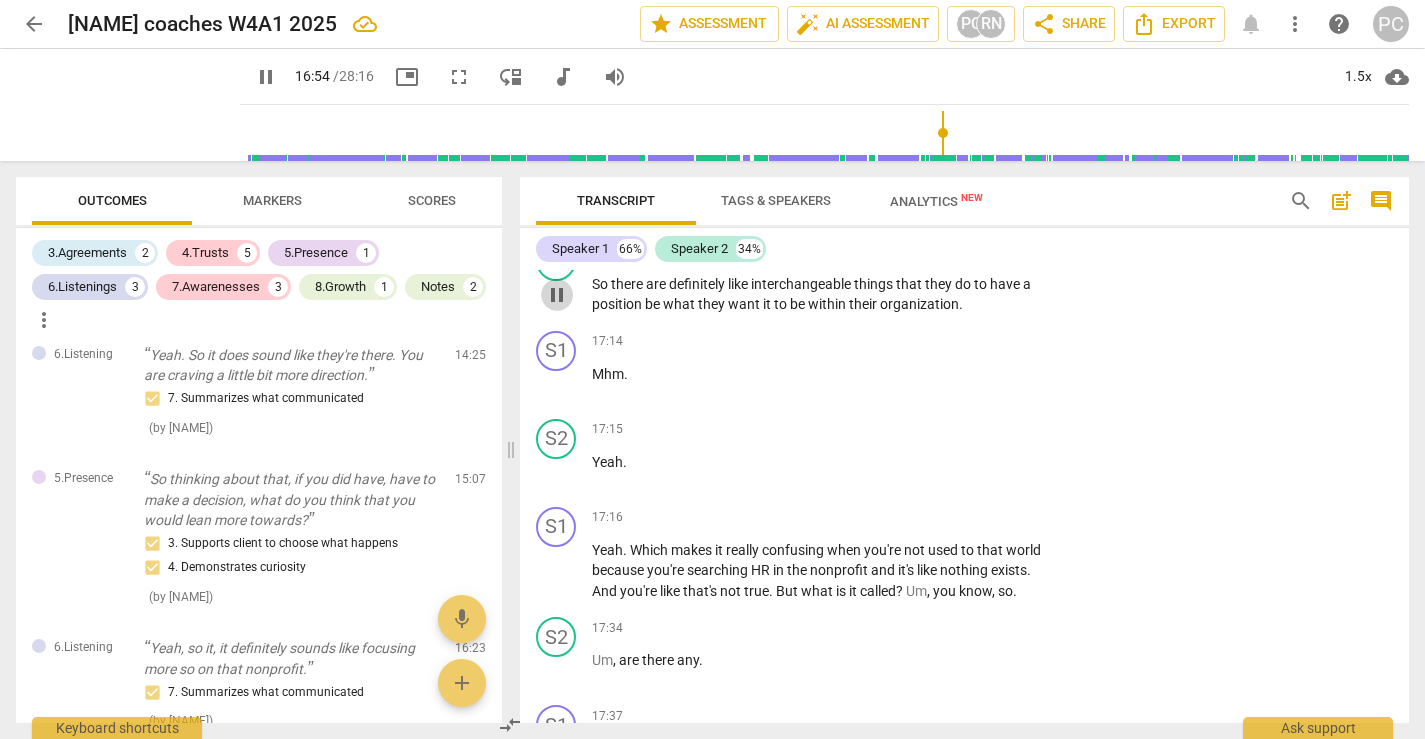 click on "pause" at bounding box center [557, 295] 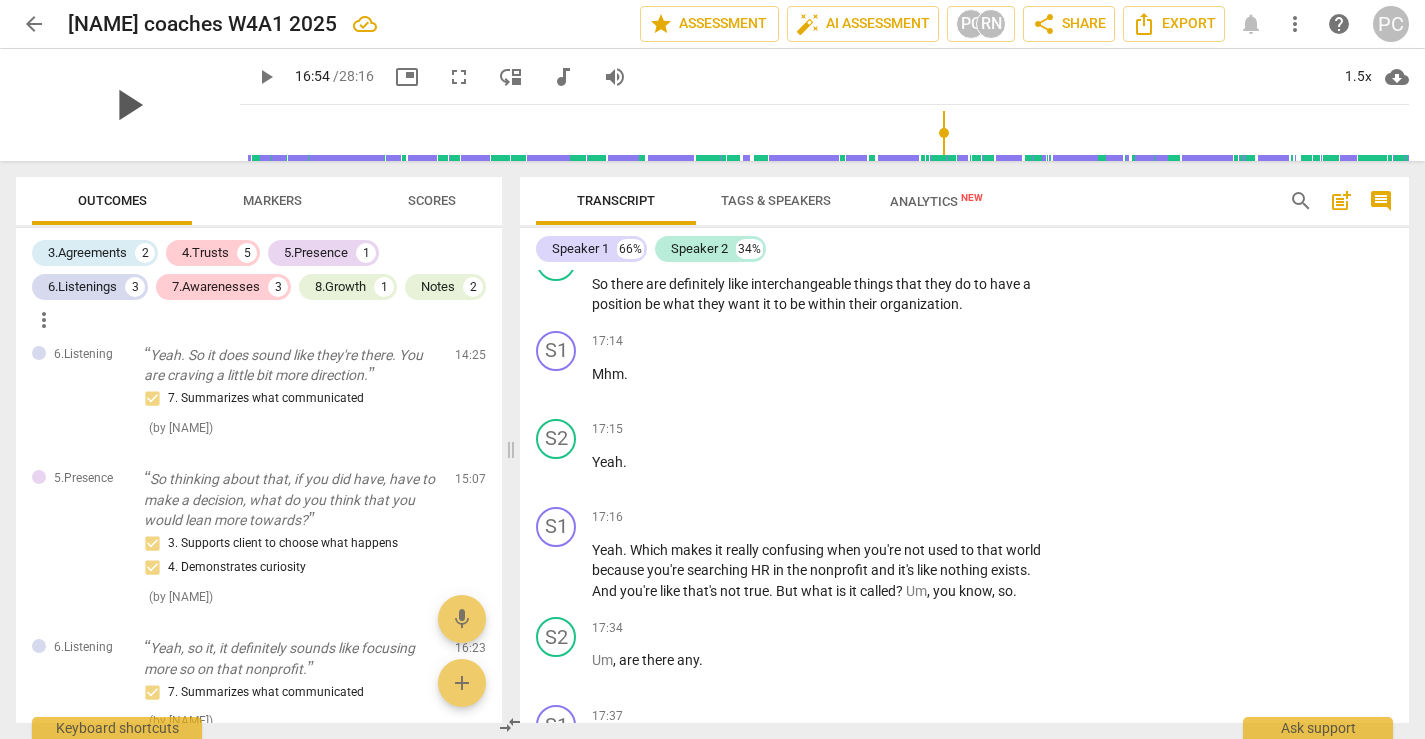 click on "play_arrow" at bounding box center [128, 105] 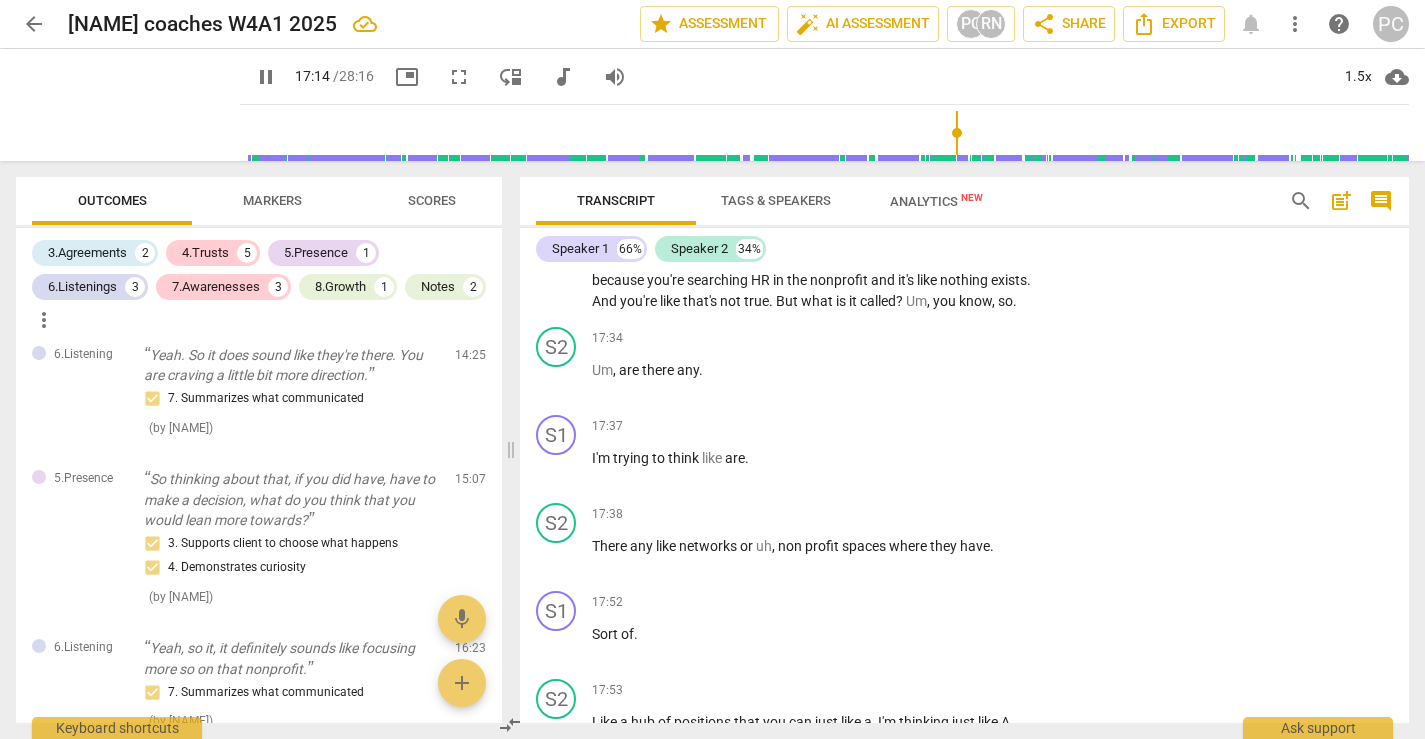 scroll, scrollTop: 7383, scrollLeft: 0, axis: vertical 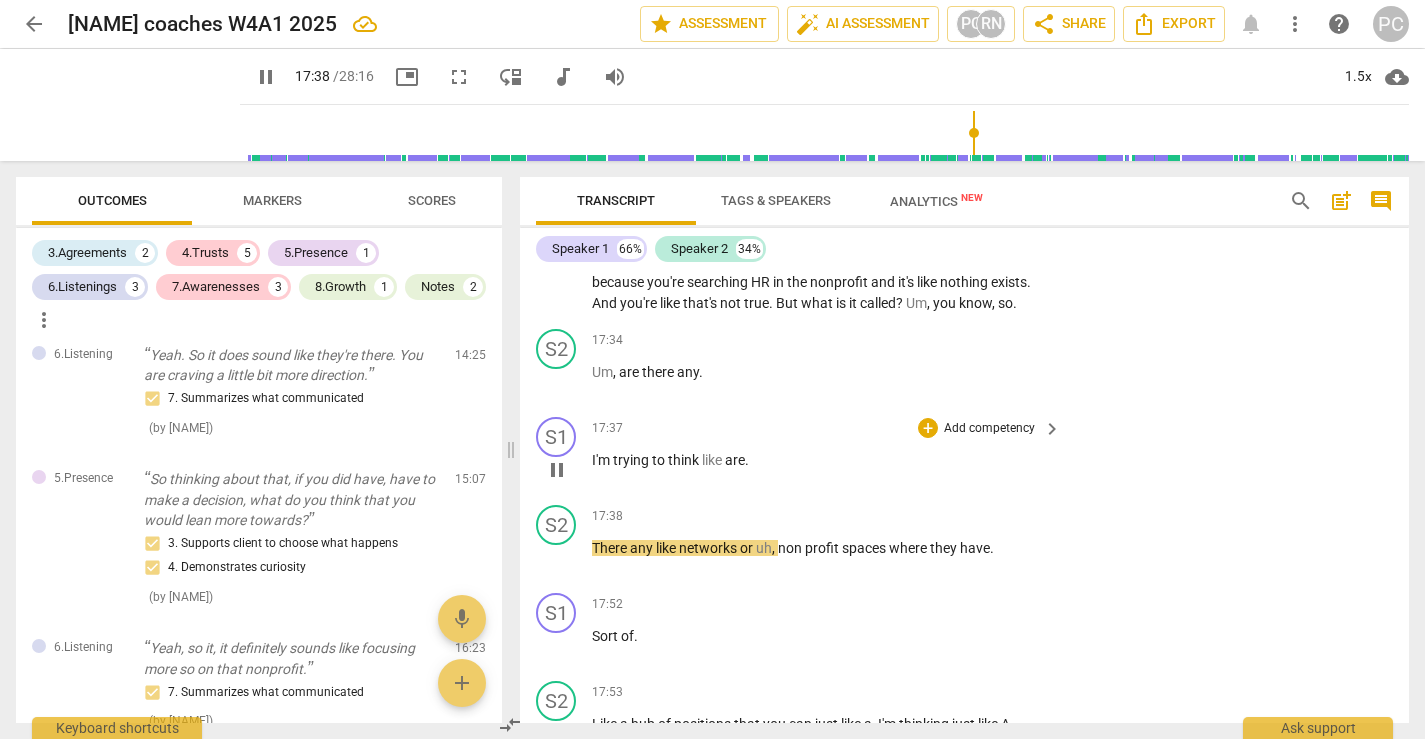 click on "I'm" at bounding box center (602, 460) 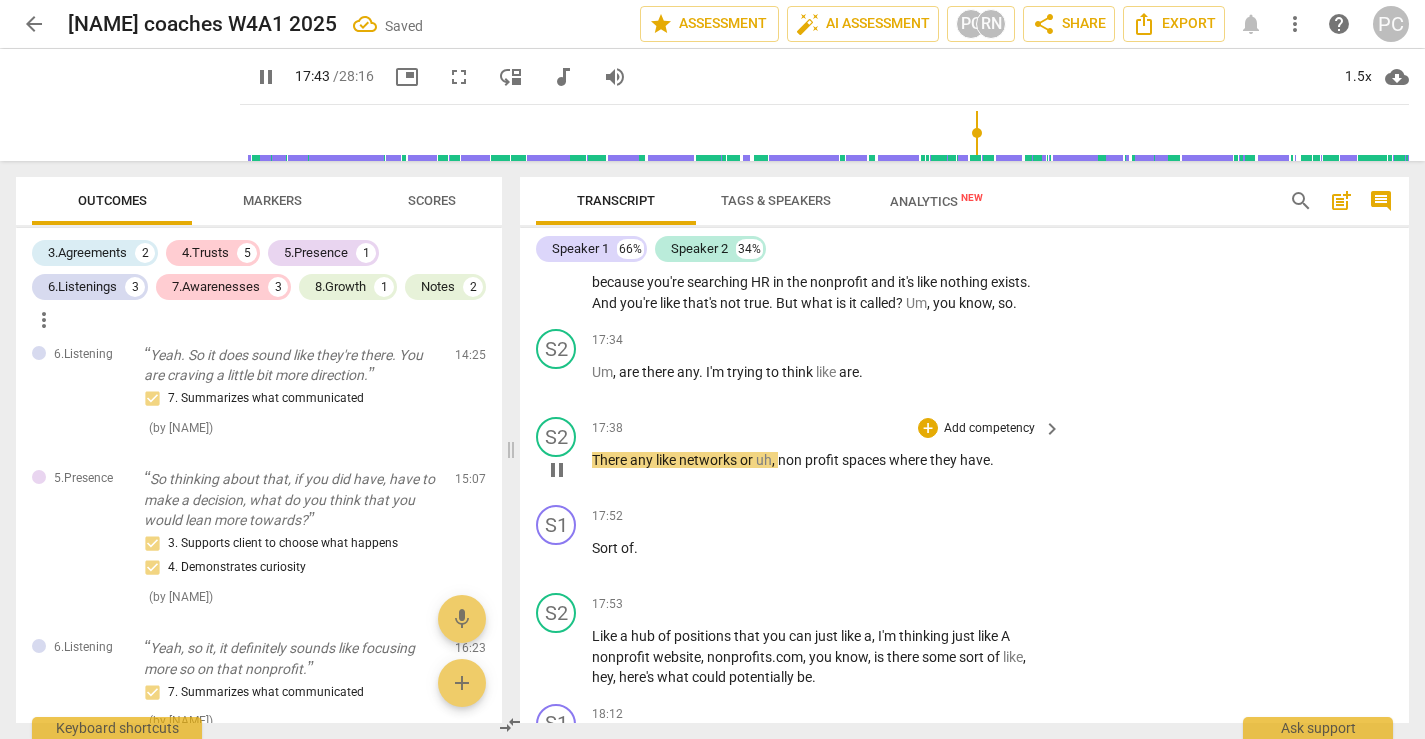 click on "There" at bounding box center [611, 460] 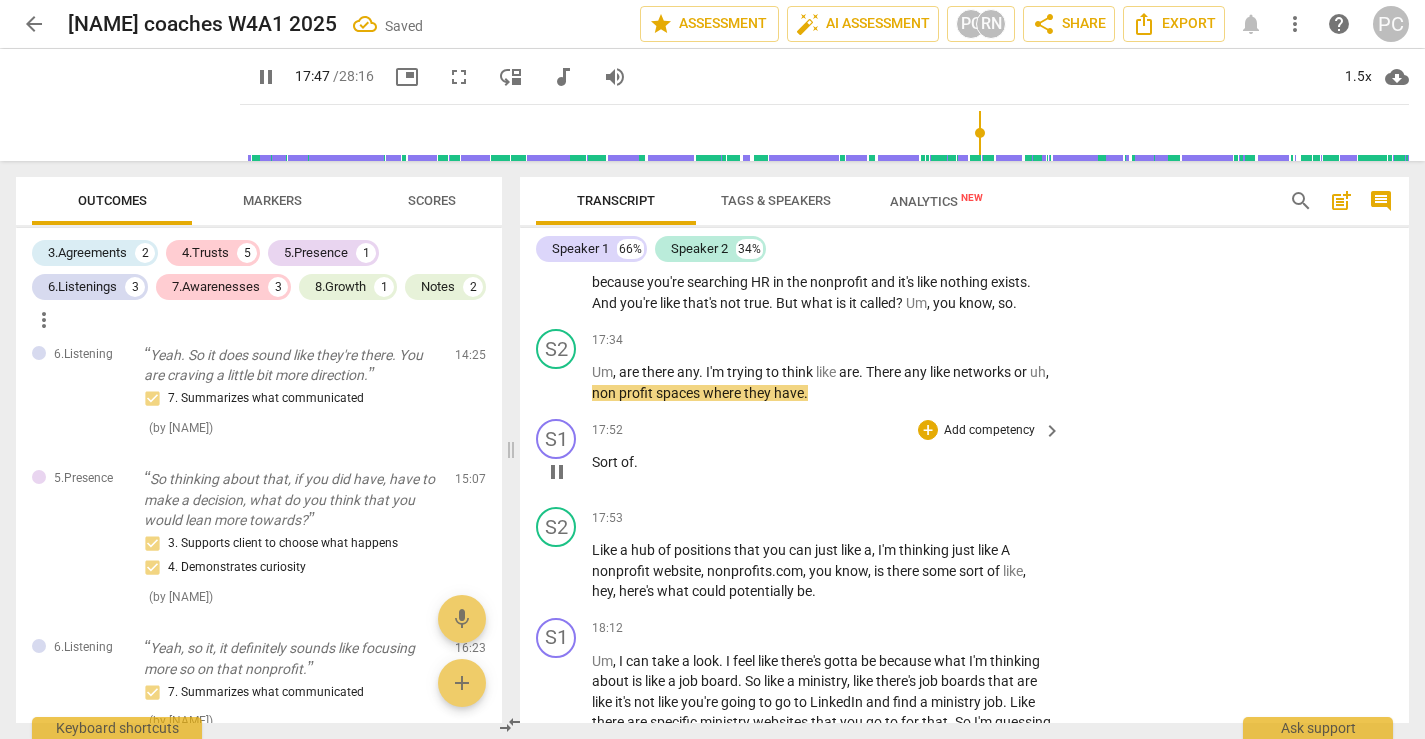 click on "Sort" at bounding box center [606, 462] 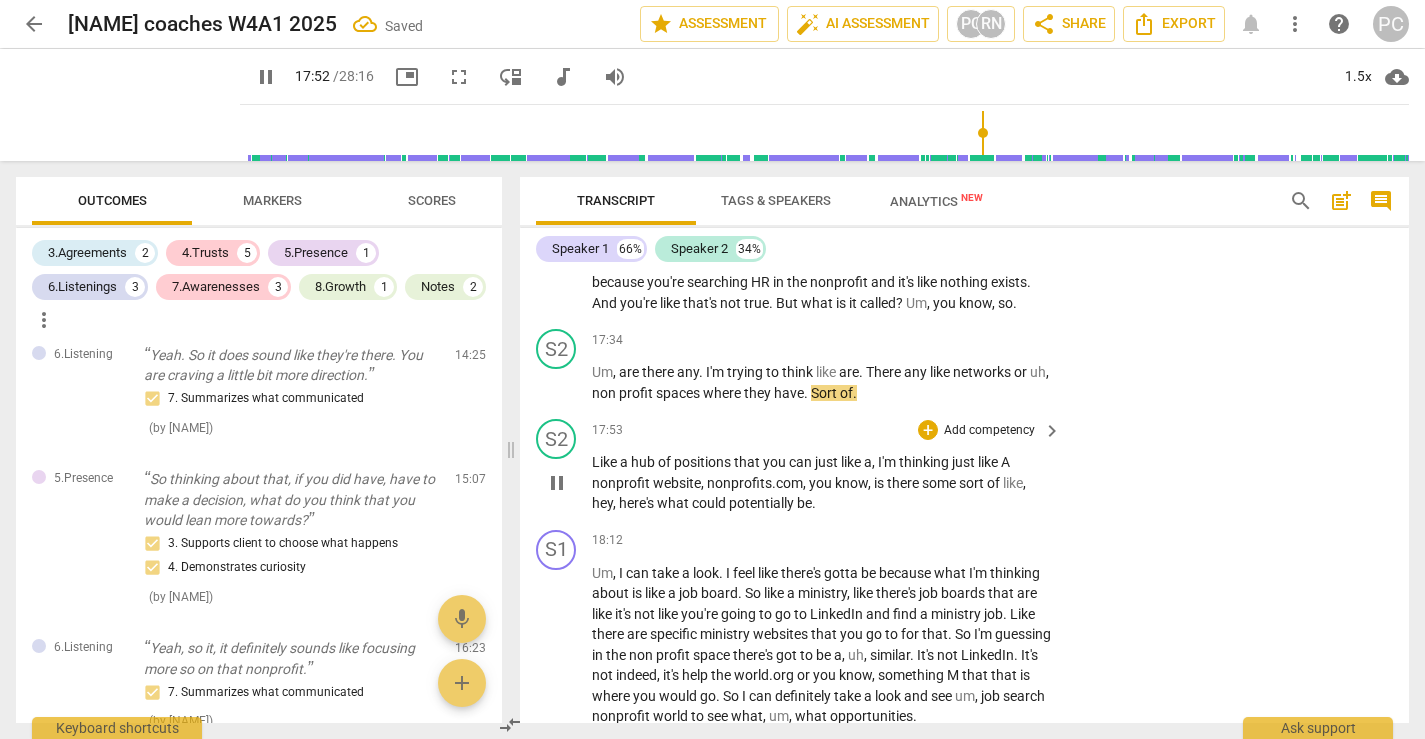 click on "Like" at bounding box center [606, 462] 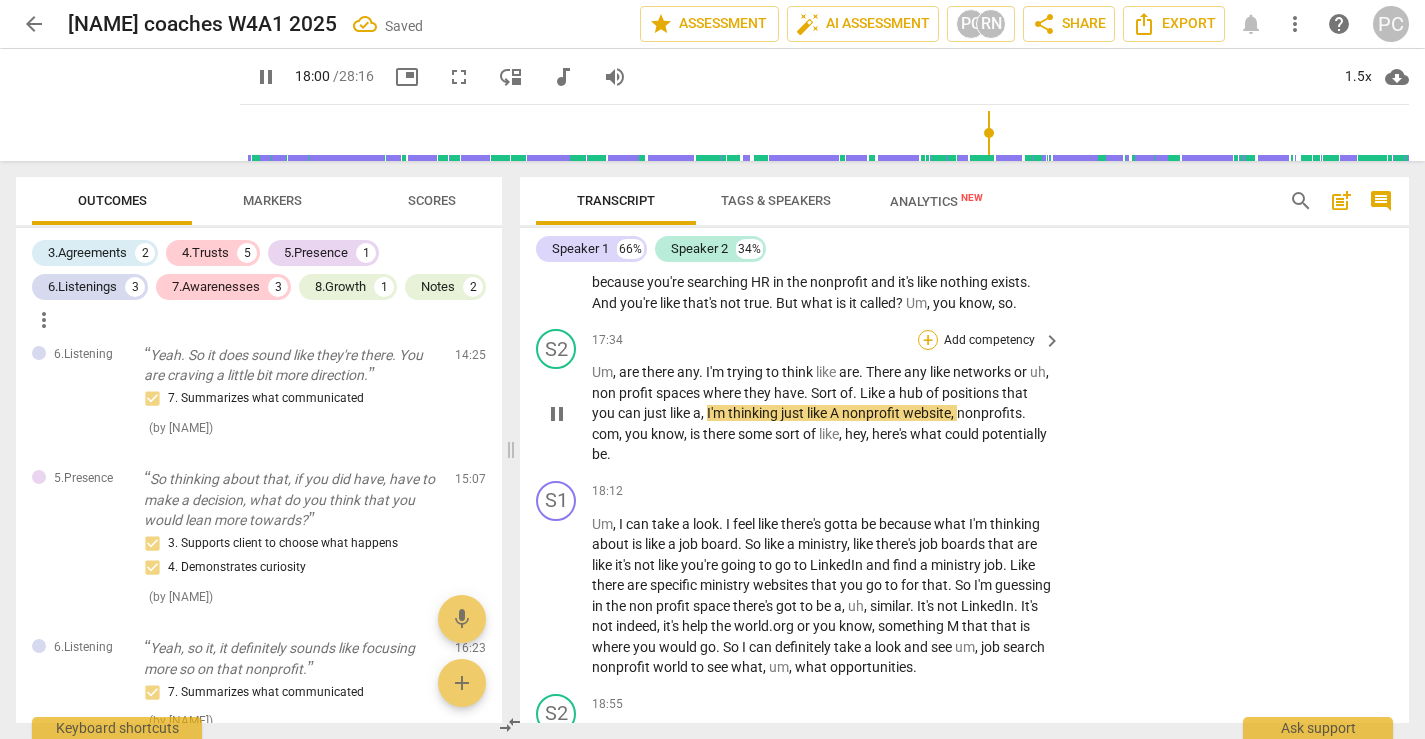 click on "+" at bounding box center [928, 340] 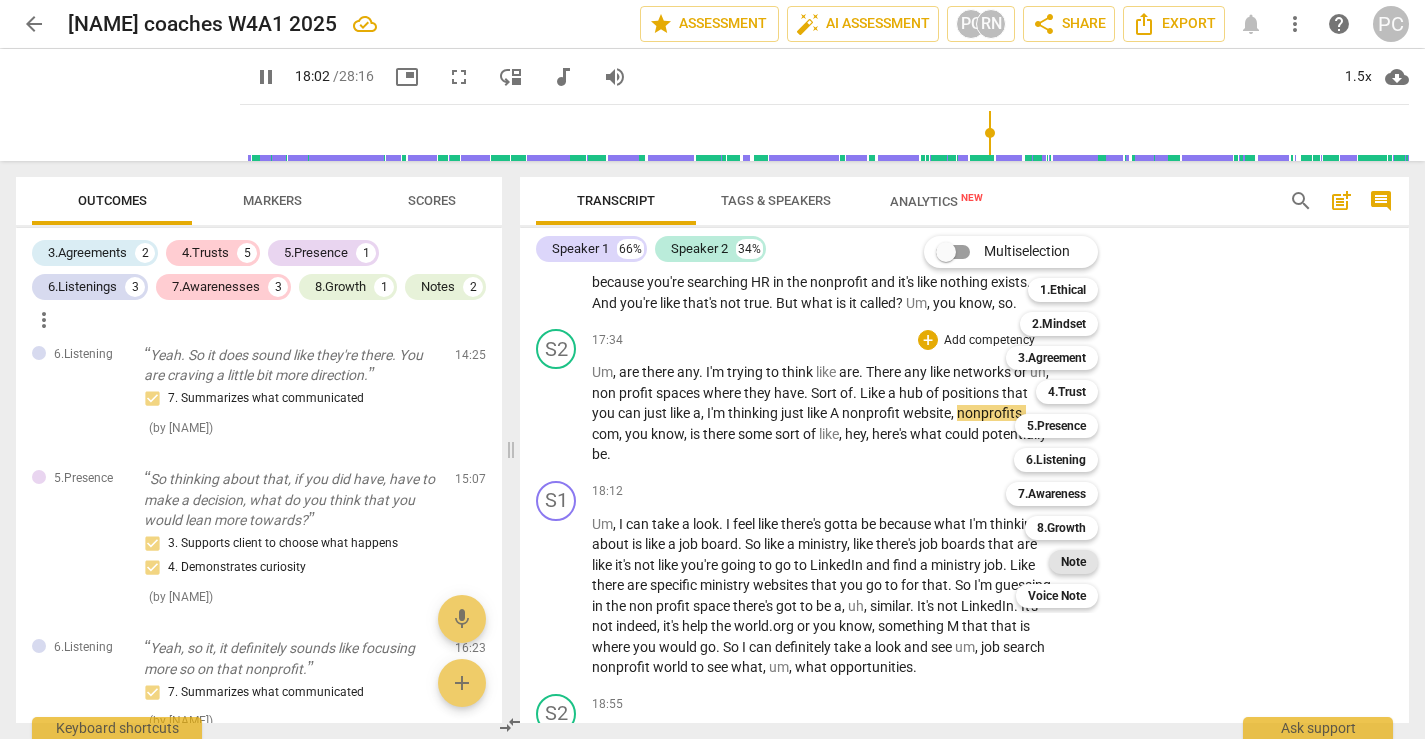 click on "Note" at bounding box center (1073, 562) 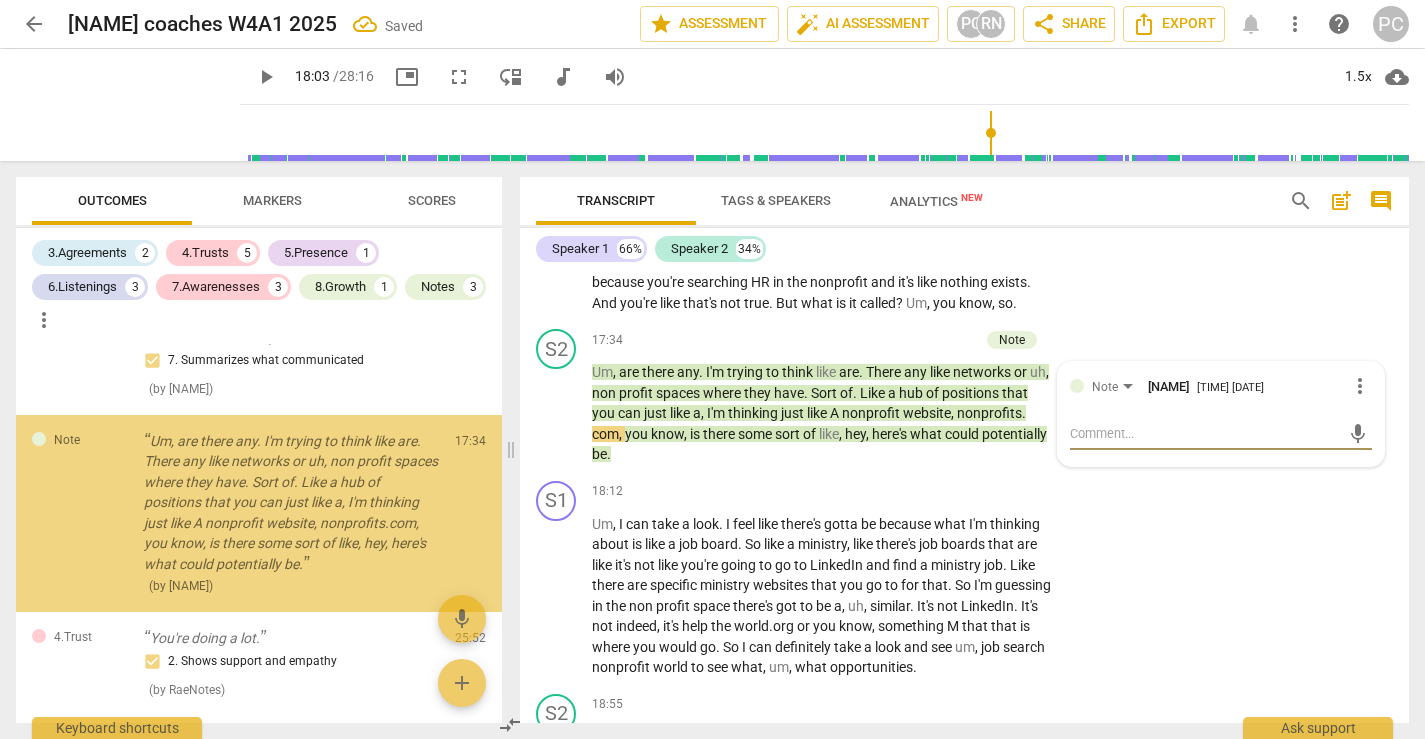 scroll, scrollTop: 1903, scrollLeft: 0, axis: vertical 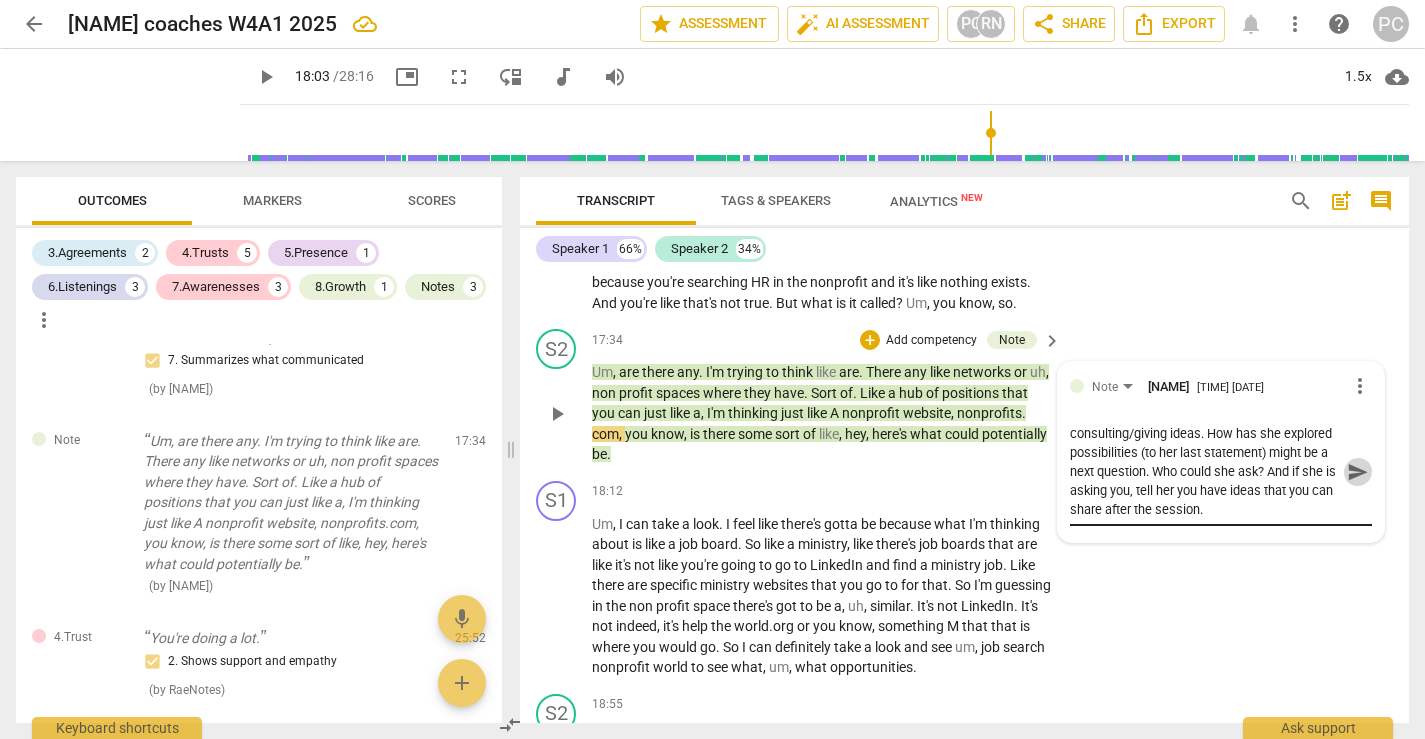 click on "send" at bounding box center (1358, 472) 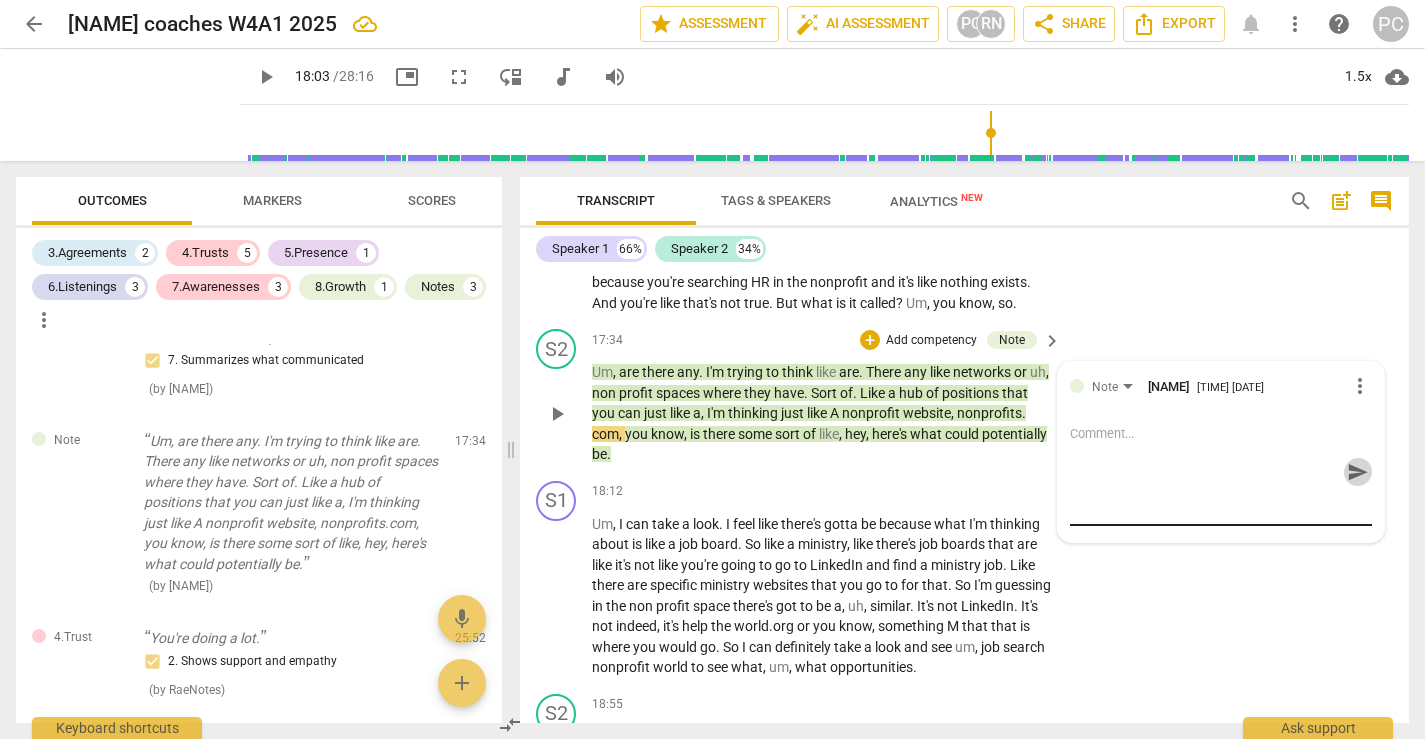 scroll, scrollTop: 0, scrollLeft: 0, axis: both 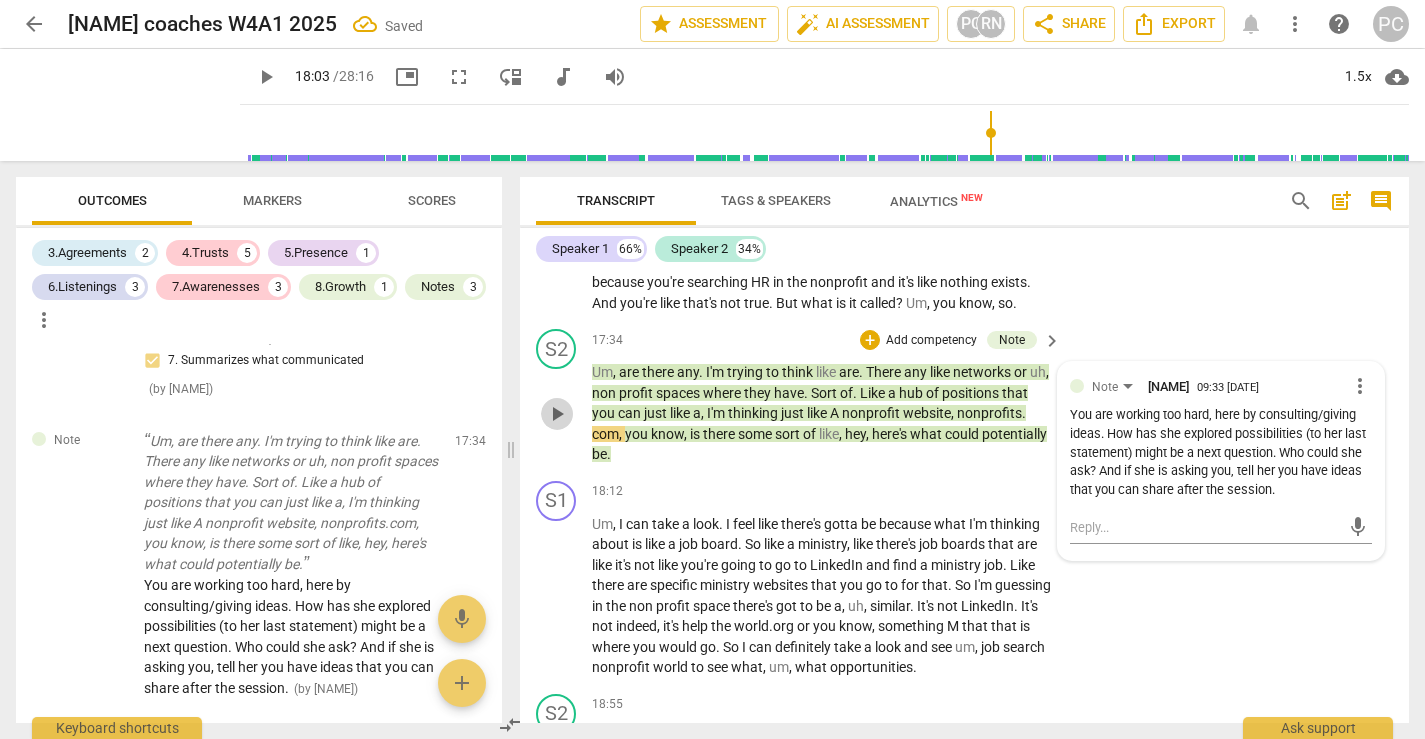click on "play_arrow" at bounding box center [557, 414] 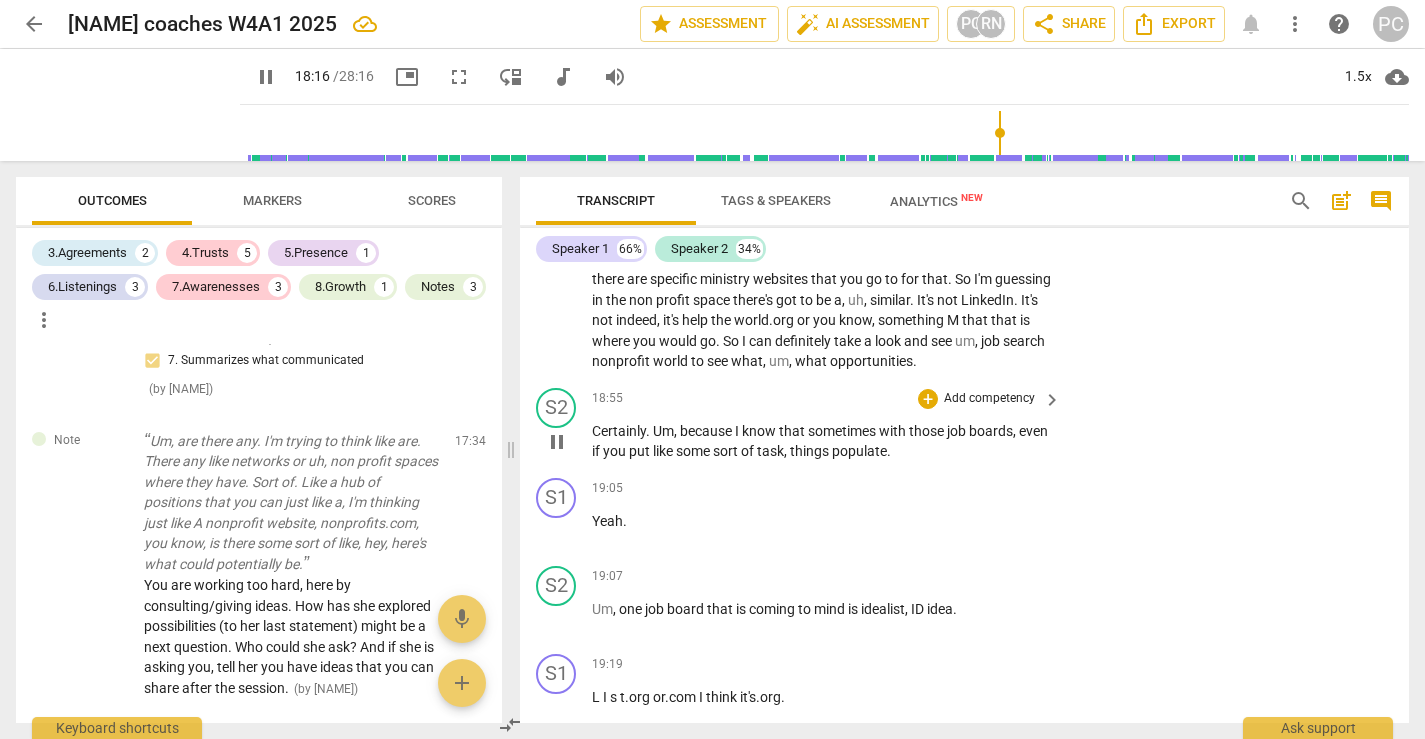 scroll, scrollTop: 7690, scrollLeft: 0, axis: vertical 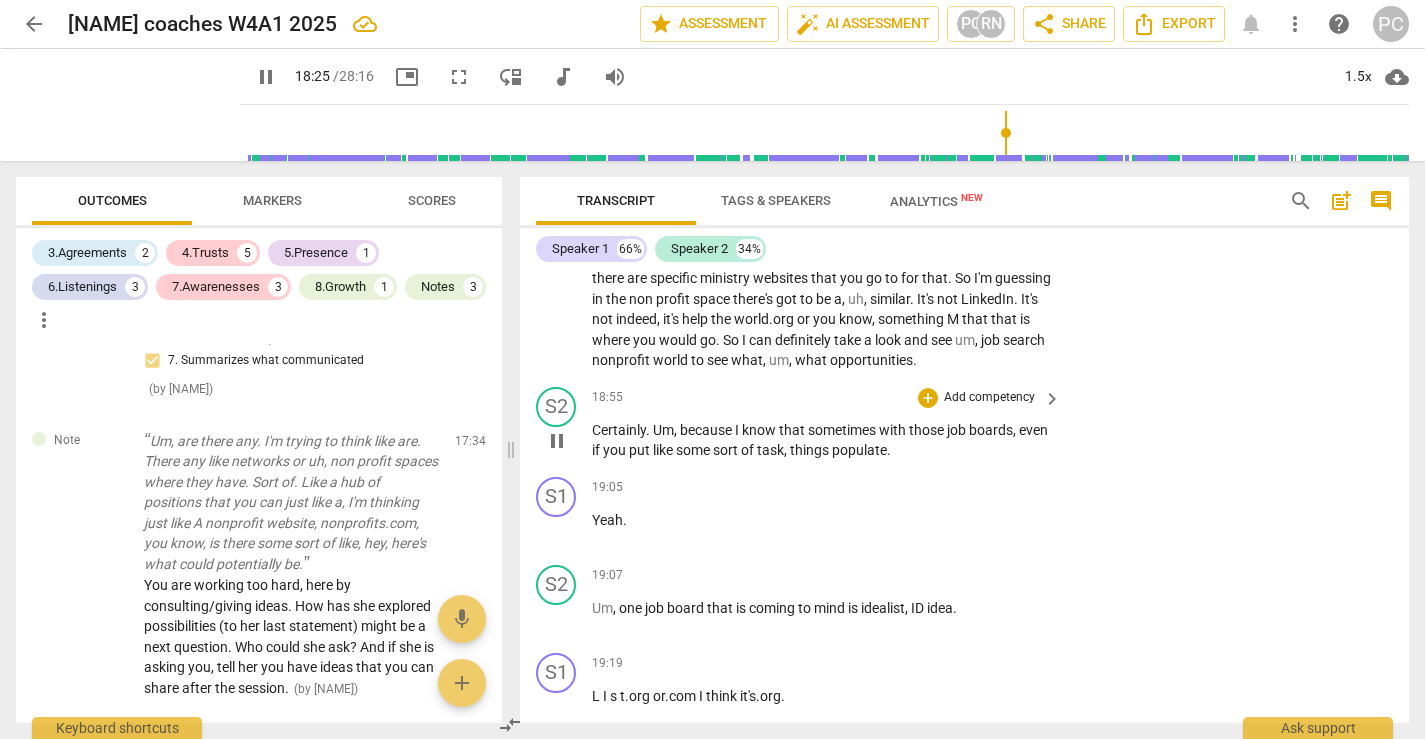 click on "pause" at bounding box center (557, 441) 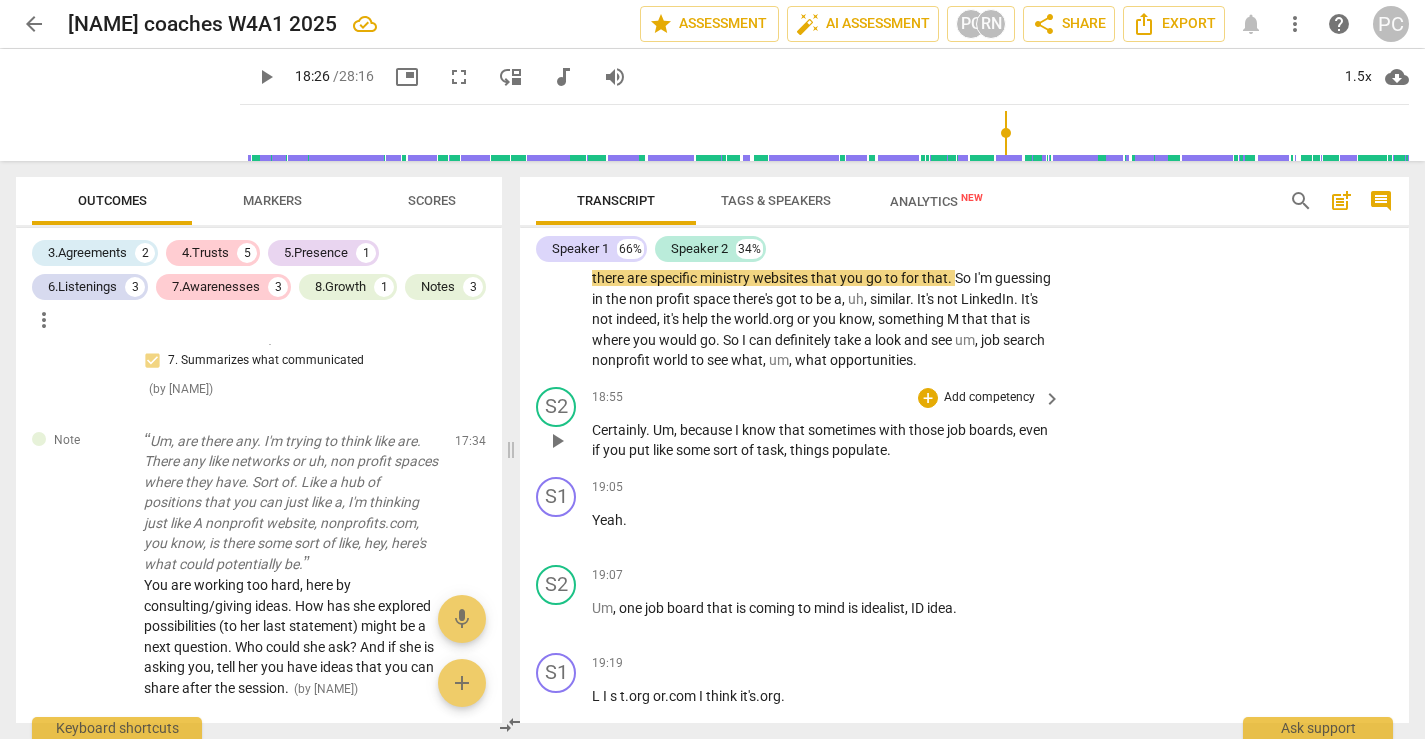 click on "play_arrow" at bounding box center [557, 441] 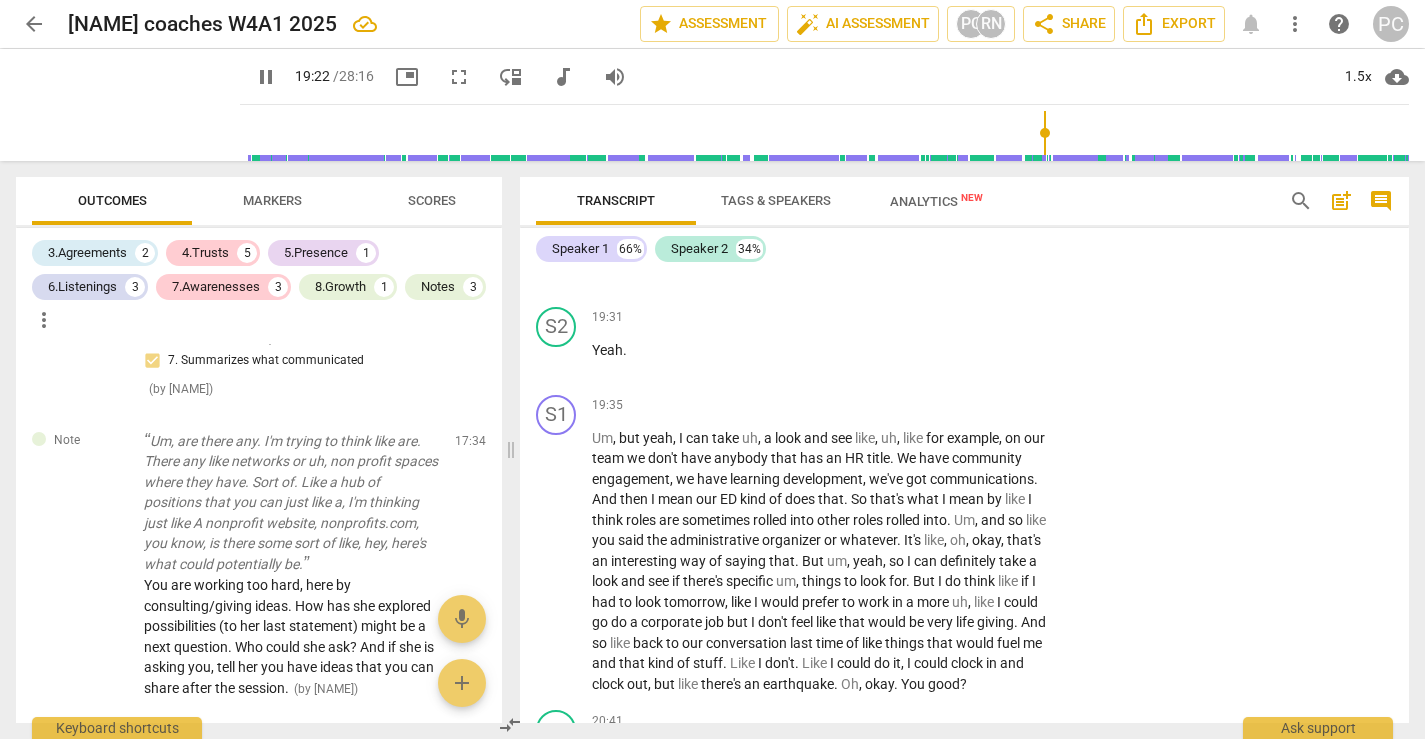 scroll, scrollTop: 8331, scrollLeft: 0, axis: vertical 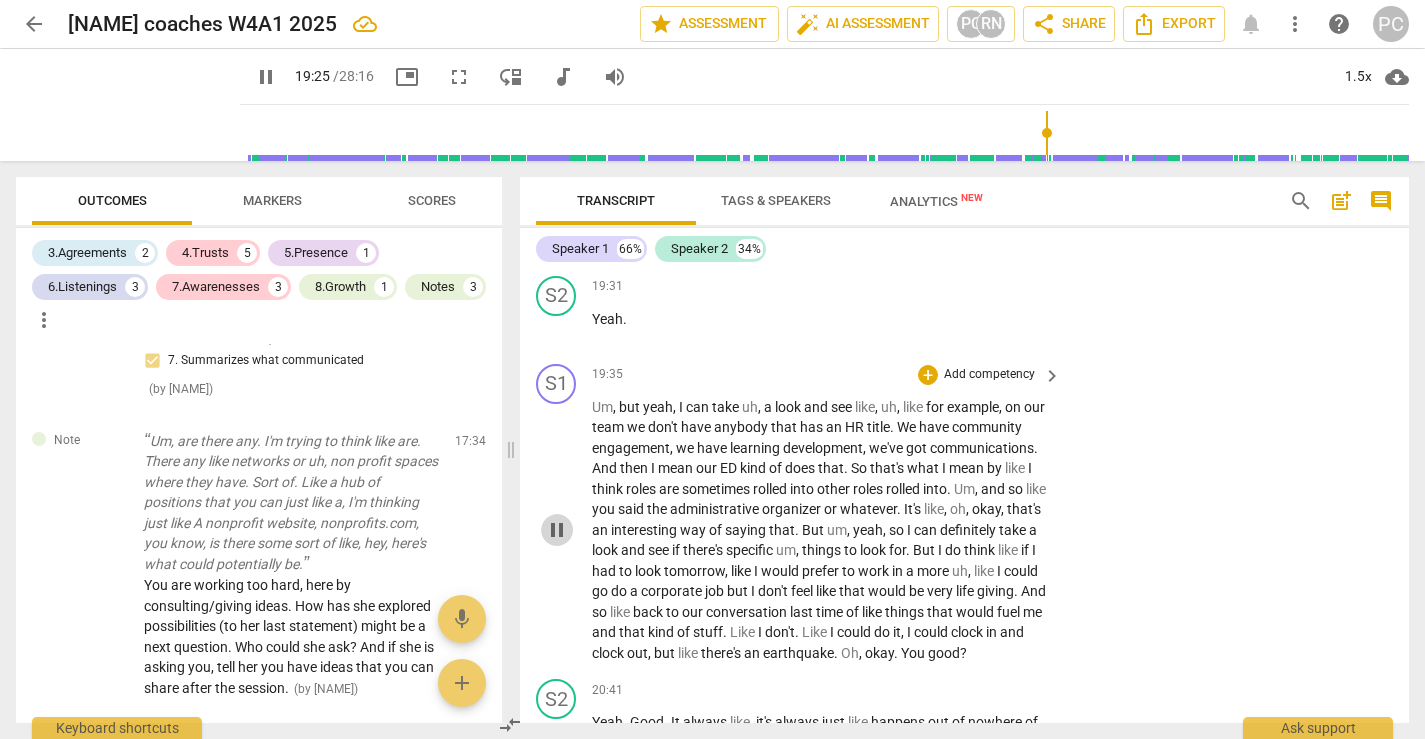 click on "pause" at bounding box center (557, 530) 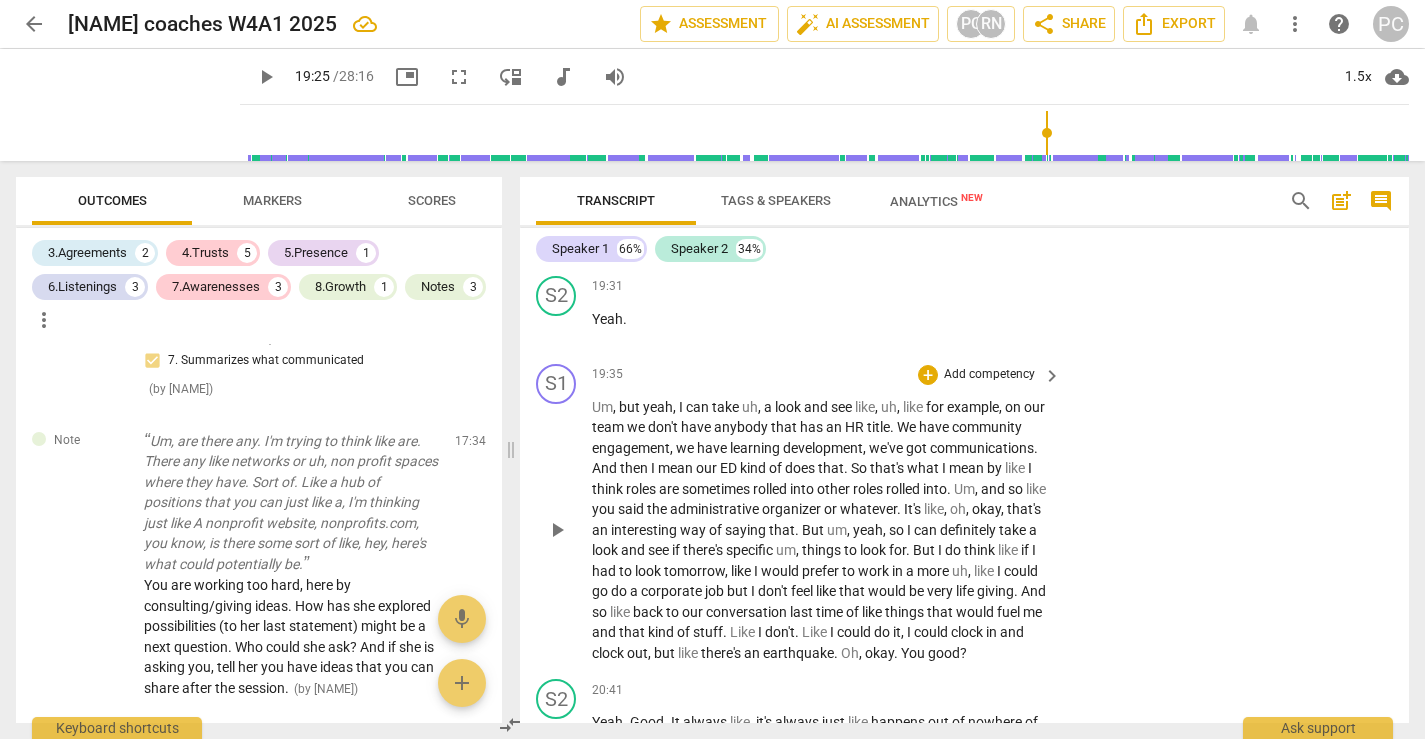click on "play_arrow" at bounding box center (557, 530) 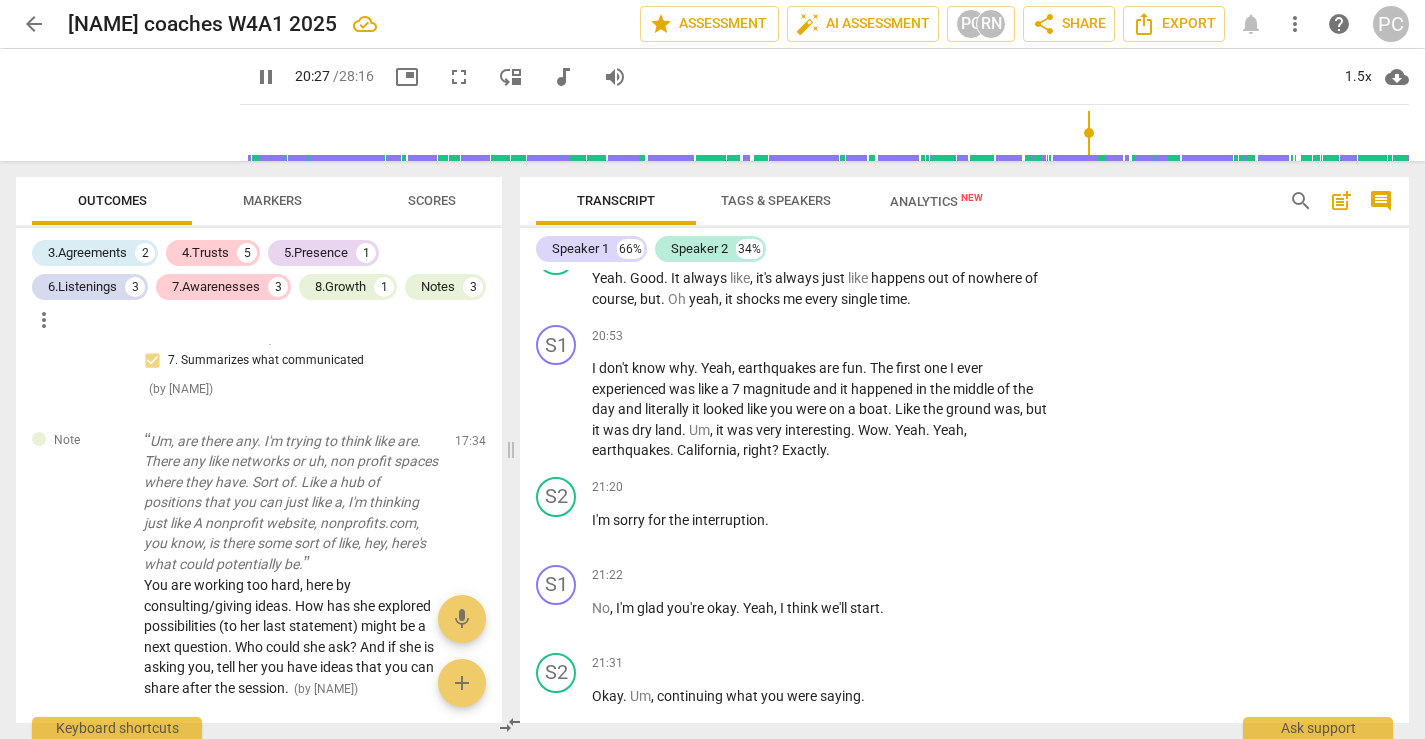 scroll, scrollTop: 8820, scrollLeft: 0, axis: vertical 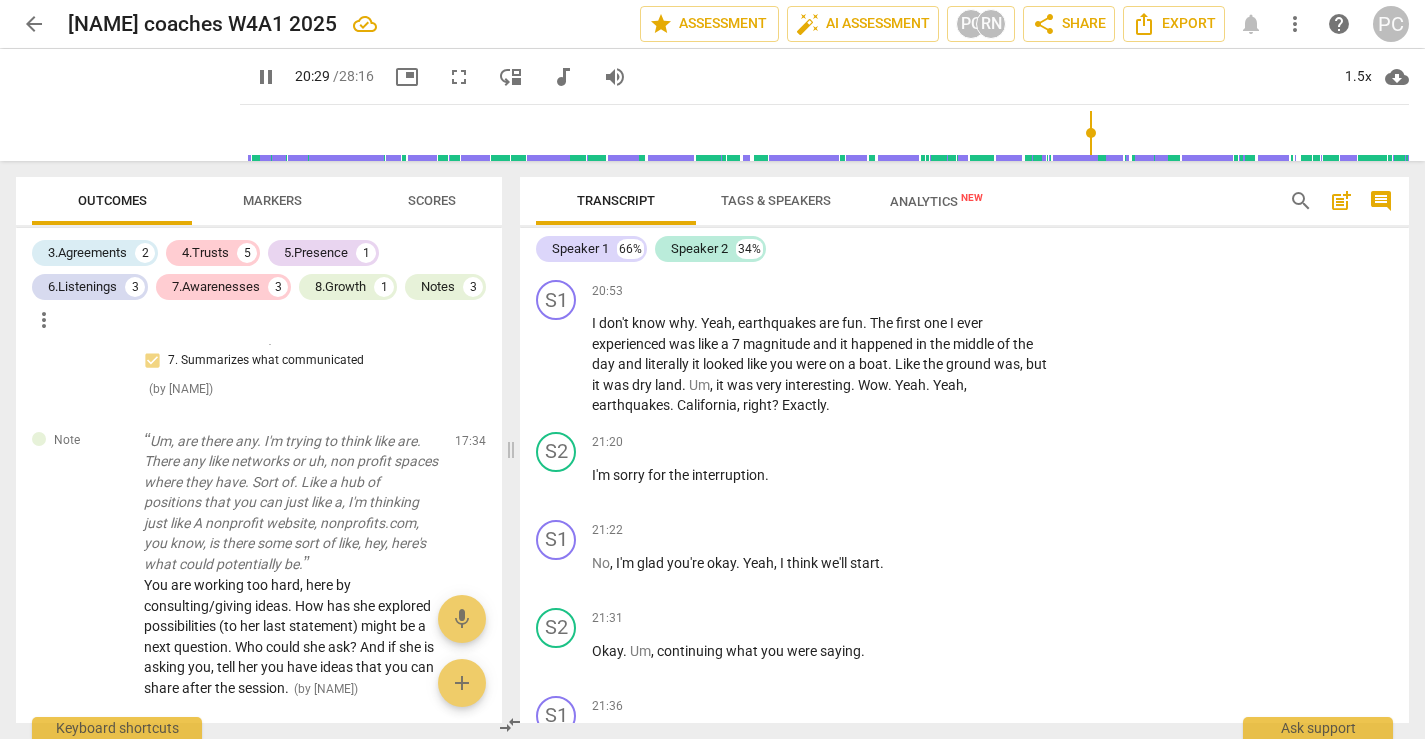 click on "pause" at bounding box center [557, 244] 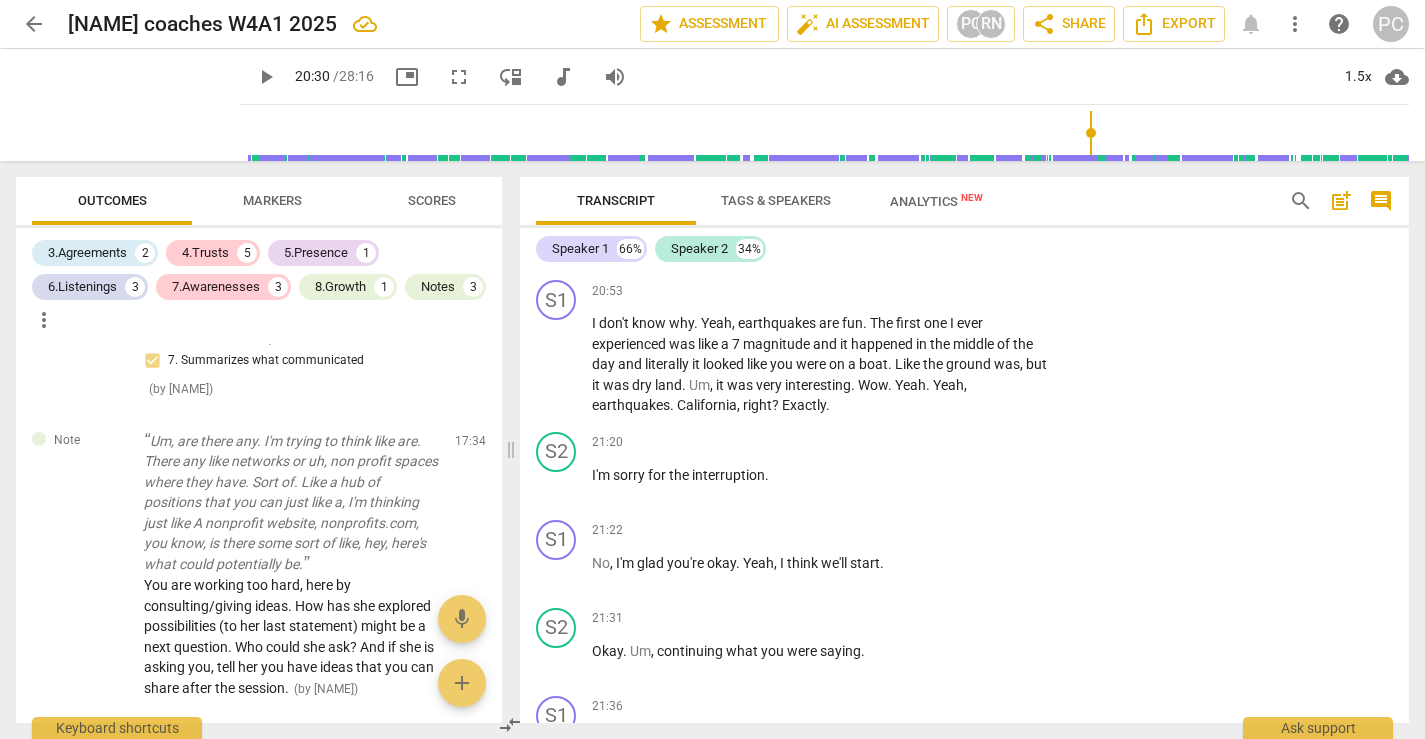 click on "play_arrow" at bounding box center [557, 244] 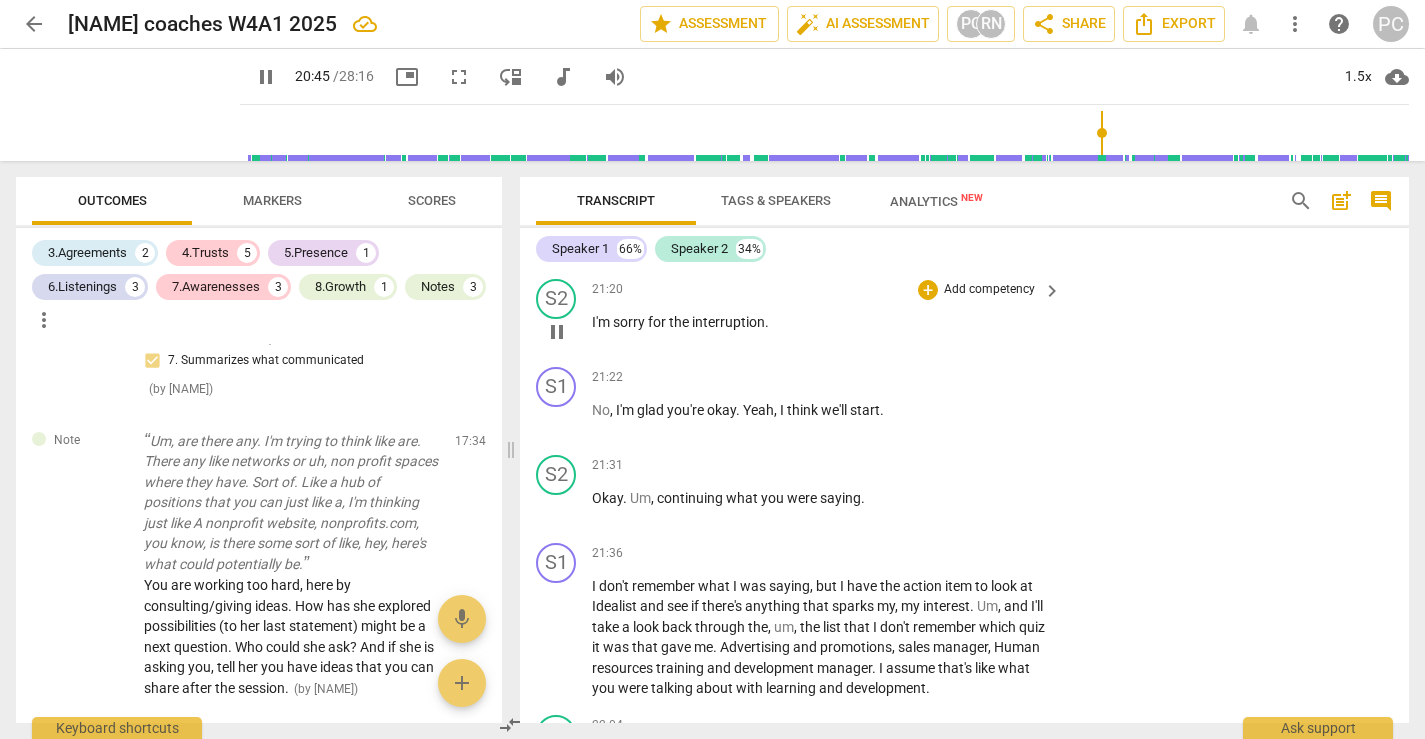 scroll, scrollTop: 8977, scrollLeft: 0, axis: vertical 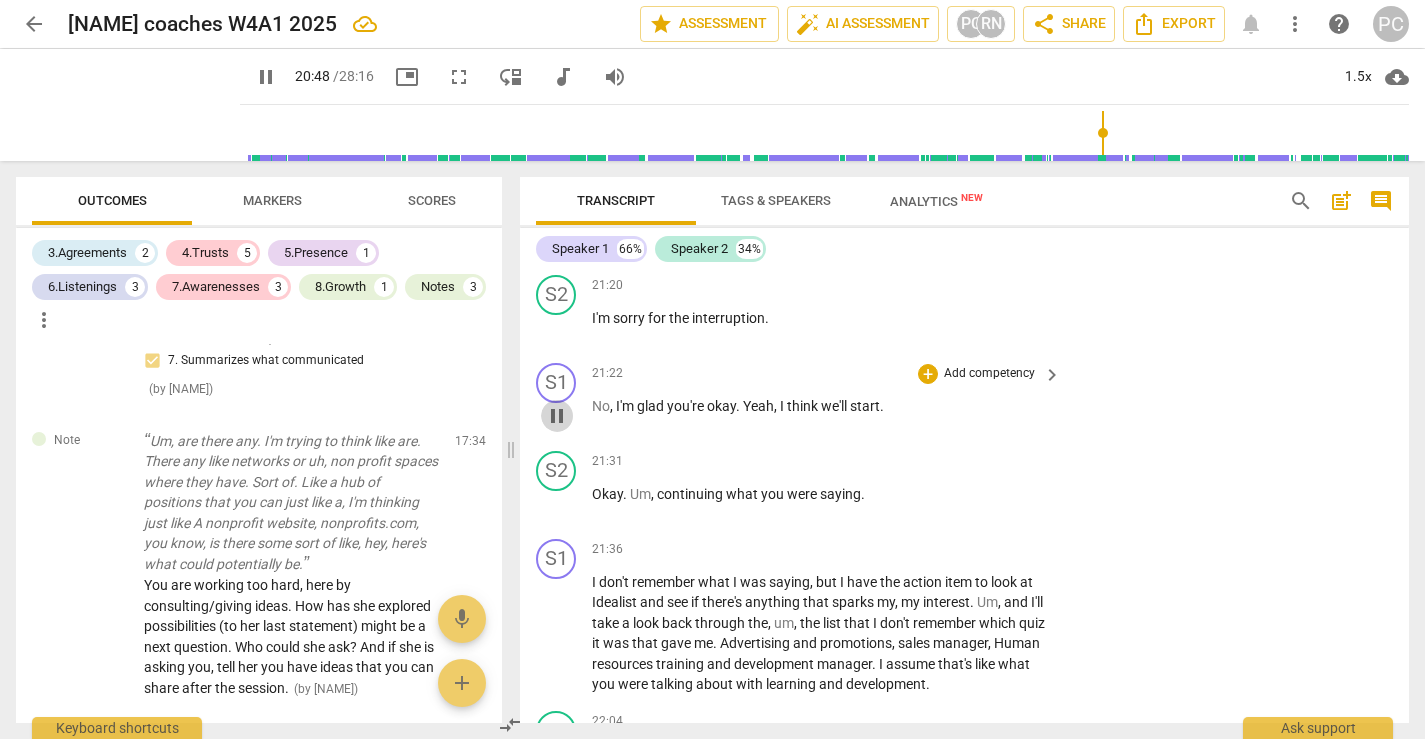 click on "pause" at bounding box center [557, 416] 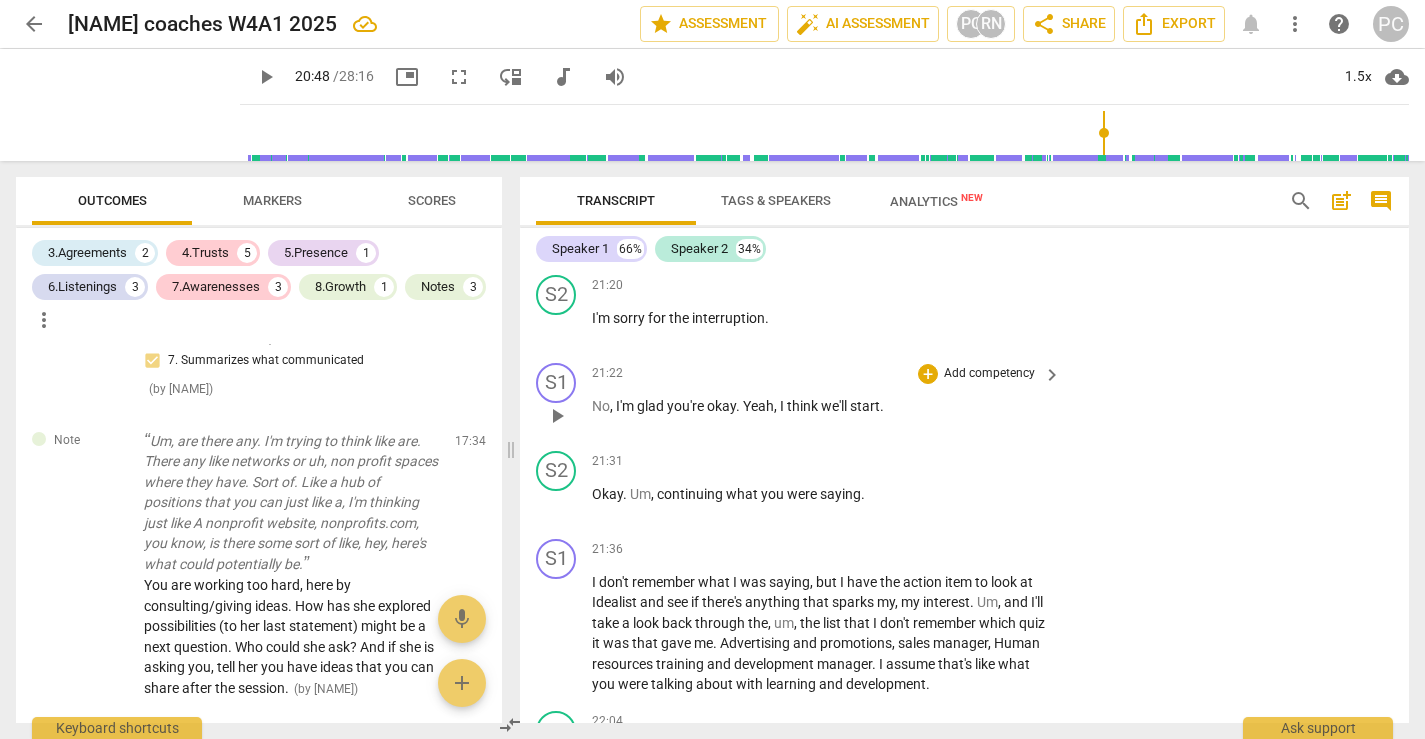 click on "play_arrow" at bounding box center [557, 416] 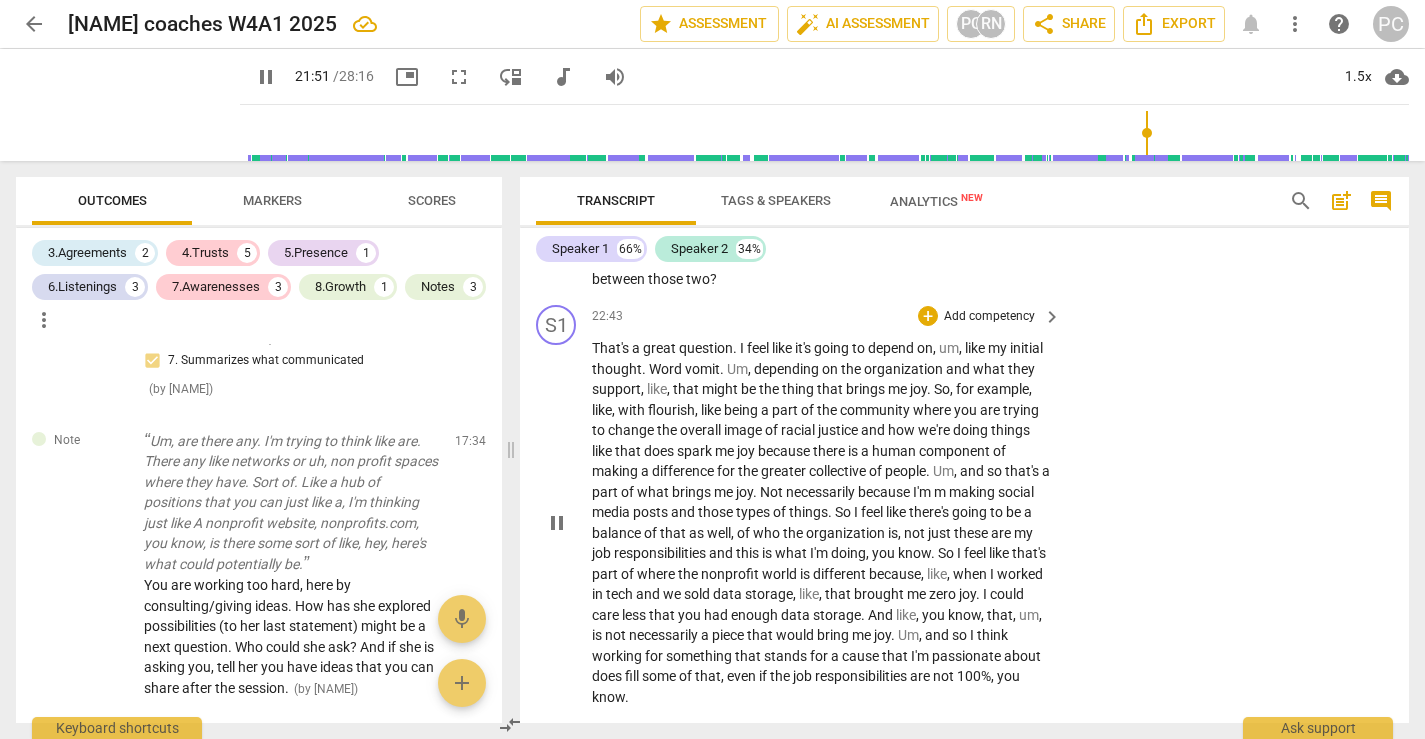 scroll, scrollTop: 9720, scrollLeft: 0, axis: vertical 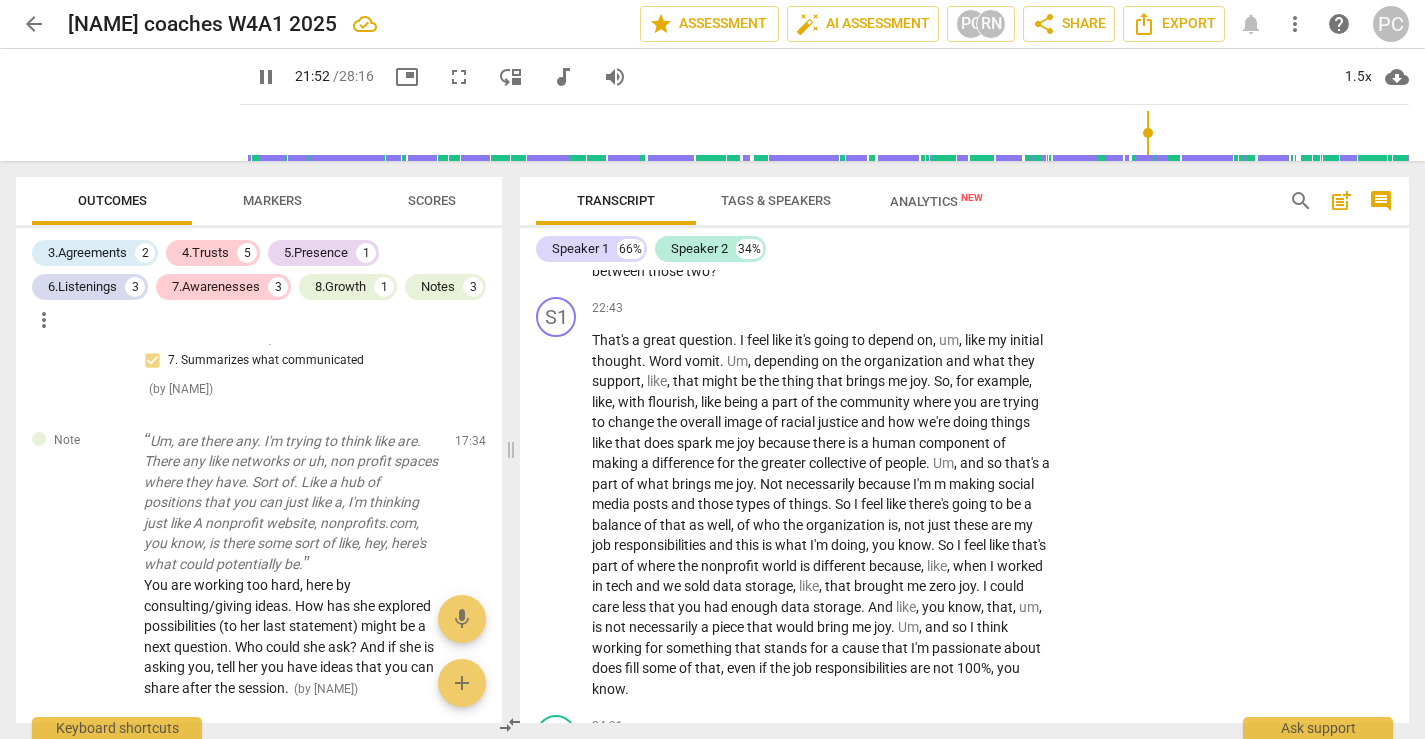 click on "pause" at bounding box center [557, 241] 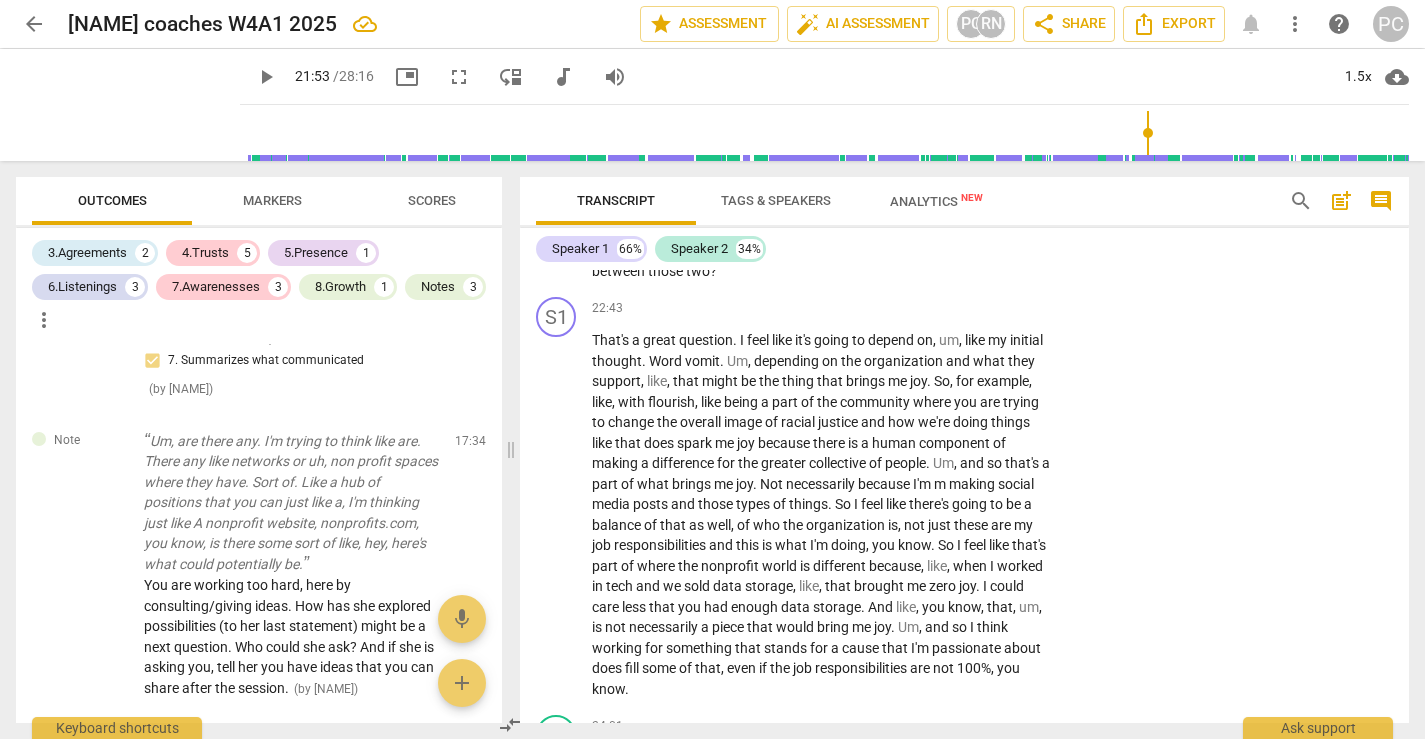 click on "play_arrow" at bounding box center (557, 241) 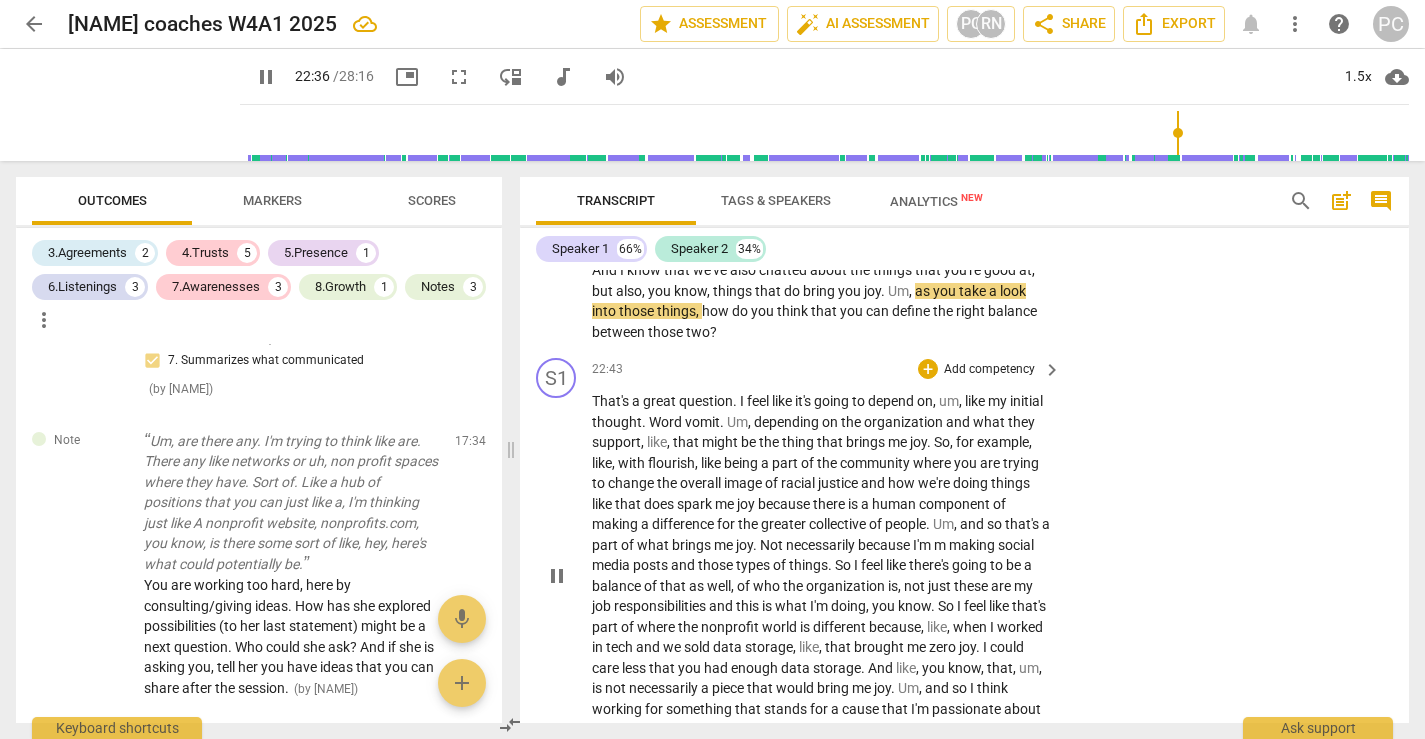 scroll, scrollTop: 9647, scrollLeft: 0, axis: vertical 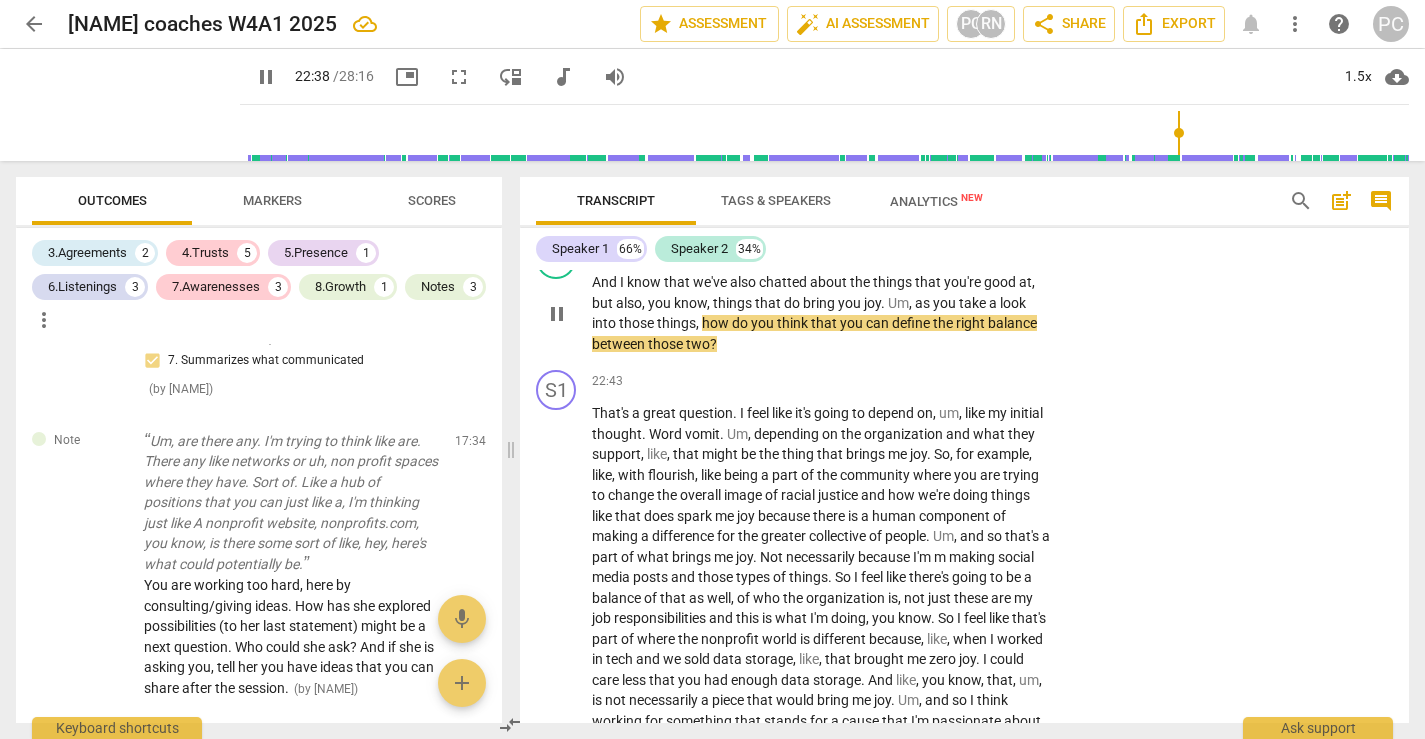 click on "+" at bounding box center (928, 250) 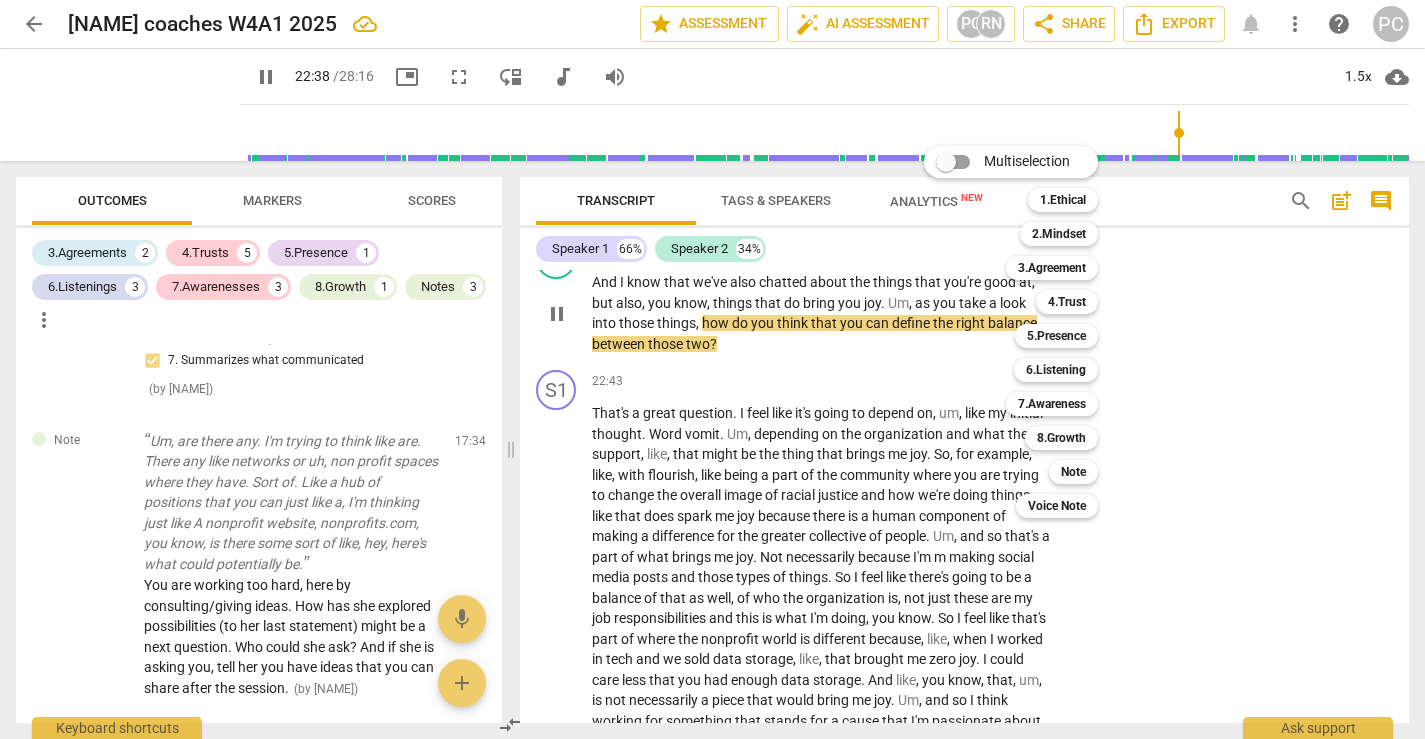 click on "Multiselection m 1.Ethical 1 2.Mindset 2 3.Agreement 3 4.Trust 4 5.Presence 5 6.Listening 6 7.Awareness 7 8.Growth 8 Note 9 Voice Note 0" at bounding box center [1026, 332] 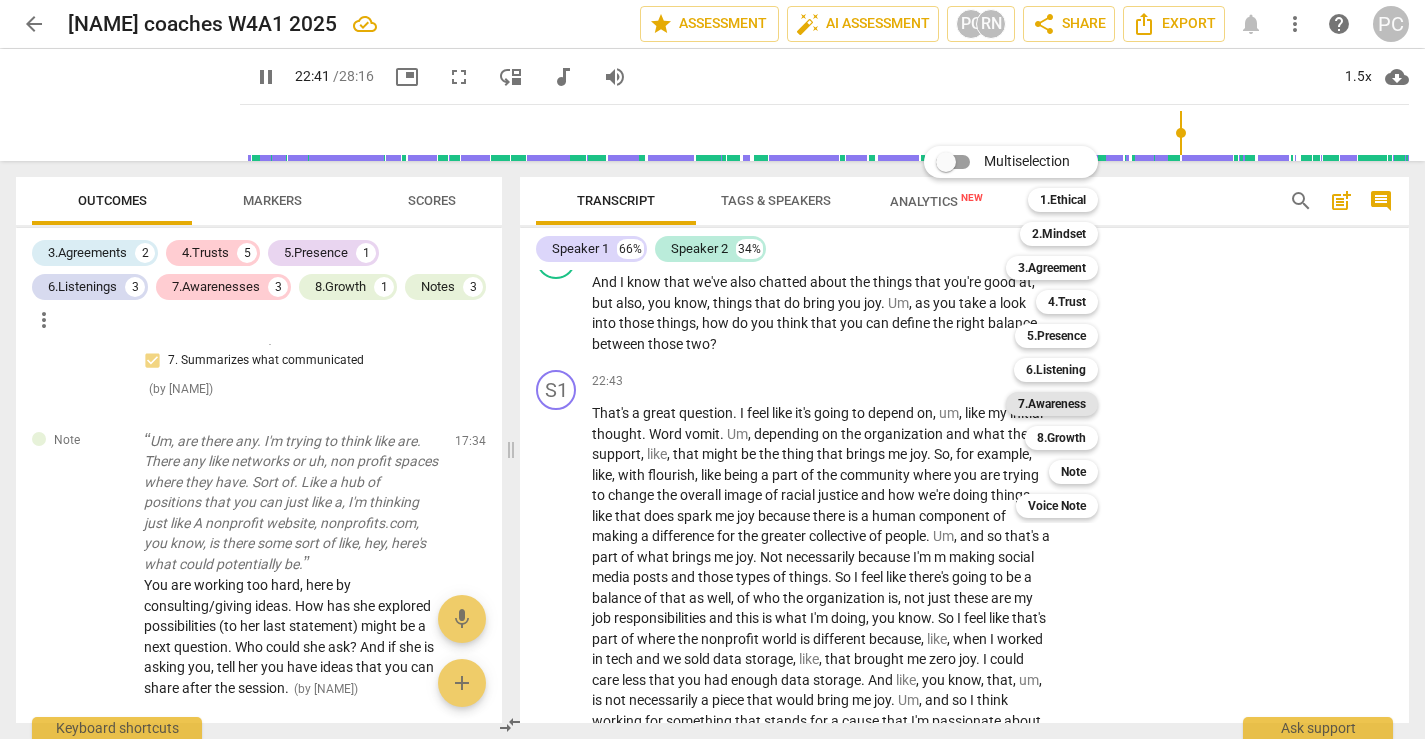 click on "7.Awareness" at bounding box center (1052, 404) 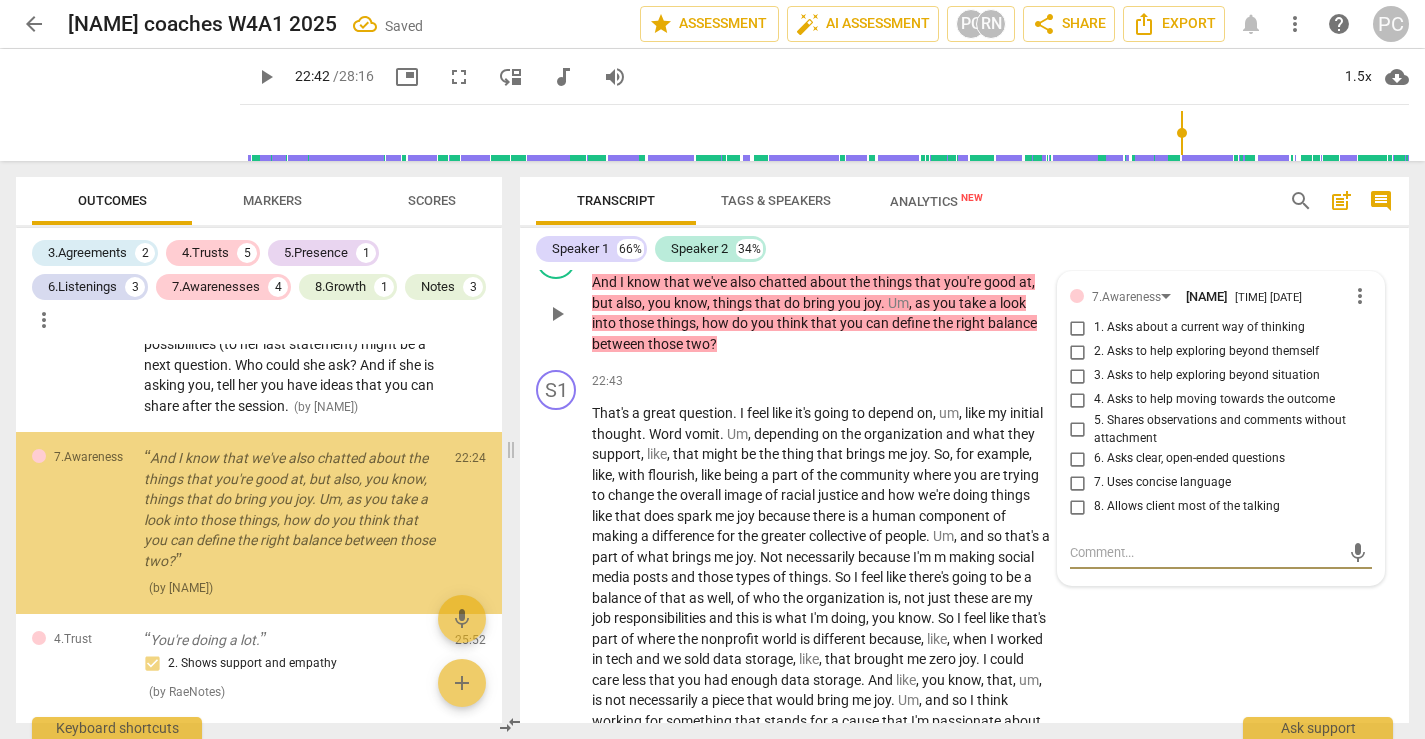 scroll, scrollTop: 2215, scrollLeft: 0, axis: vertical 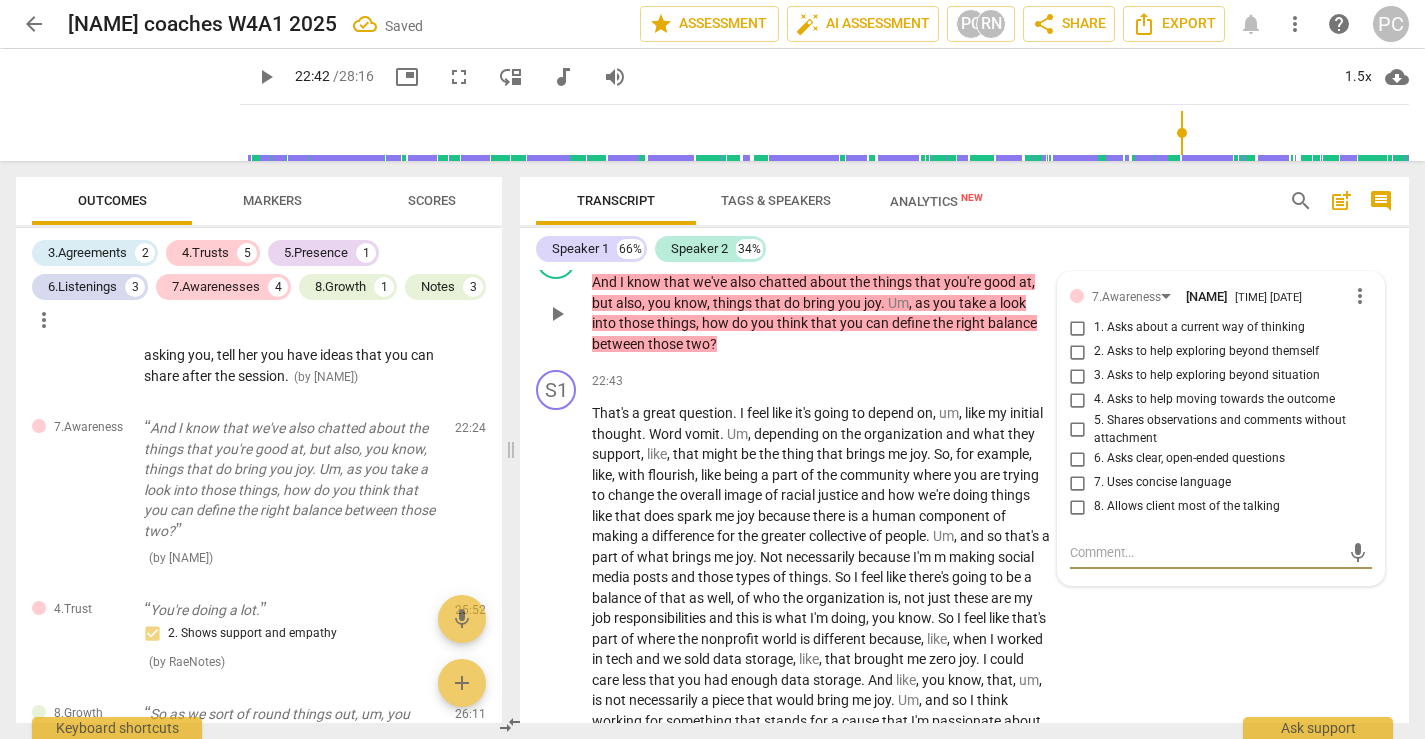 click on "3. Asks to help exploring beyond situation" at bounding box center [1078, 376] 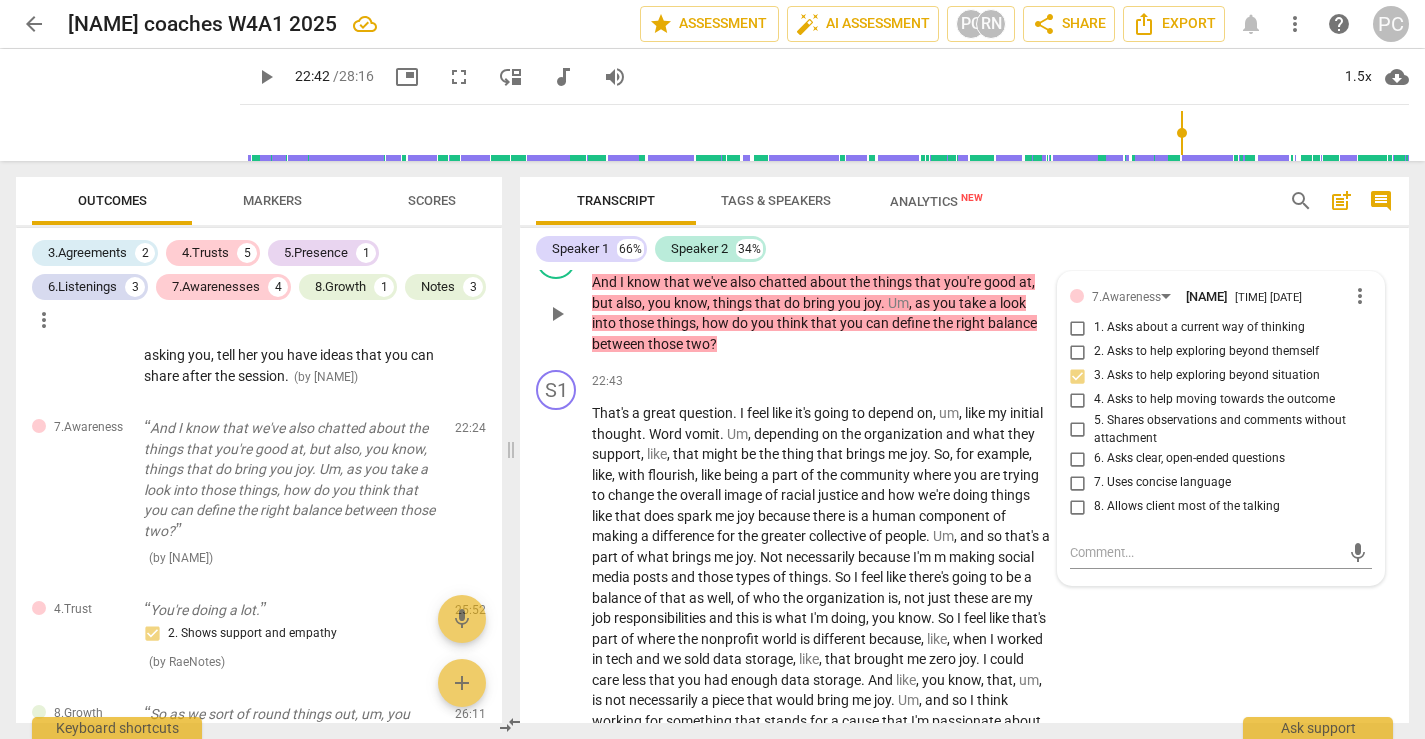 click on "play_arrow" at bounding box center (557, 314) 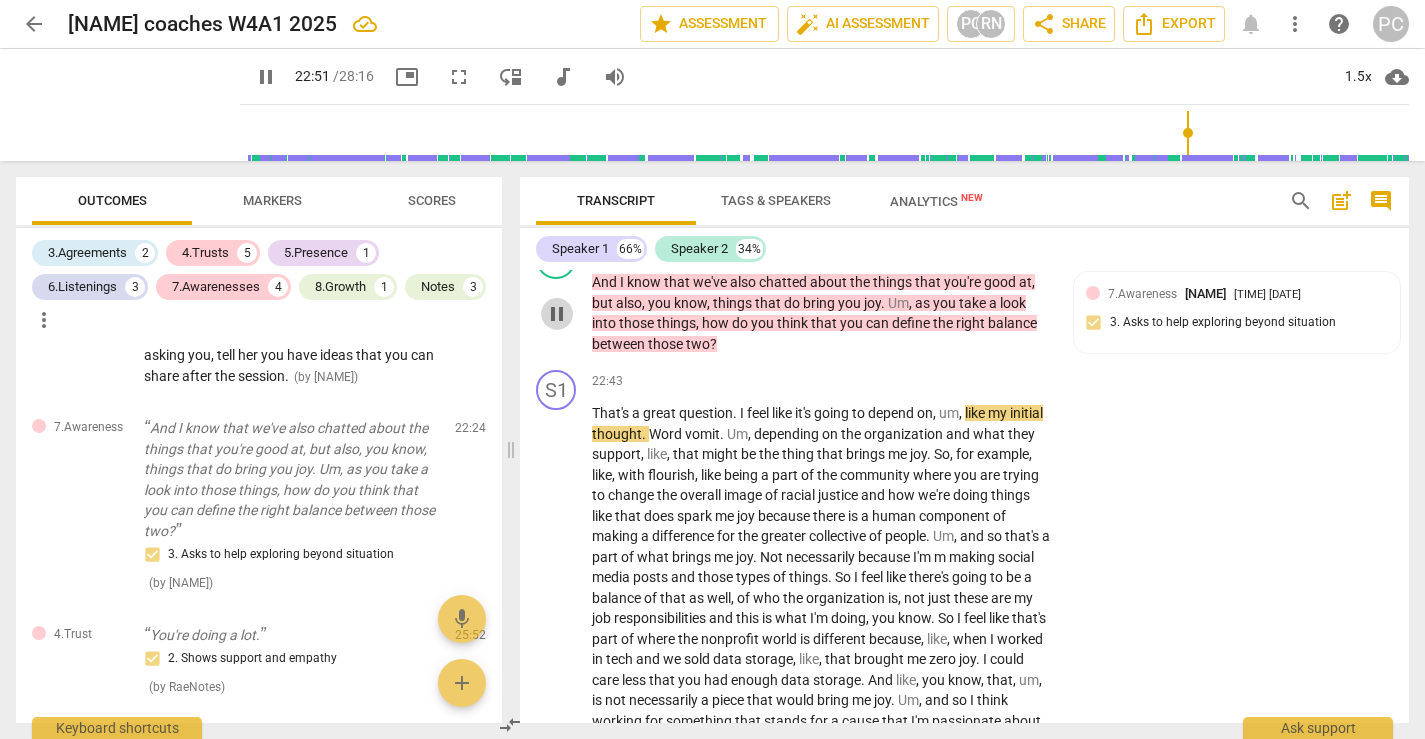 click on "pause" at bounding box center [557, 314] 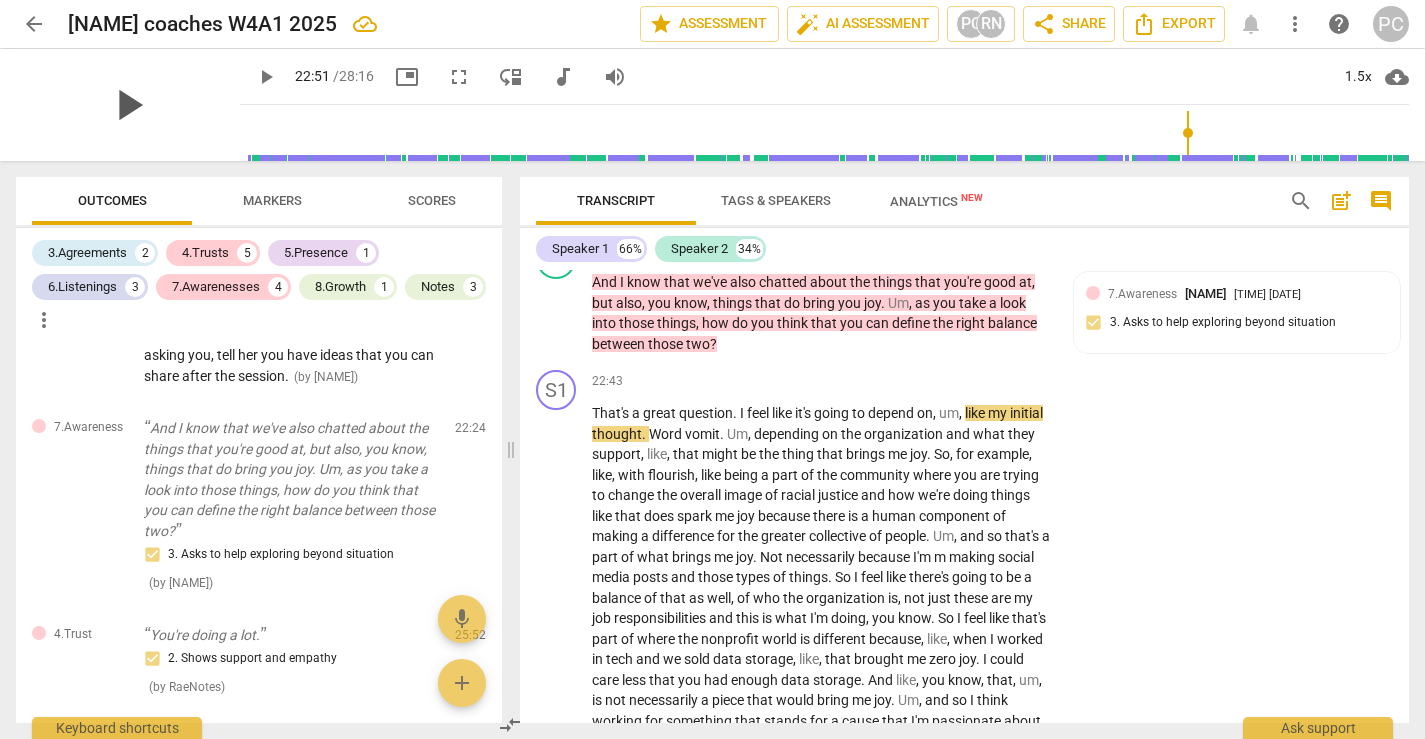 click on "play_arrow" at bounding box center (128, 105) 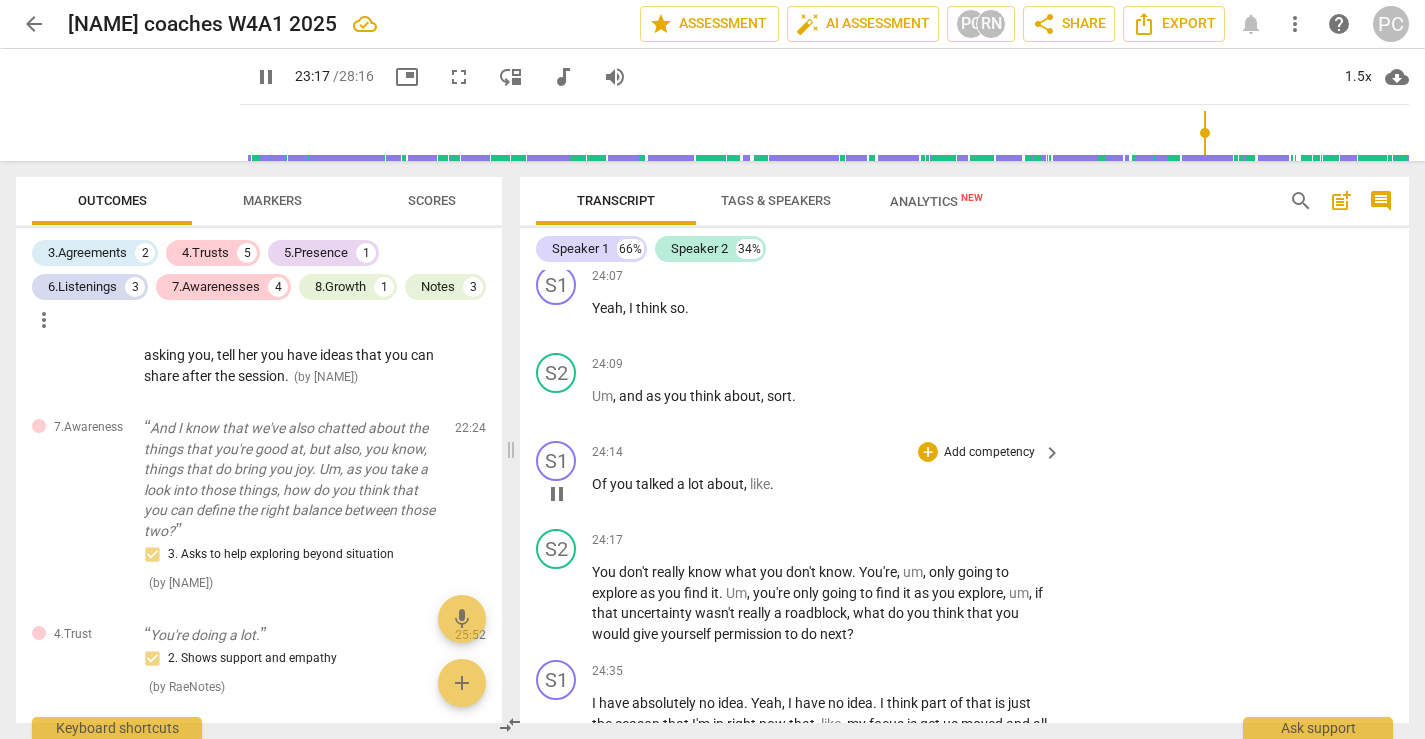 scroll, scrollTop: 10262, scrollLeft: 0, axis: vertical 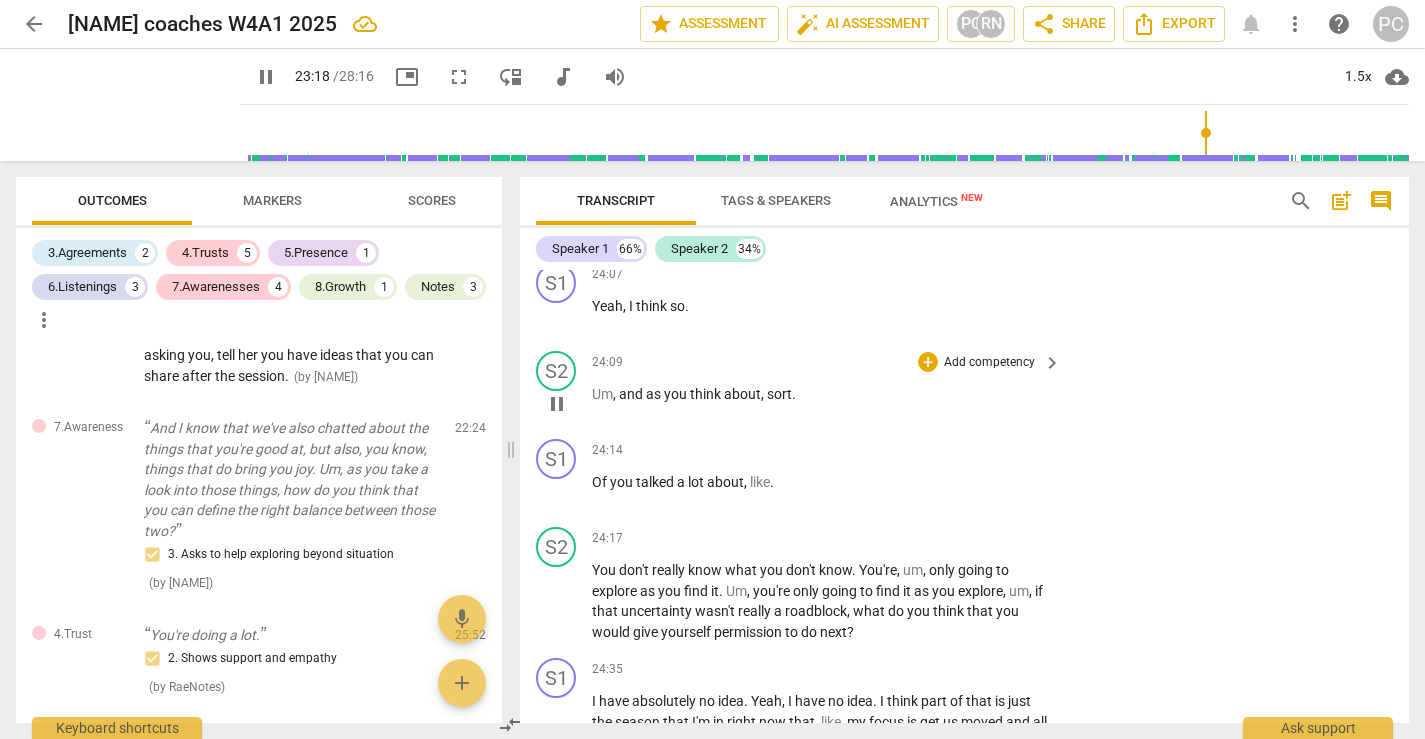 click on "pause" at bounding box center [557, 404] 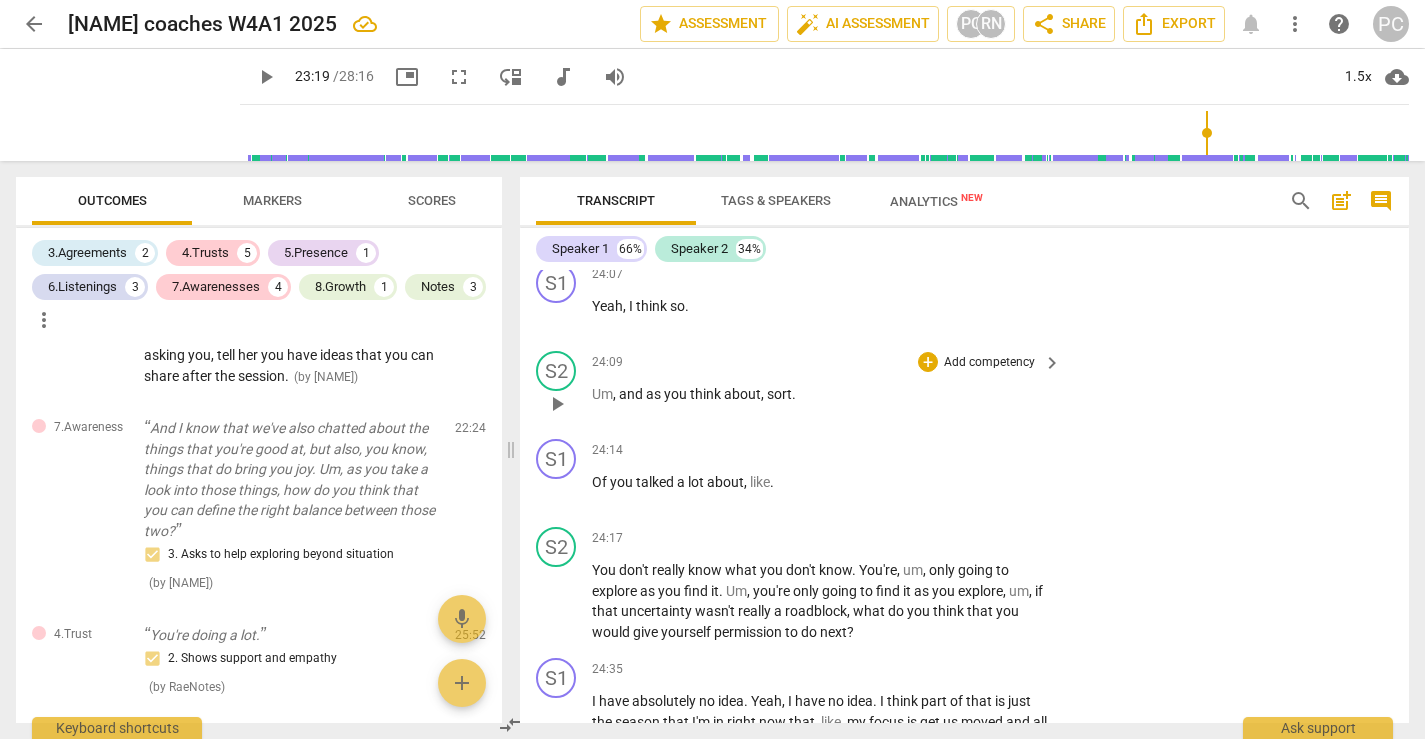 click on "play_arrow" at bounding box center [557, 404] 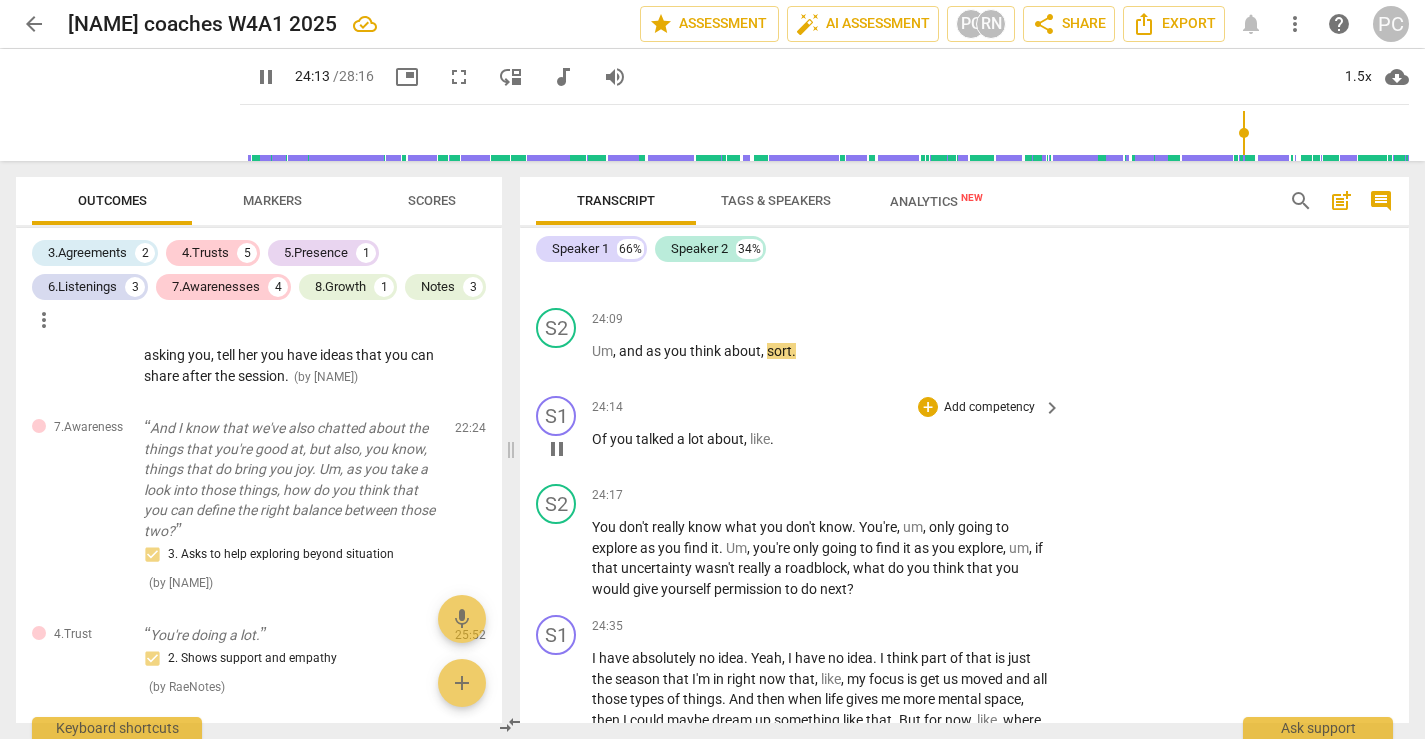 scroll, scrollTop: 10306, scrollLeft: 0, axis: vertical 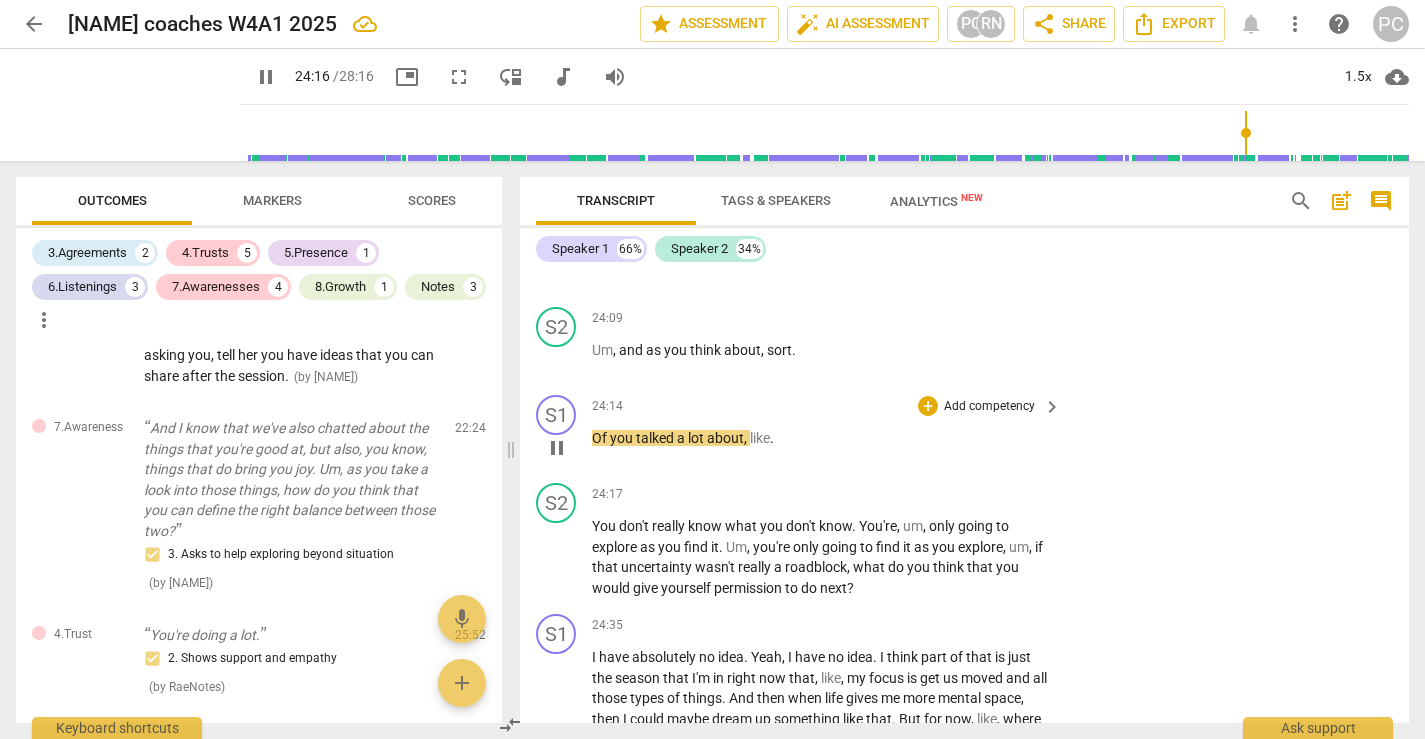 click on "Of" at bounding box center [601, 438] 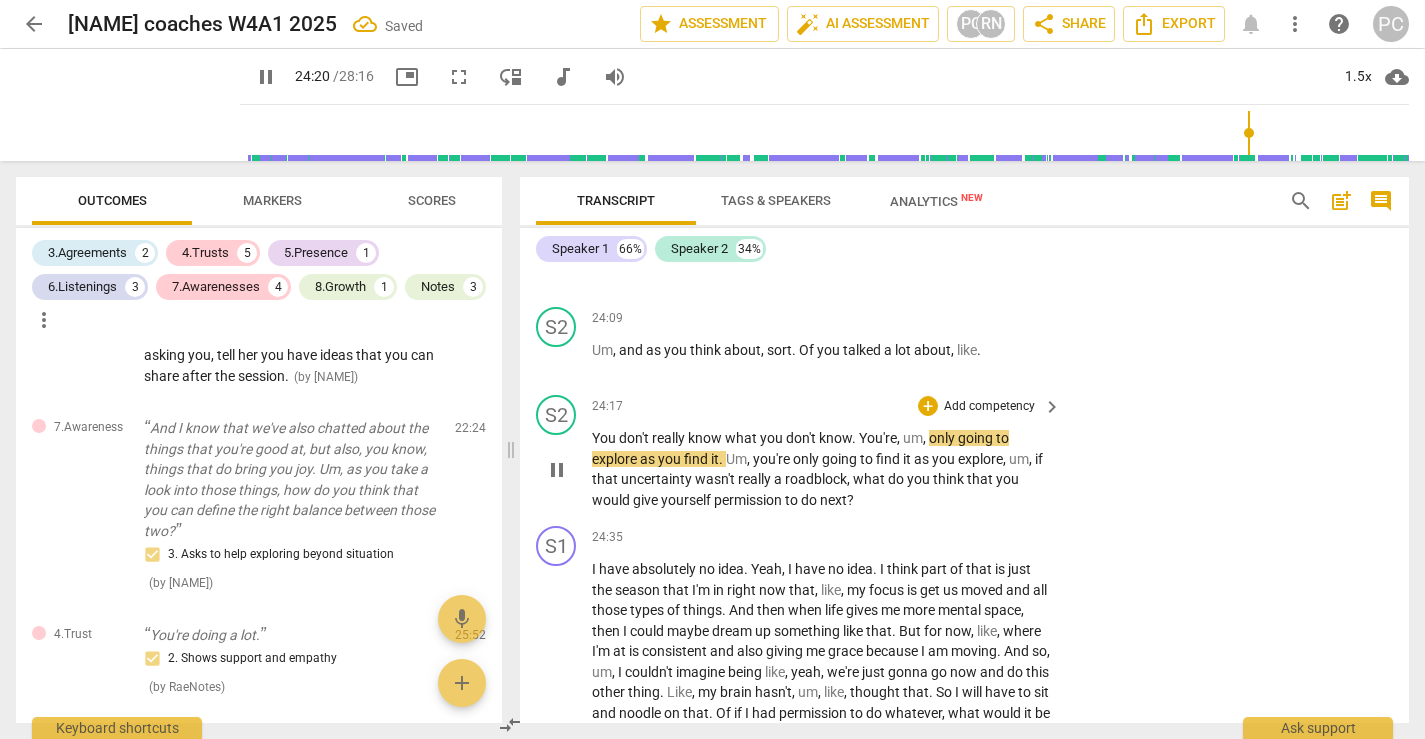 click on "You" at bounding box center (605, 438) 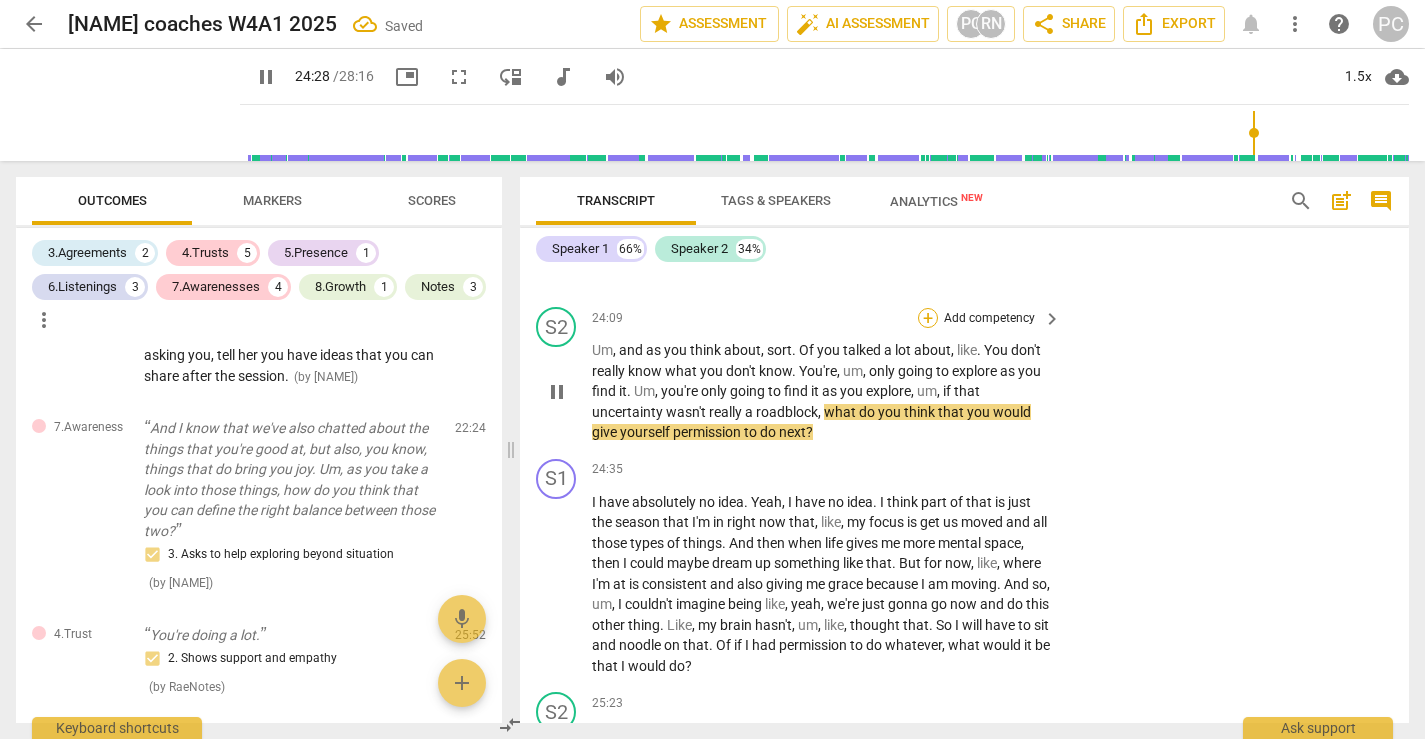 click on "+" at bounding box center [928, 318] 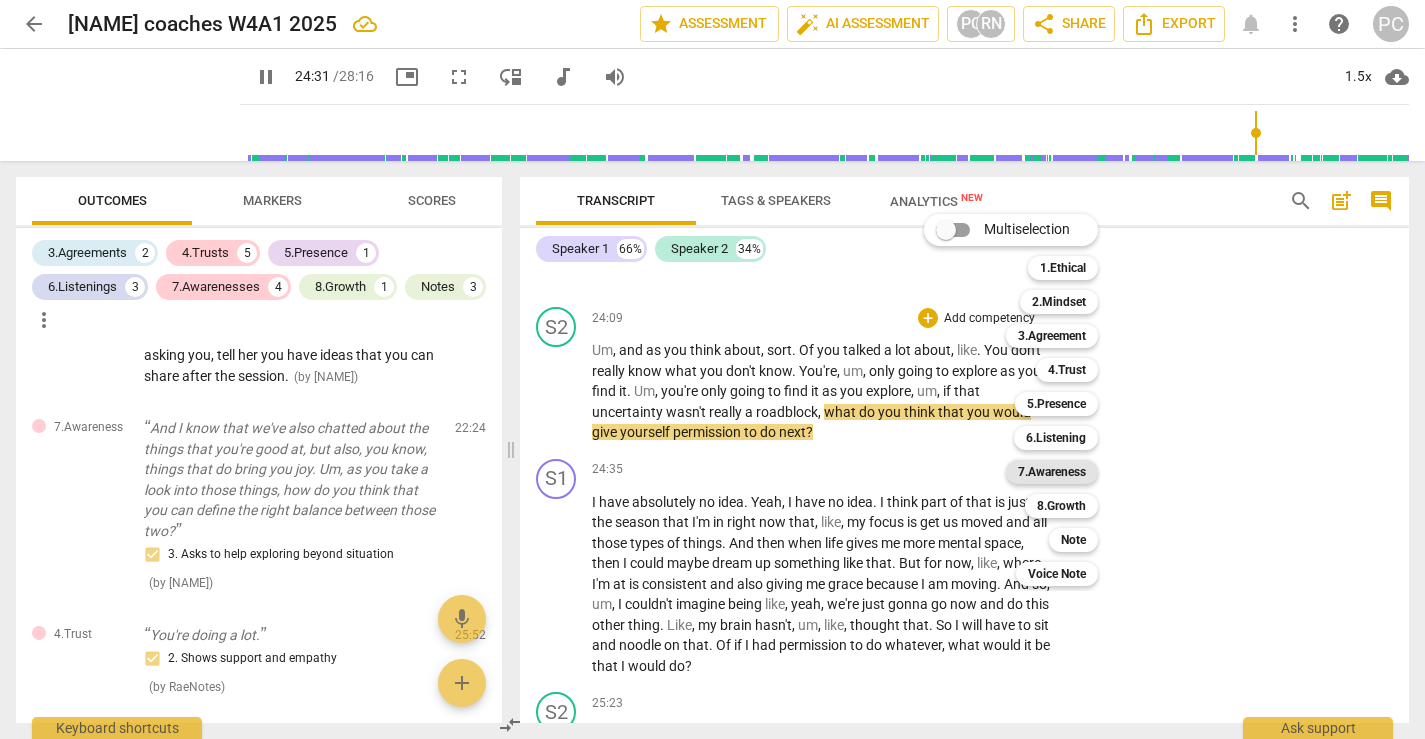 click on "7.Awareness" at bounding box center (1052, 472) 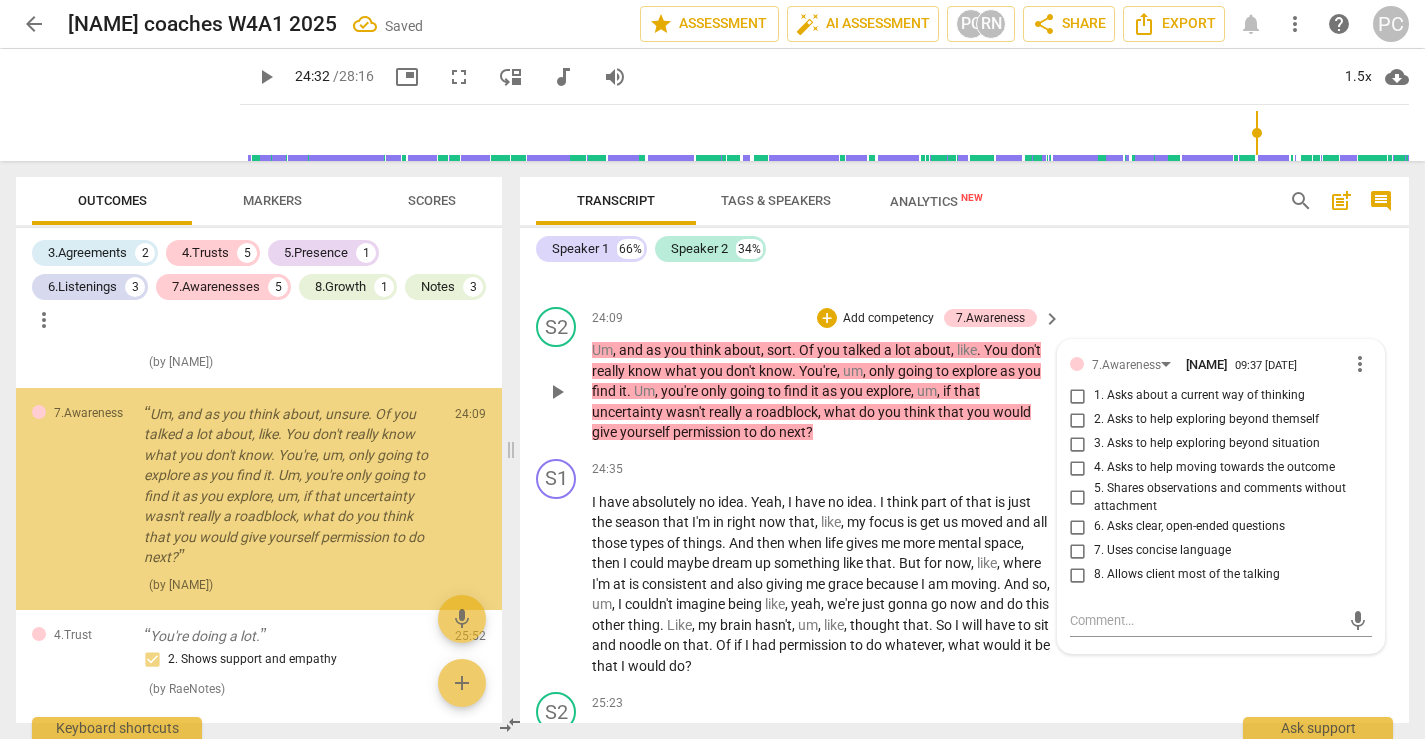 scroll, scrollTop: 2442, scrollLeft: 0, axis: vertical 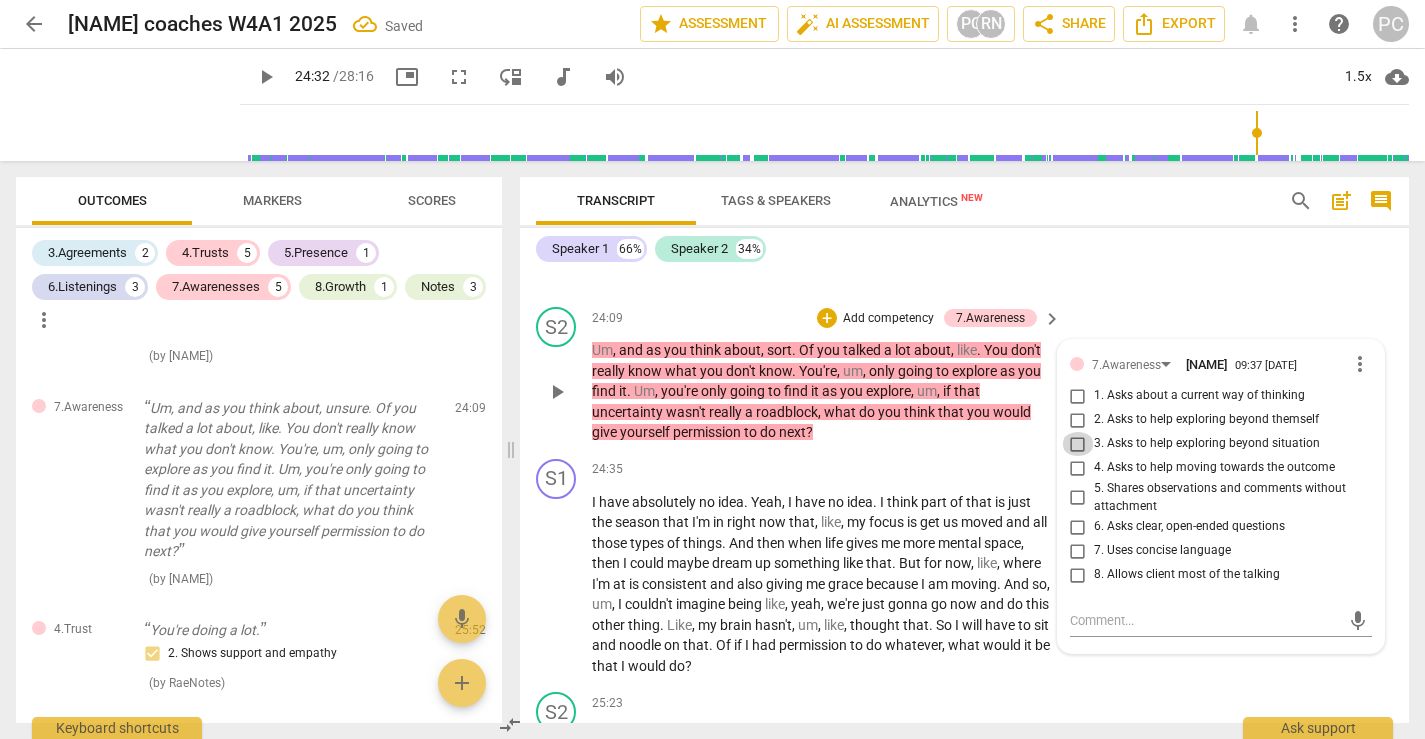 click on "3. Asks to help exploring beyond situation" at bounding box center [1078, 444] 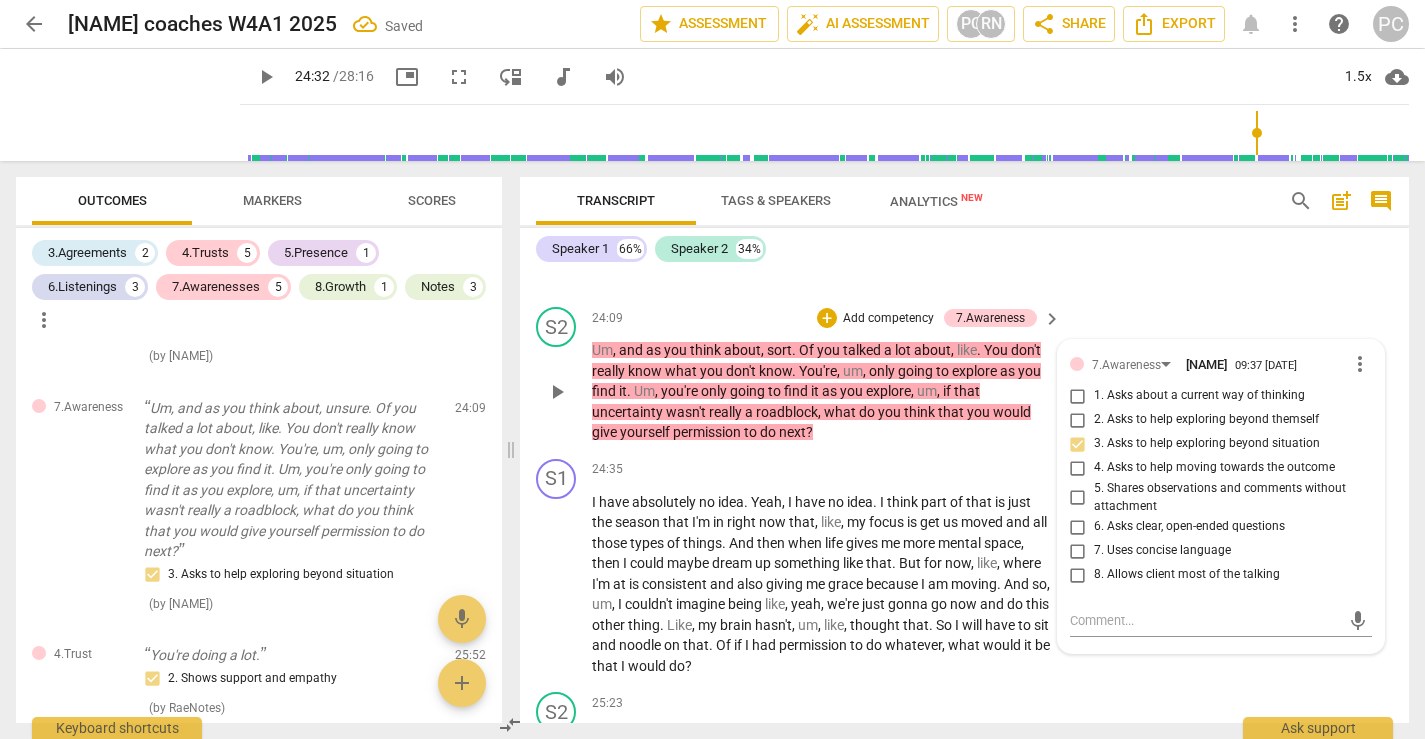 click on "6. Asks clear, open-ended questions" at bounding box center (1078, 527) 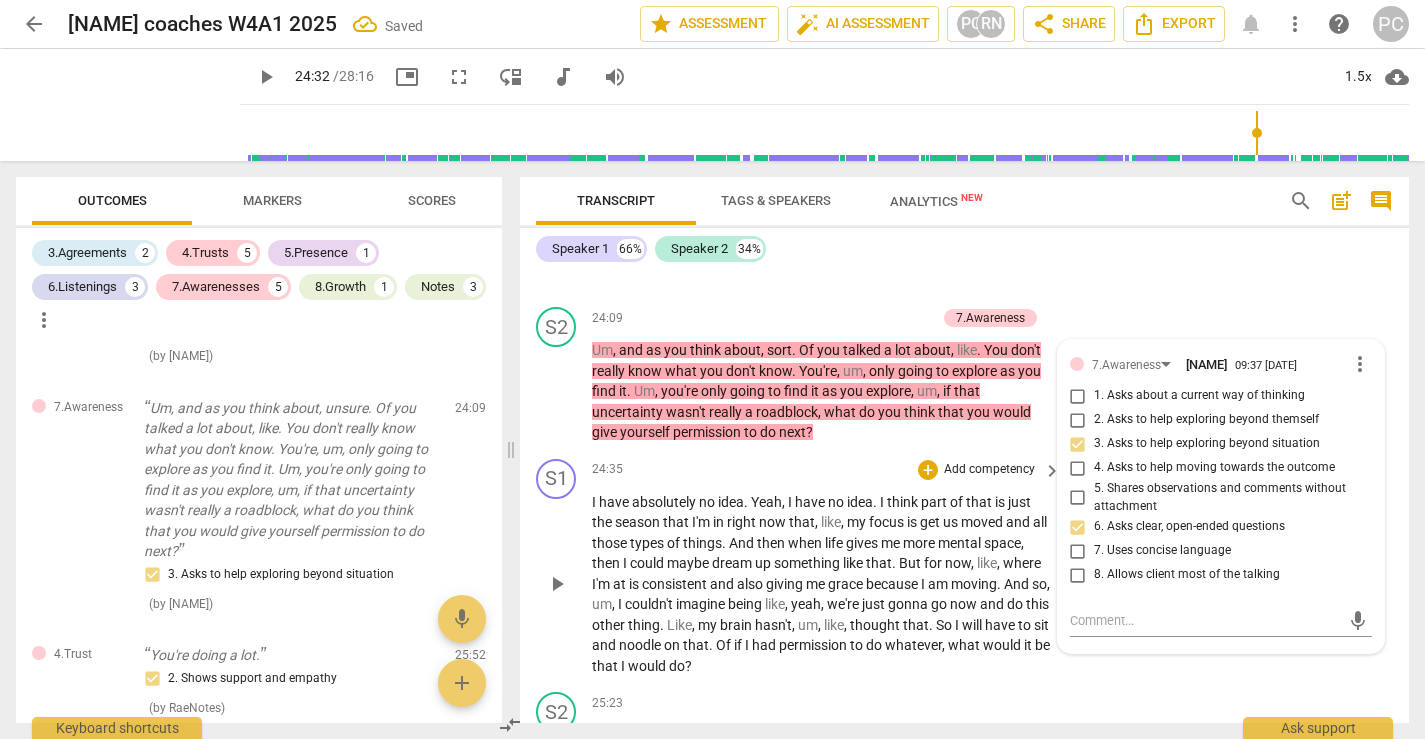 click on "play_arrow" at bounding box center [557, 584] 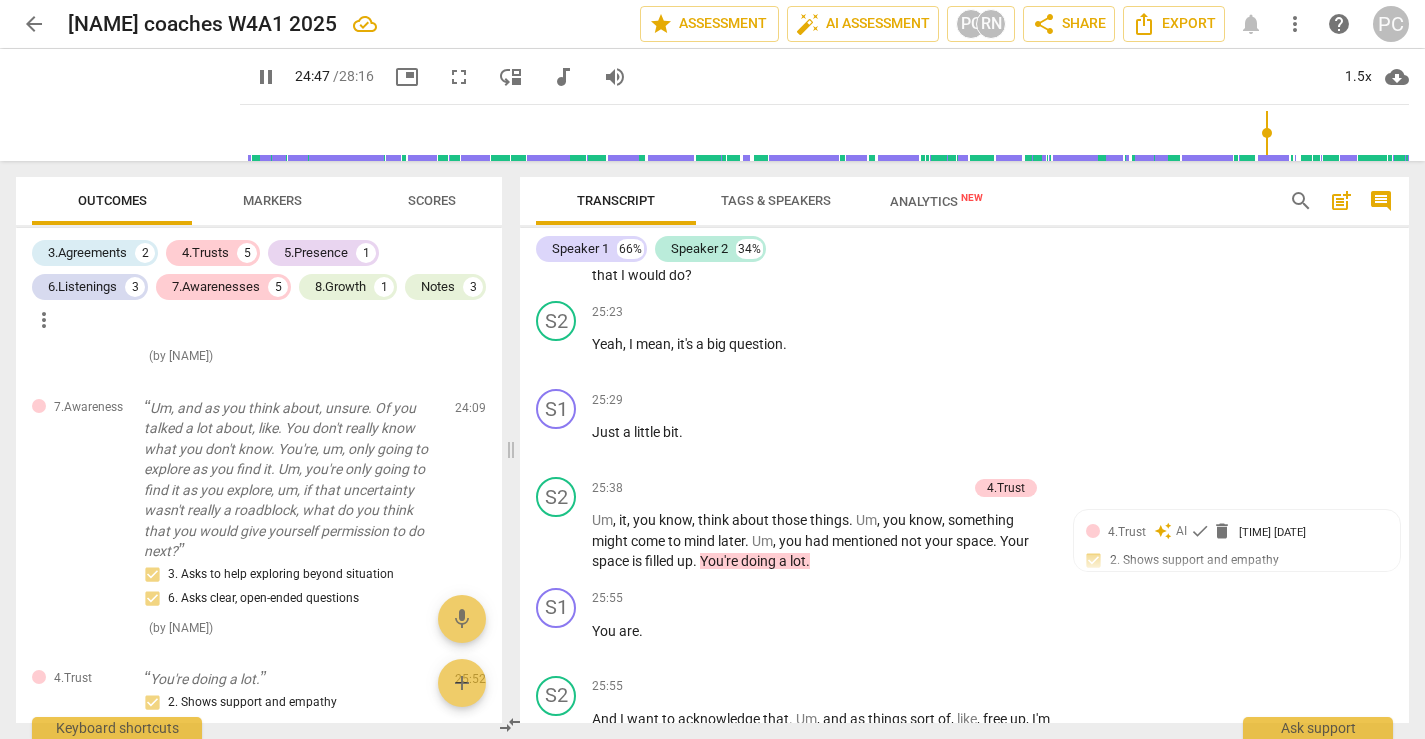 scroll, scrollTop: 10722, scrollLeft: 0, axis: vertical 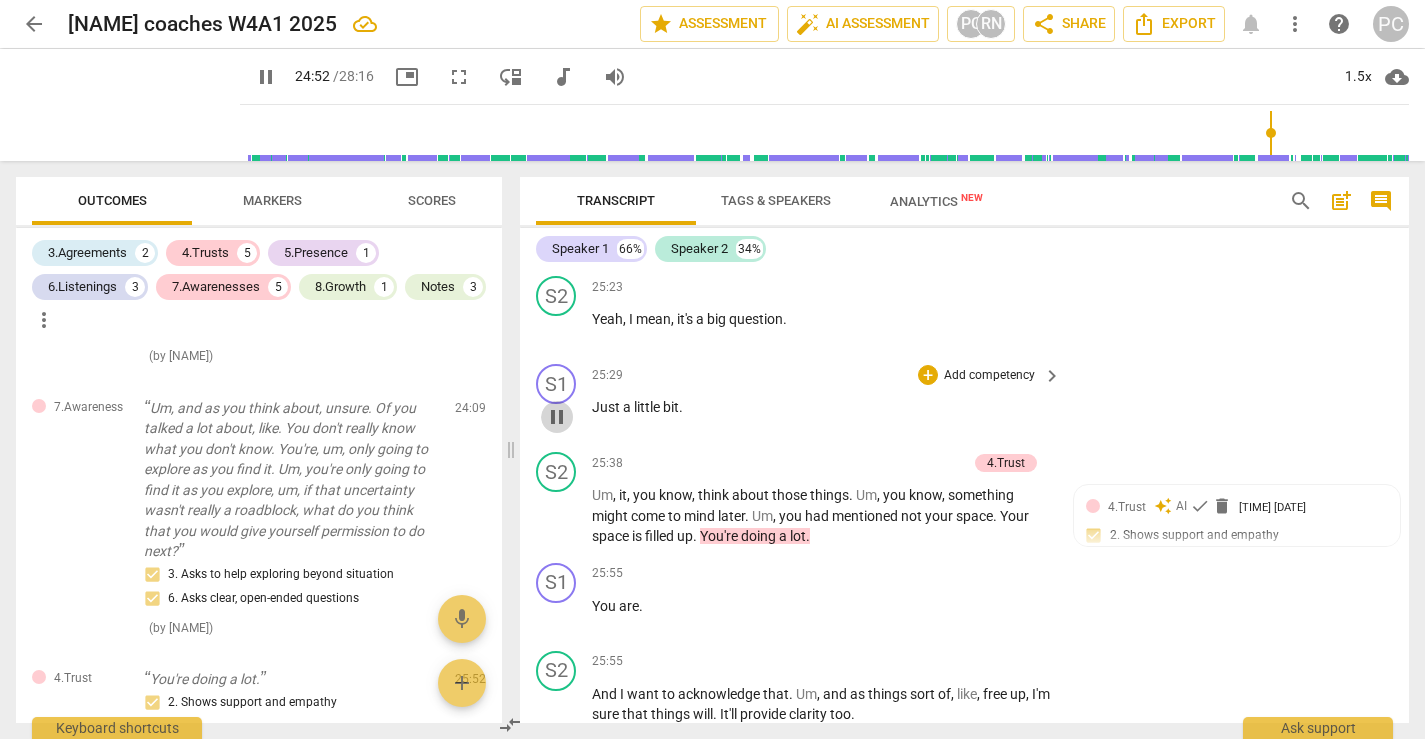 click on "pause" at bounding box center (557, 417) 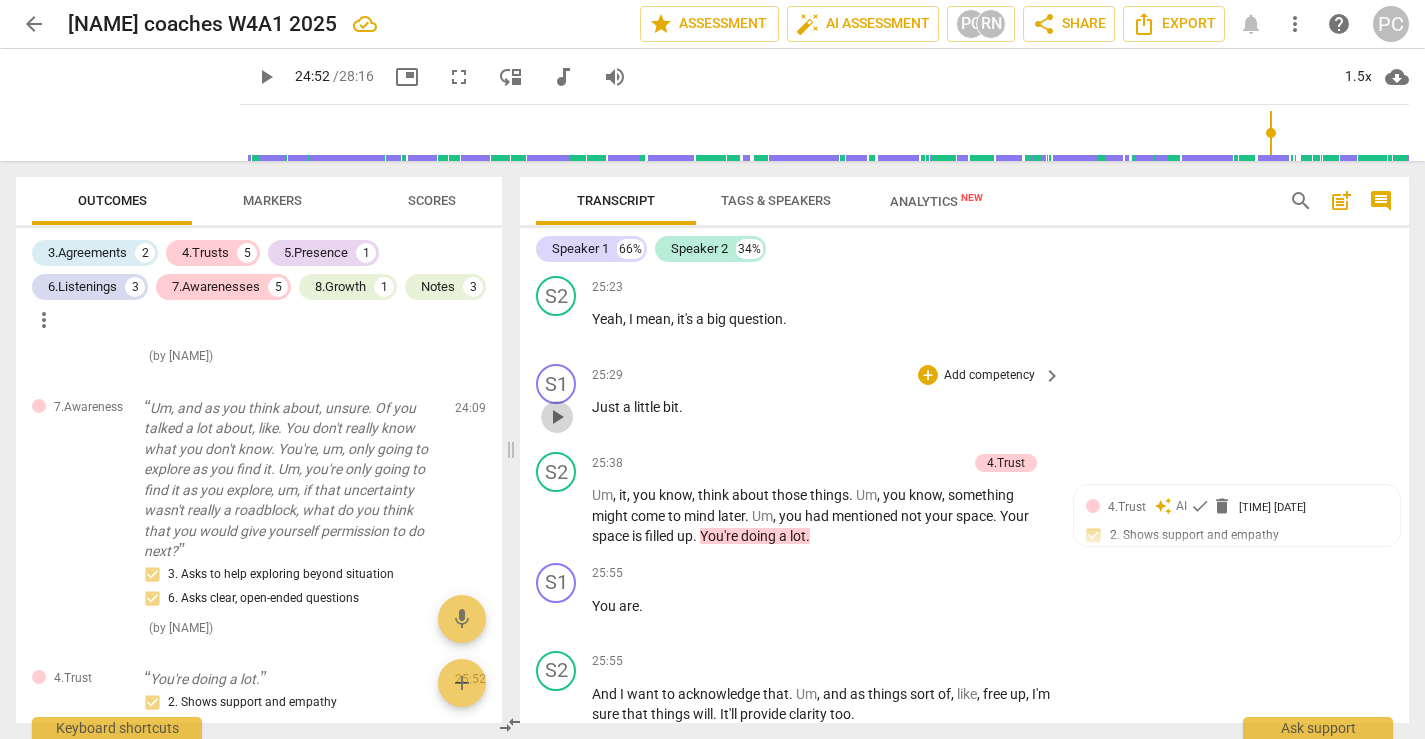 click on "play_arrow" at bounding box center [557, 417] 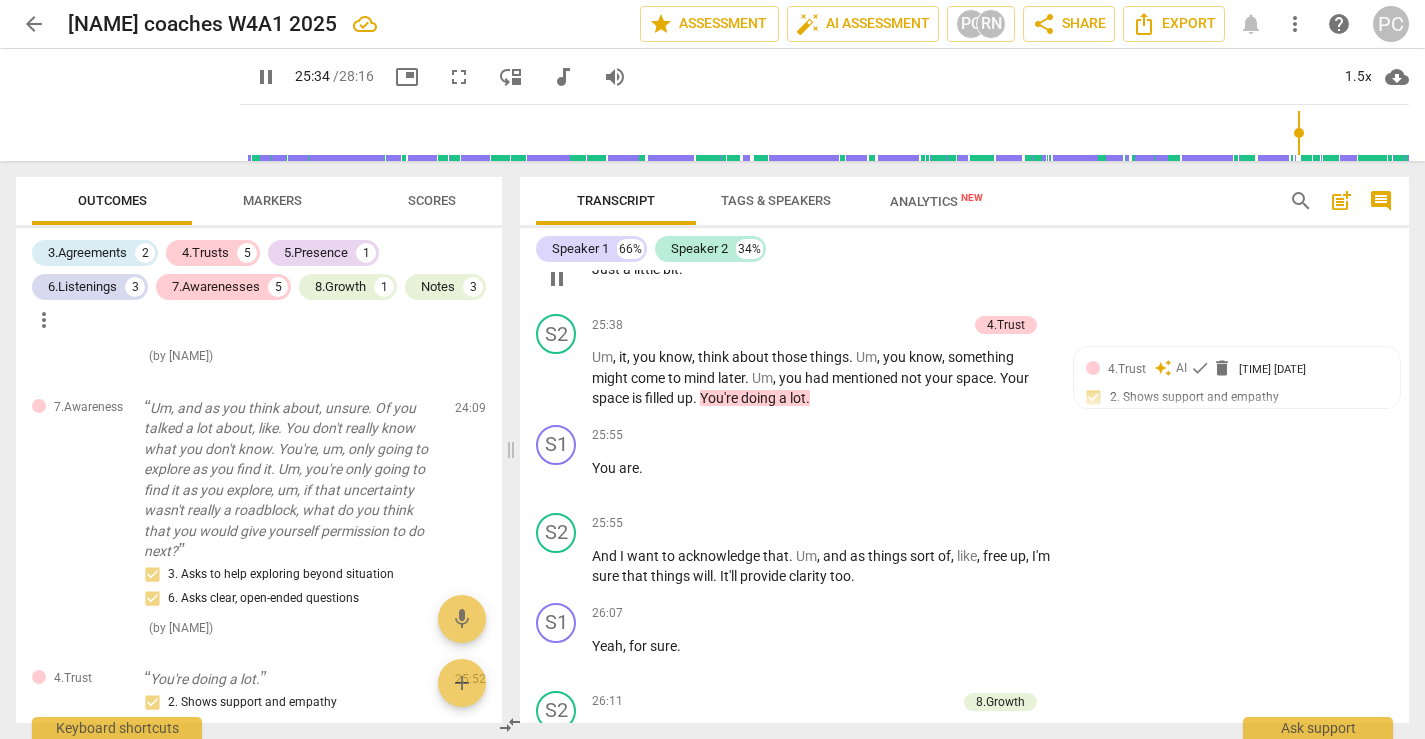 scroll, scrollTop: 10862, scrollLeft: 0, axis: vertical 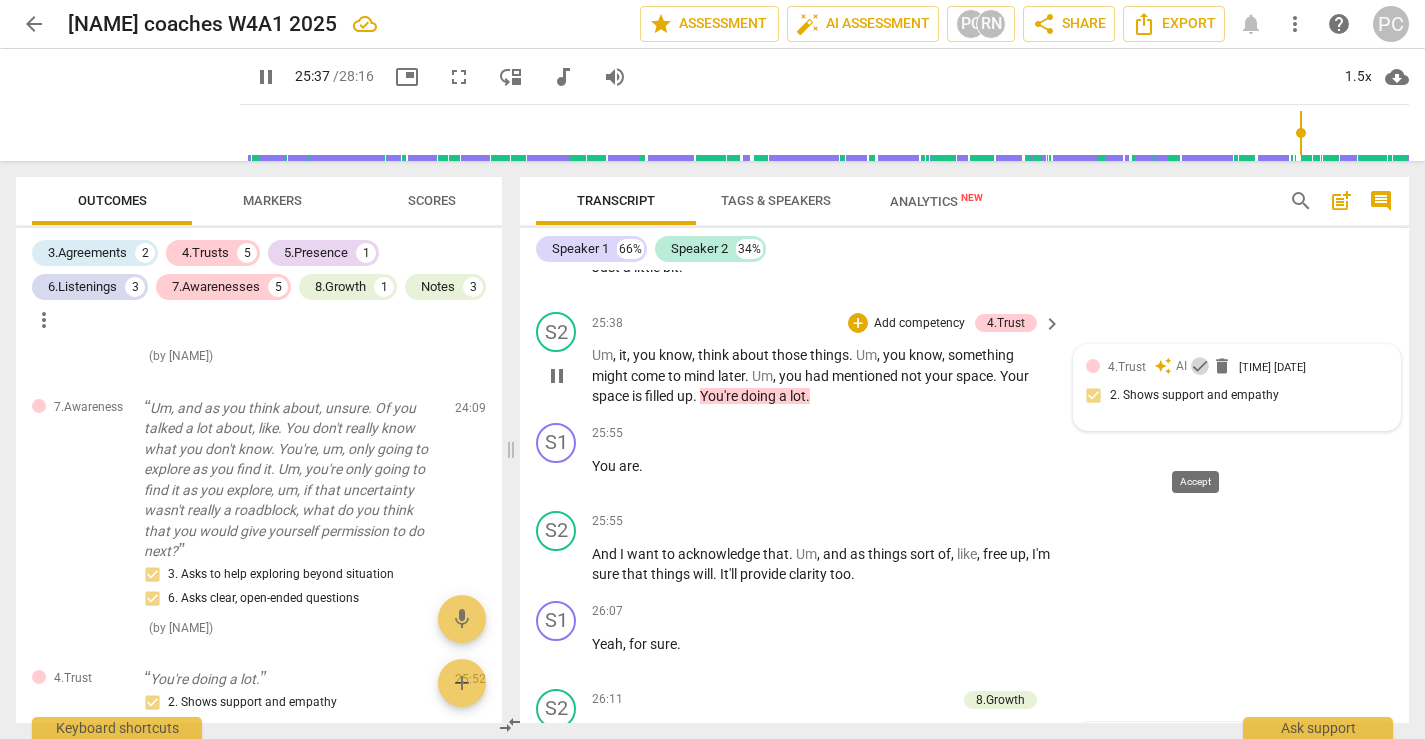 click on "check" at bounding box center (1200, 366) 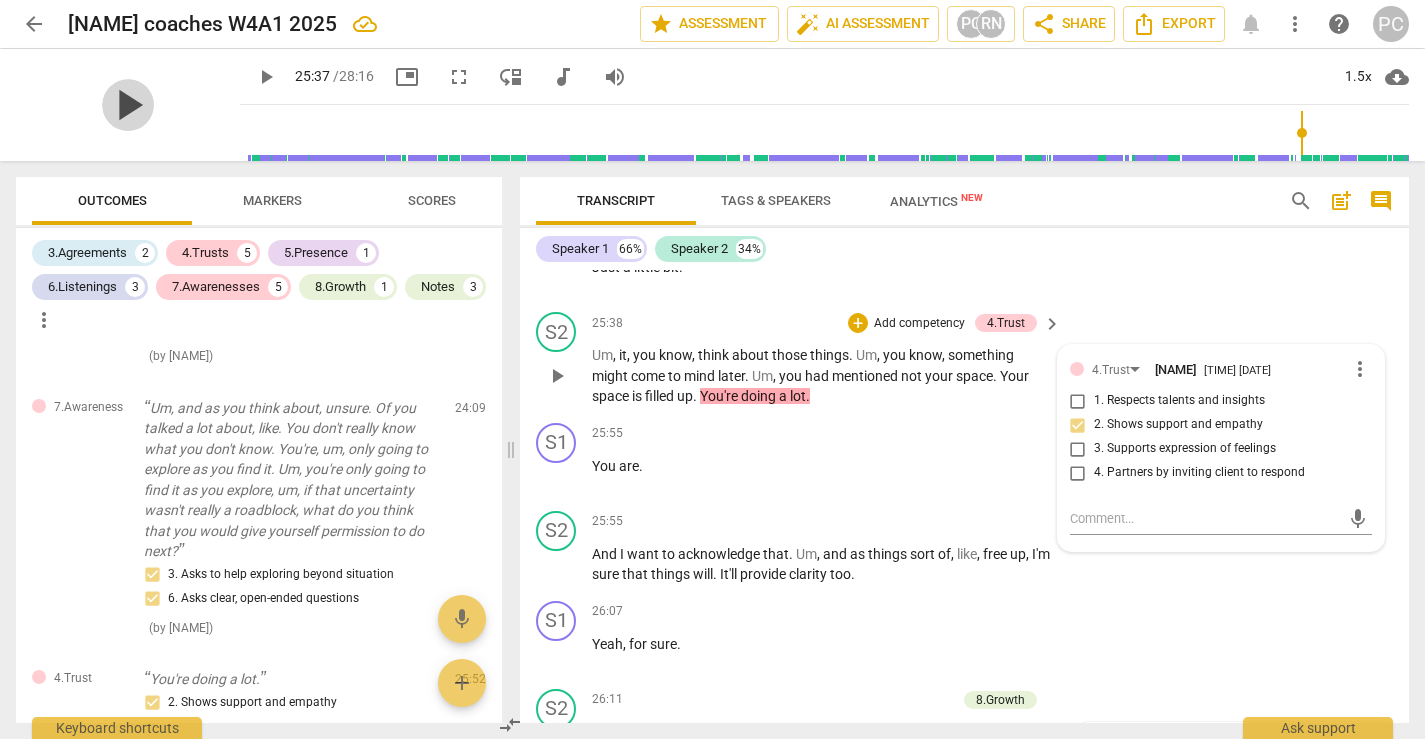 click on "play_arrow" at bounding box center (128, 105) 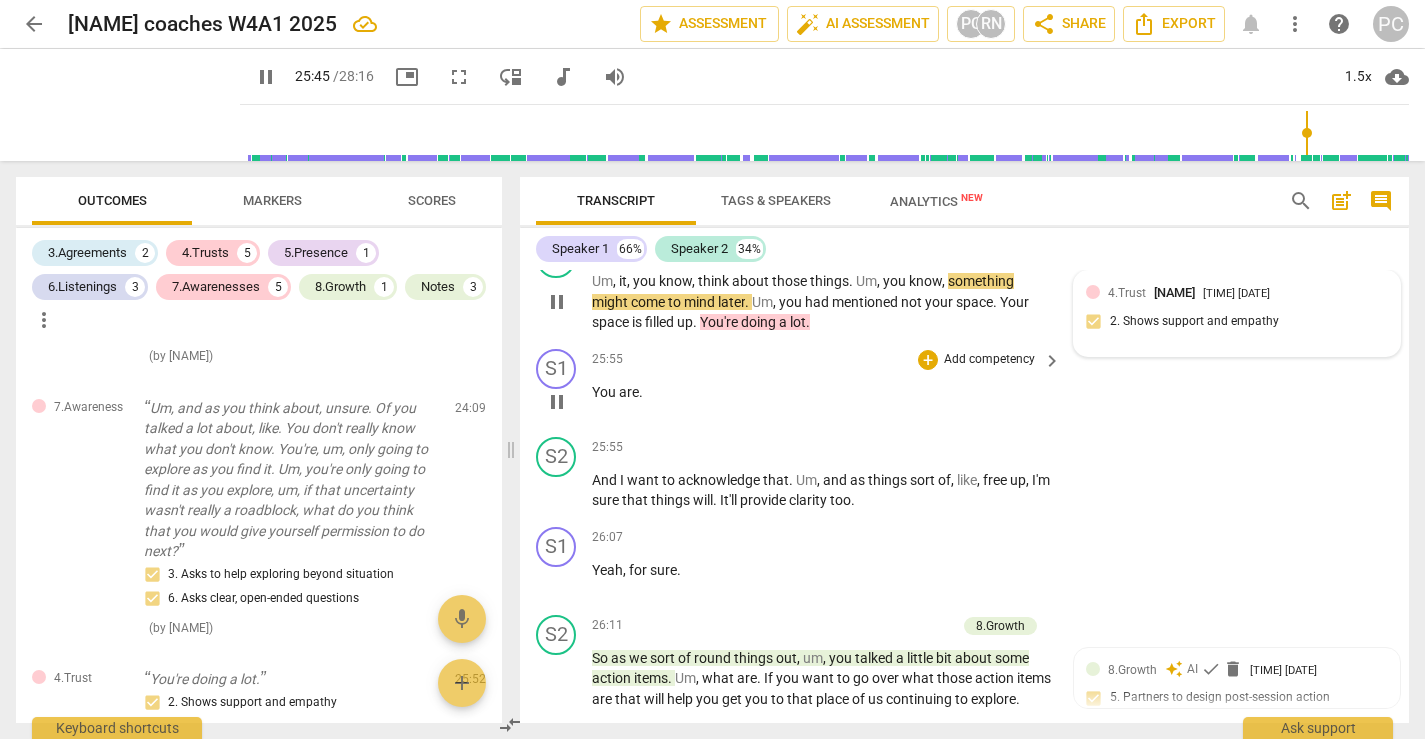 scroll, scrollTop: 10937, scrollLeft: 0, axis: vertical 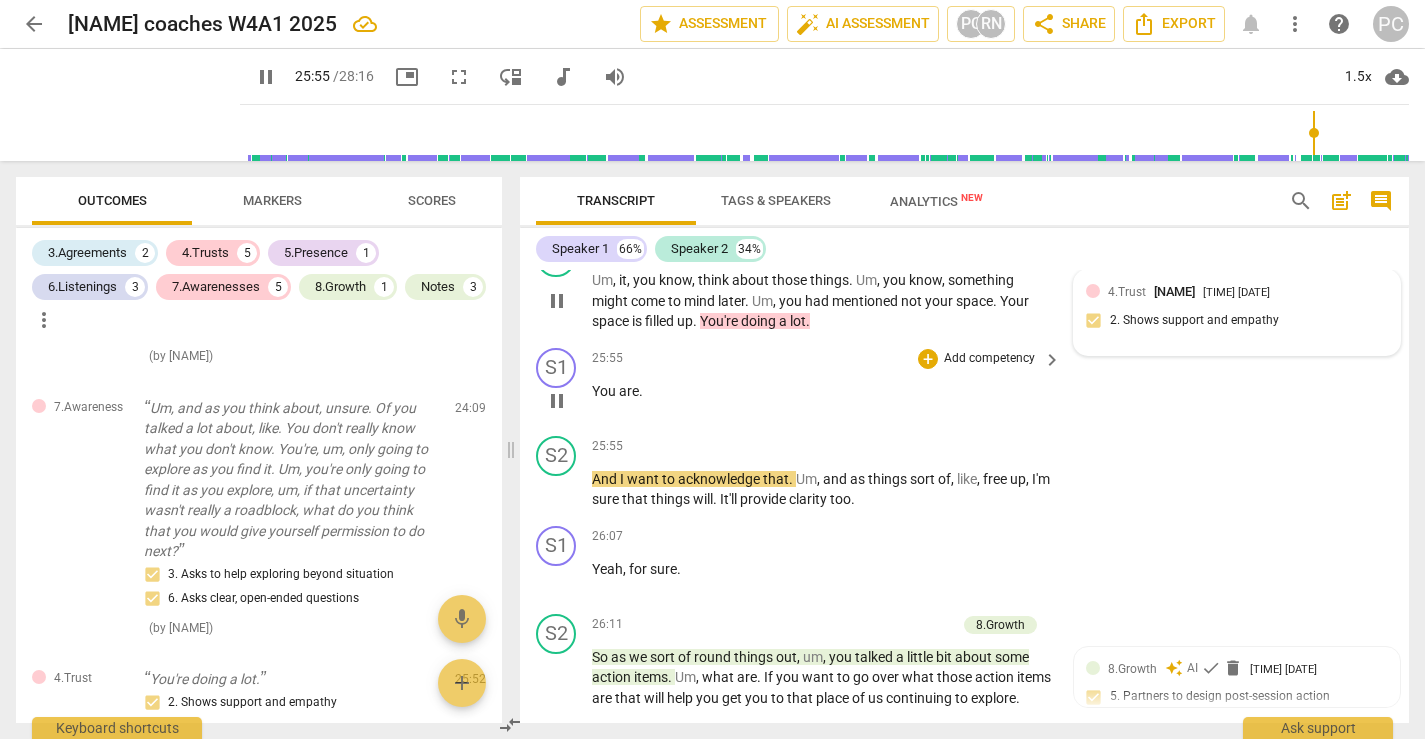 click on "You" at bounding box center [605, 391] 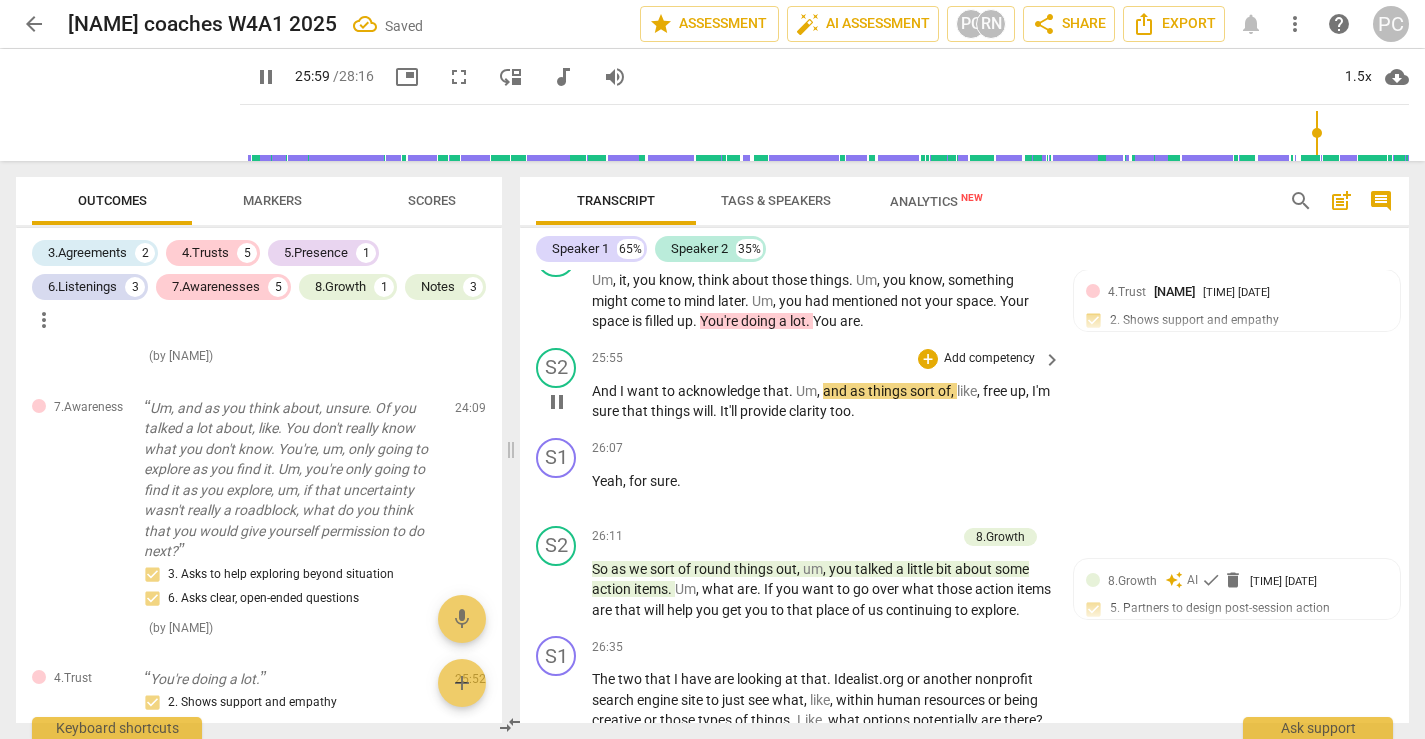 click on "And" at bounding box center (606, 391) 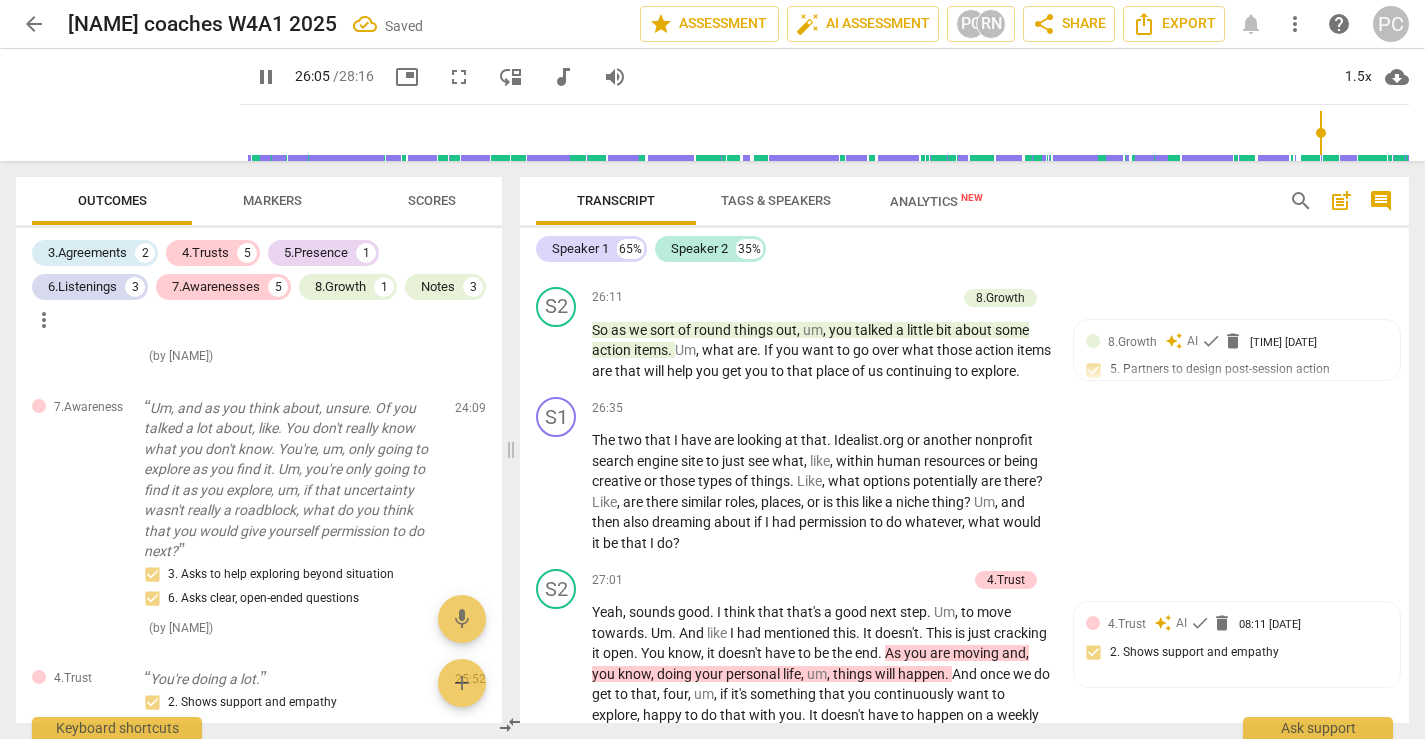 scroll, scrollTop: 11136, scrollLeft: 0, axis: vertical 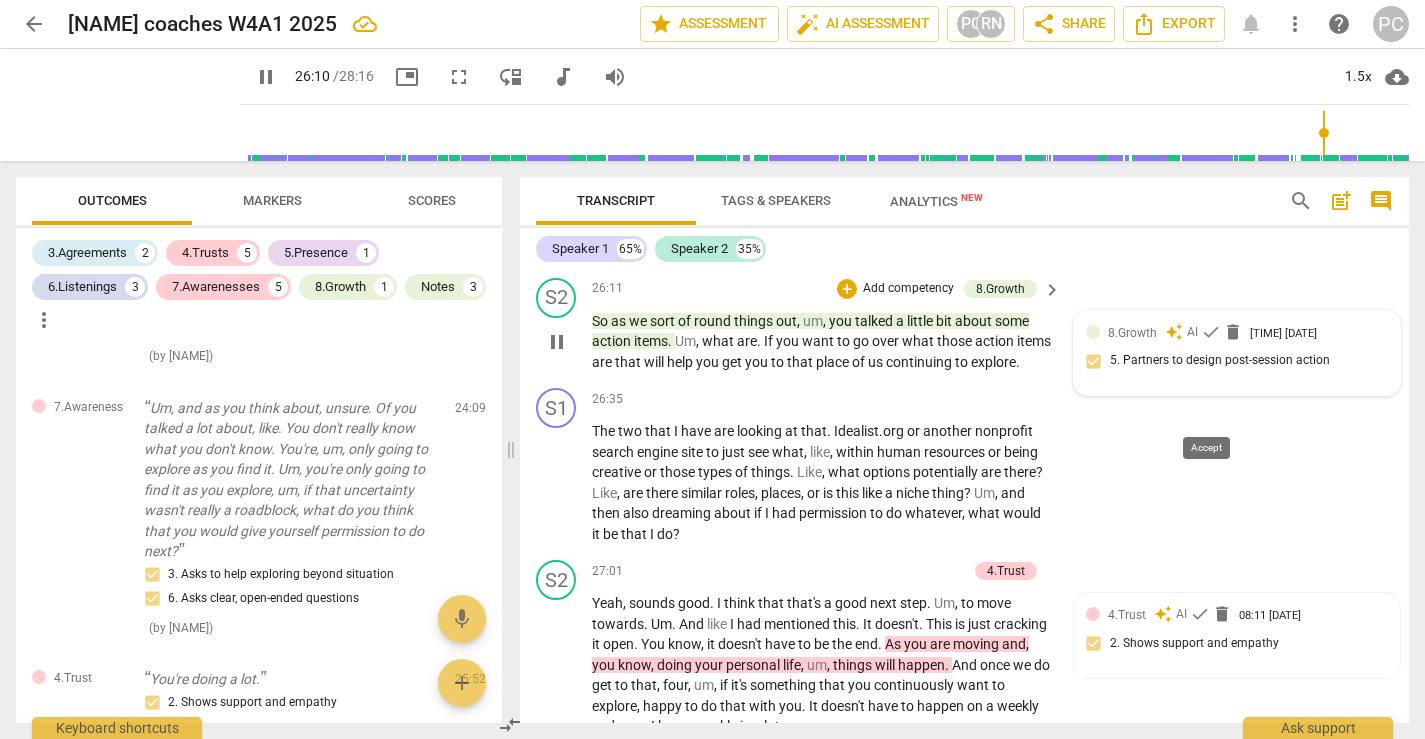 click on "check" at bounding box center [1211, 332] 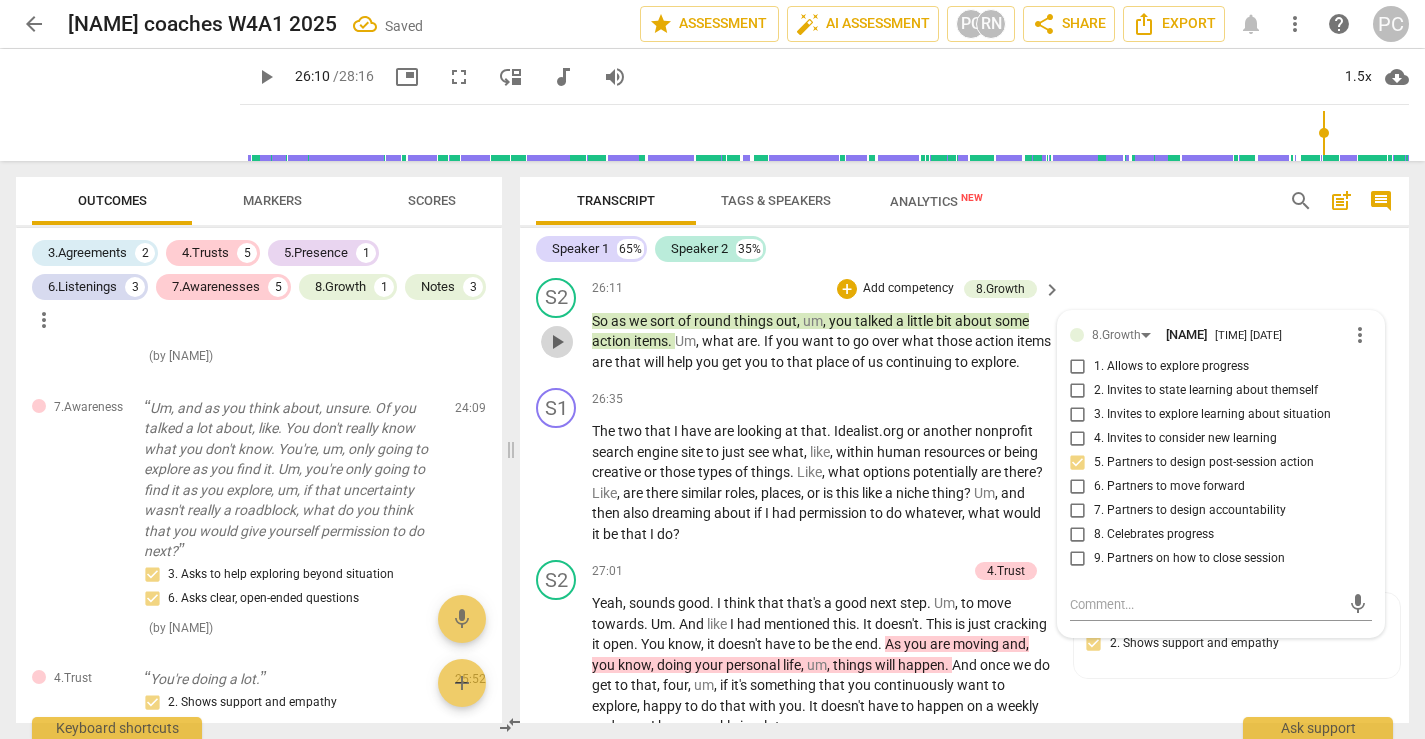click on "play_arrow" at bounding box center [557, 342] 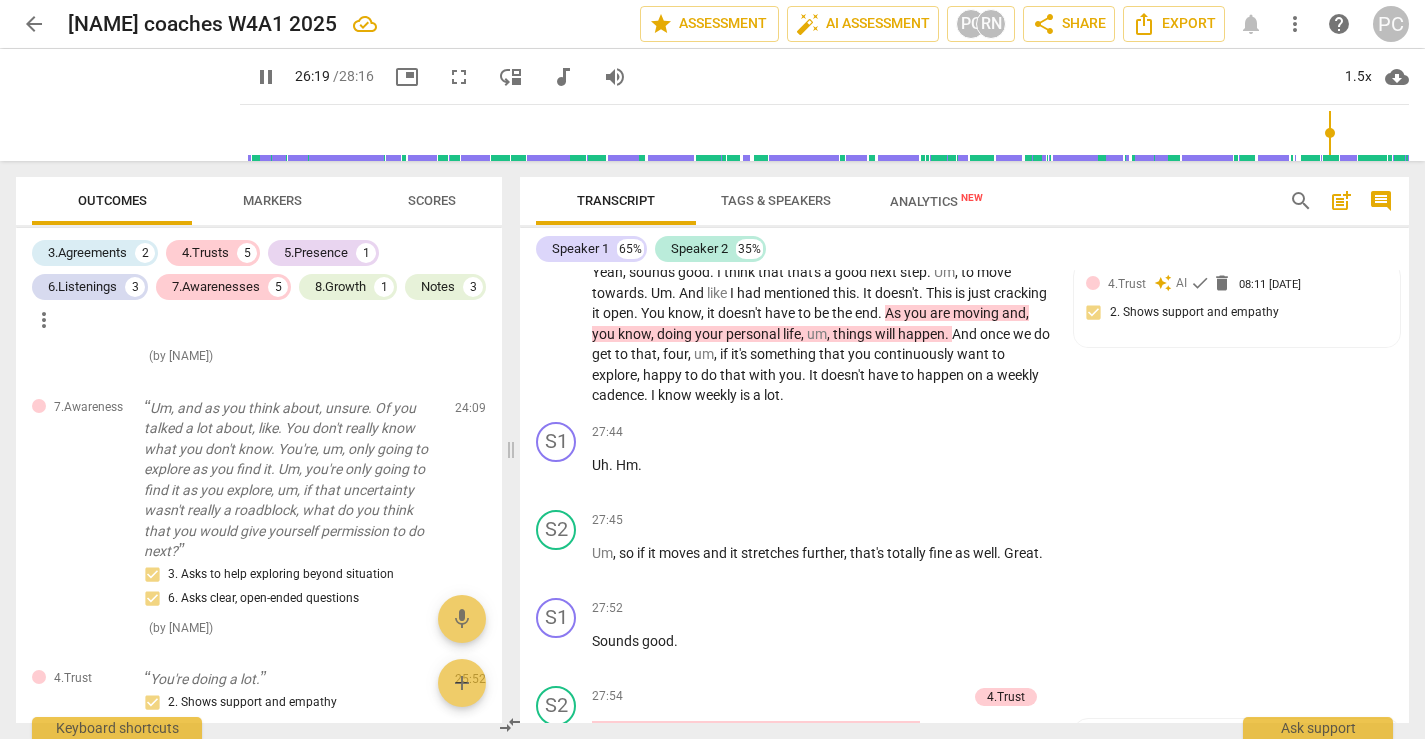 scroll, scrollTop: 11470, scrollLeft: 0, axis: vertical 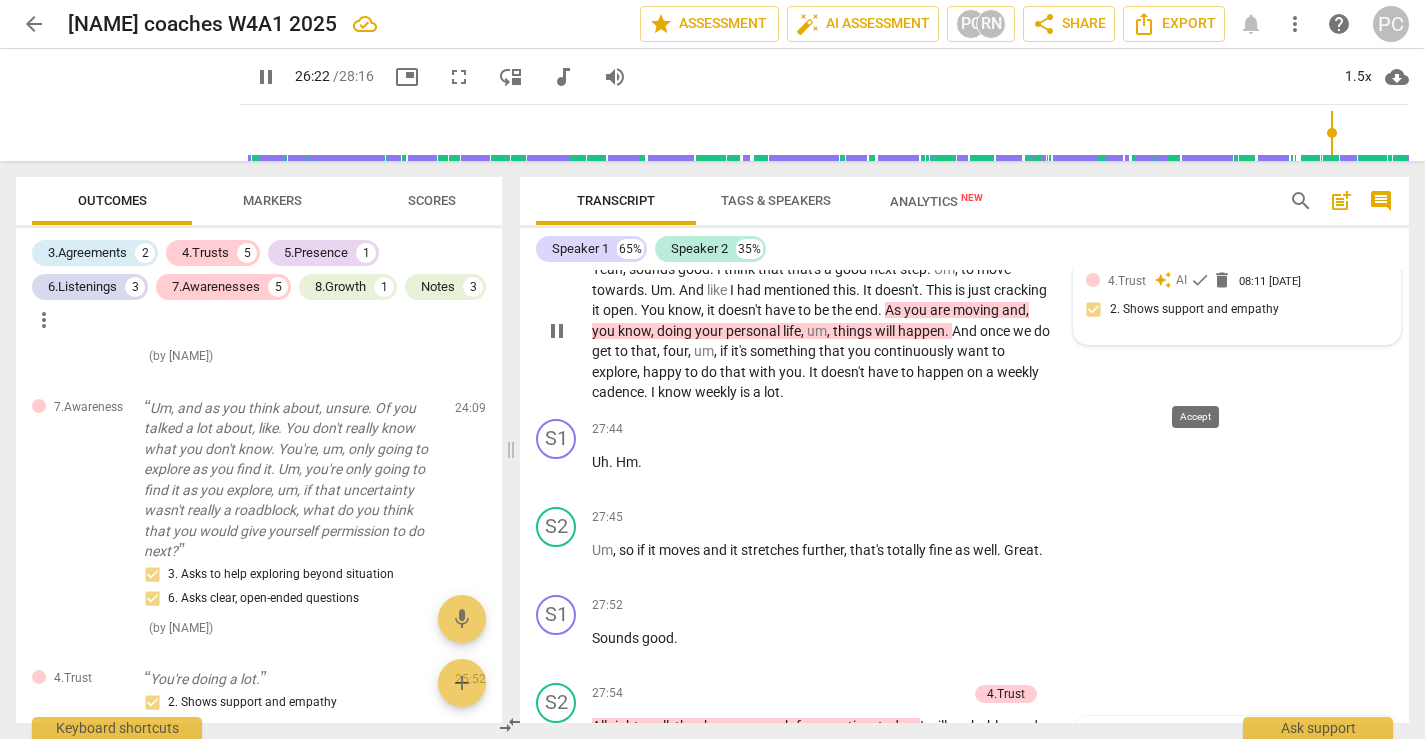 click on "check" at bounding box center (1200, 280) 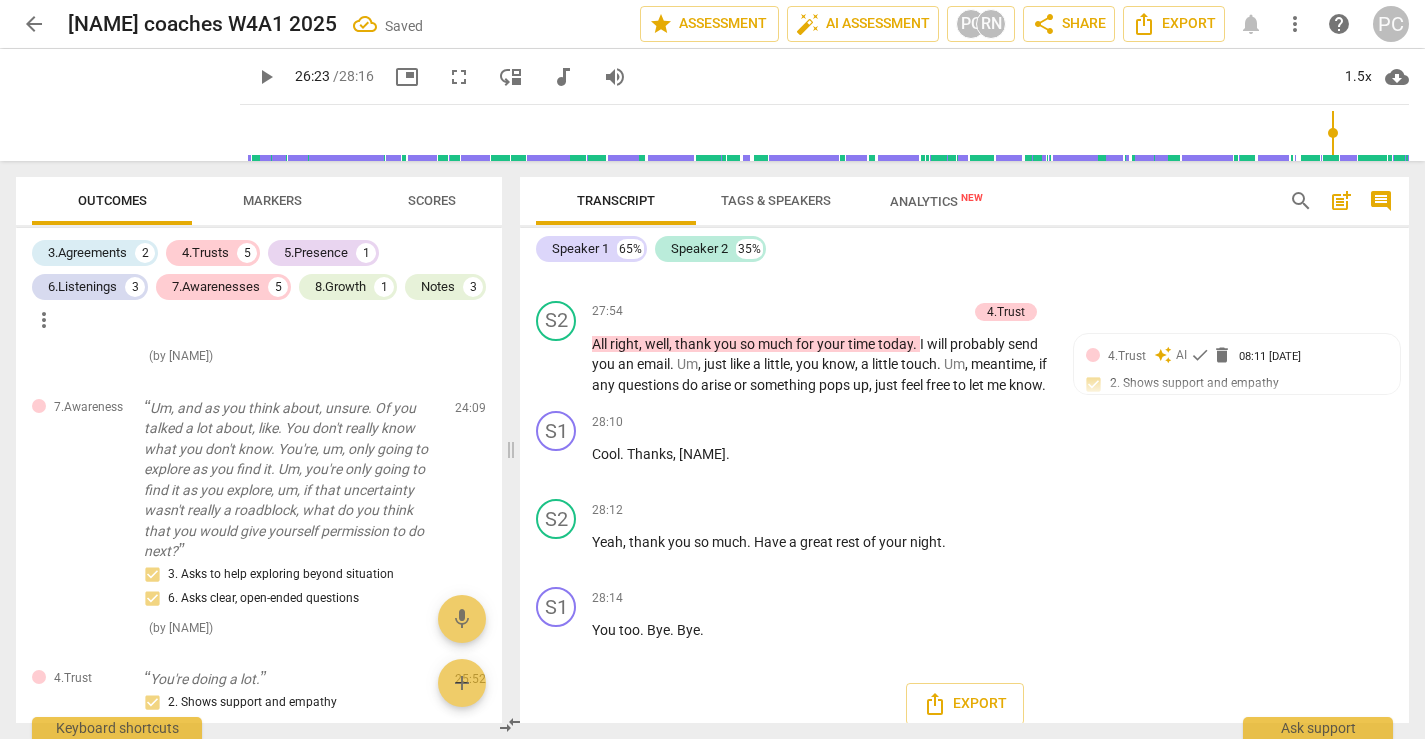 scroll, scrollTop: 11854, scrollLeft: 0, axis: vertical 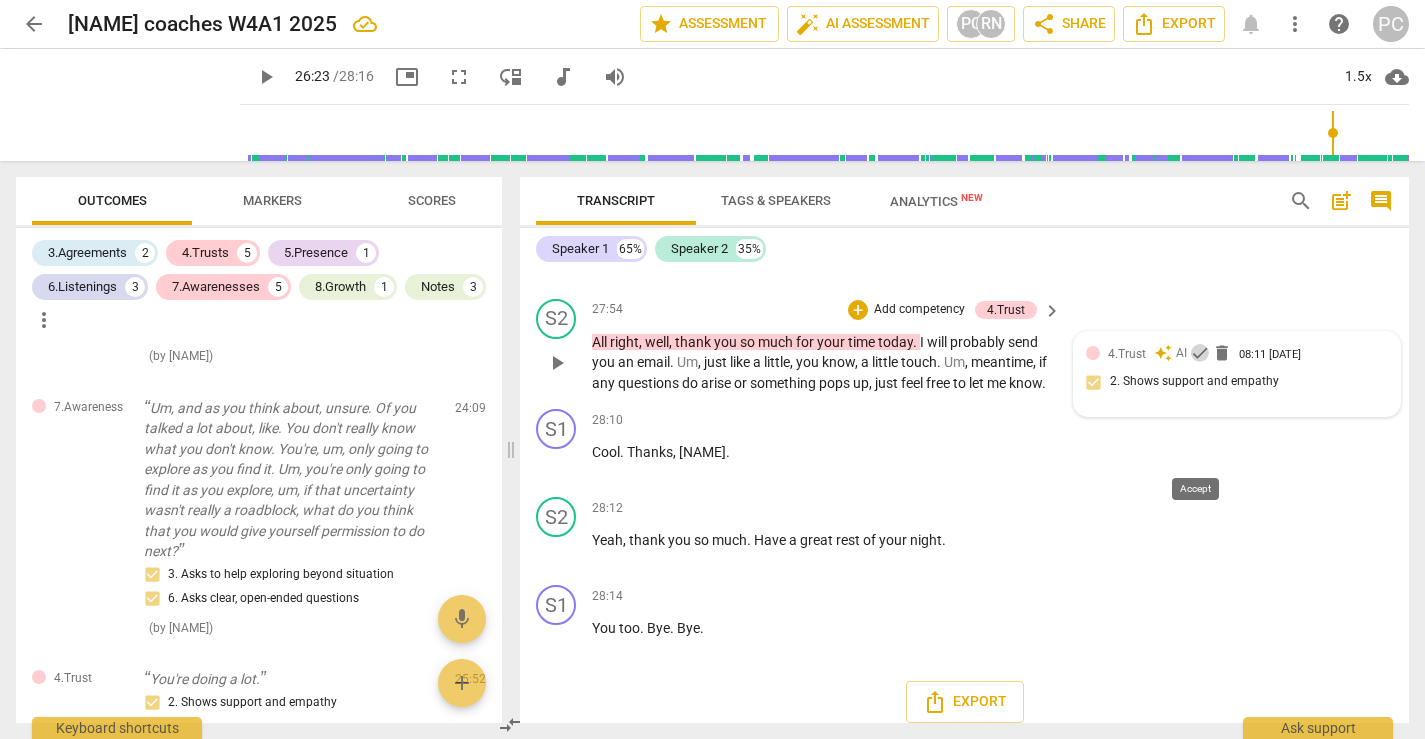click on "check" at bounding box center (1200, 353) 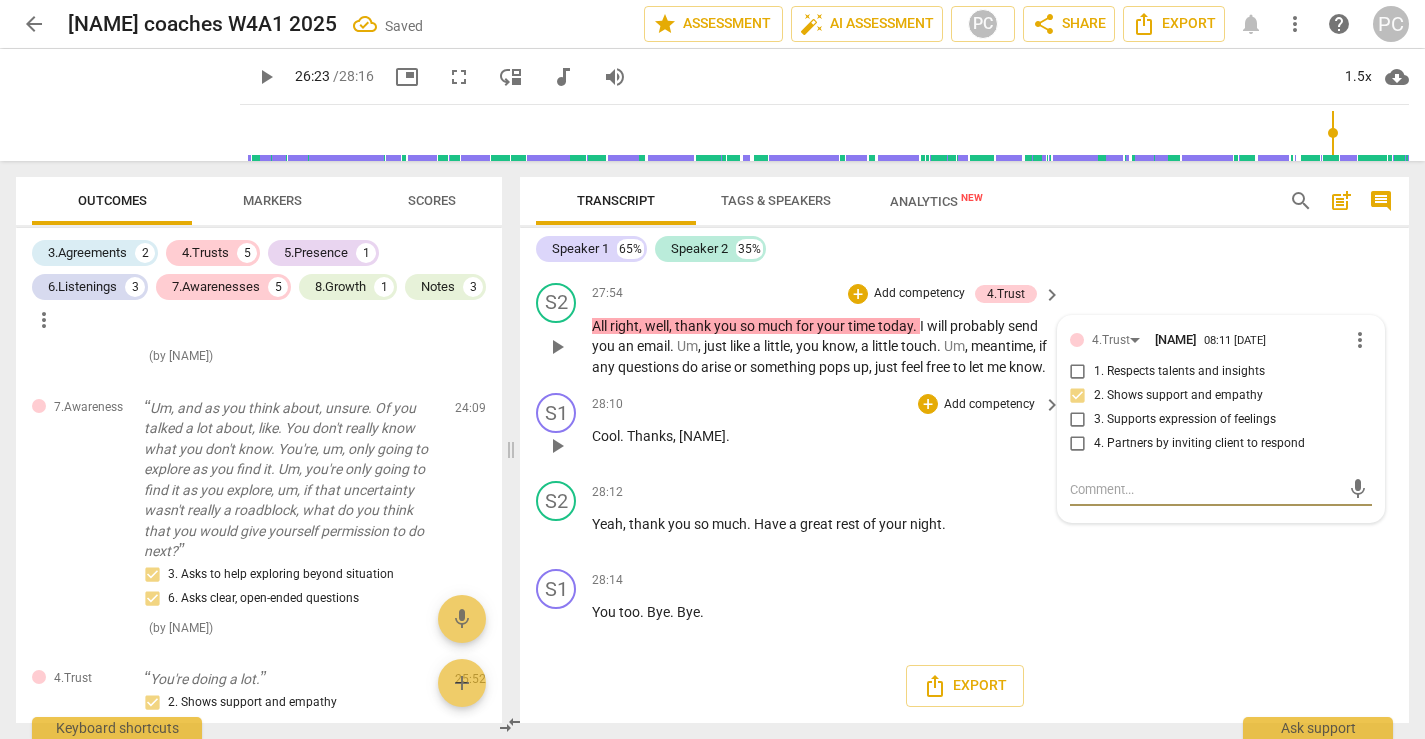 scroll, scrollTop: 11993, scrollLeft: 0, axis: vertical 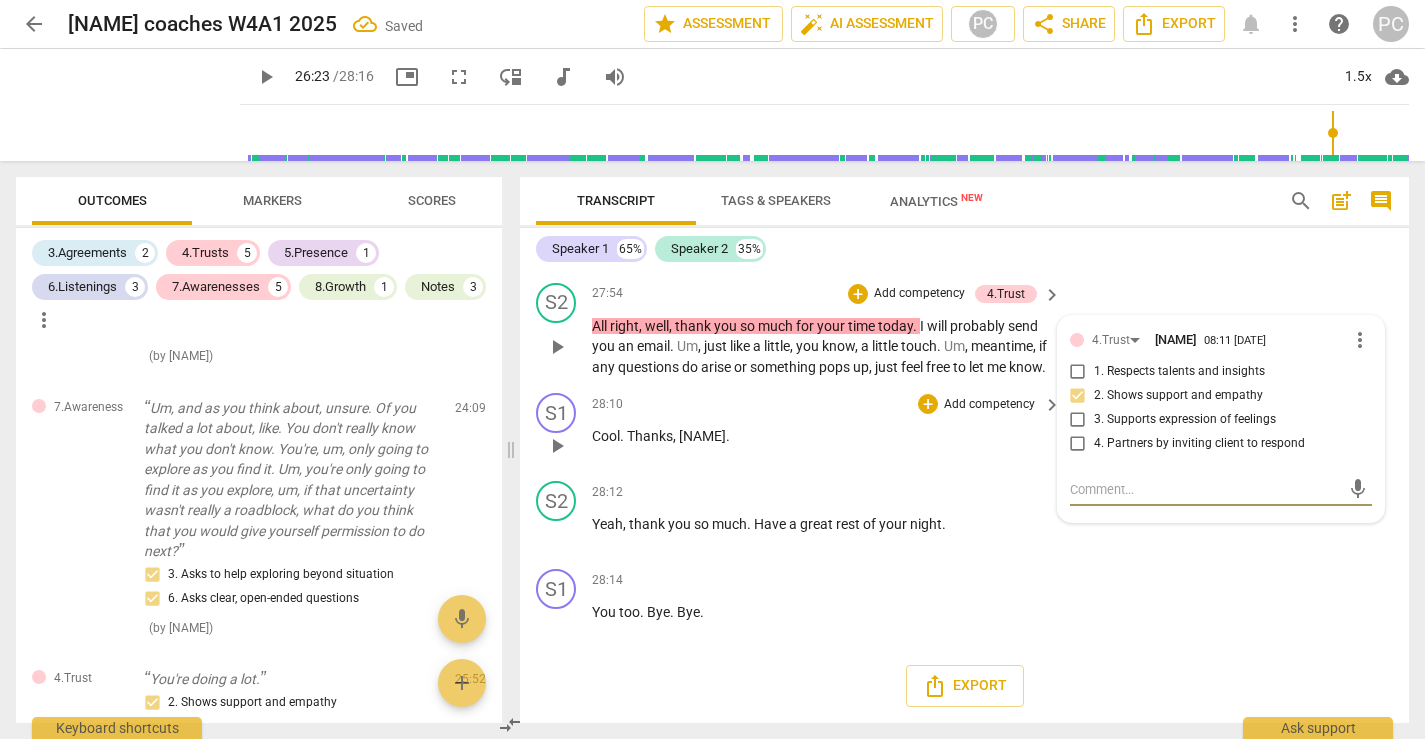 click on "[NAME]" at bounding box center (702, 436) 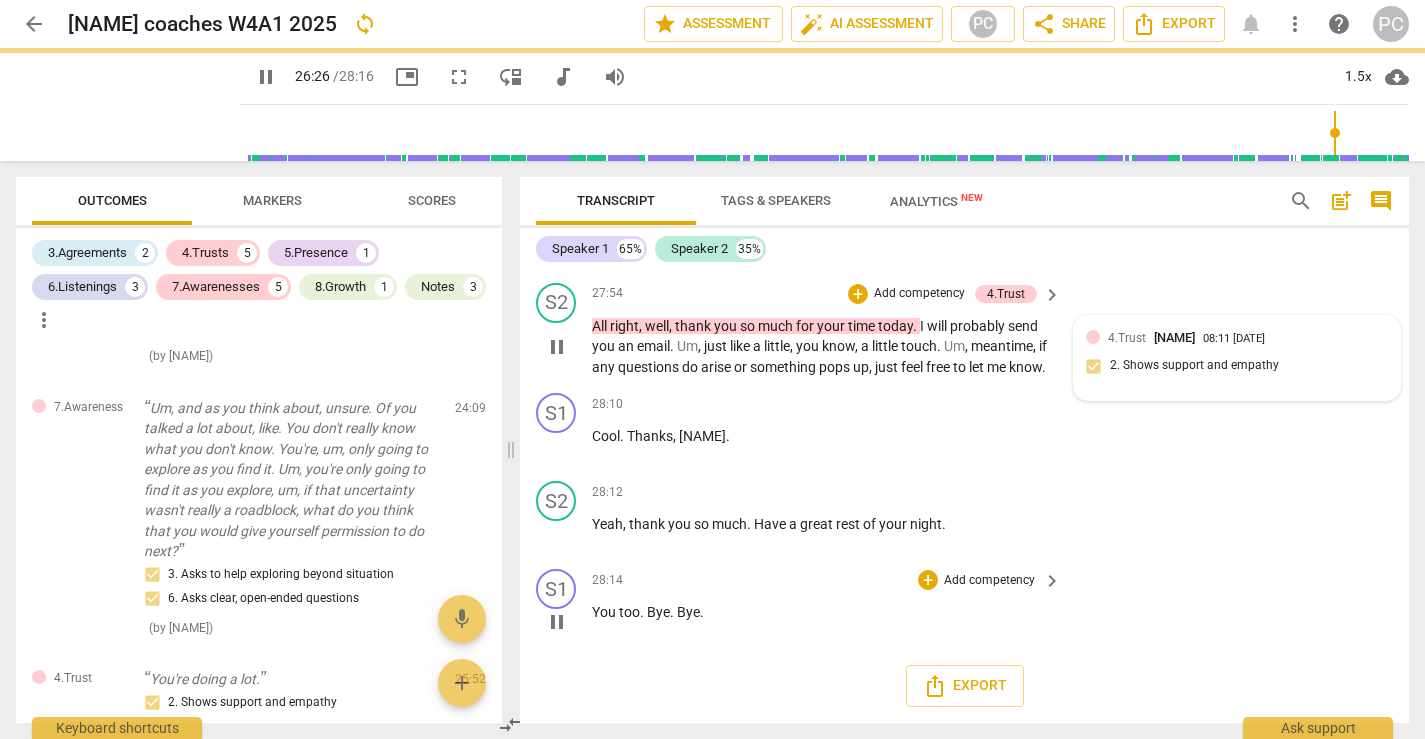 click on "28:14 + Add competency keyboard_arrow_right" at bounding box center [827, 580] 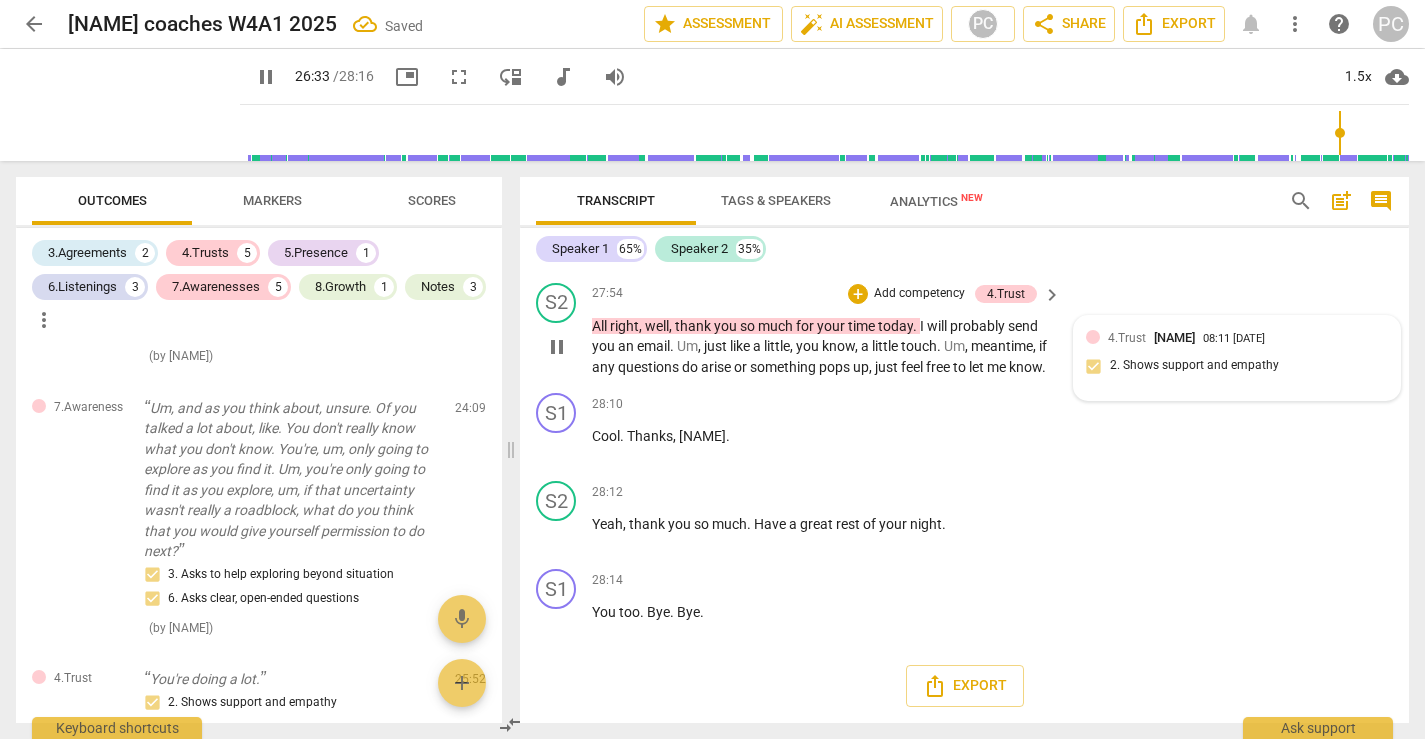scroll, scrollTop: 11281, scrollLeft: 0, axis: vertical 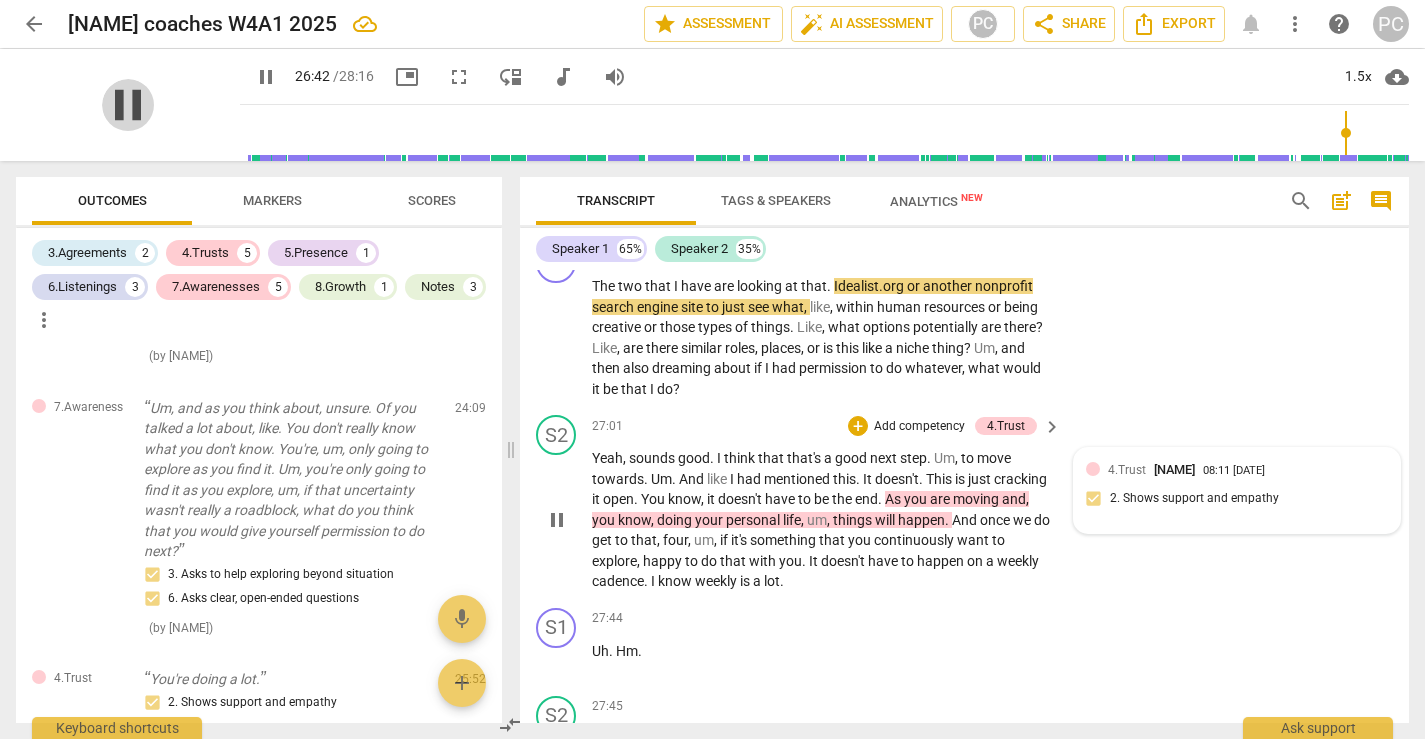 click on "pause" at bounding box center [128, 105] 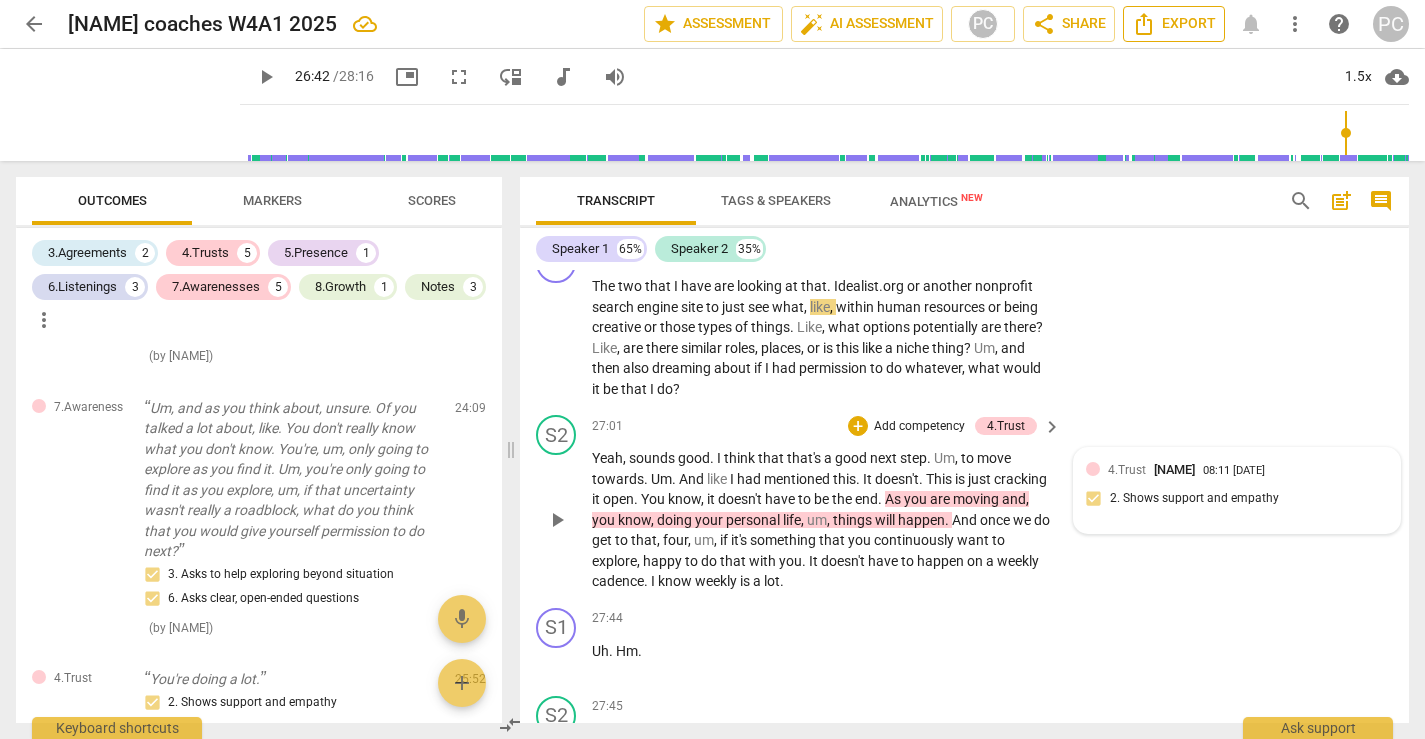 click on "Export" at bounding box center (1174, 24) 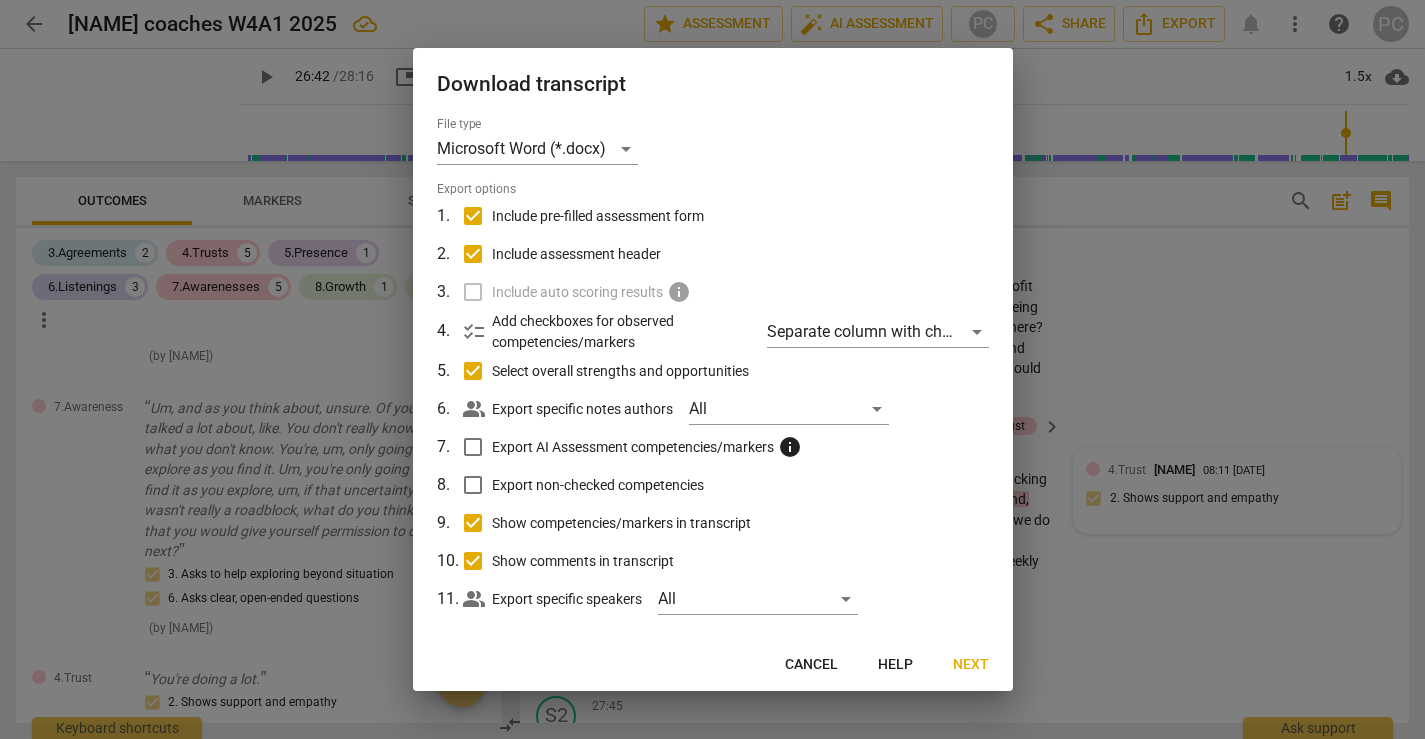 click on "Next" at bounding box center (971, 665) 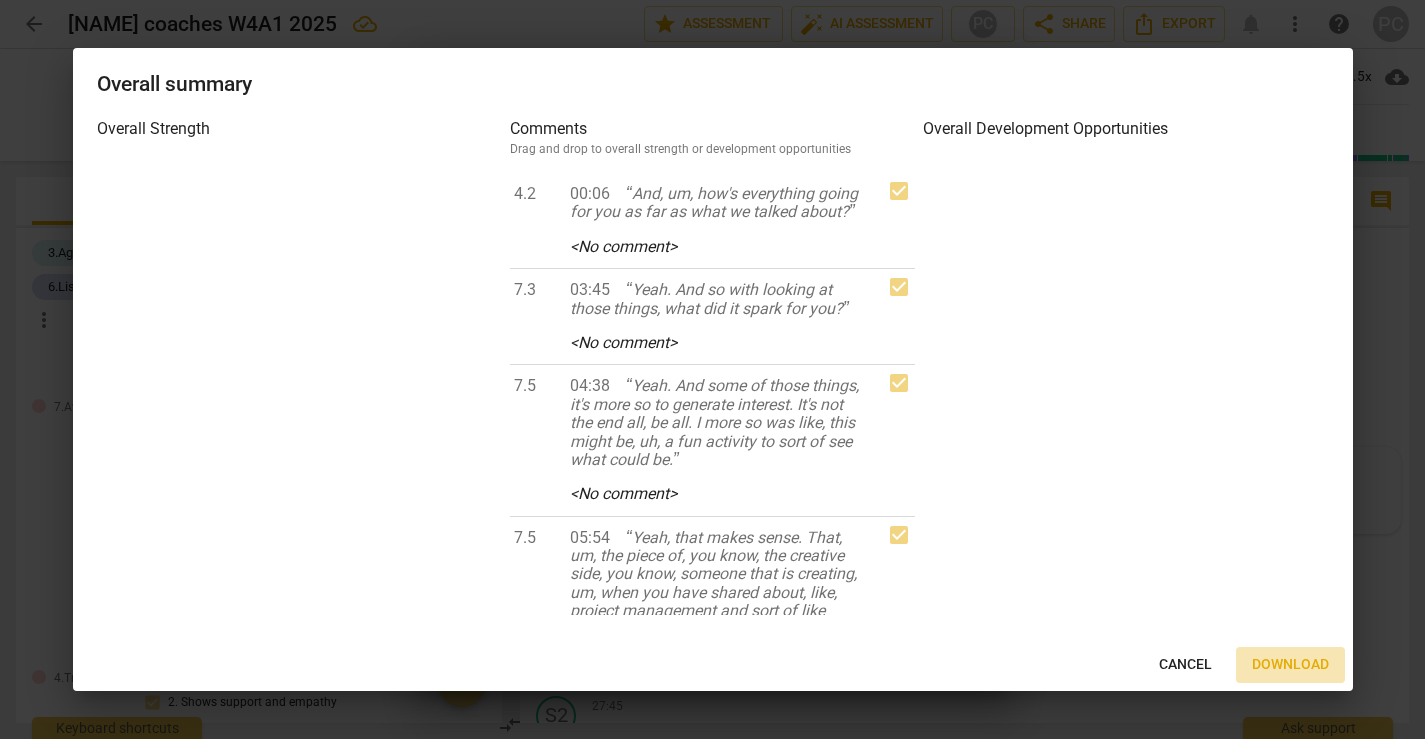 click on "Download" at bounding box center (1290, 665) 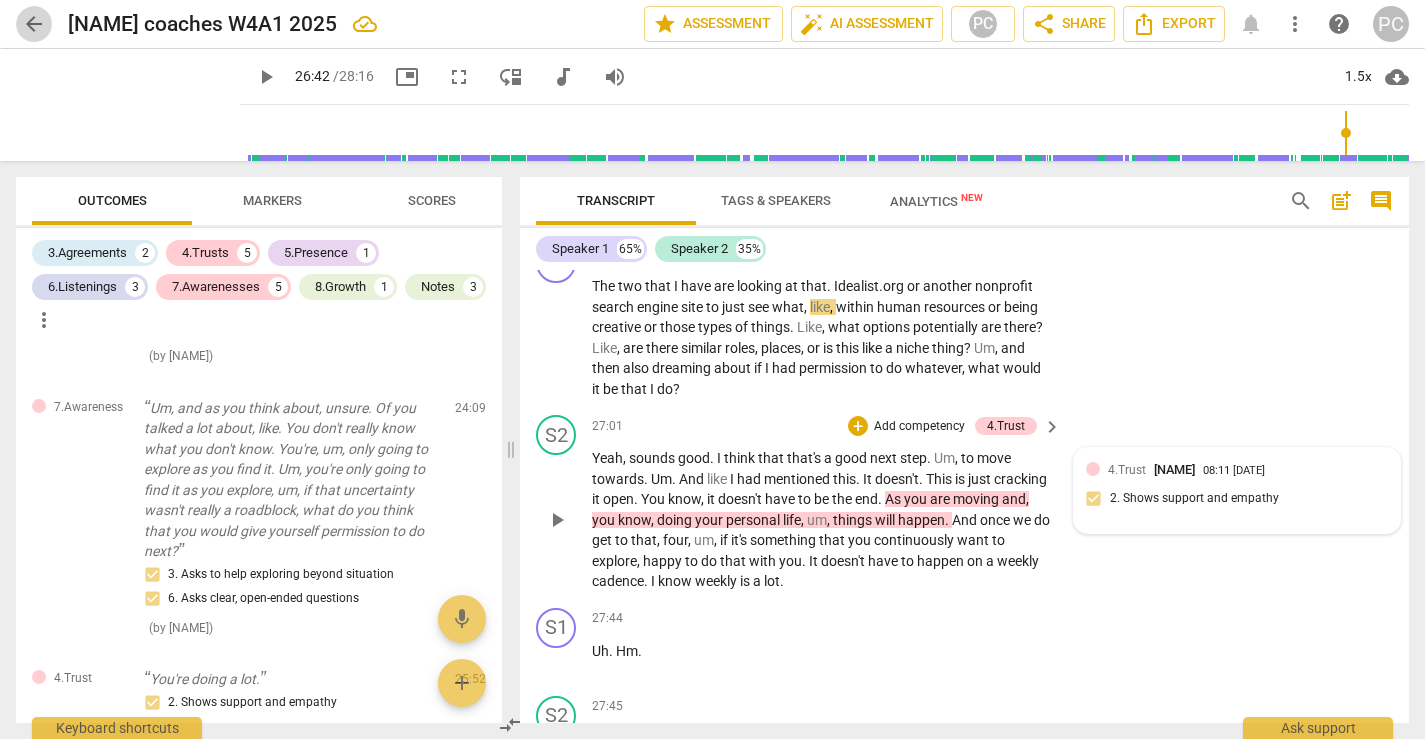 click on "arrow_back" at bounding box center [34, 24] 